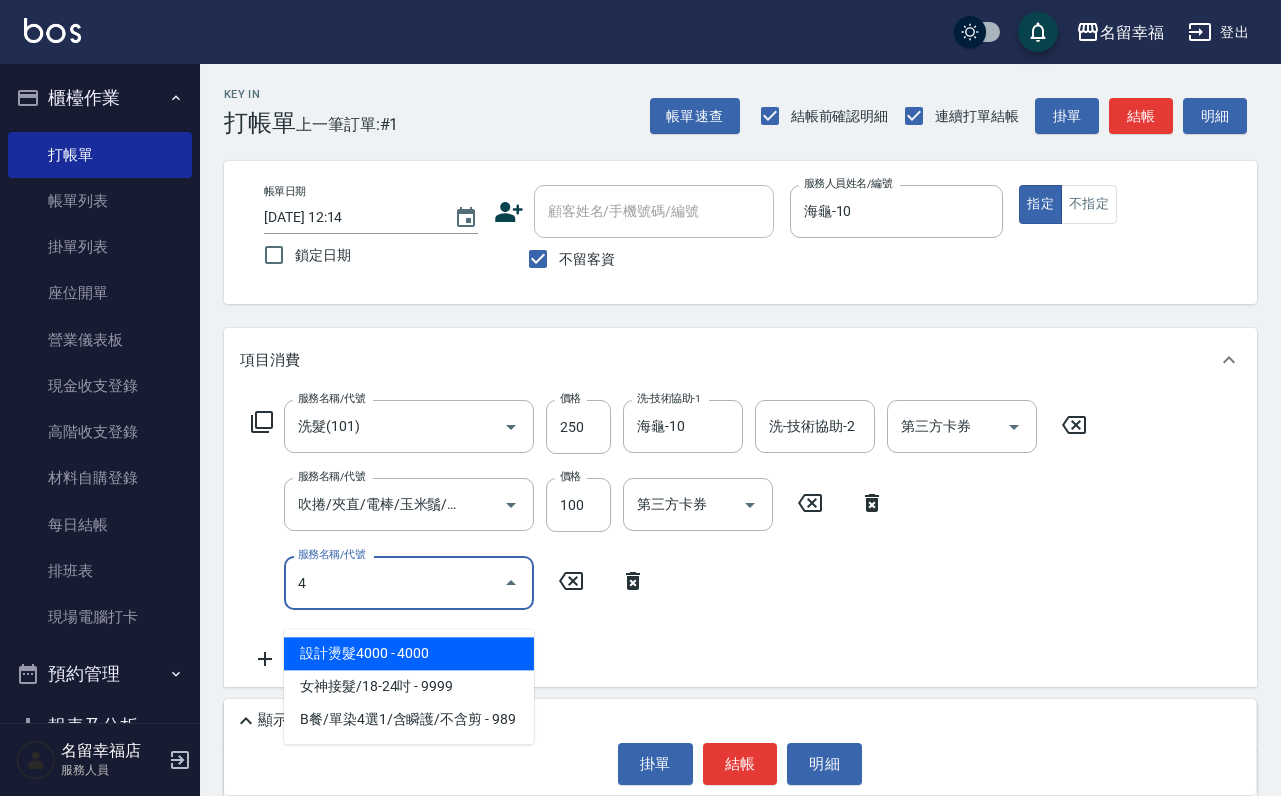 scroll, scrollTop: 0, scrollLeft: 0, axis: both 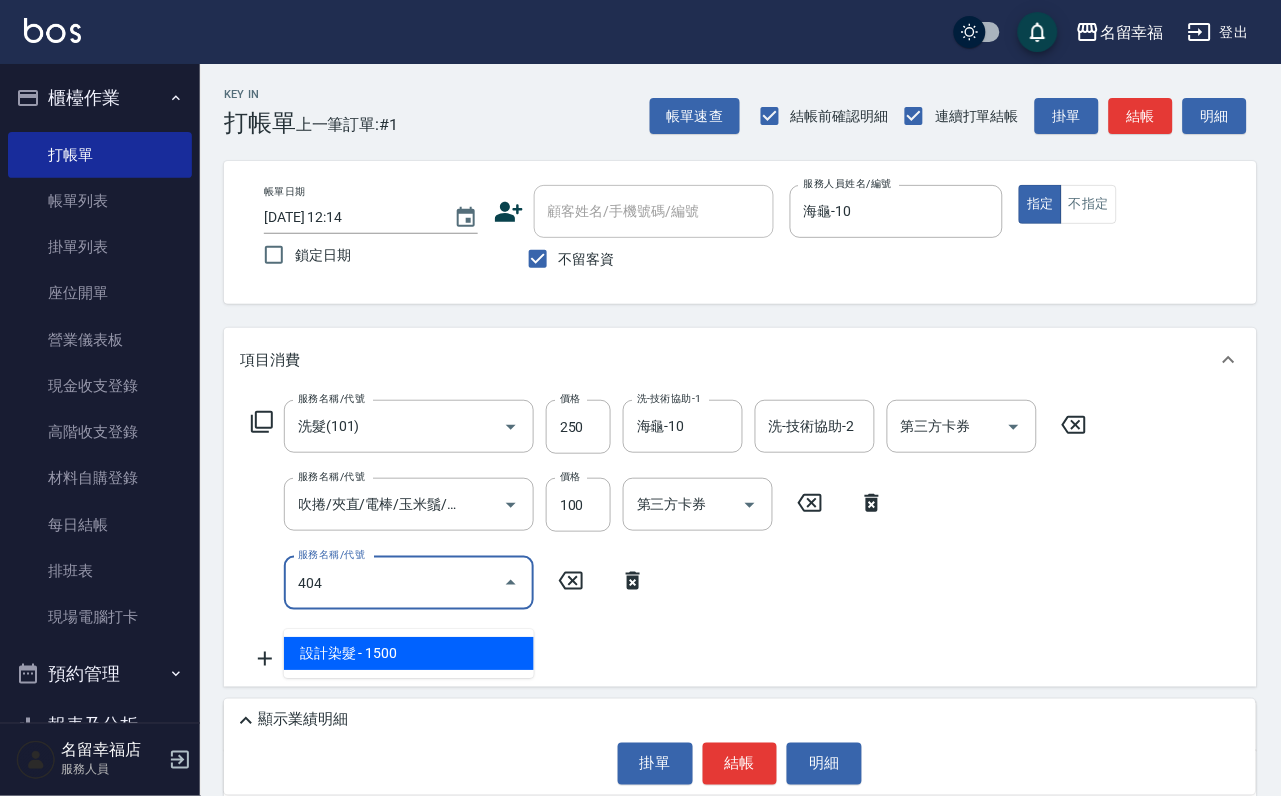 type on "設計染髮(404)" 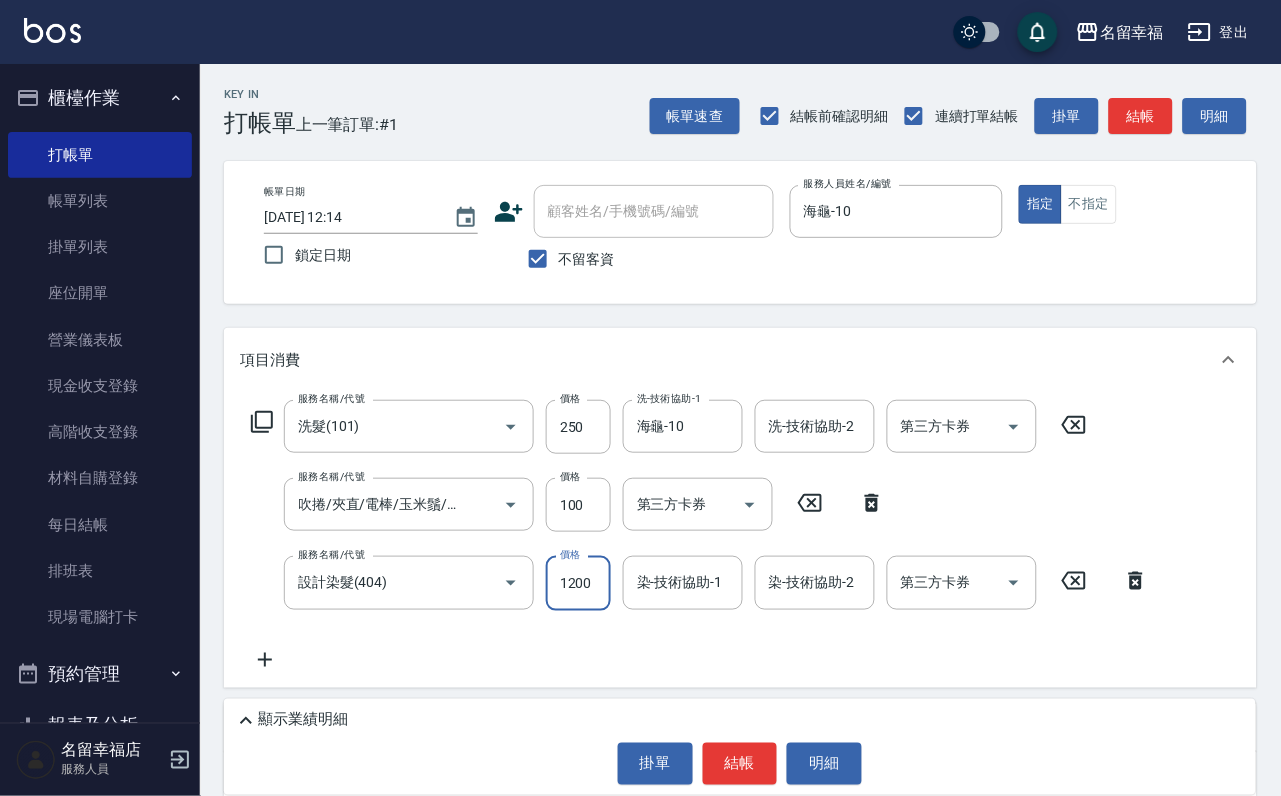 scroll, scrollTop: 0, scrollLeft: 1, axis: horizontal 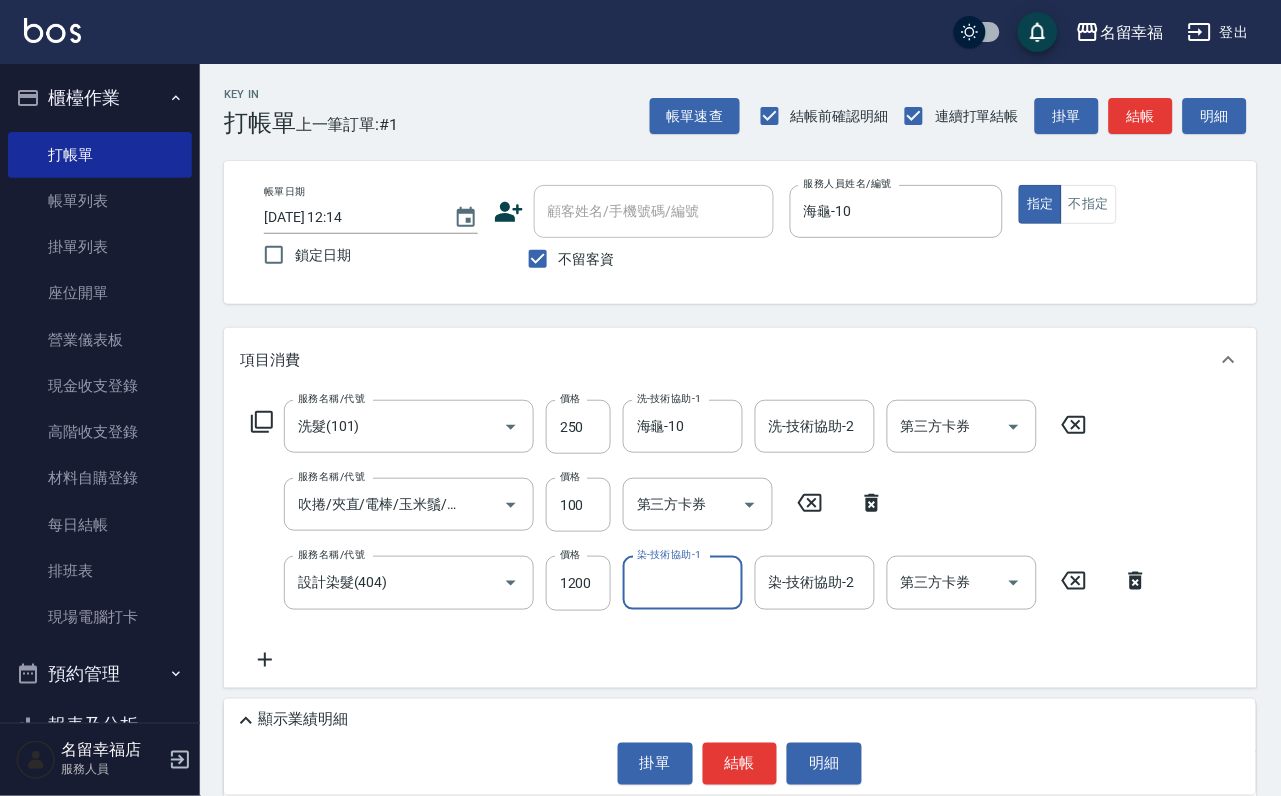 type on "0" 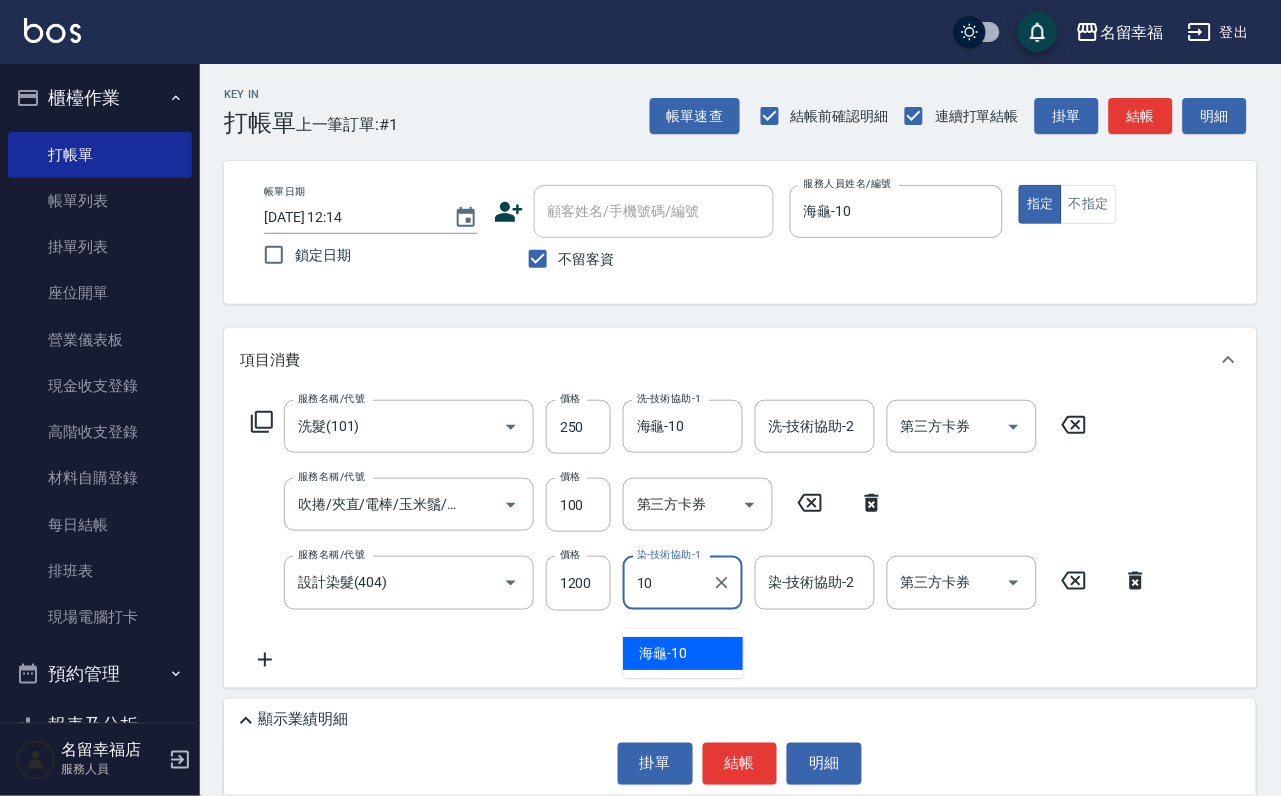 type on "海龜-10" 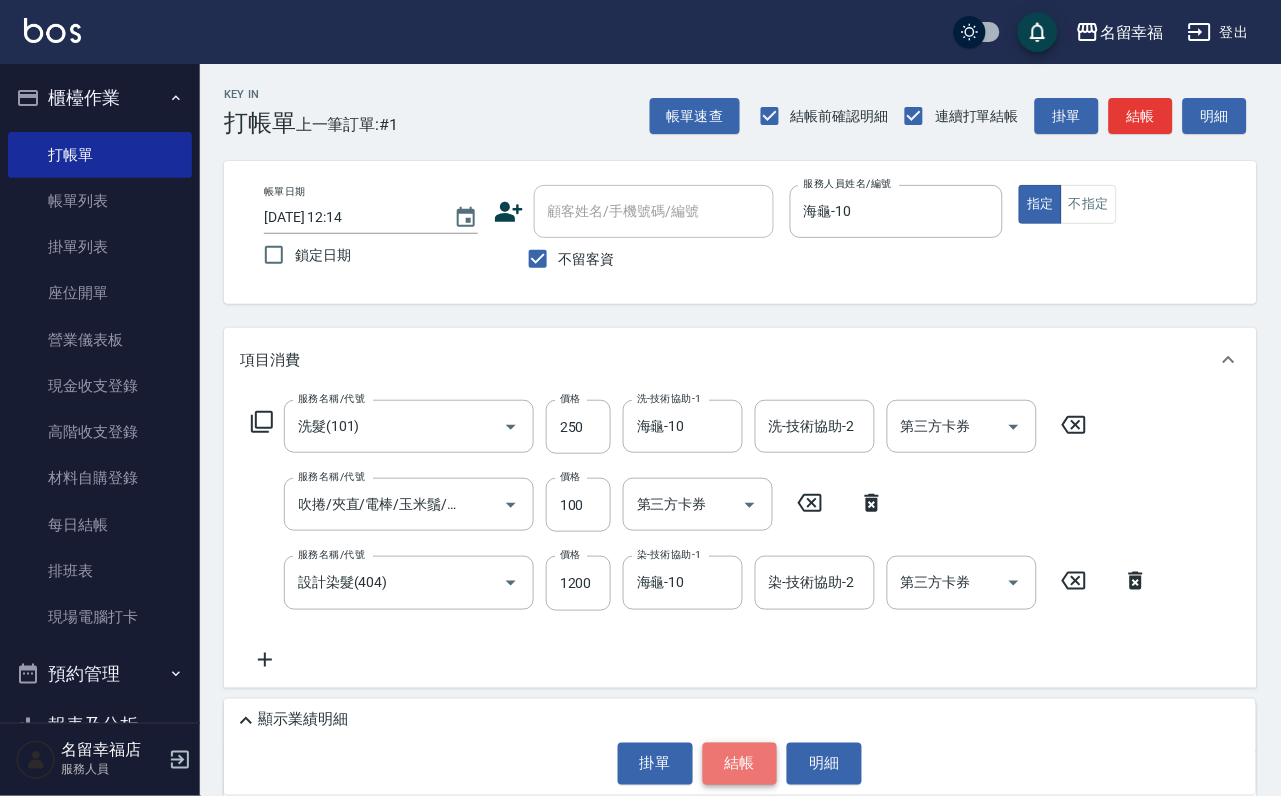 click on "結帳" at bounding box center [740, 764] 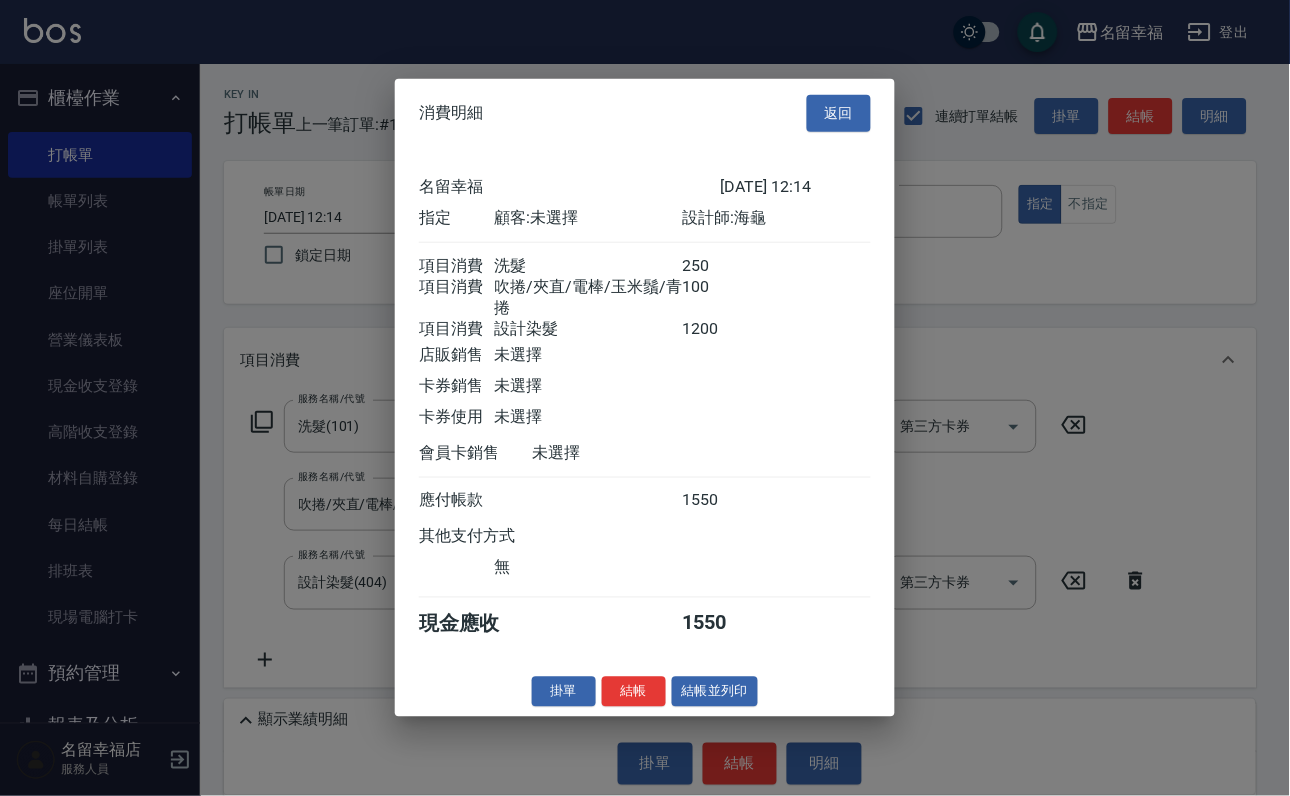 scroll, scrollTop: 396, scrollLeft: 0, axis: vertical 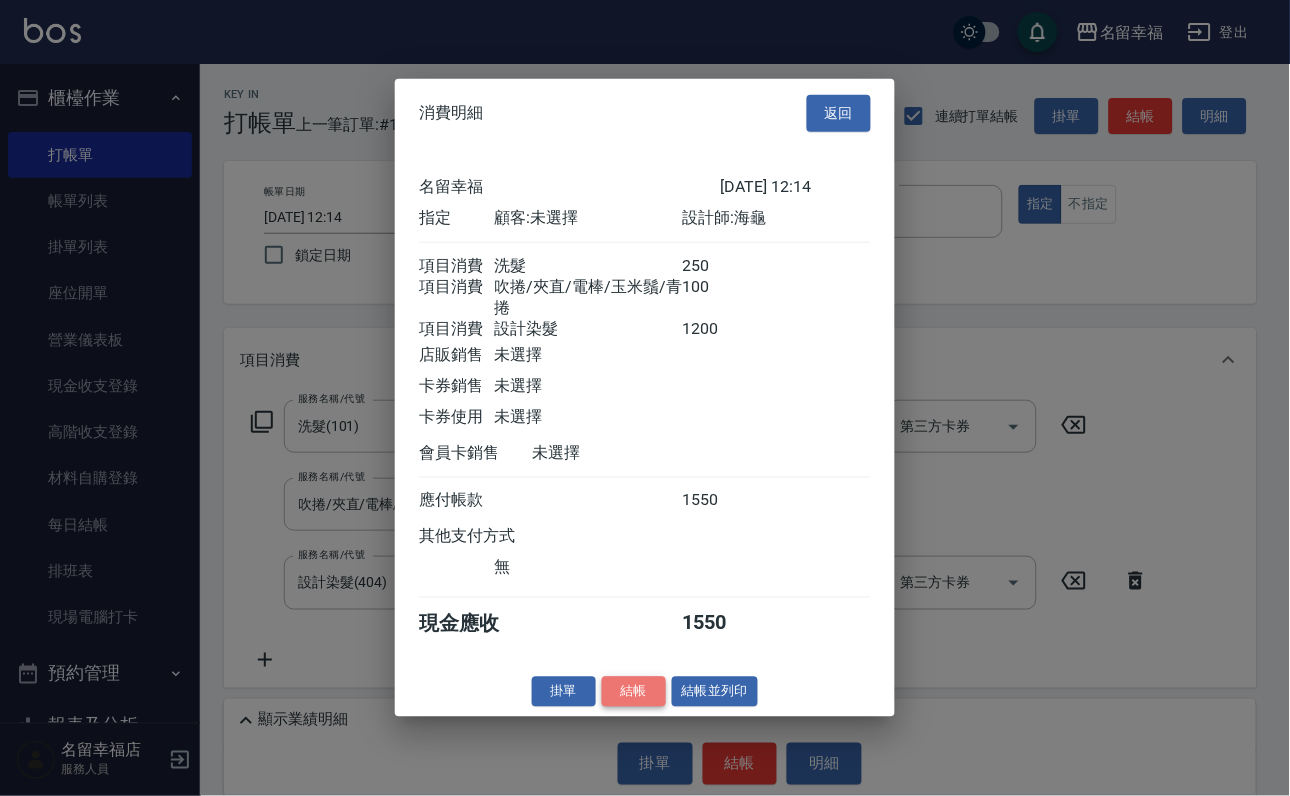 click on "結帳" at bounding box center (634, 691) 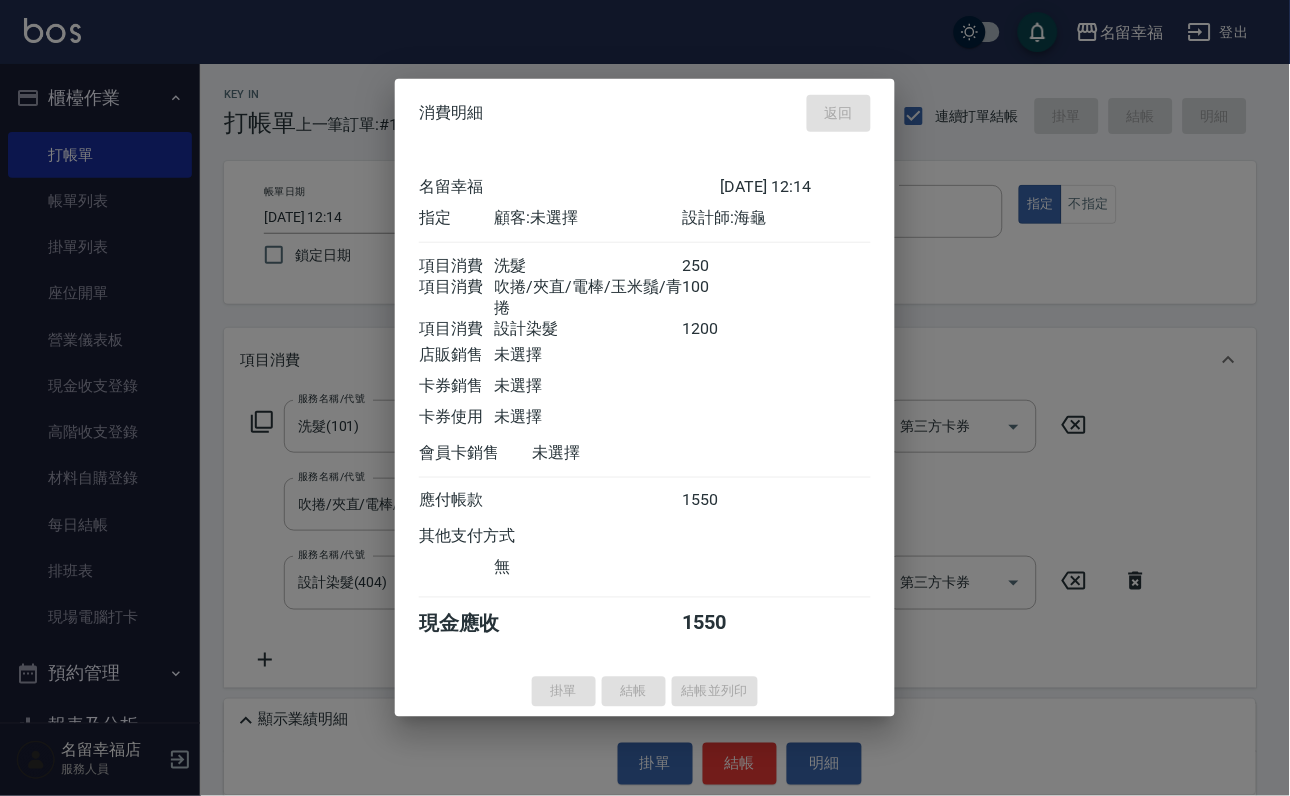 type on "[DATE] 12:57" 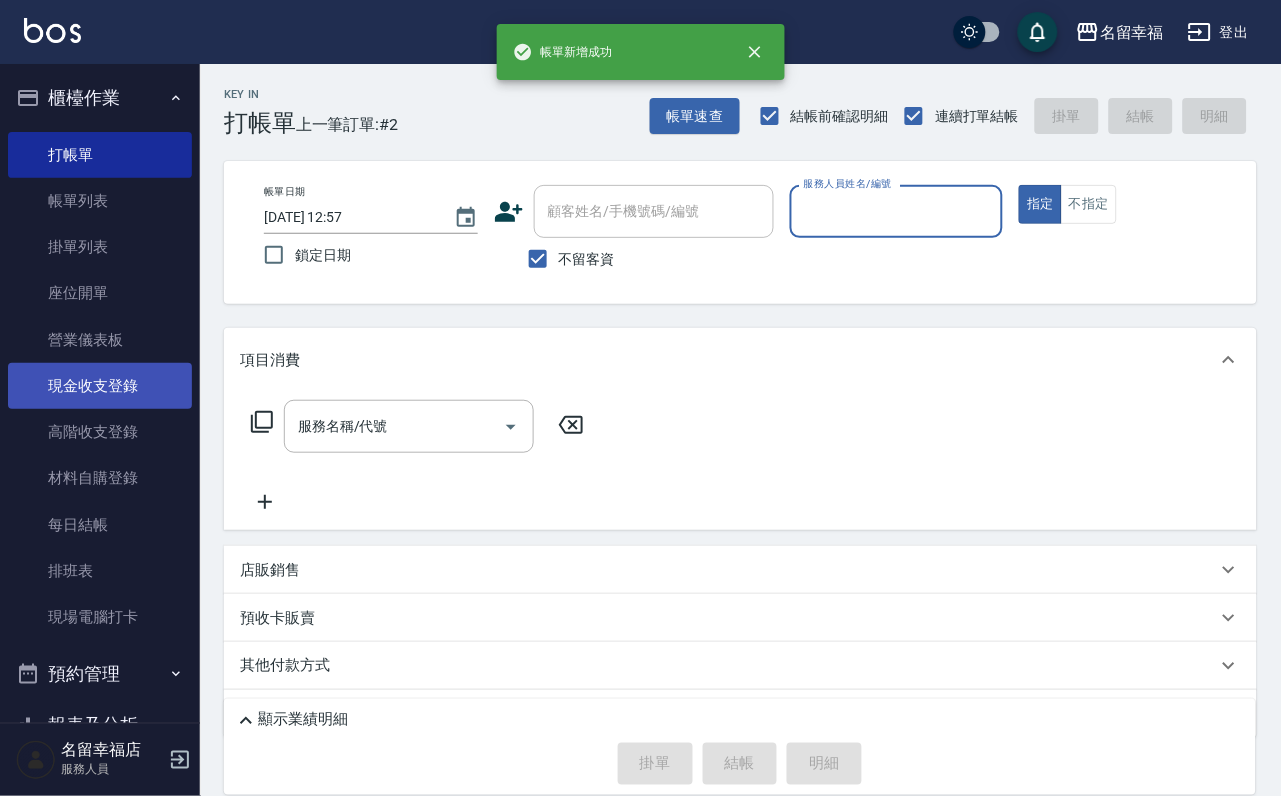 click on "現金收支登錄" at bounding box center [100, 386] 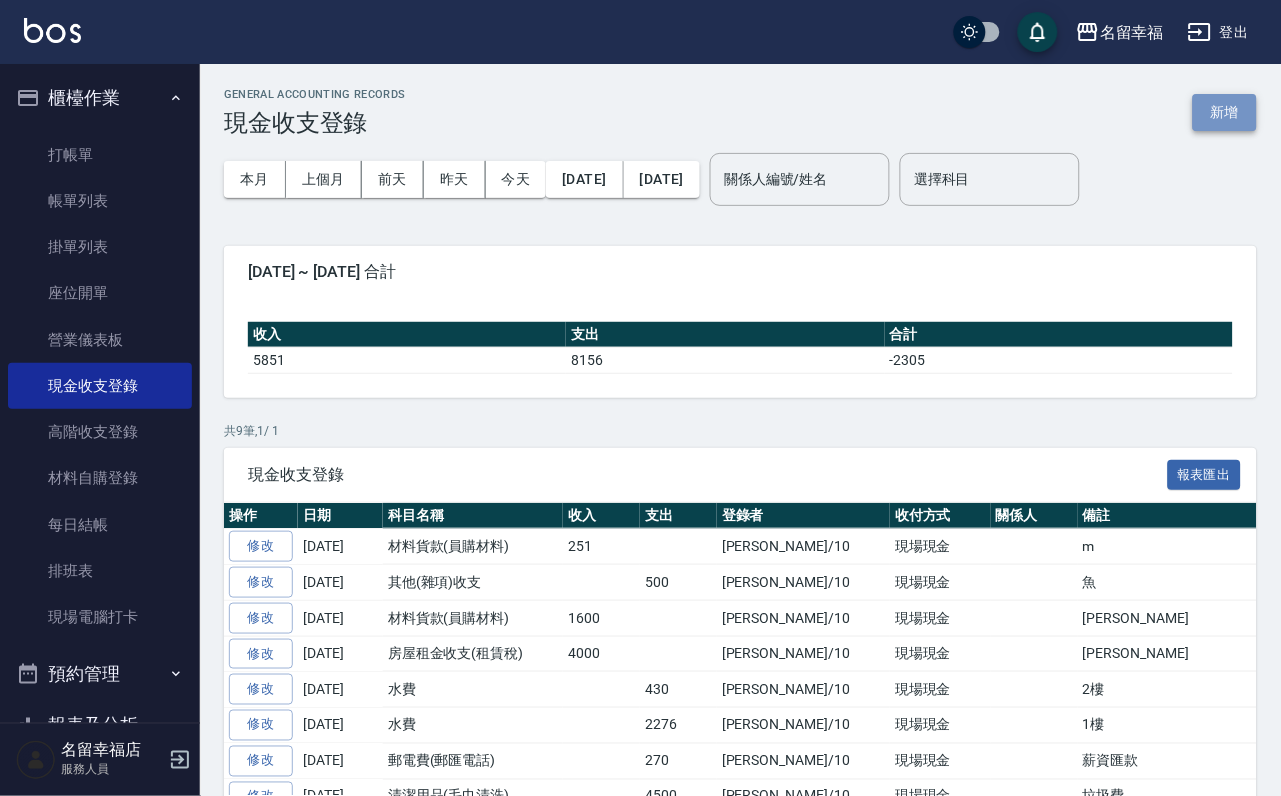 click on "新增" at bounding box center (1225, 112) 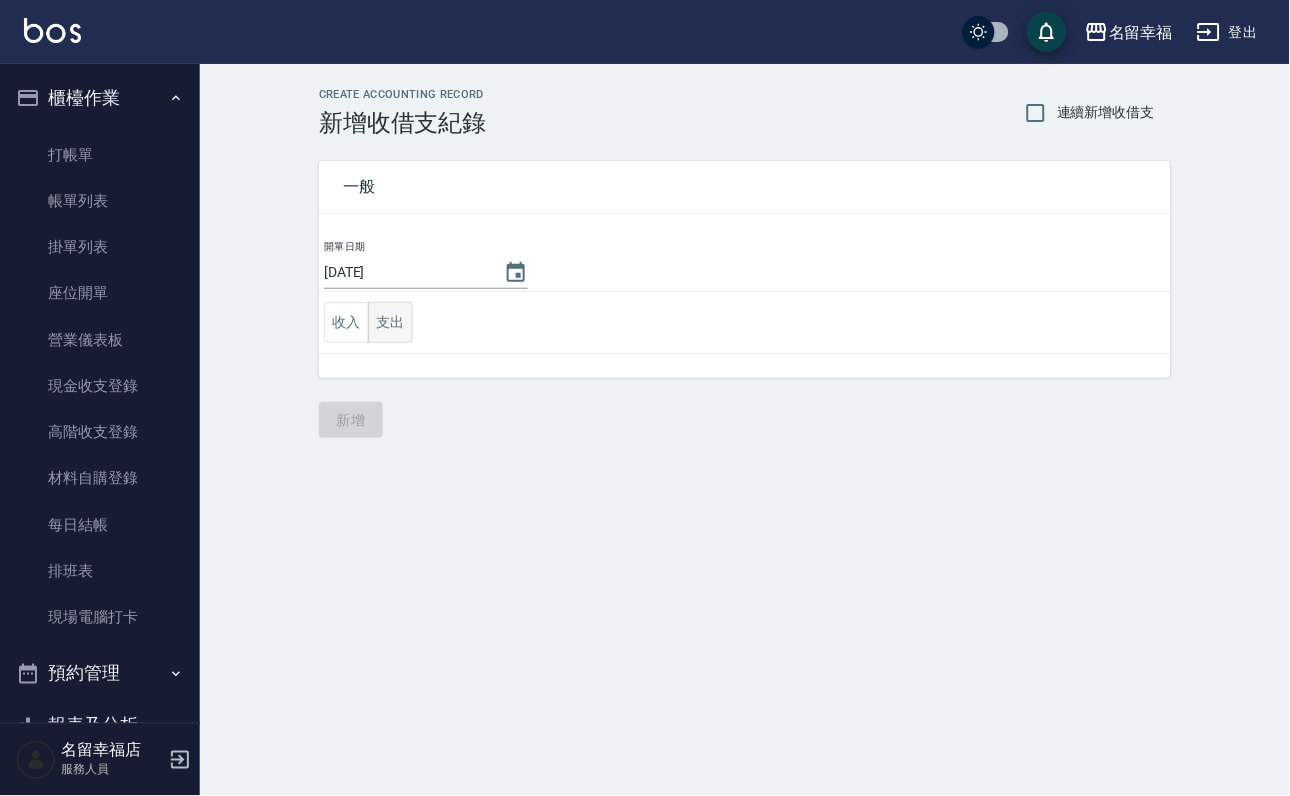 click on "支出" at bounding box center [390, 322] 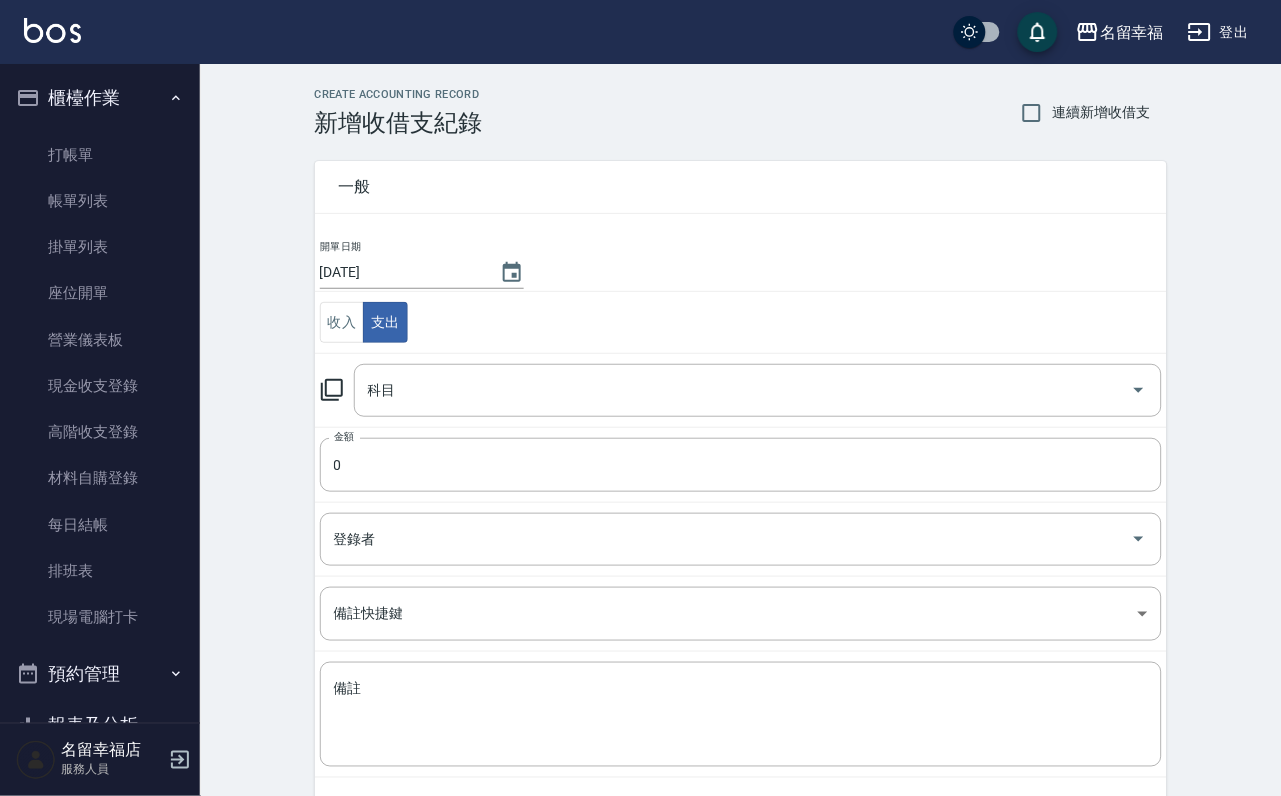 click 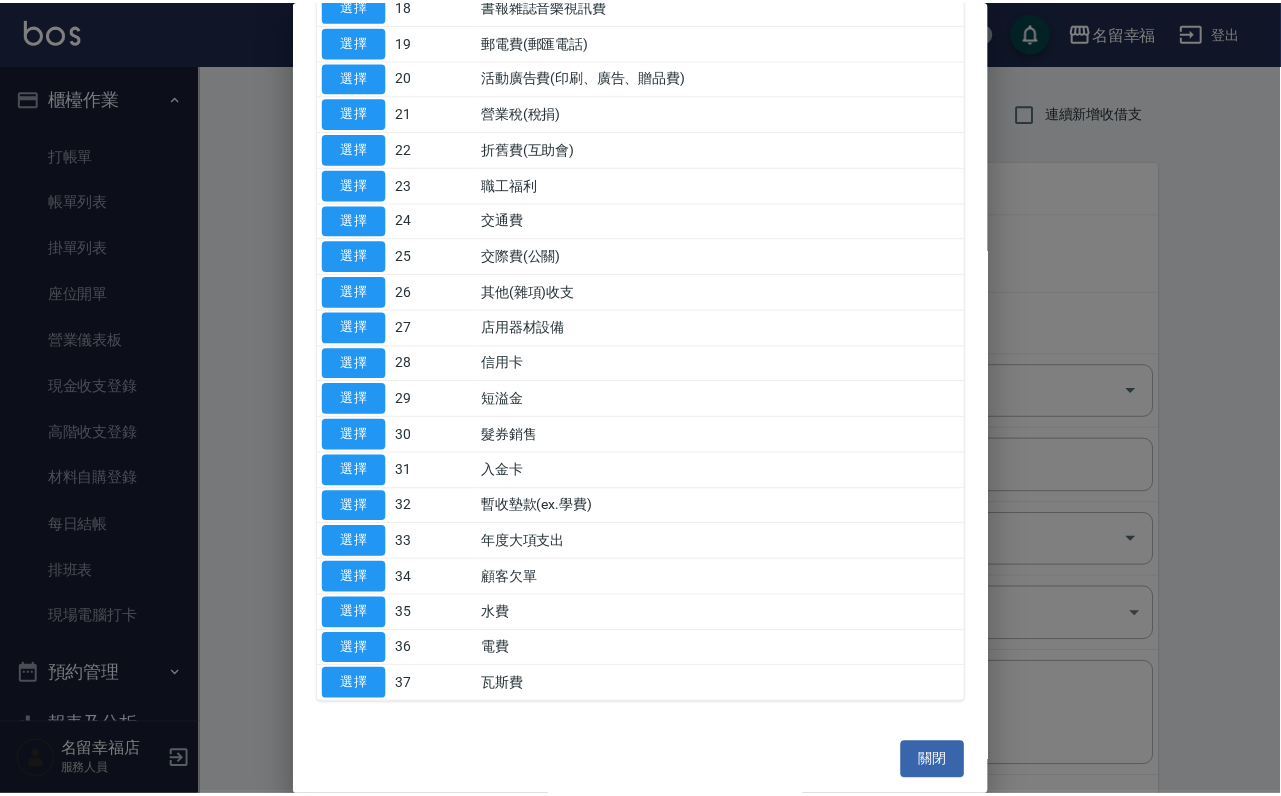 scroll, scrollTop: 1324, scrollLeft: 0, axis: vertical 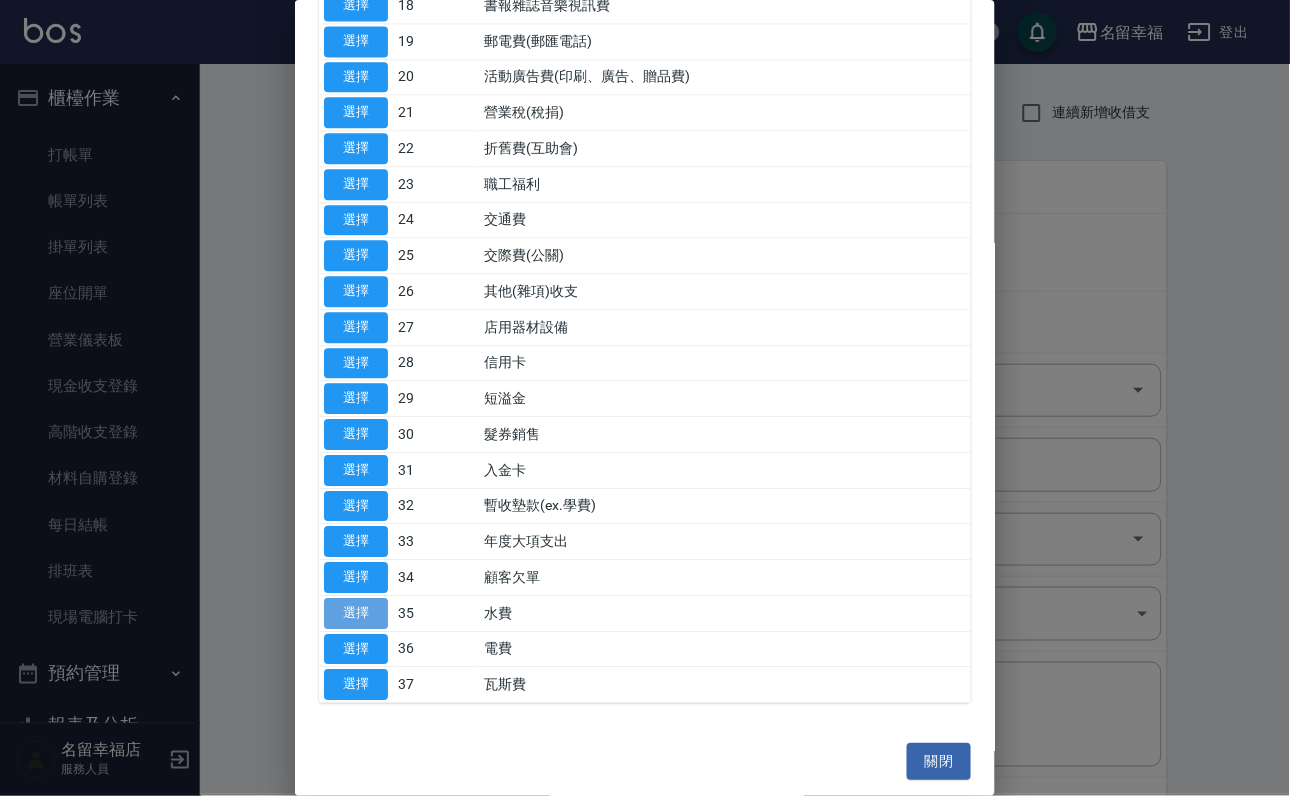 click on "選擇" at bounding box center [356, 613] 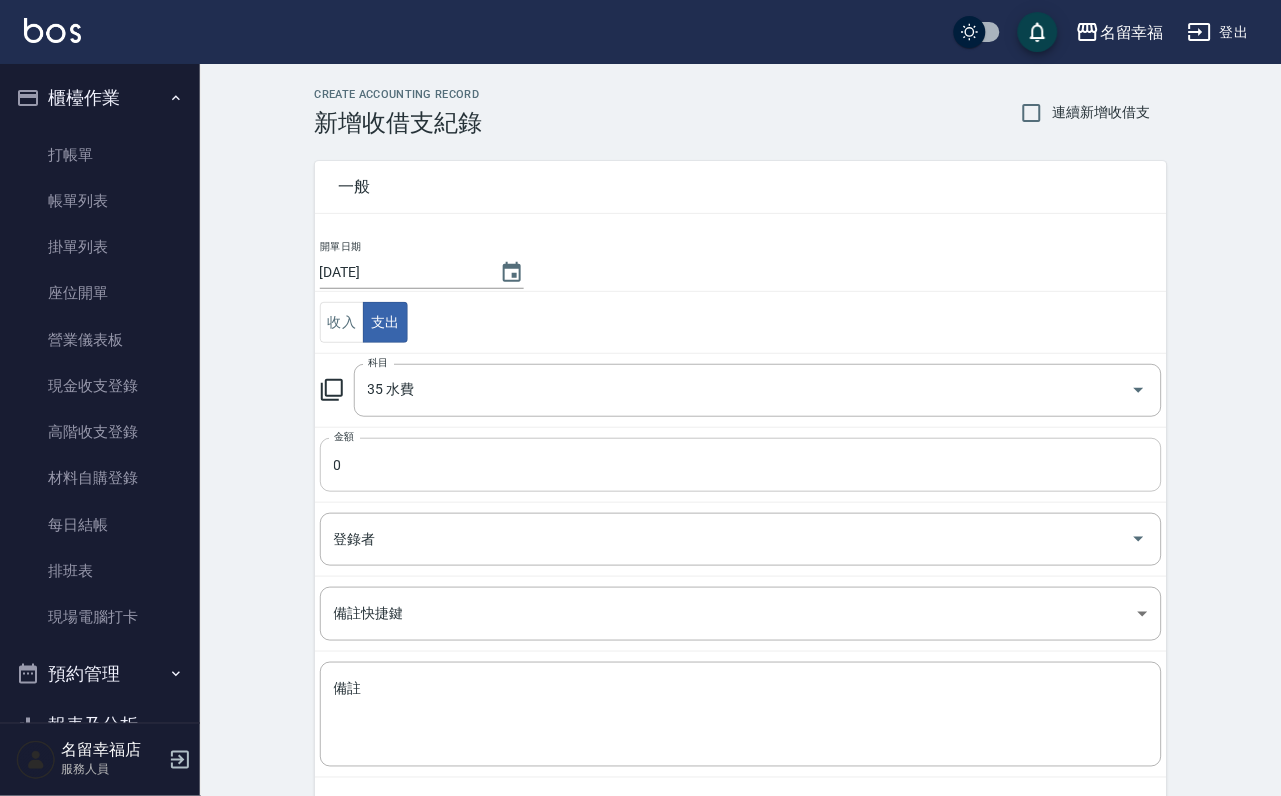 click on "0" at bounding box center [741, 465] 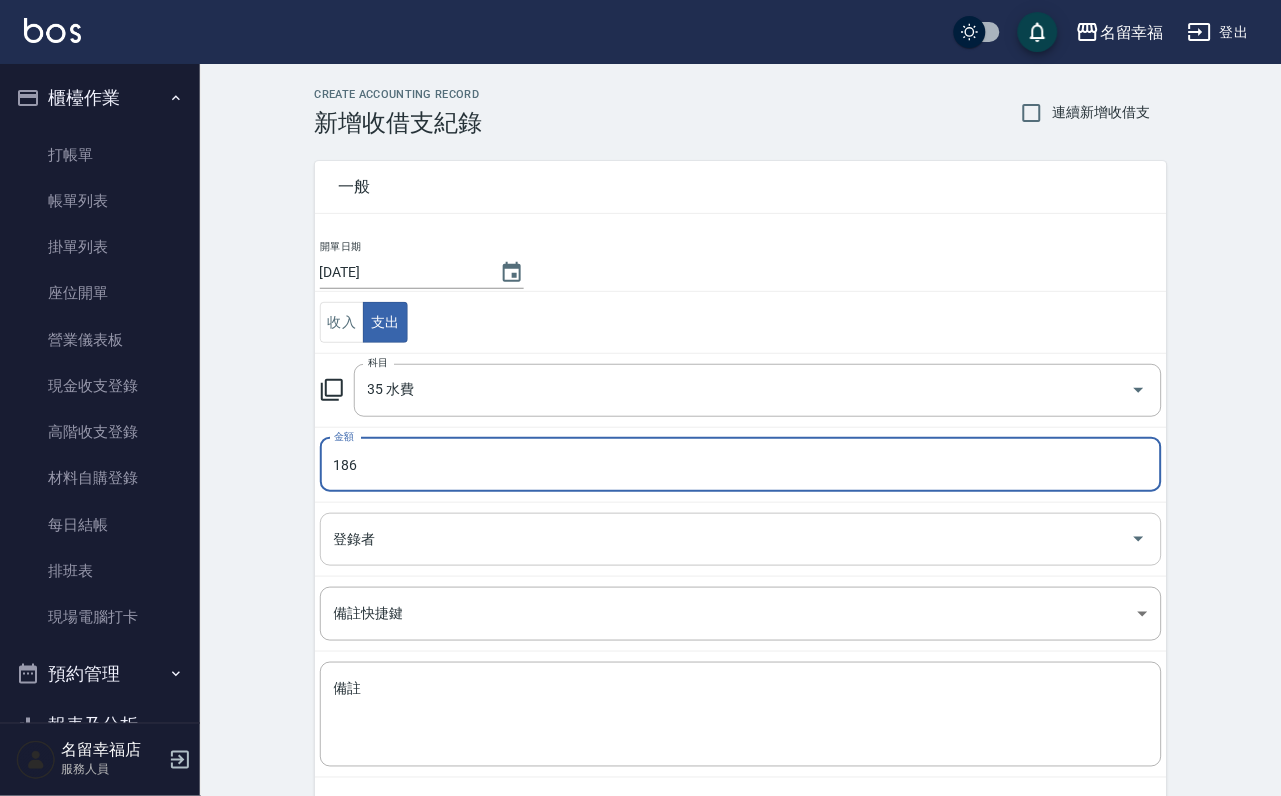 type on "186" 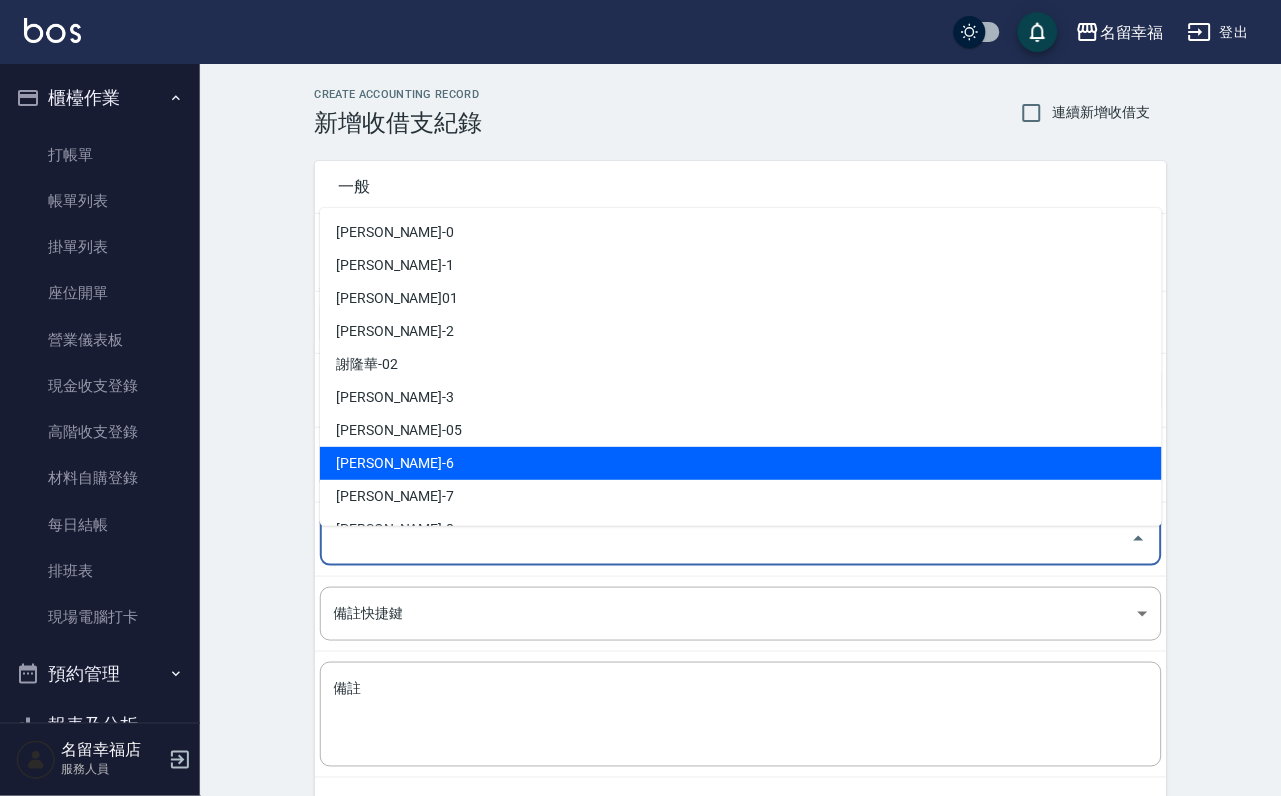 scroll, scrollTop: 150, scrollLeft: 0, axis: vertical 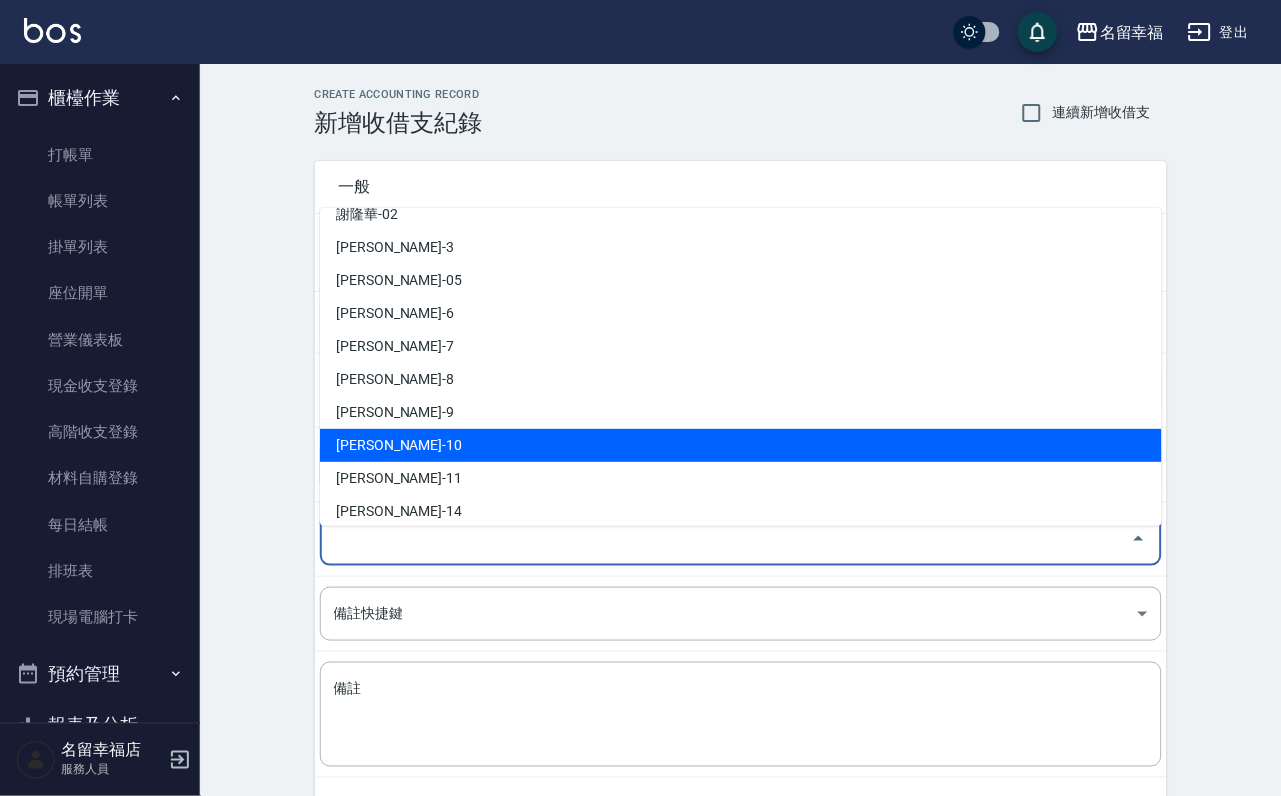 click on "[PERSON_NAME]-10" at bounding box center [741, 445] 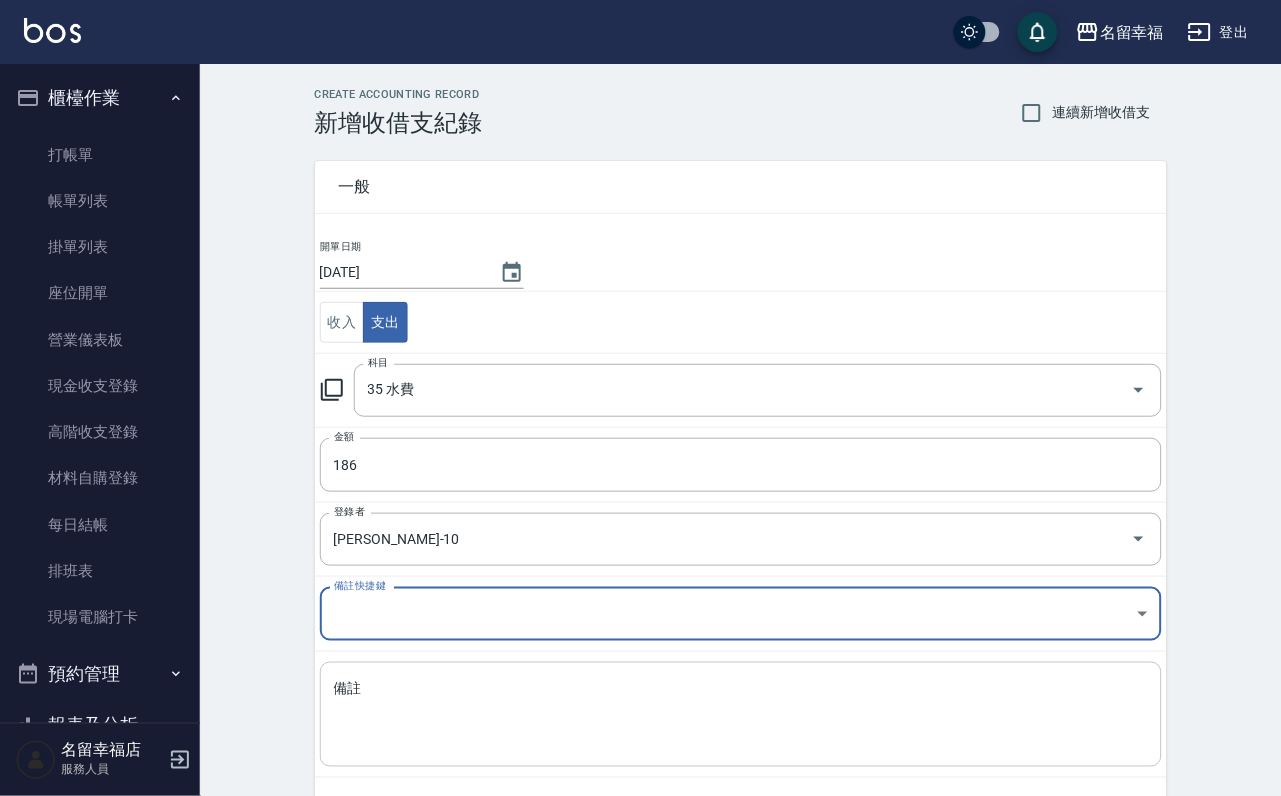 click on "備註" at bounding box center [741, 715] 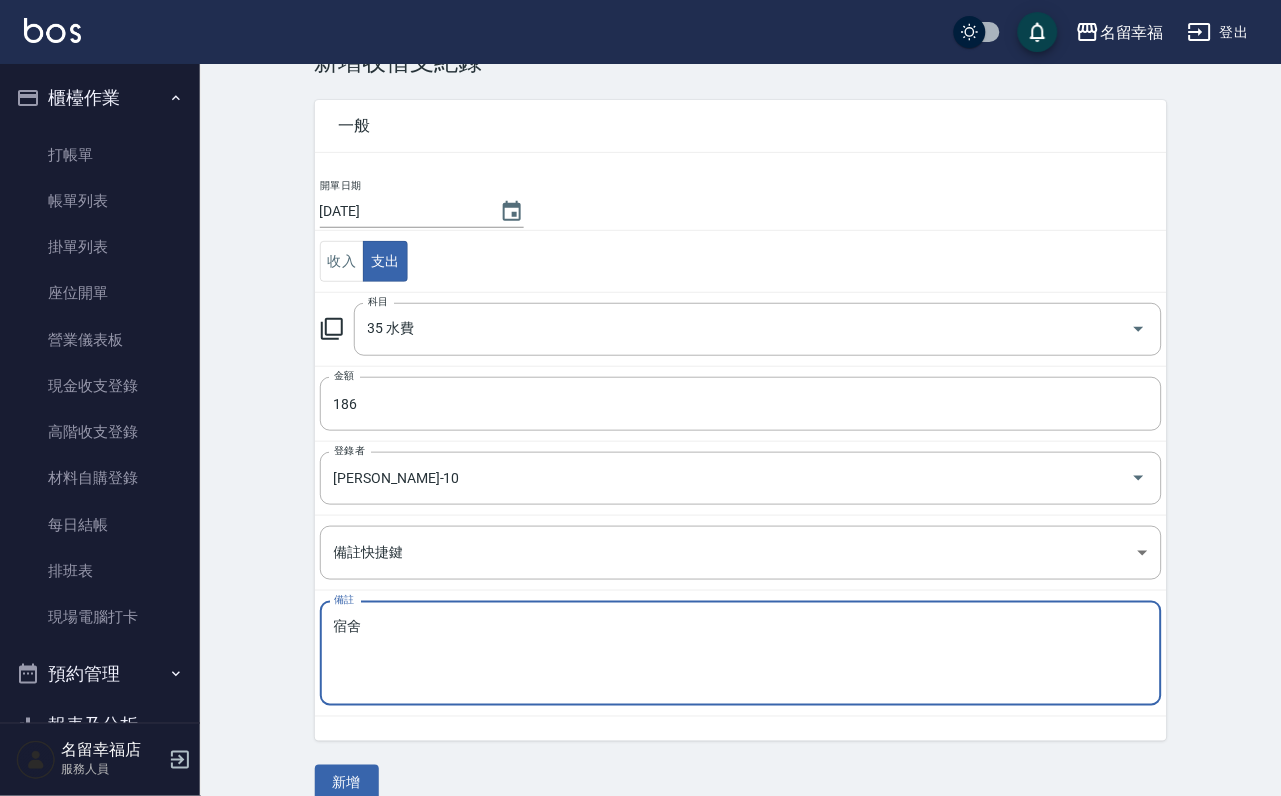 scroll, scrollTop: 108, scrollLeft: 0, axis: vertical 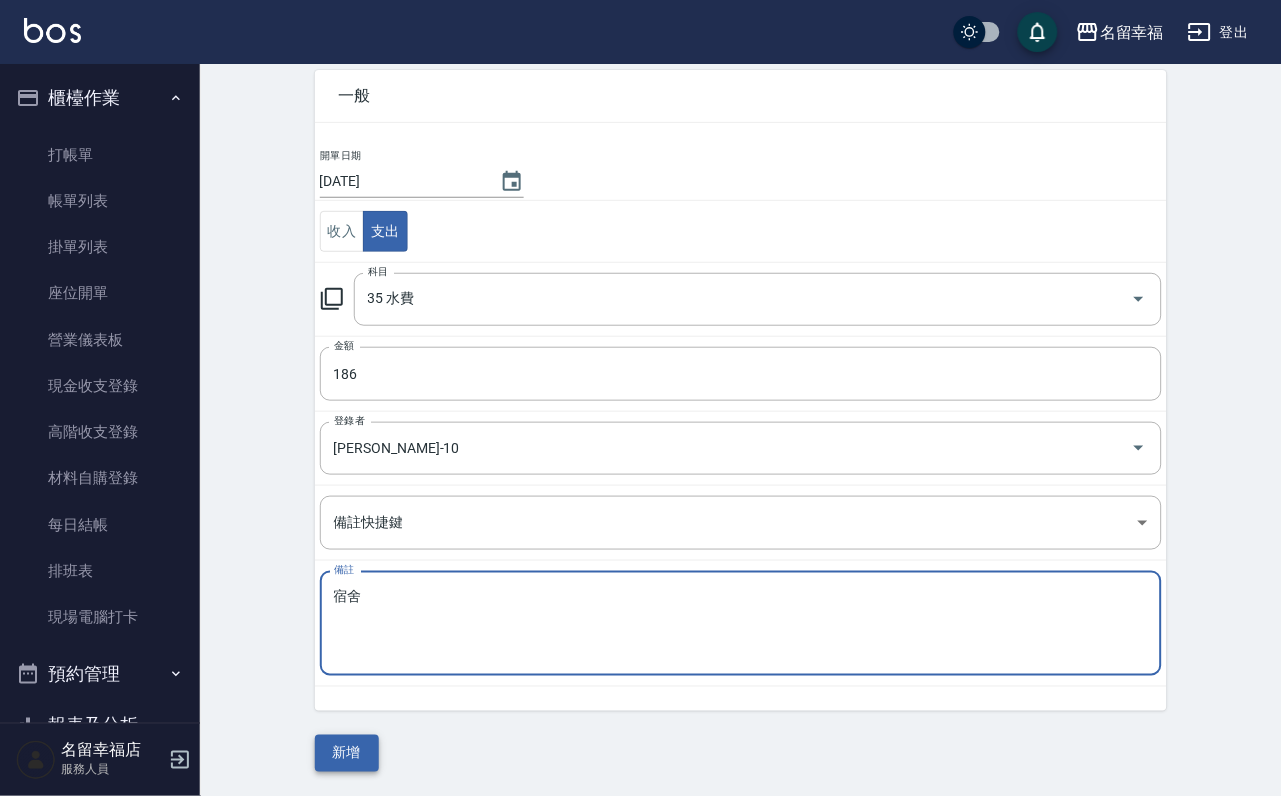 type on "宿舍" 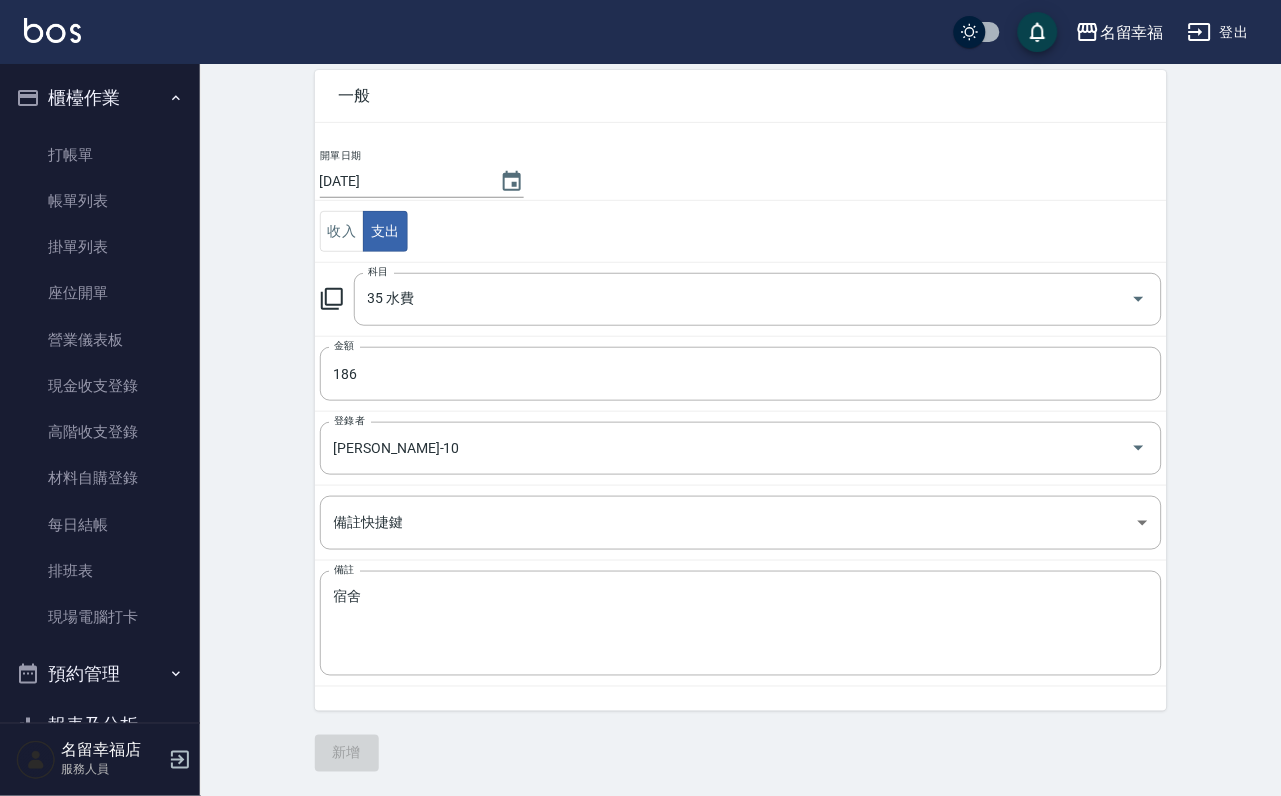 scroll, scrollTop: 0, scrollLeft: 0, axis: both 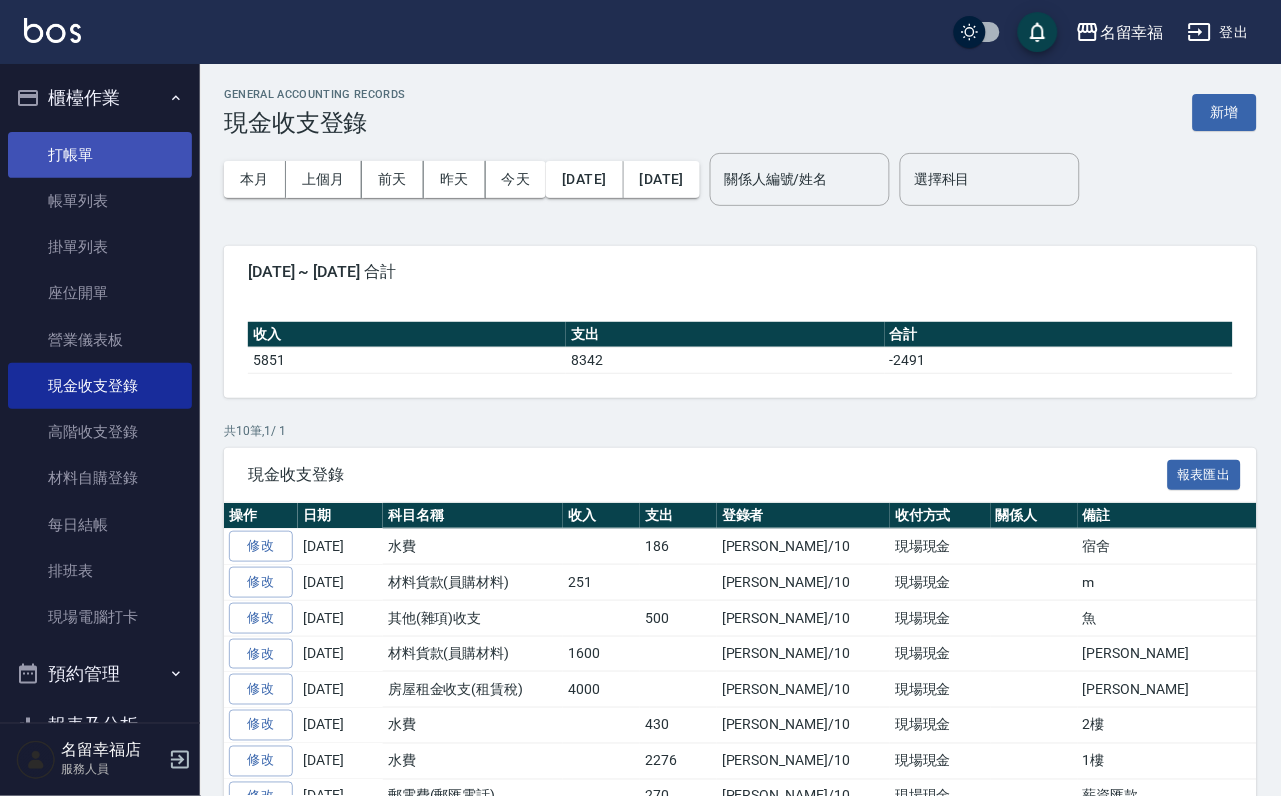 click on "打帳單" at bounding box center (100, 155) 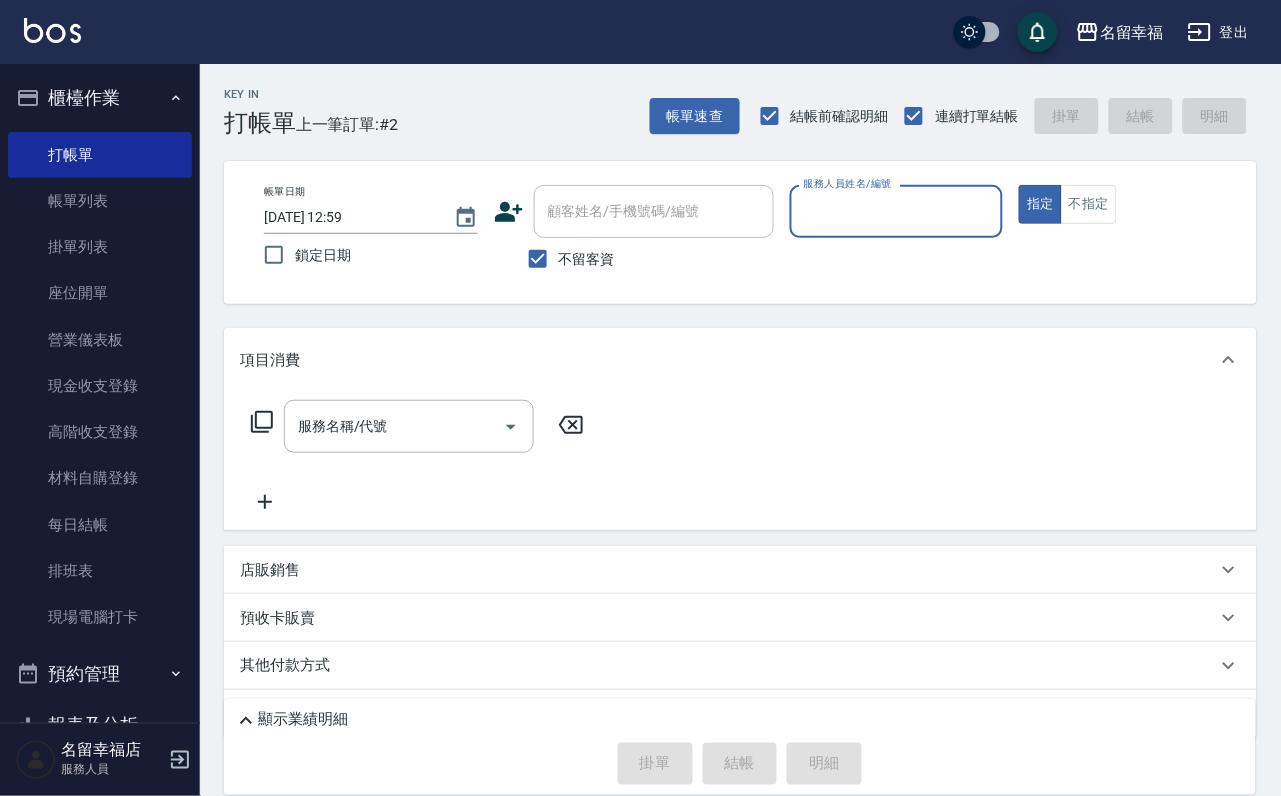 scroll, scrollTop: 394, scrollLeft: 0, axis: vertical 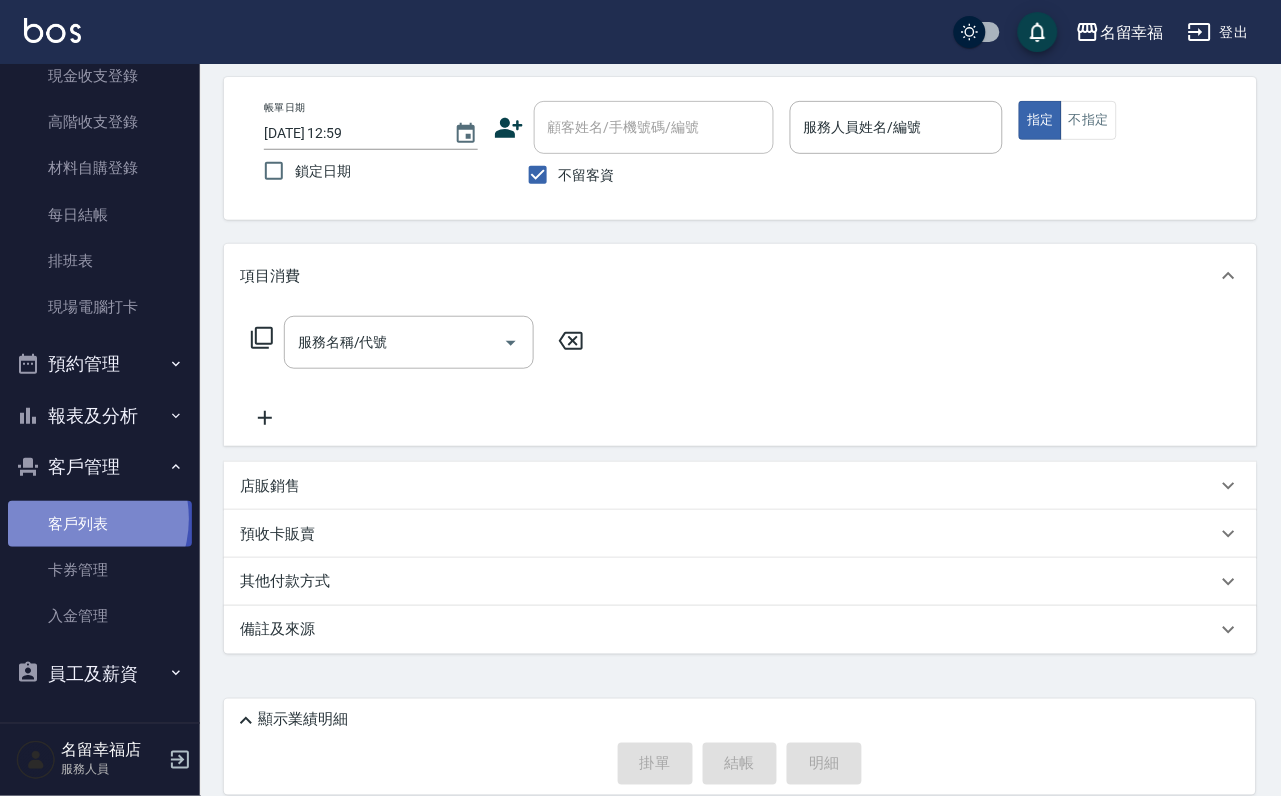 click on "客戶列表" at bounding box center (100, 524) 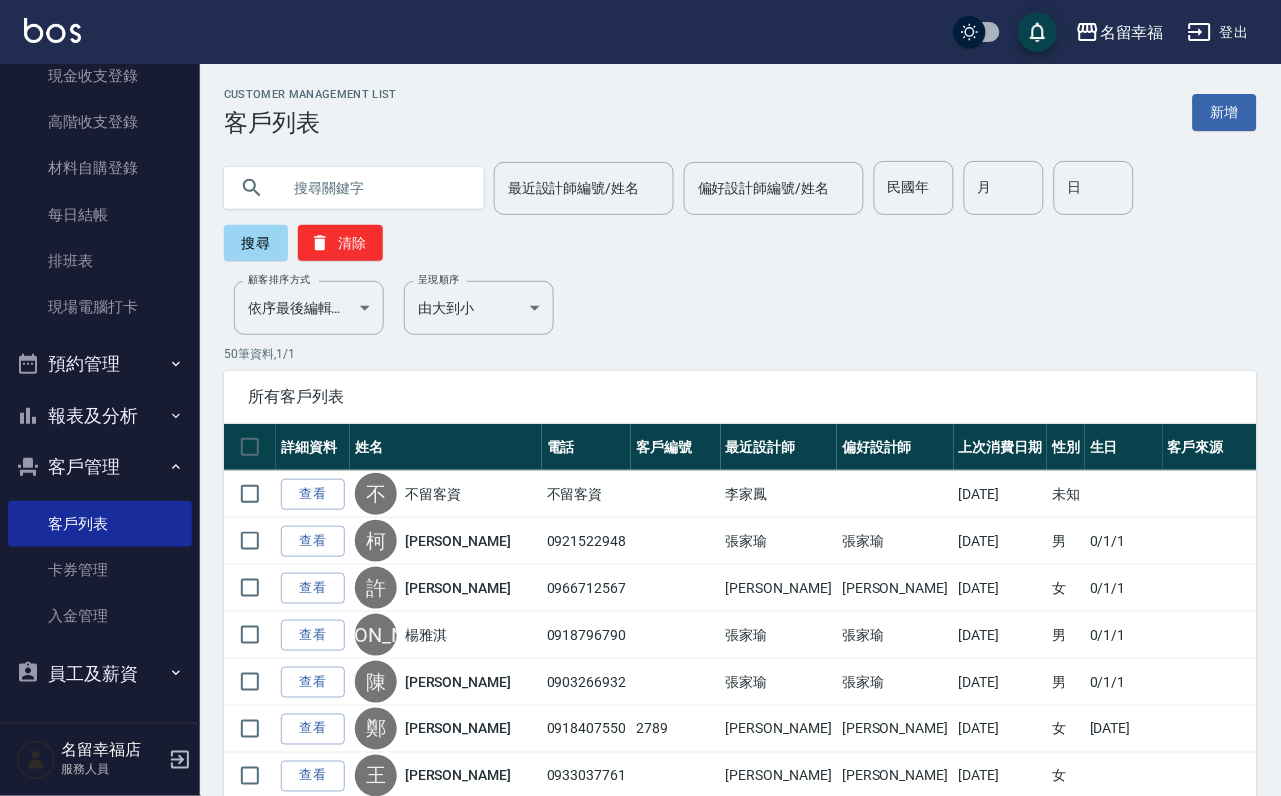 click at bounding box center [374, 188] 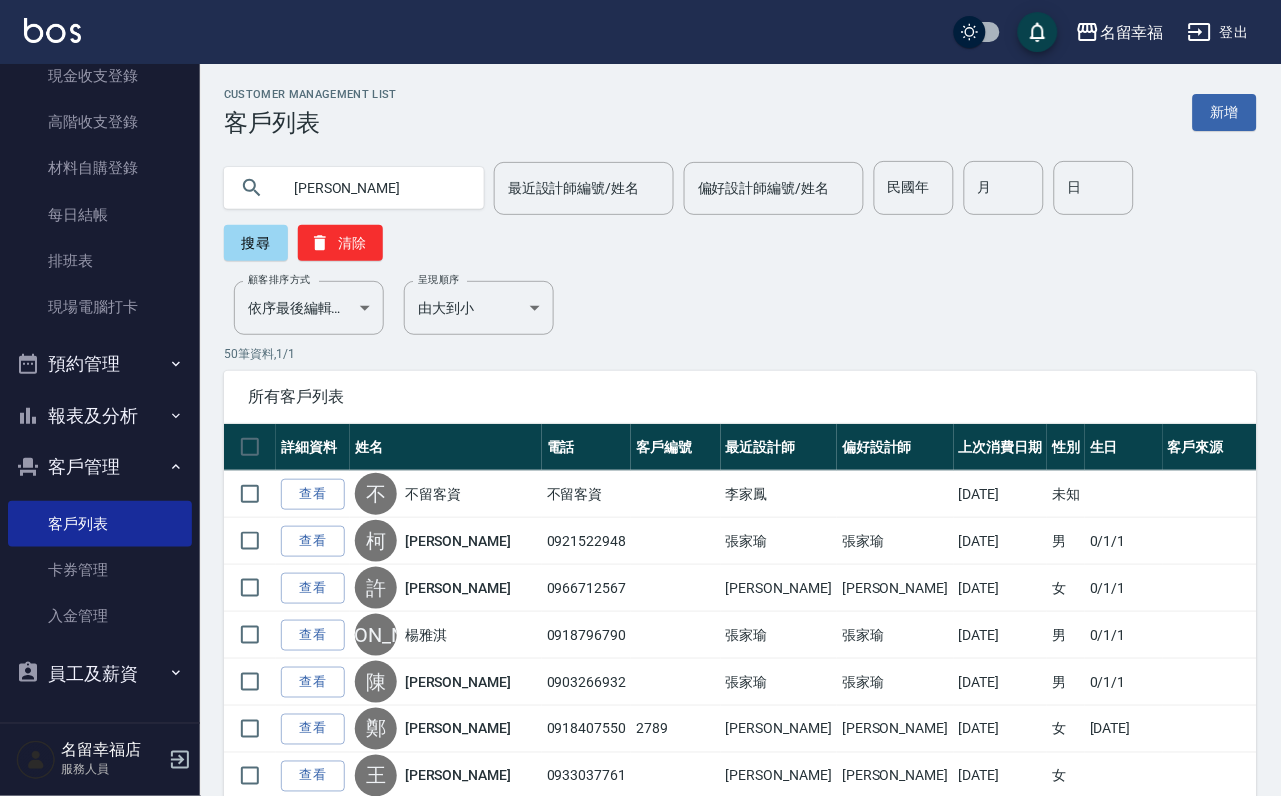 type on "[PERSON_NAME]" 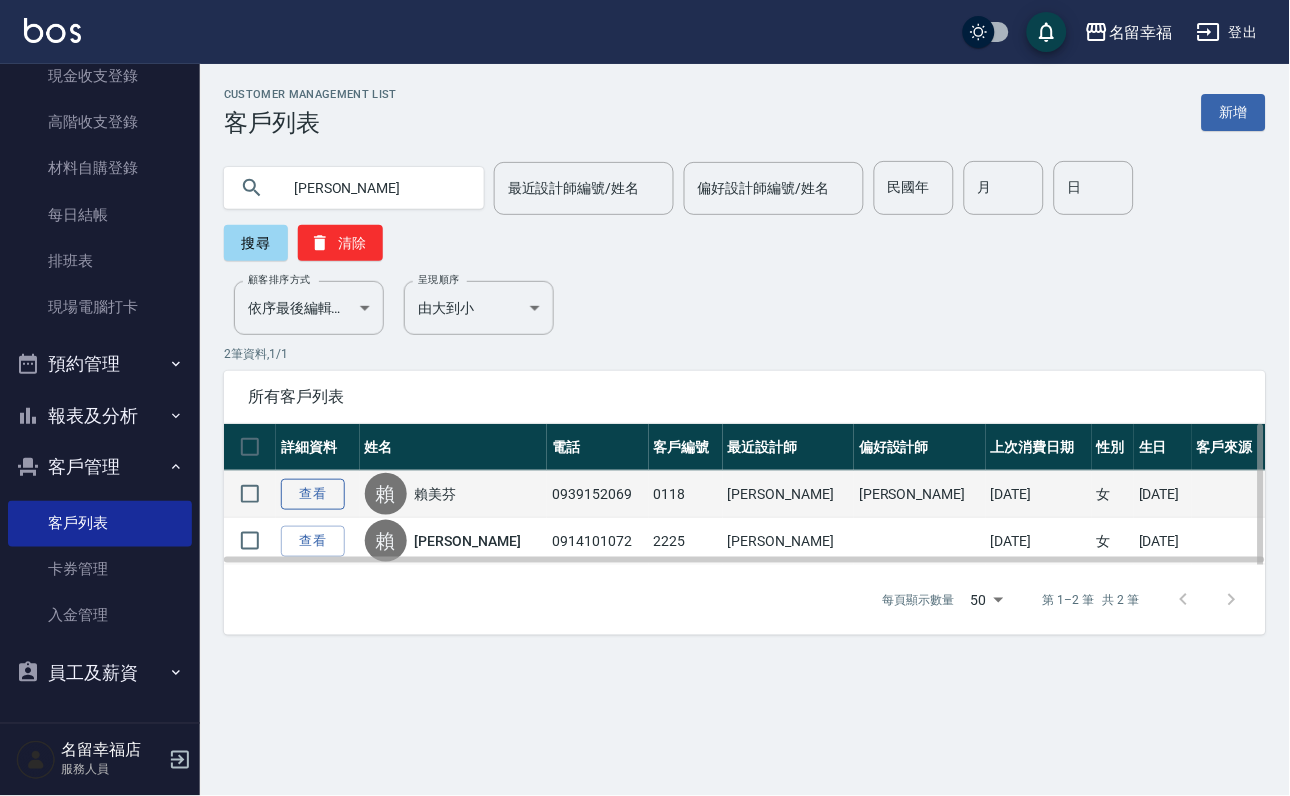 click on "查看" at bounding box center (313, 494) 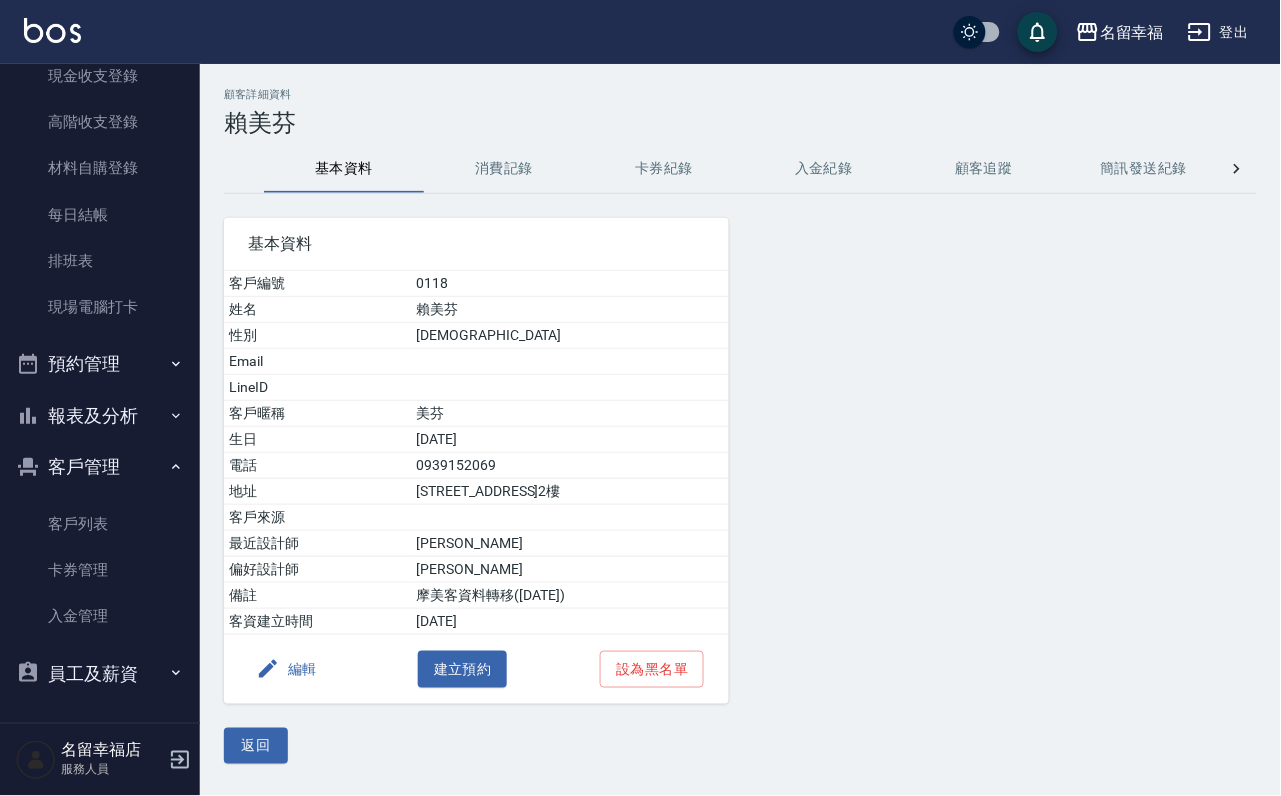click on "消費記錄" at bounding box center [504, 169] 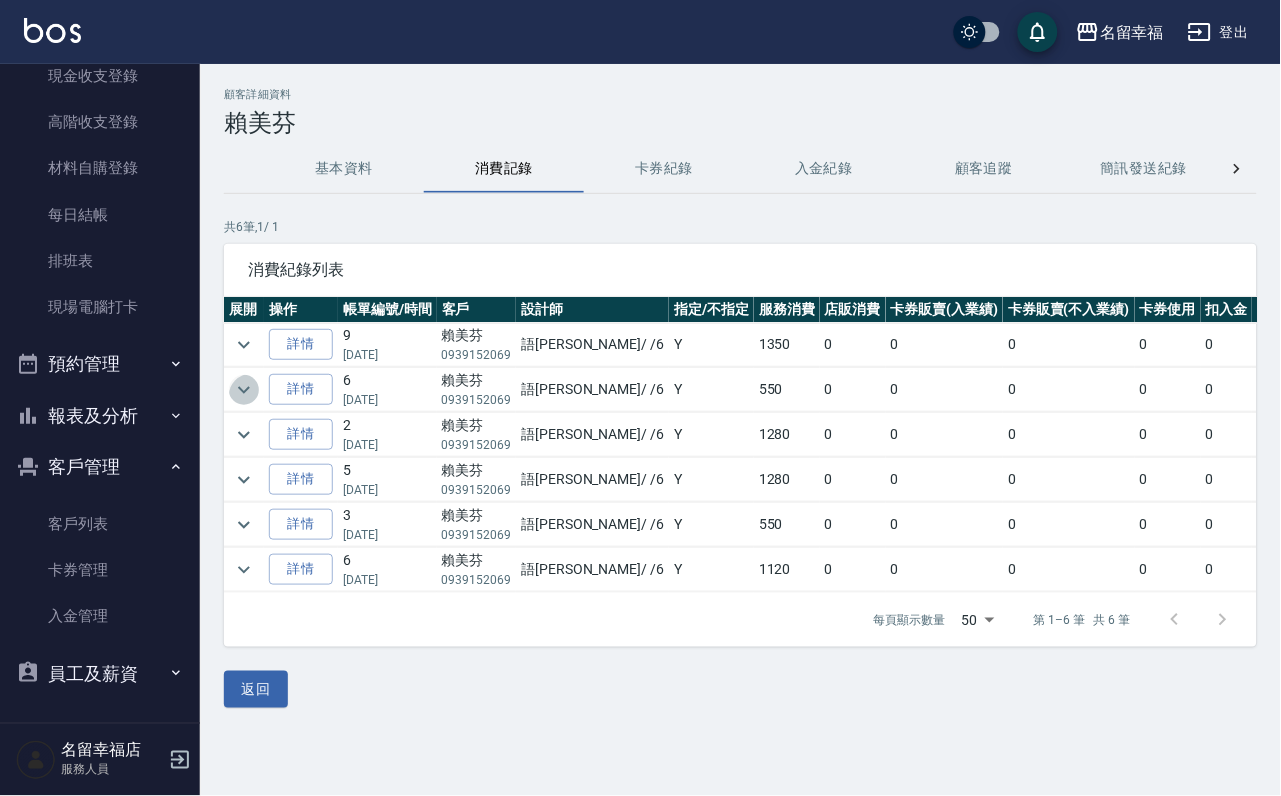 click 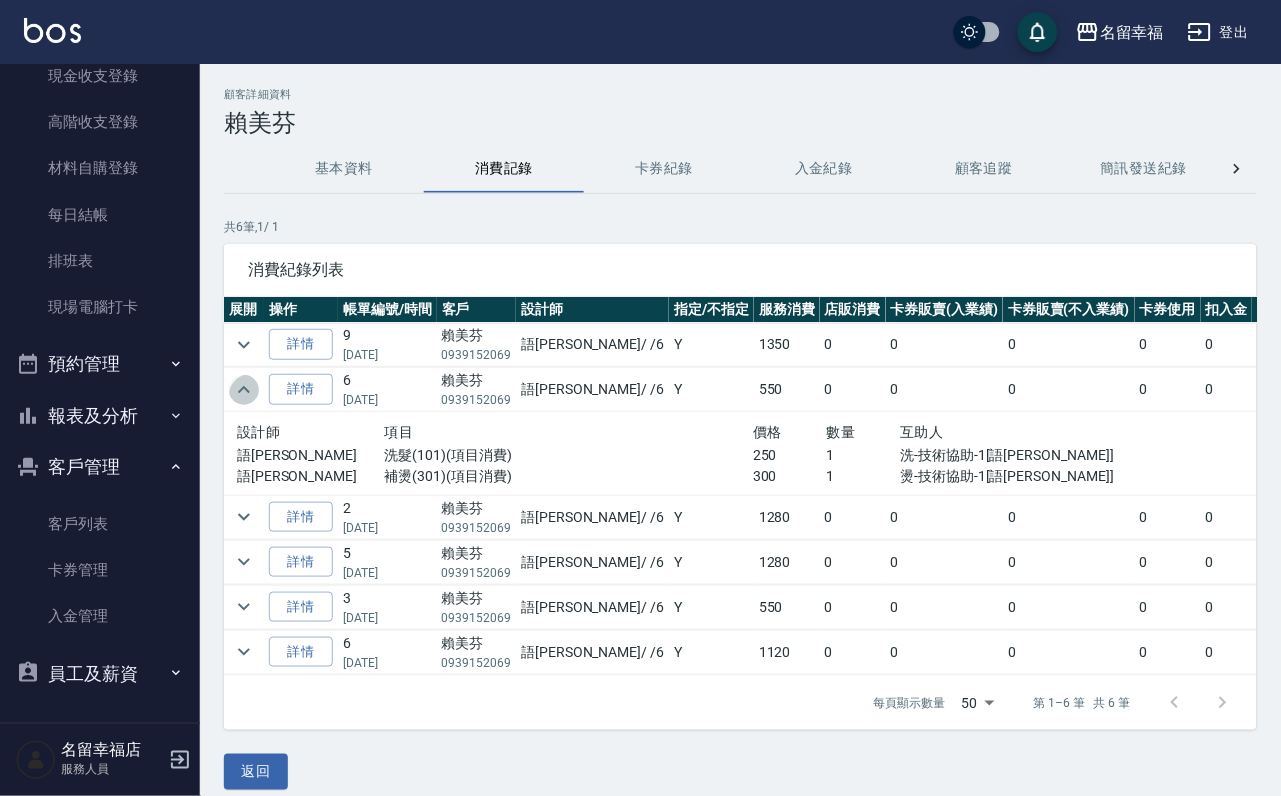 click 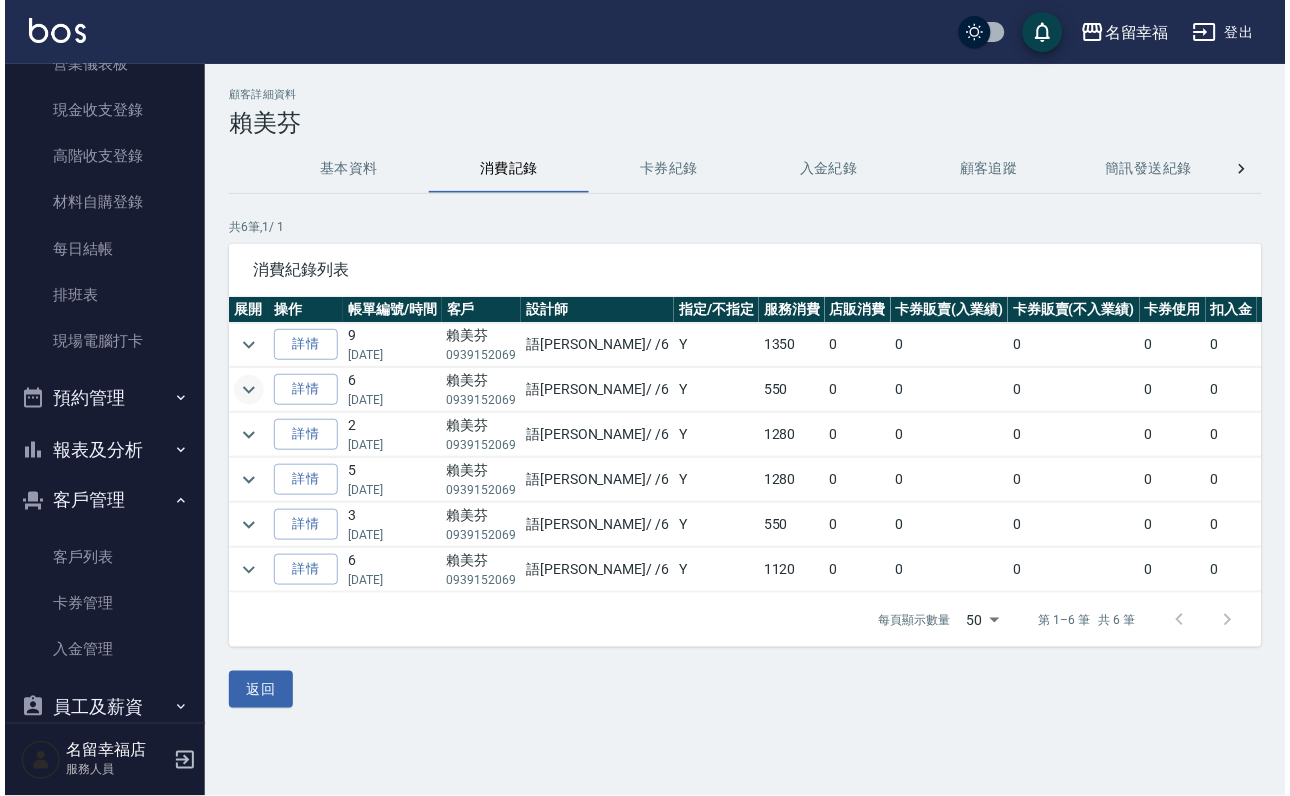 scroll, scrollTop: 0, scrollLeft: 0, axis: both 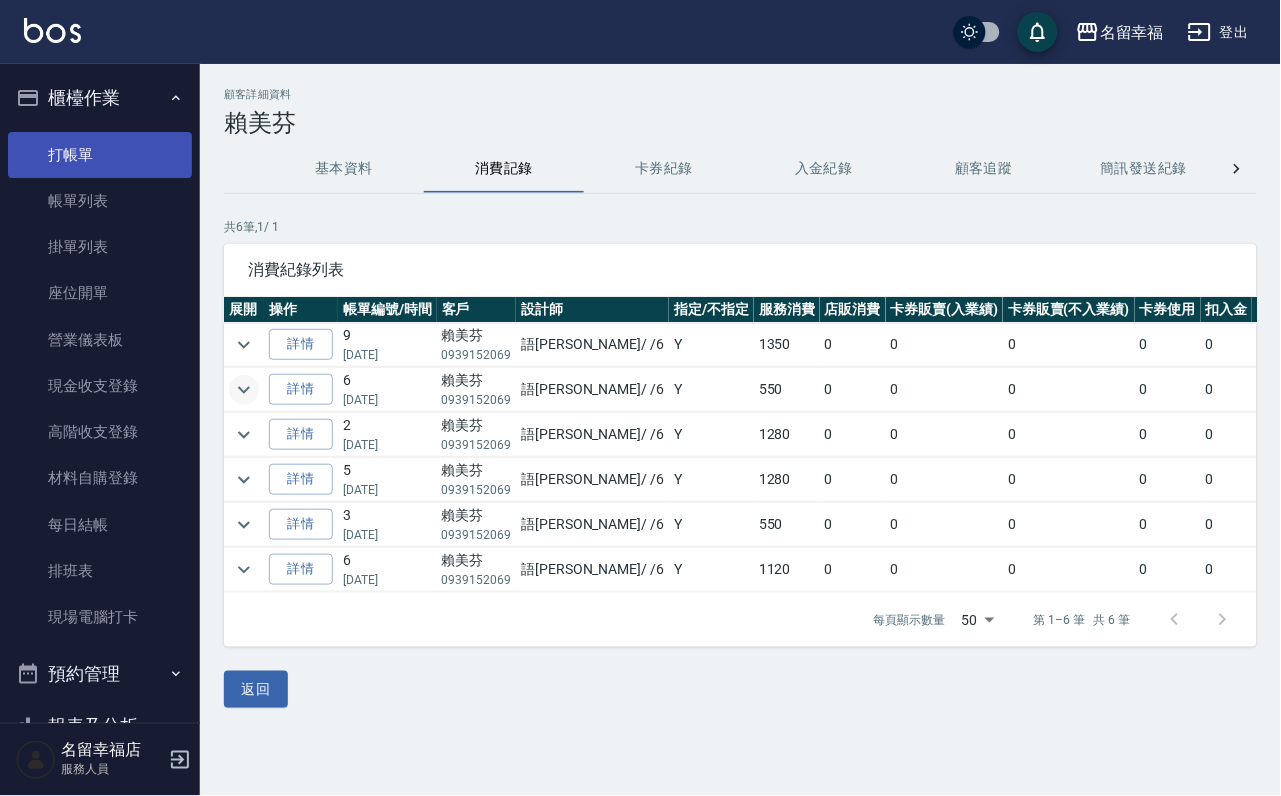 click on "打帳單" at bounding box center [100, 155] 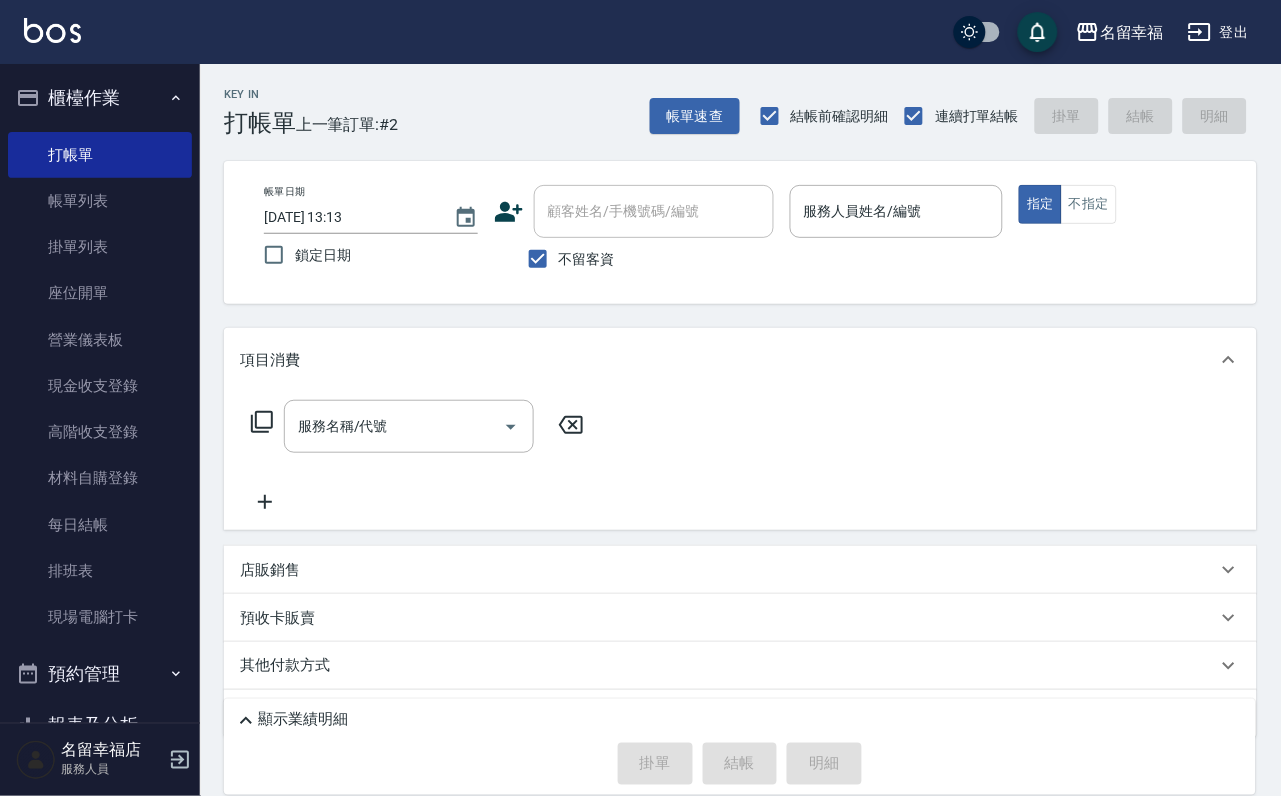 drag, startPoint x: 595, startPoint y: 268, endPoint x: 610, endPoint y: 225, distance: 45.54119 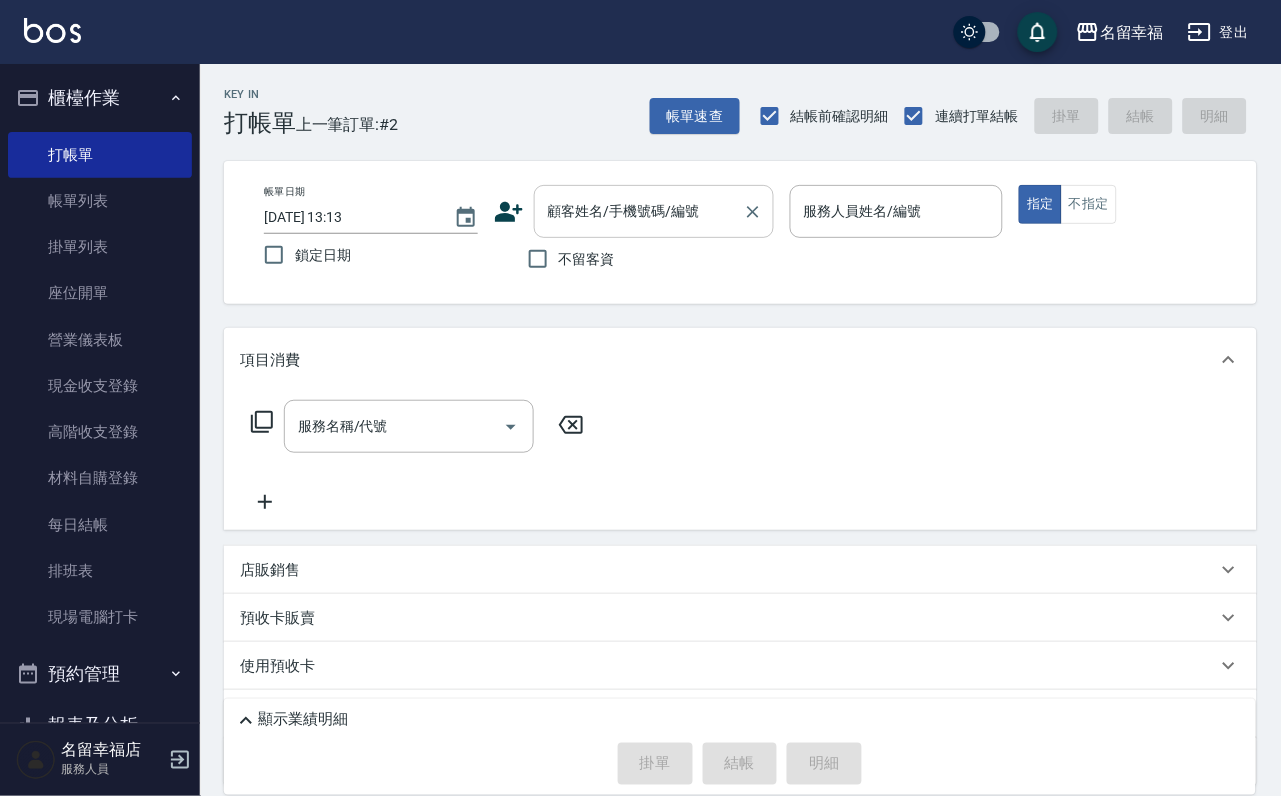 click on "顧客姓名/手機號碼/編號" at bounding box center [639, 211] 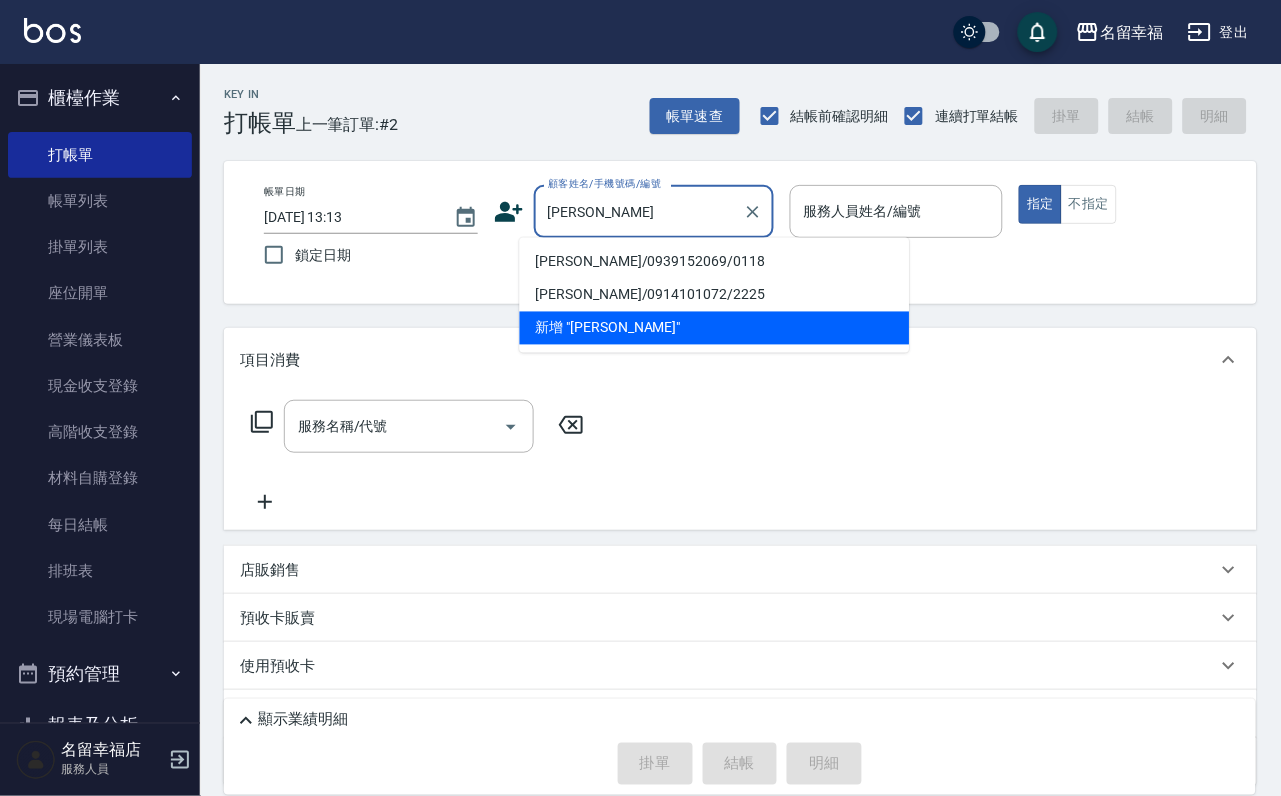 click on "[PERSON_NAME]/0939152069/0118" at bounding box center [715, 262] 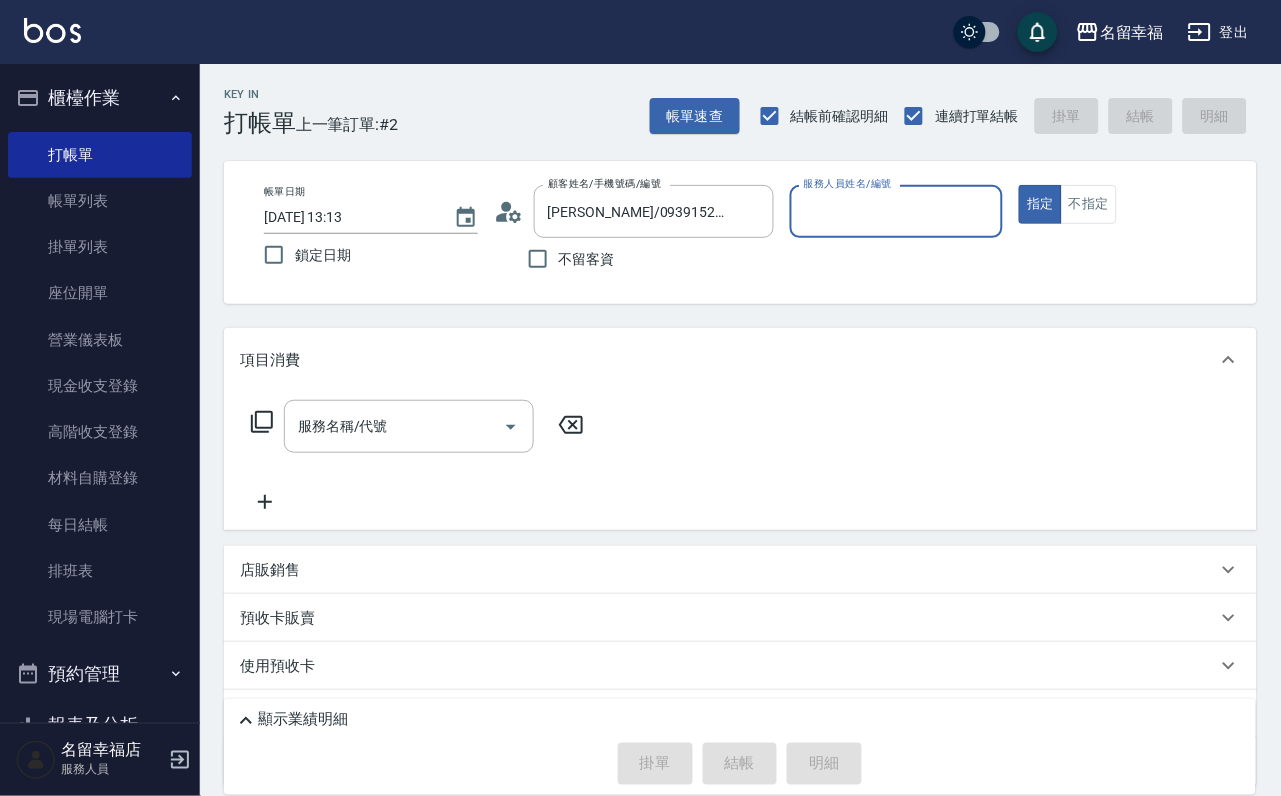type on "語[PERSON_NAME]-6" 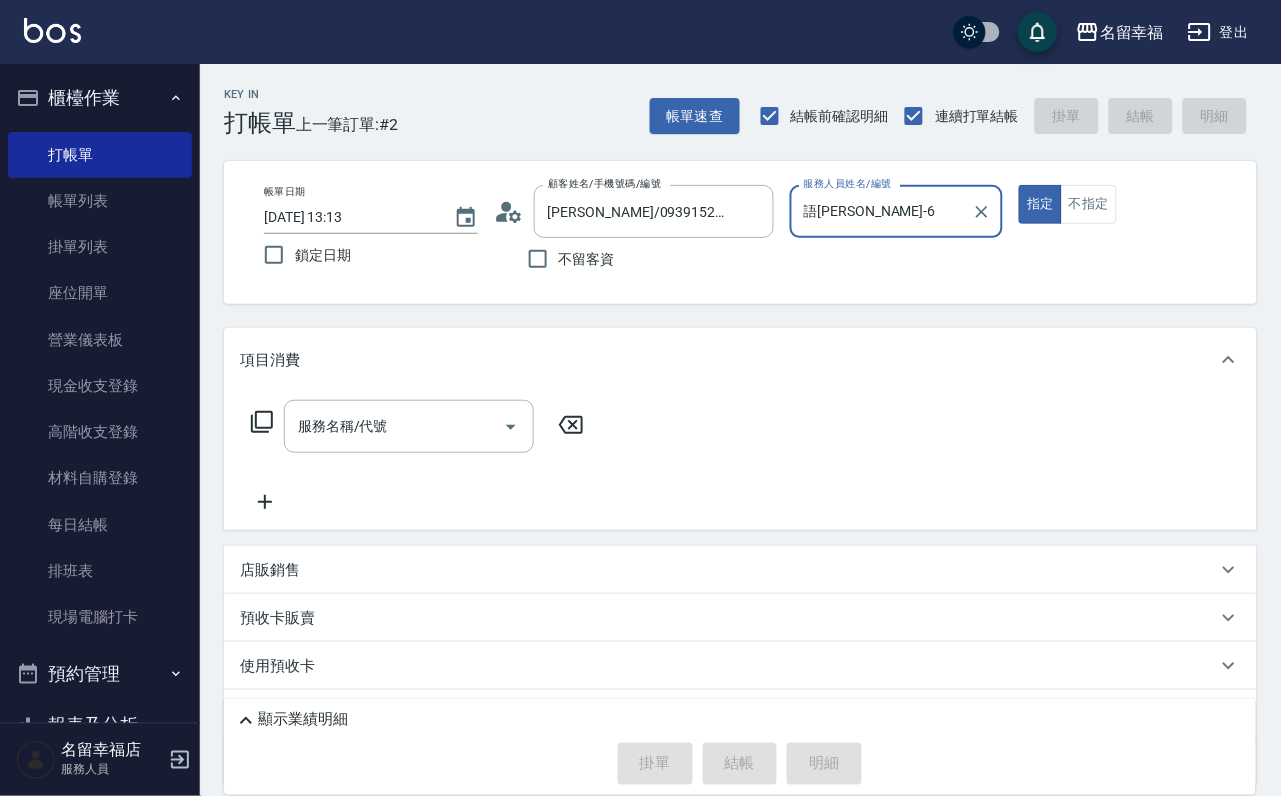 click 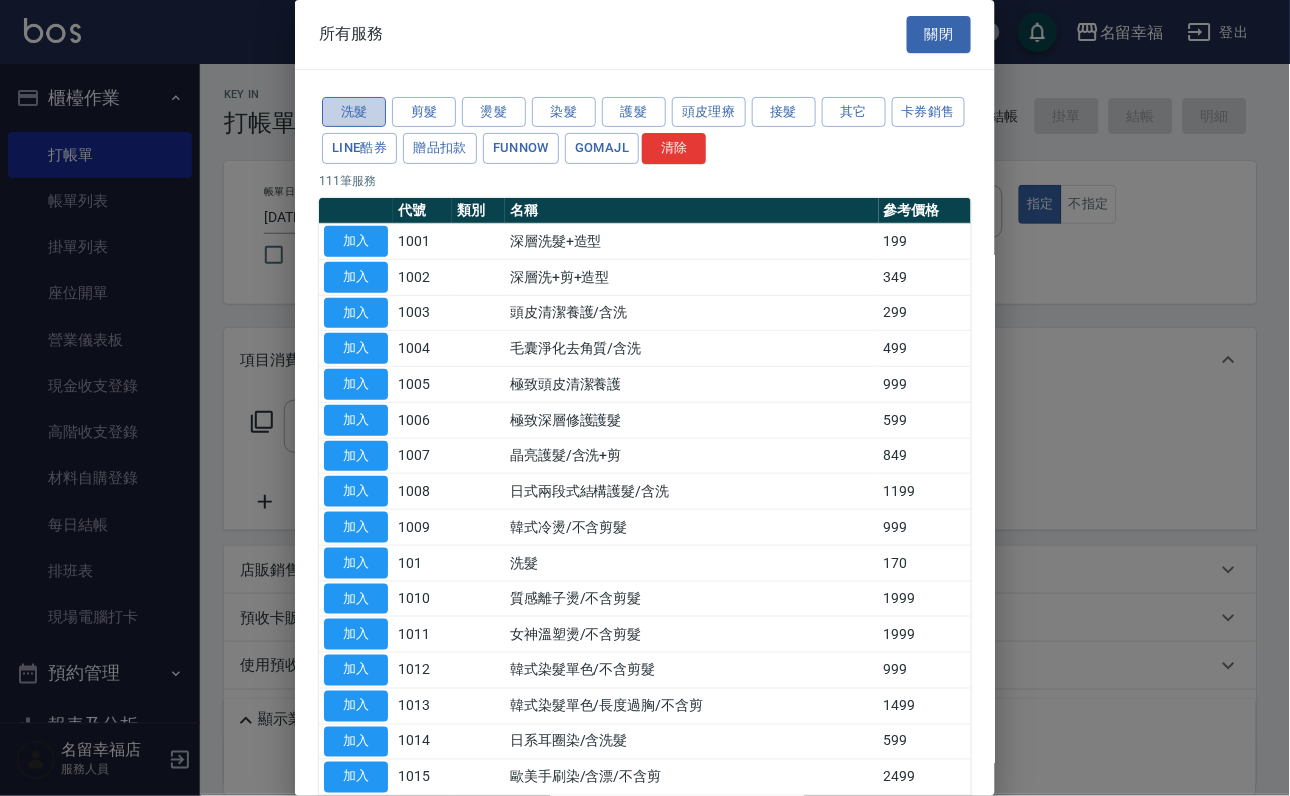 click on "洗髮" at bounding box center [354, 112] 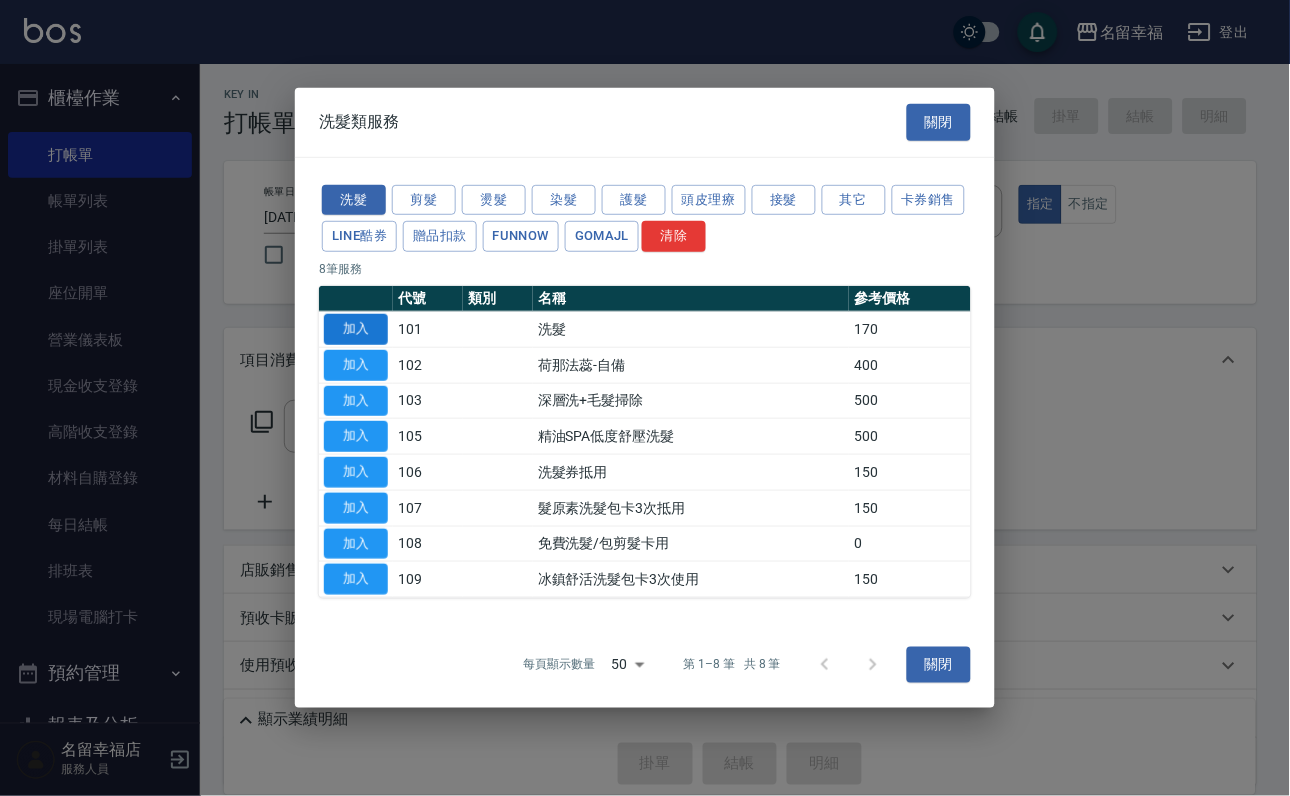 click on "加入" at bounding box center [356, 329] 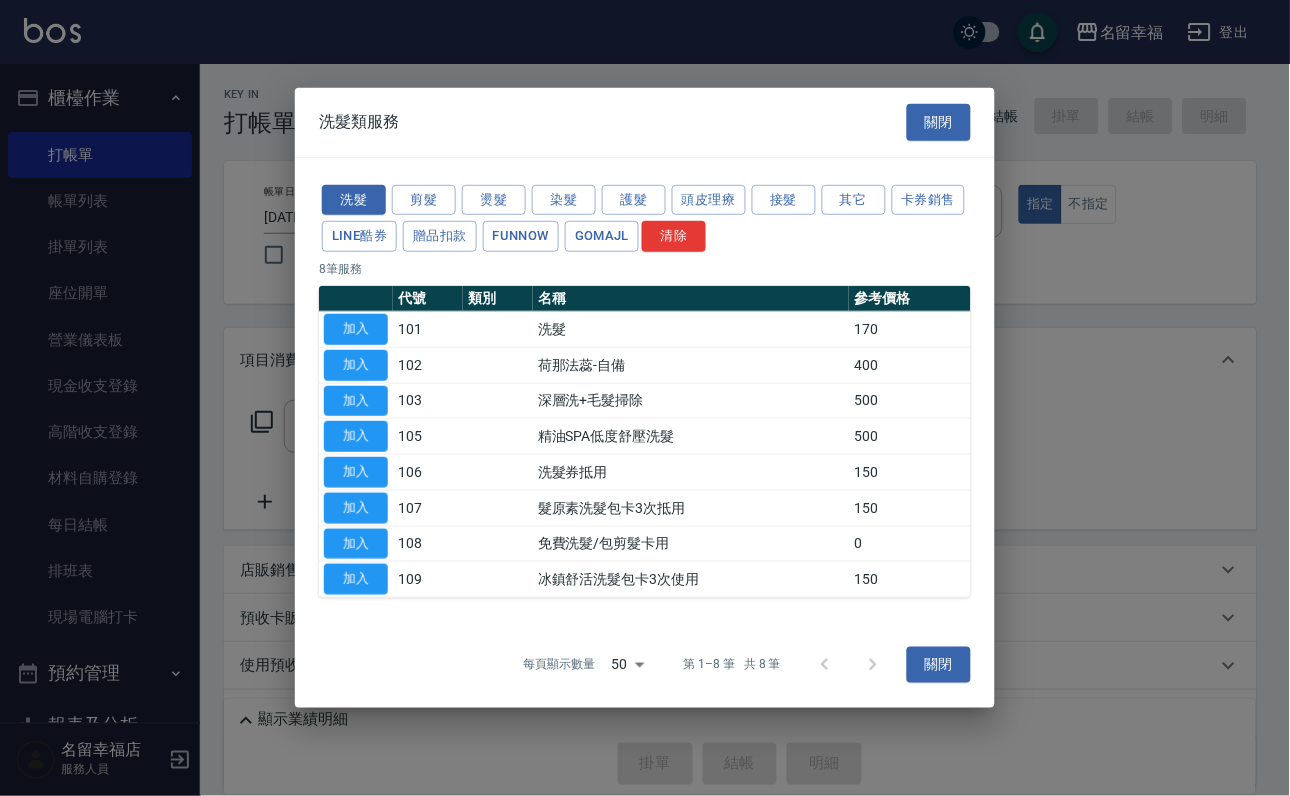 type on "洗髮(101)" 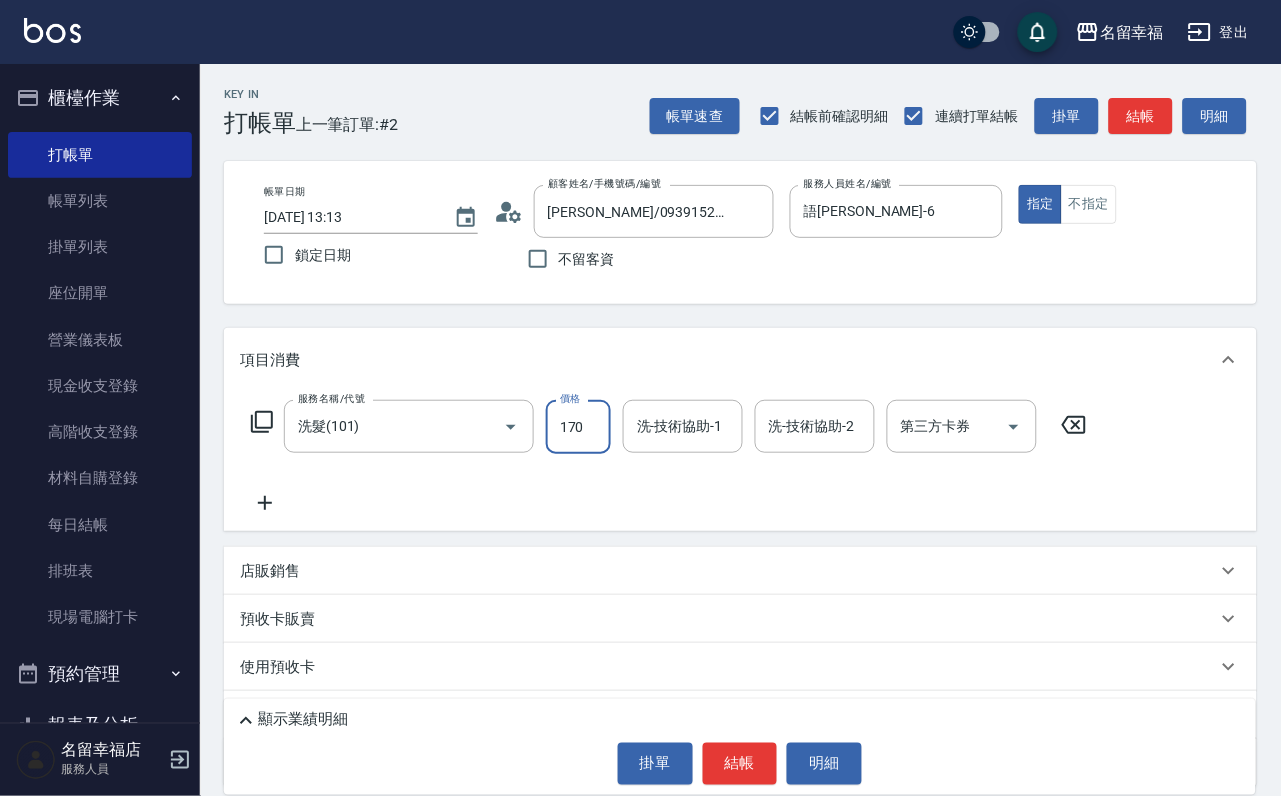 drag, startPoint x: 589, startPoint y: 459, endPoint x: 475, endPoint y: 485, distance: 116.92733 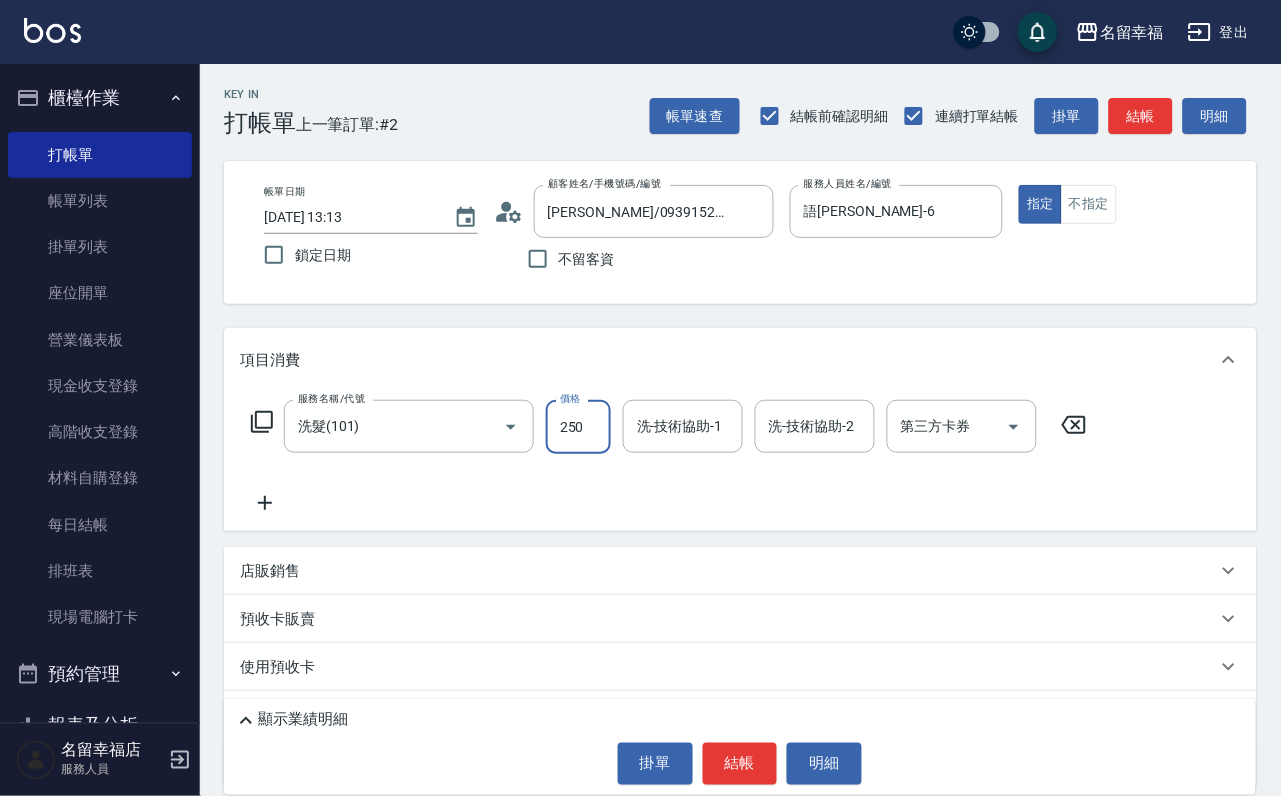 type on "250" 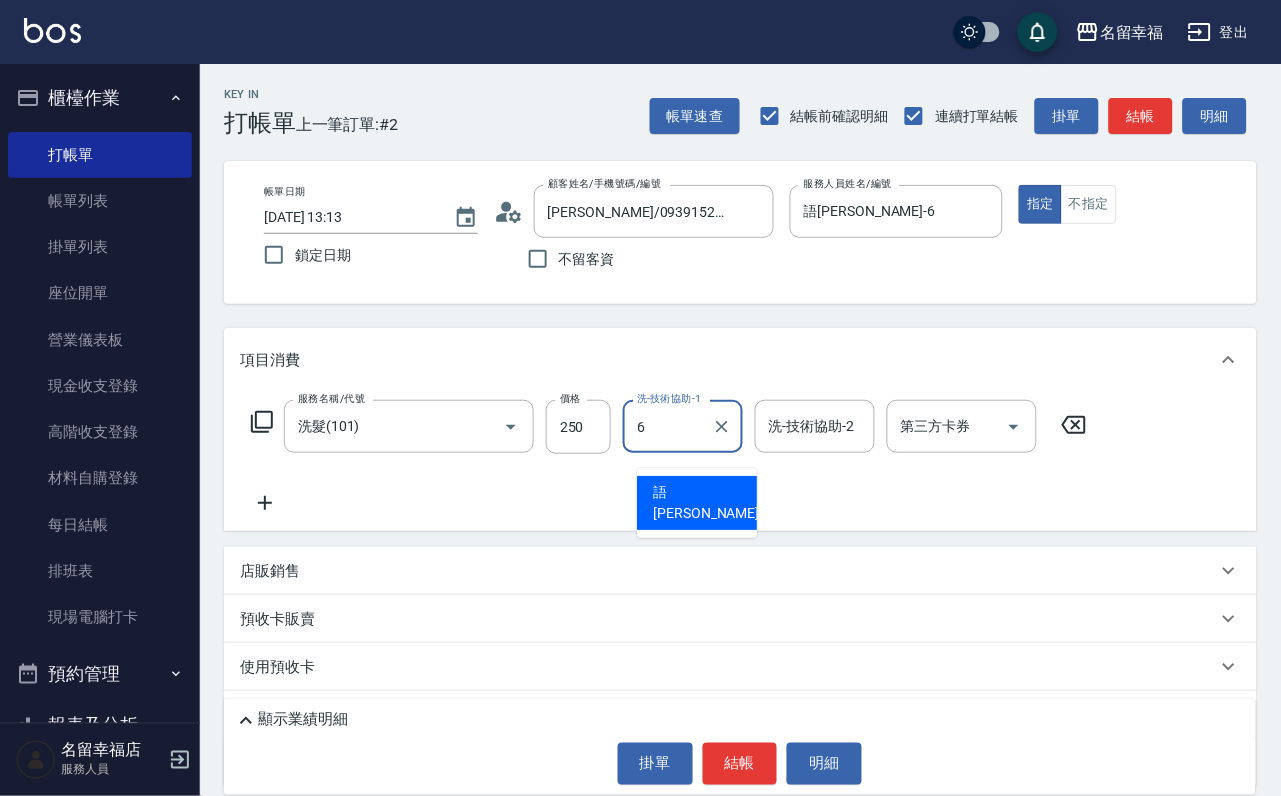 type on "語[PERSON_NAME]-6" 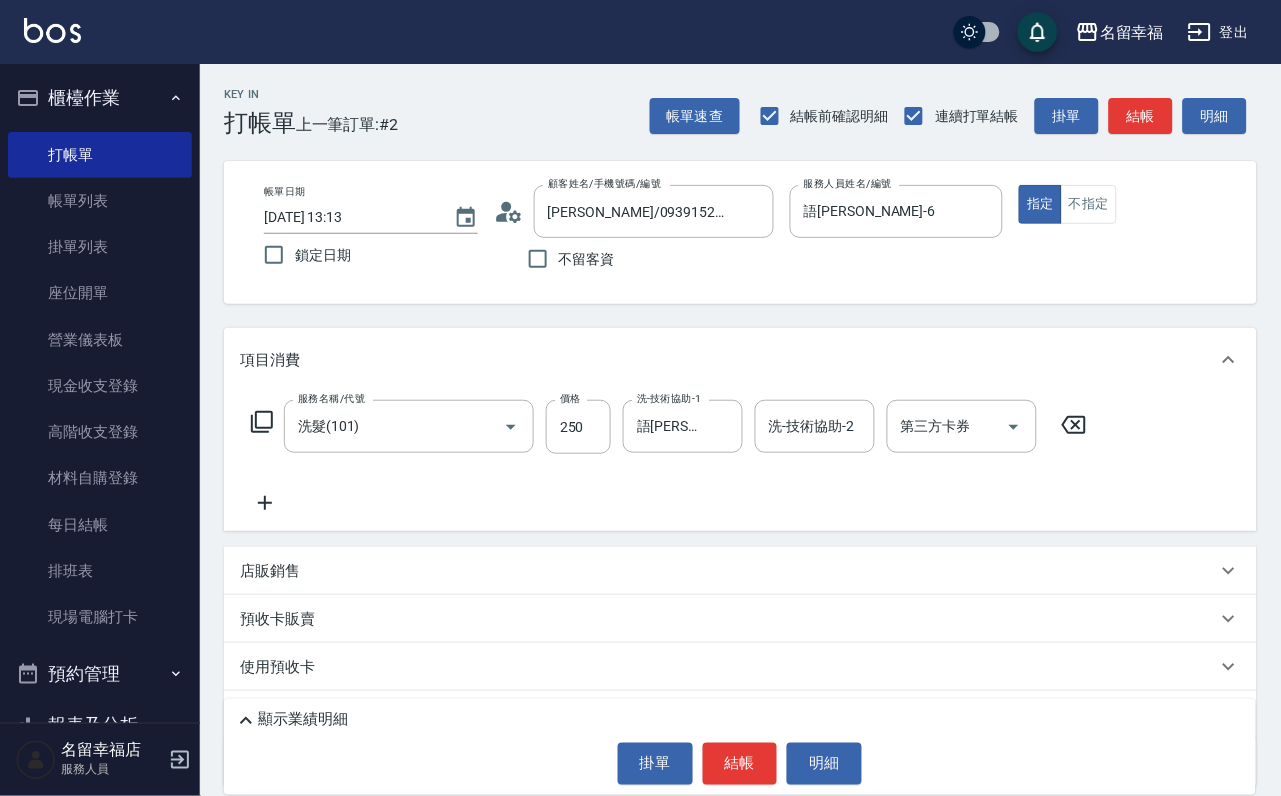 click on "服務名稱/代號 洗髮(101) 服務名稱/代號 價格 250 價格 洗-技術協助-1 語[PERSON_NAME]-6 洗-技術協助-1 洗-技術協助-2 洗-技術協助-2 第三方卡券 第三方卡券" at bounding box center (669, 427) 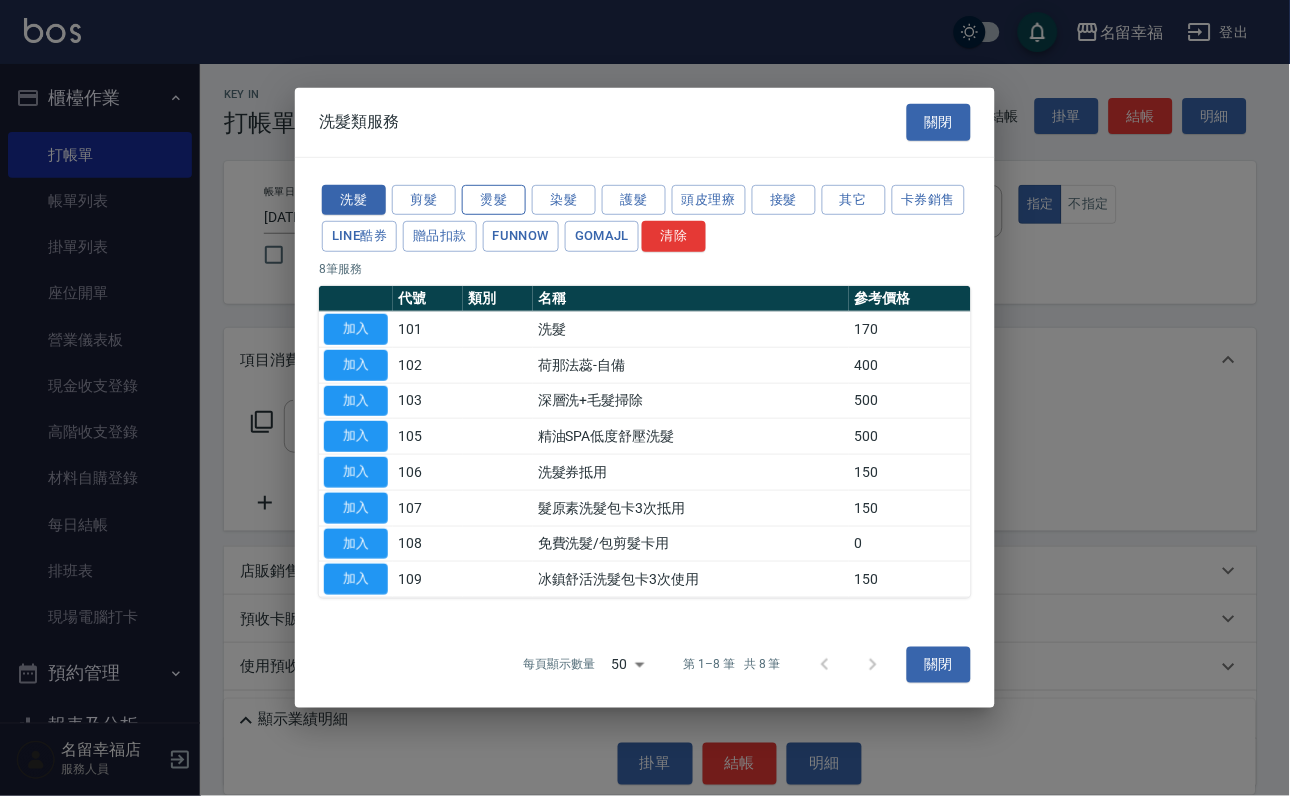 click on "燙髮" at bounding box center [494, 199] 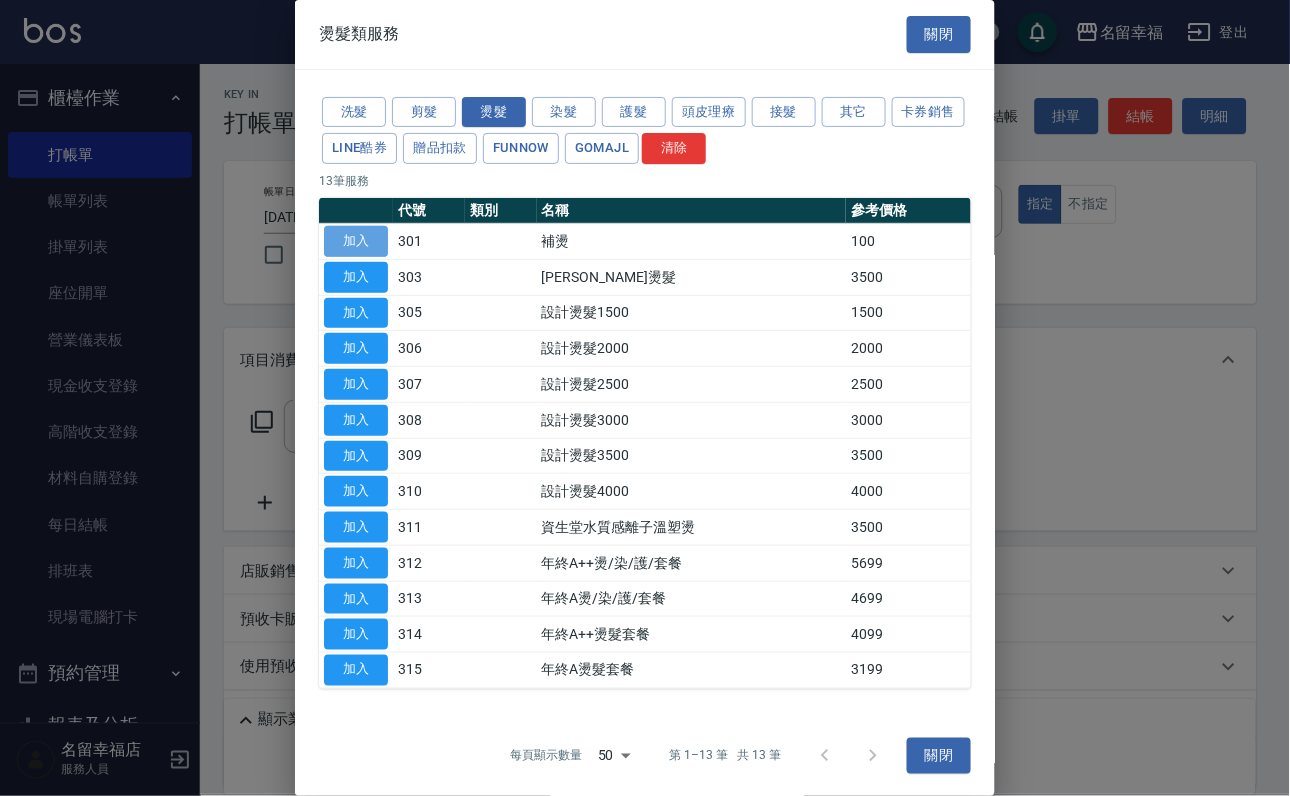 click on "加入" at bounding box center (356, 241) 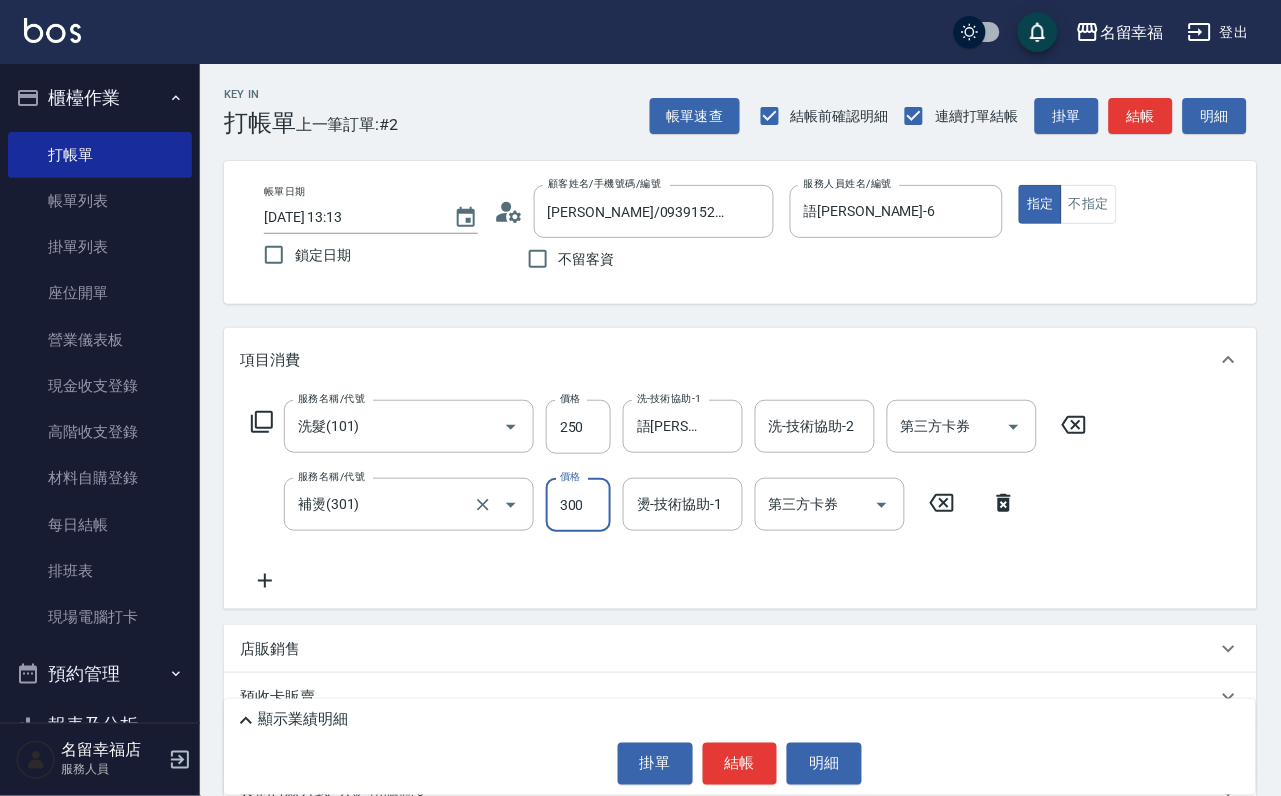type on "300" 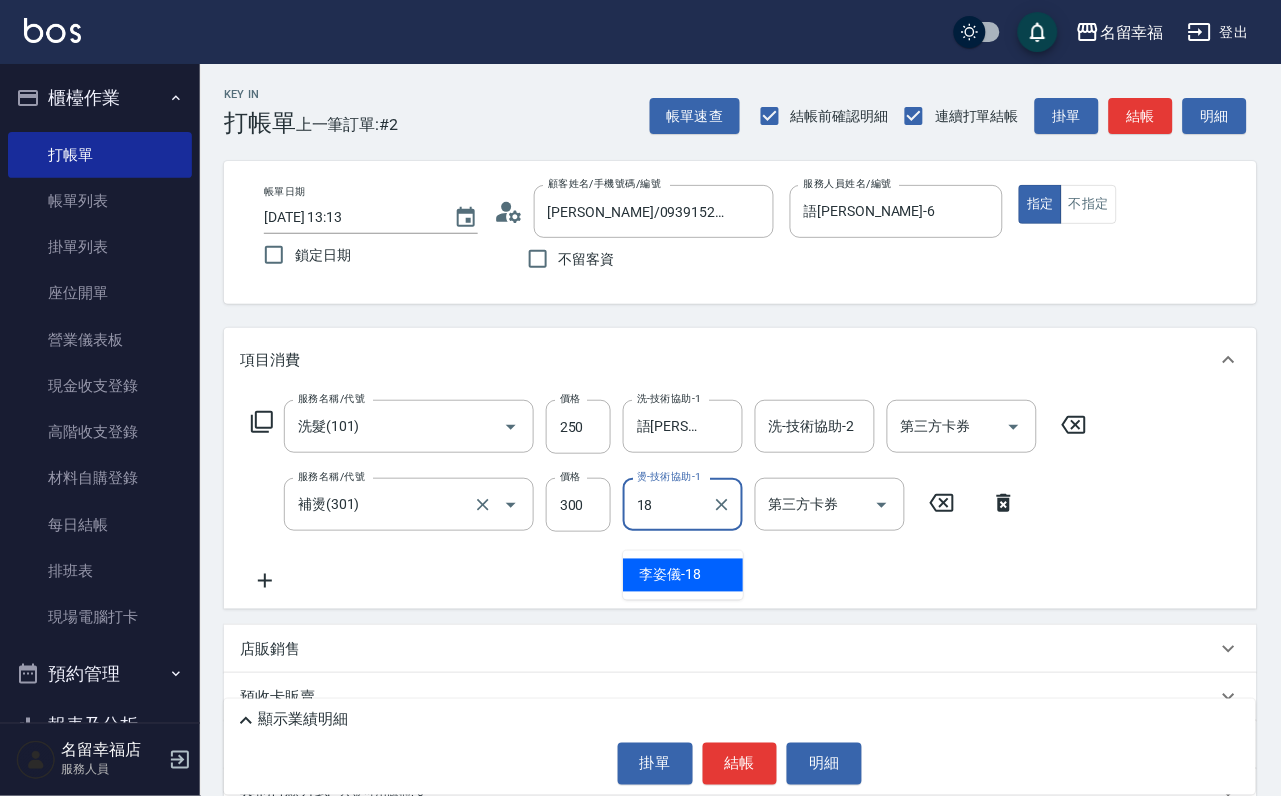 type on "[PERSON_NAME]-18" 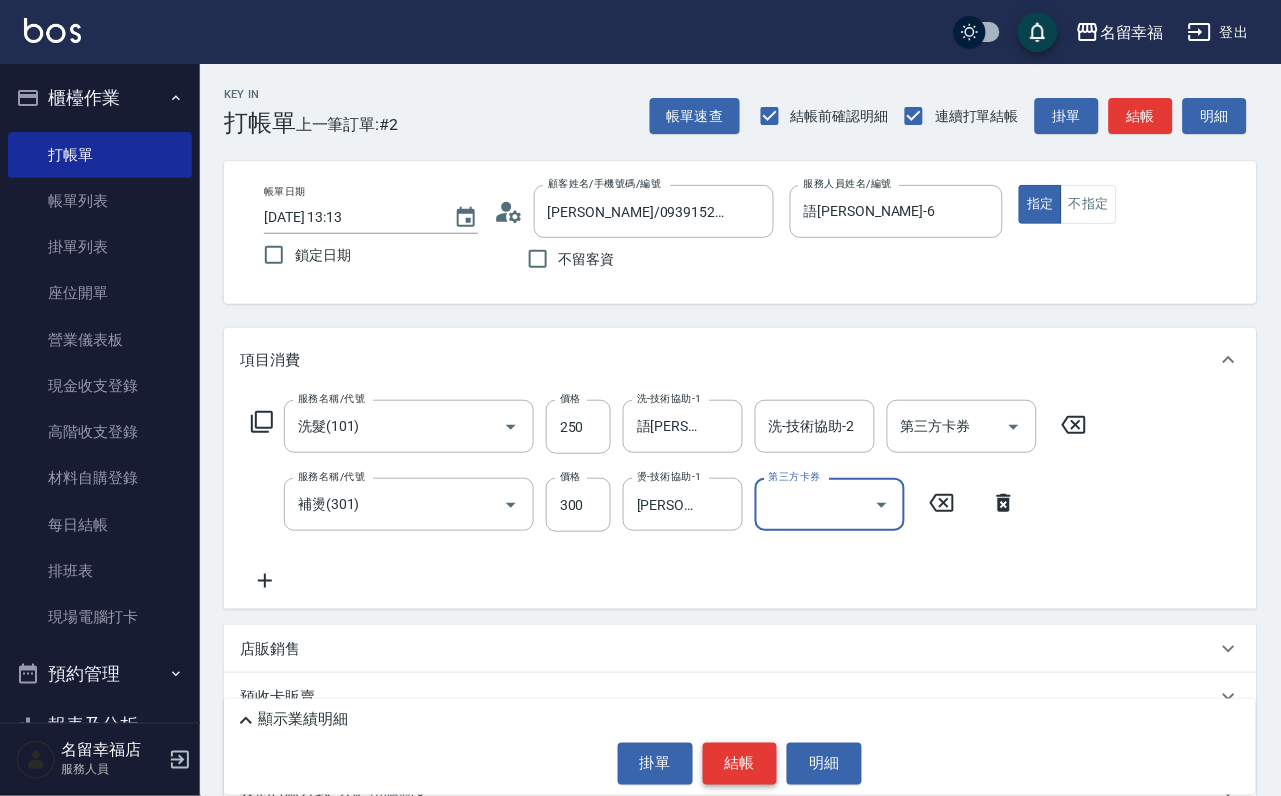 click on "結帳" at bounding box center [740, 764] 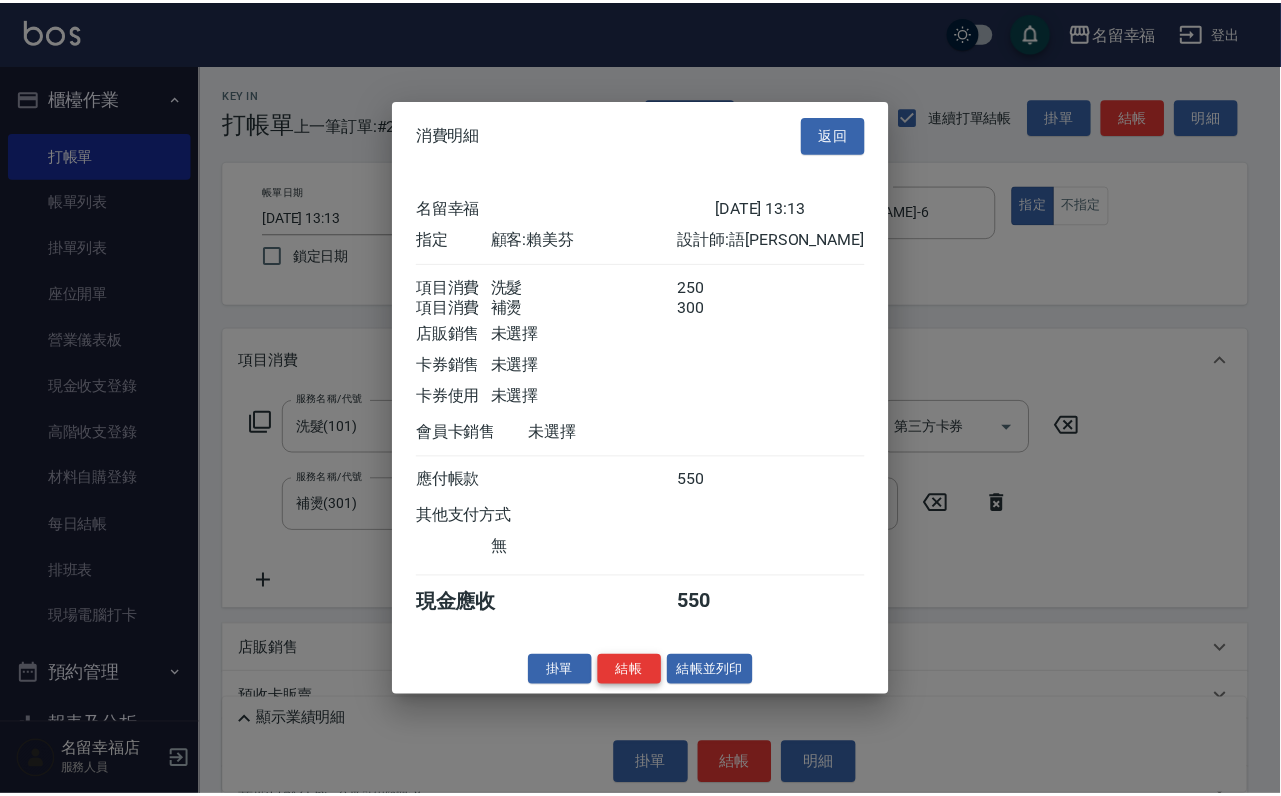scroll, scrollTop: 322, scrollLeft: 0, axis: vertical 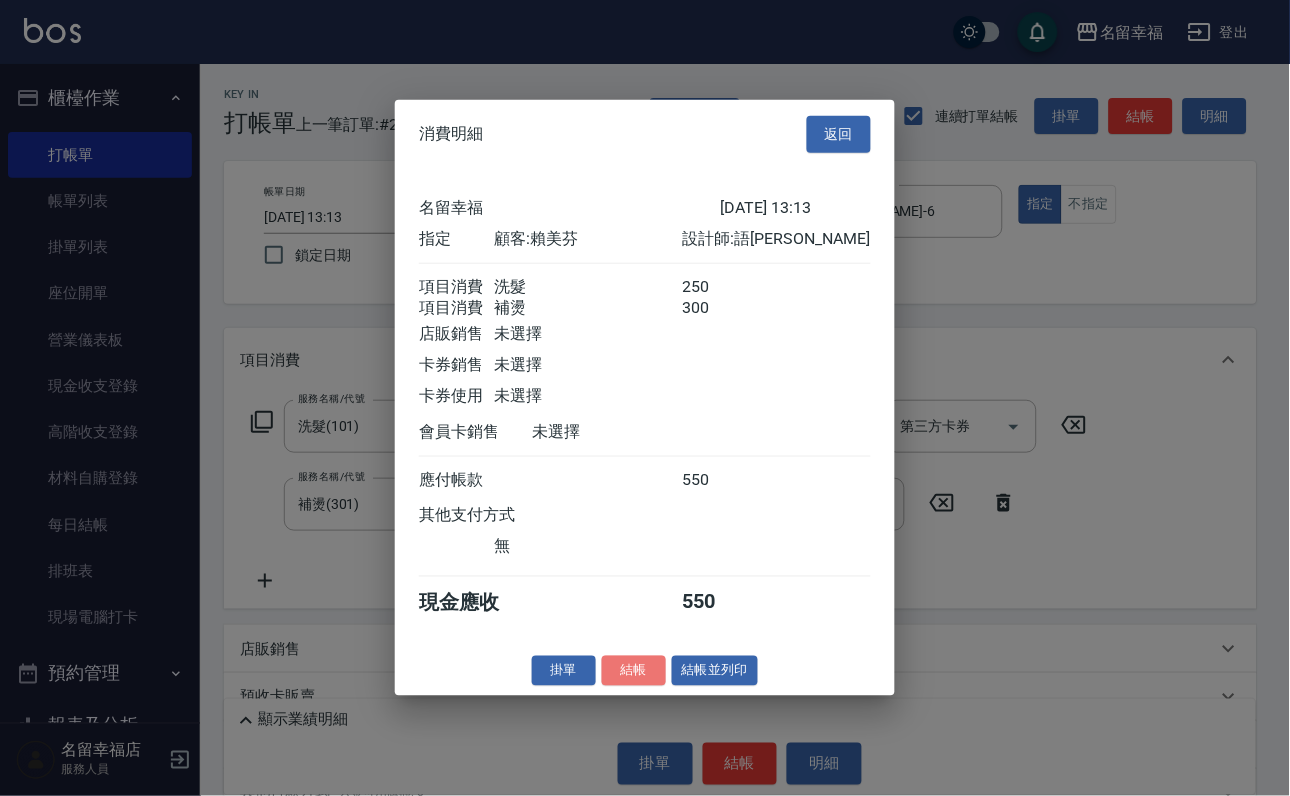 click on "結帳" at bounding box center (634, 670) 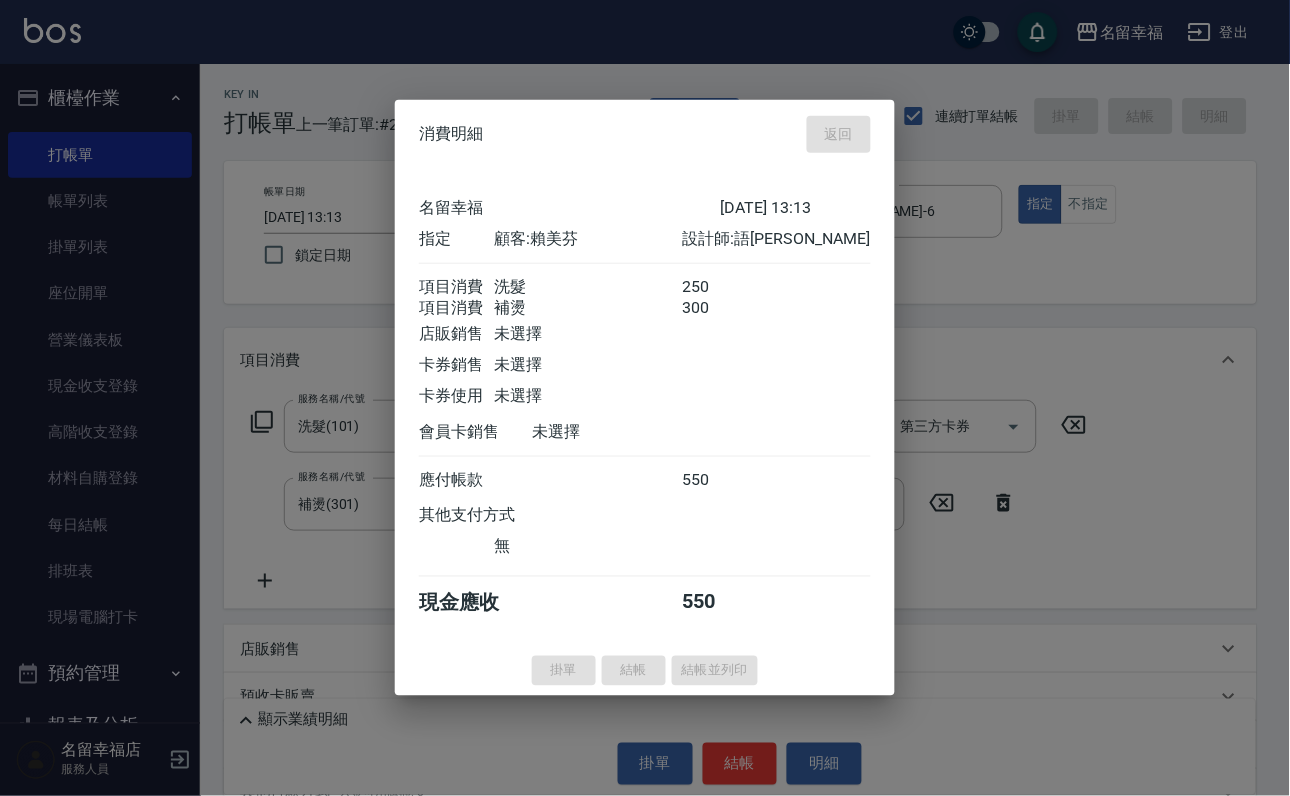 type on "[DATE] 13:14" 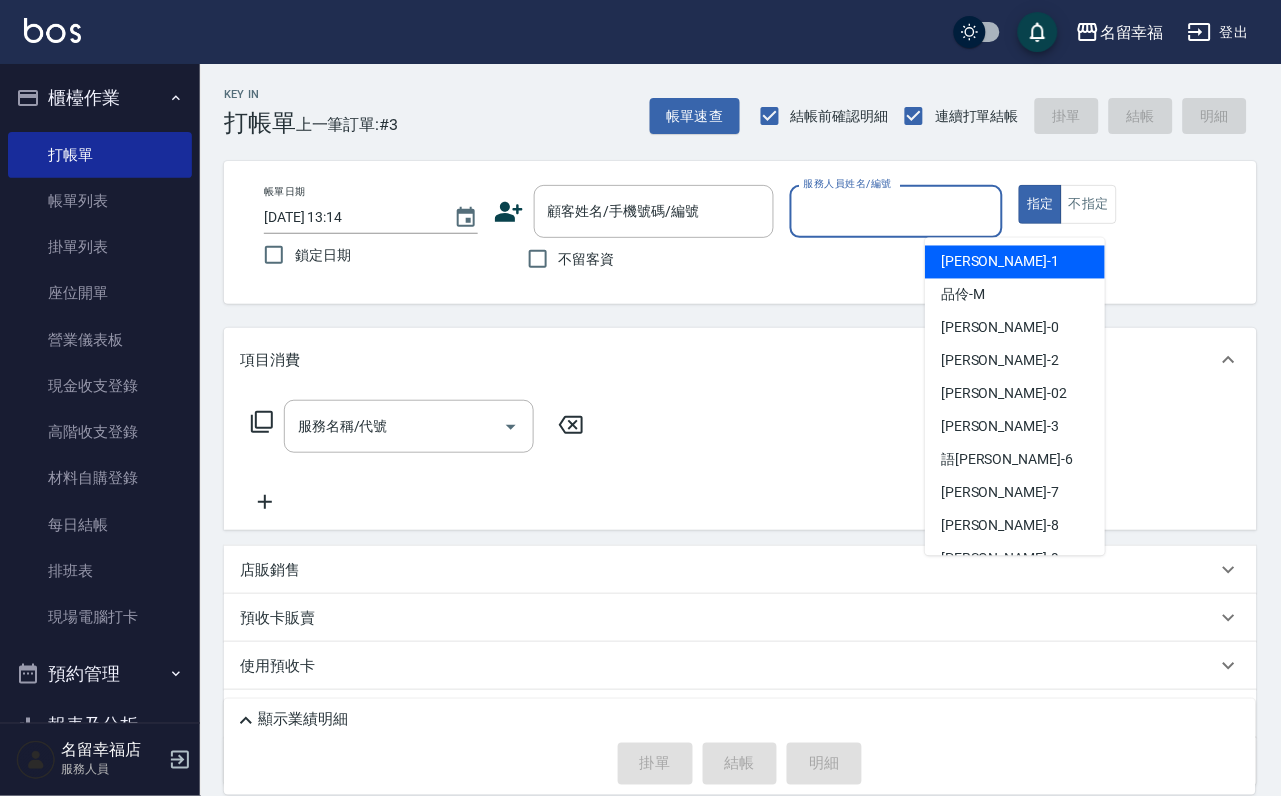 click on "服務人員姓名/編號" at bounding box center (897, 211) 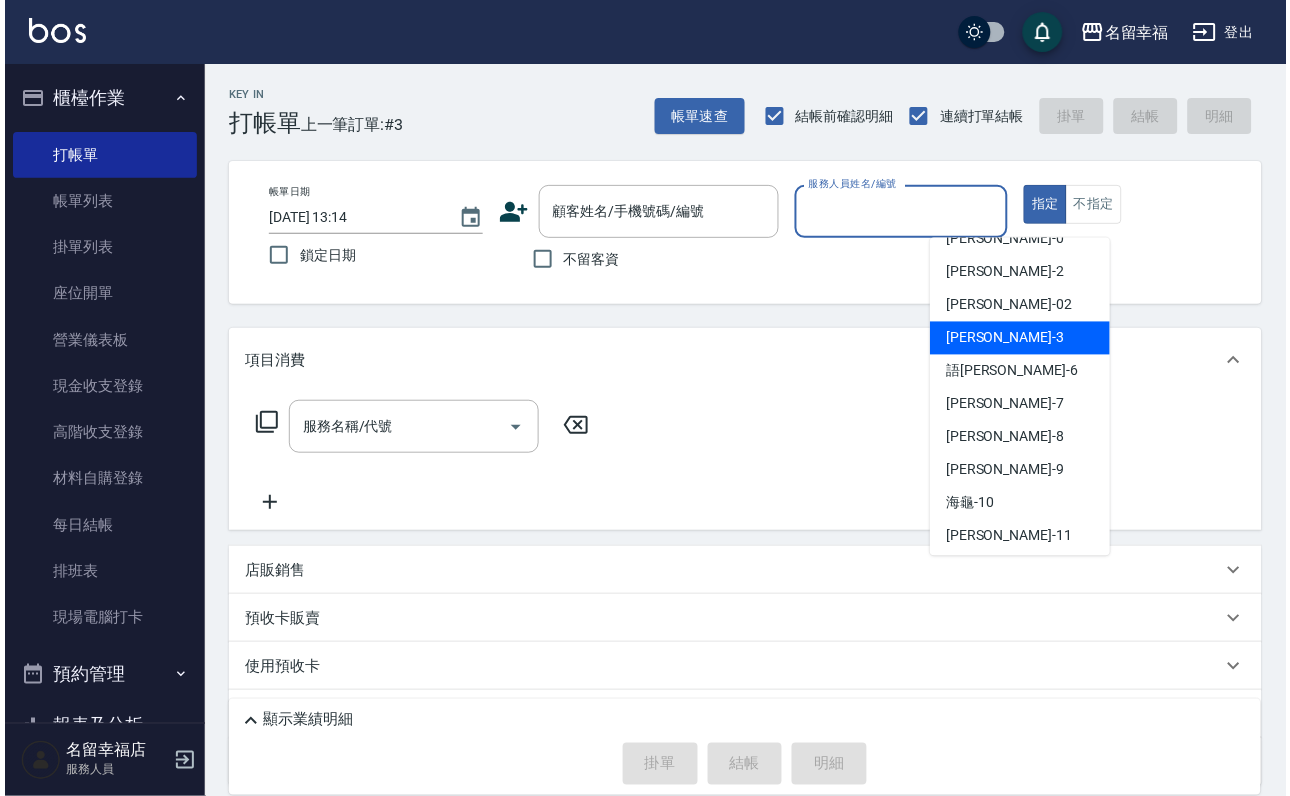 scroll, scrollTop: 150, scrollLeft: 0, axis: vertical 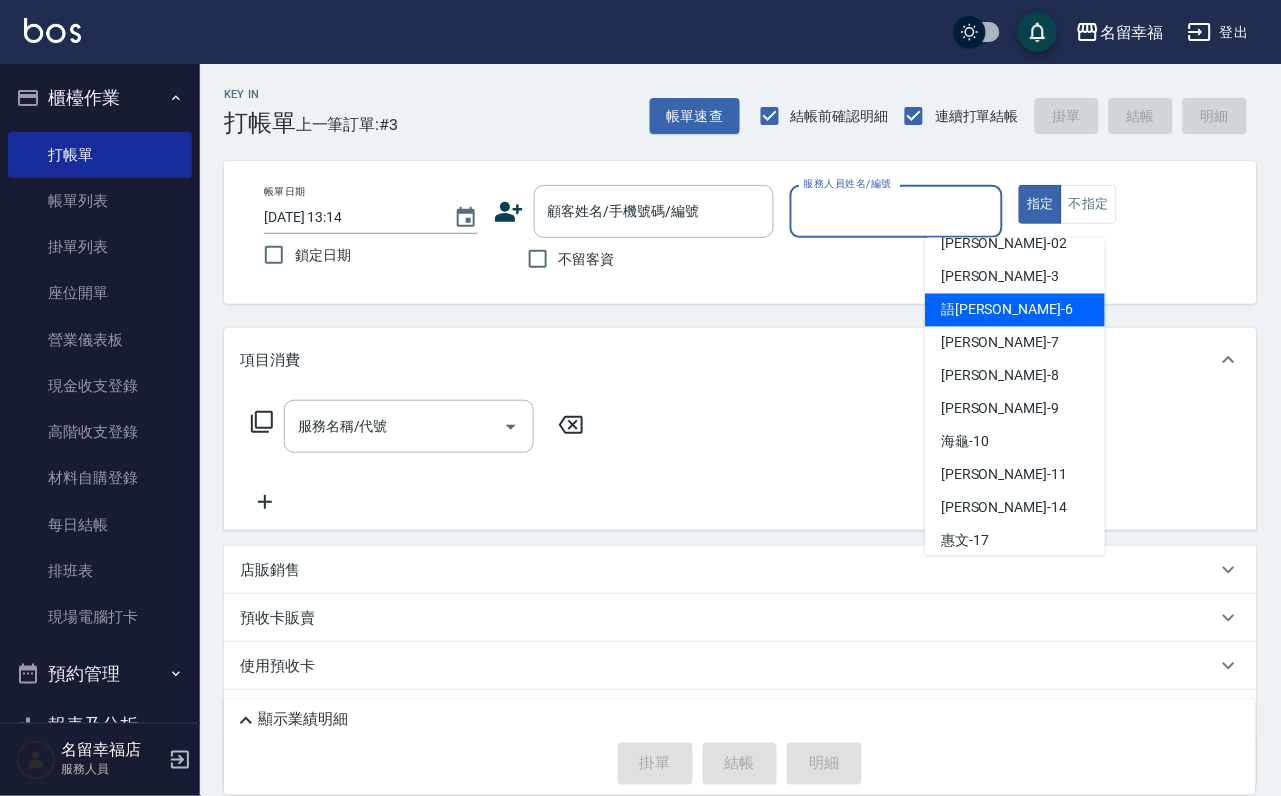 drag, startPoint x: 1028, startPoint y: 311, endPoint x: 1005, endPoint y: 332, distance: 31.144823 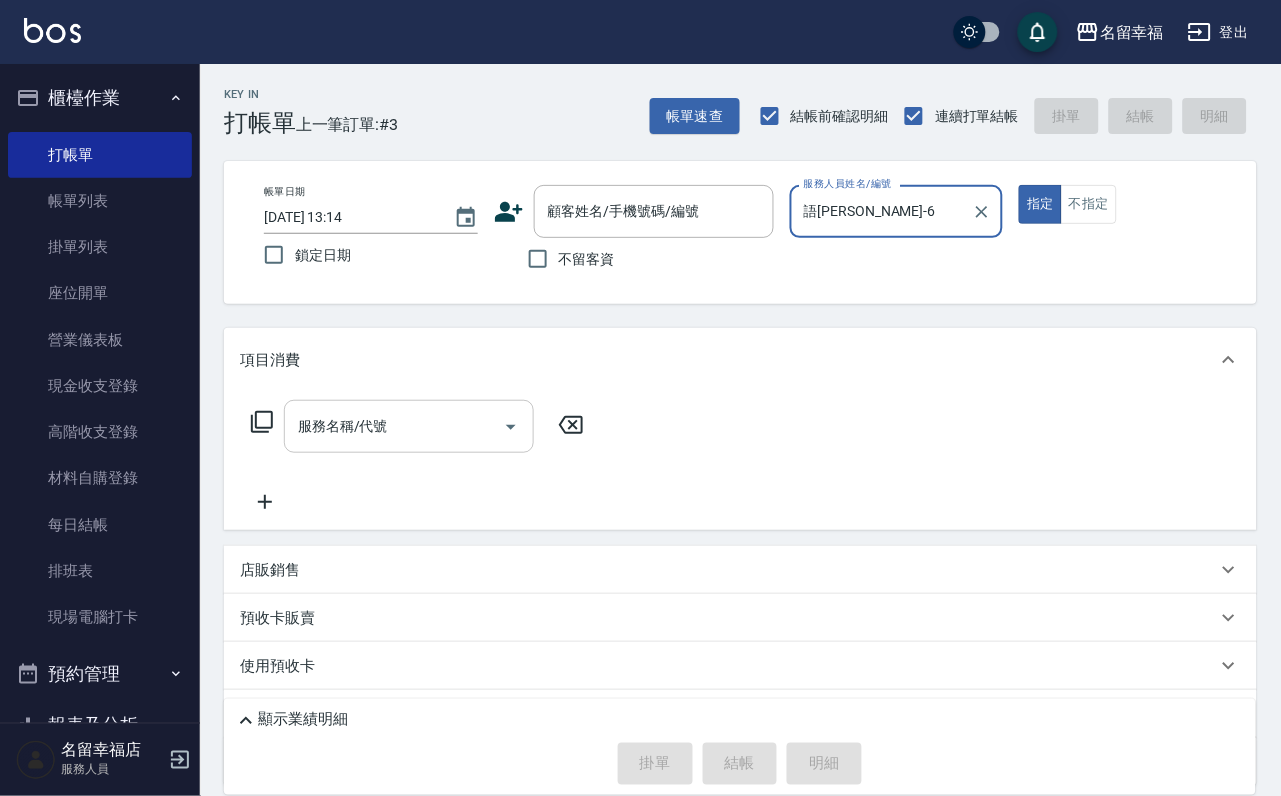 click on "服務名稱/代號" at bounding box center (409, 426) 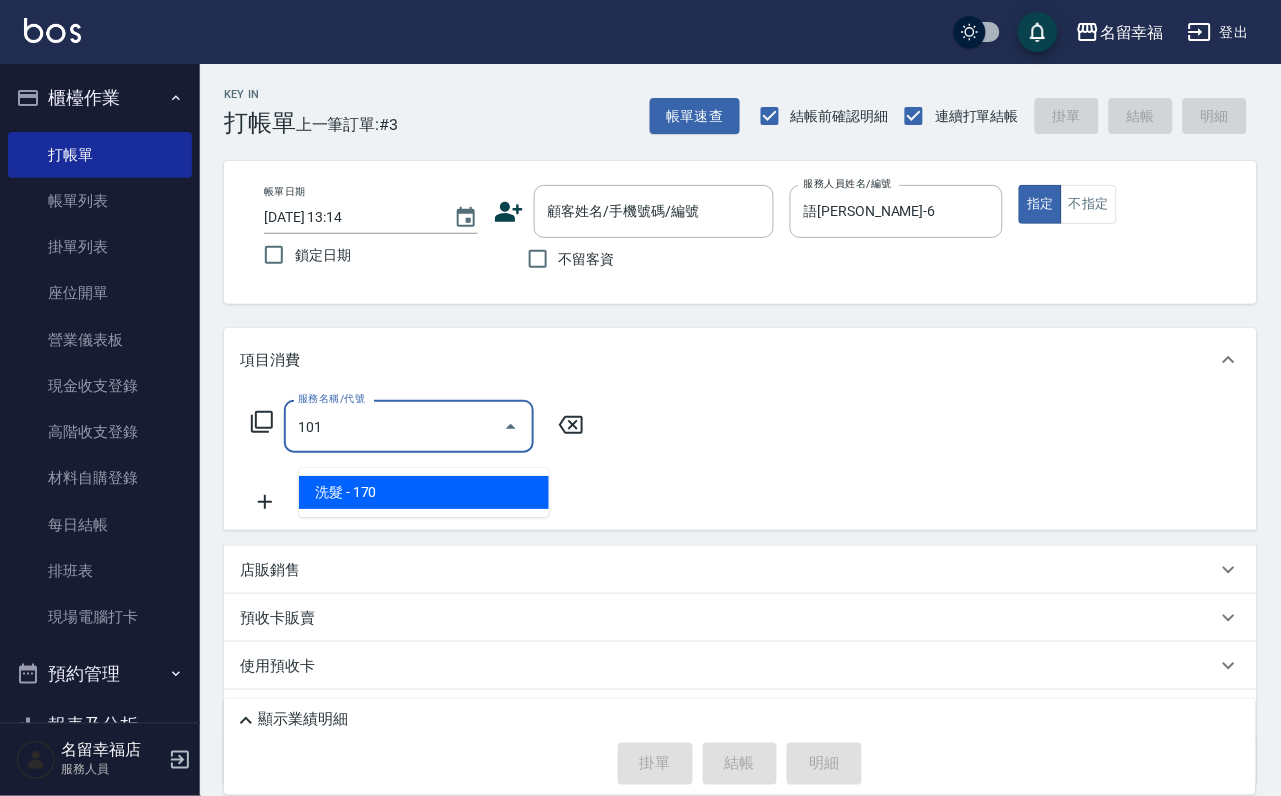 type on "洗髮(101)" 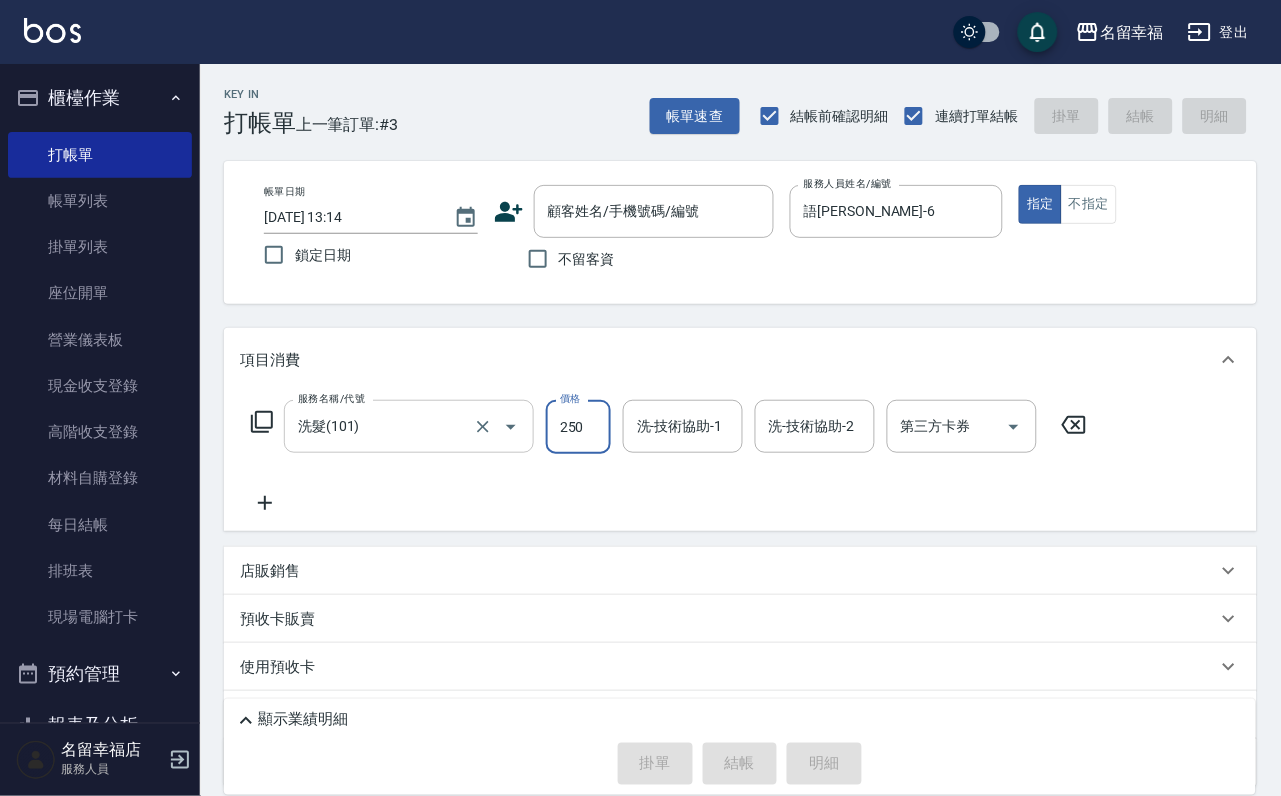 type on "250" 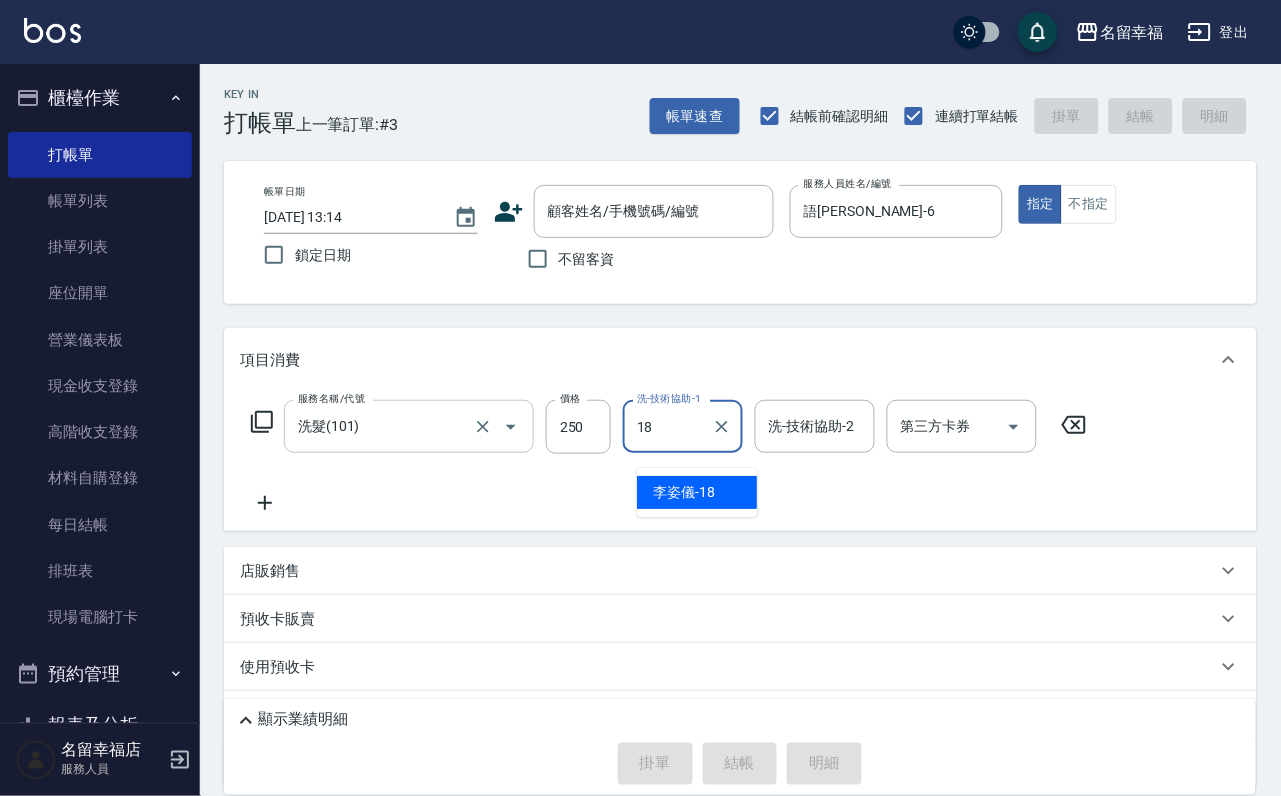 type on "[PERSON_NAME]-18" 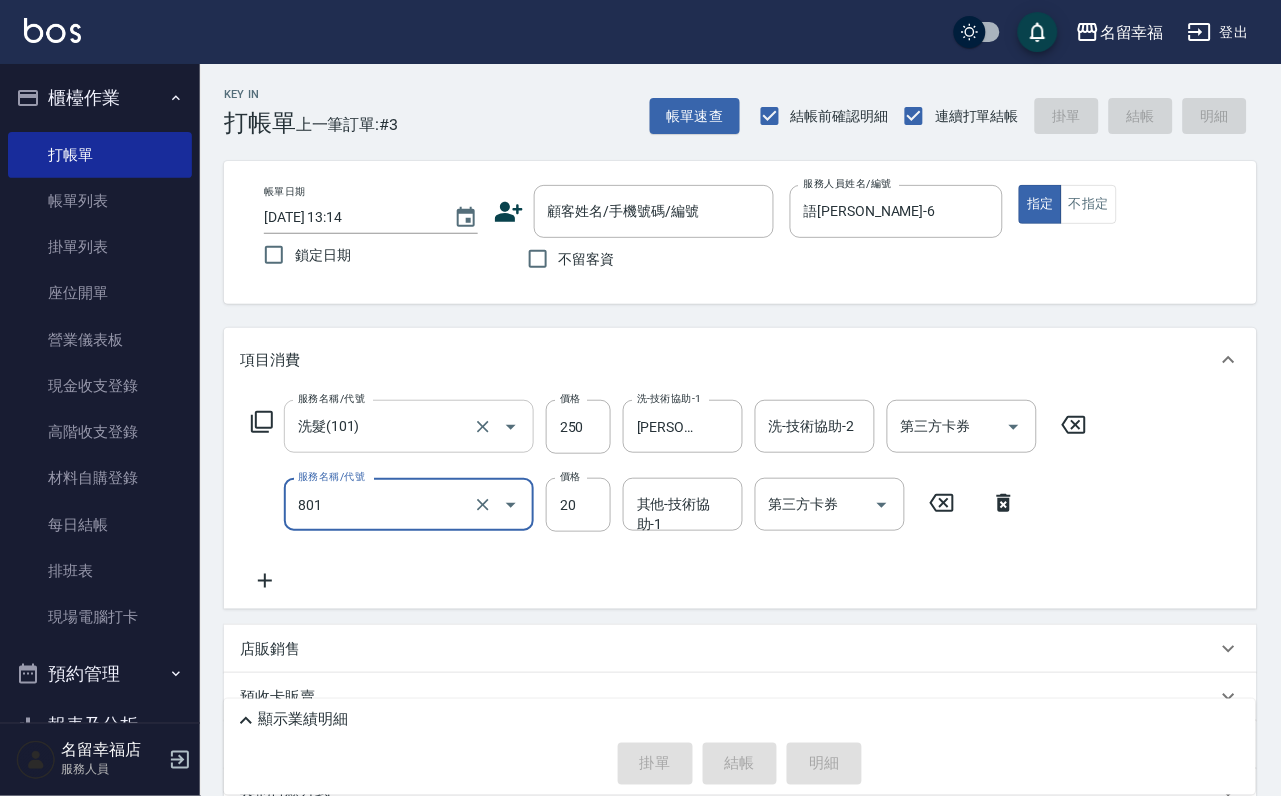 type on "潤絲(801)" 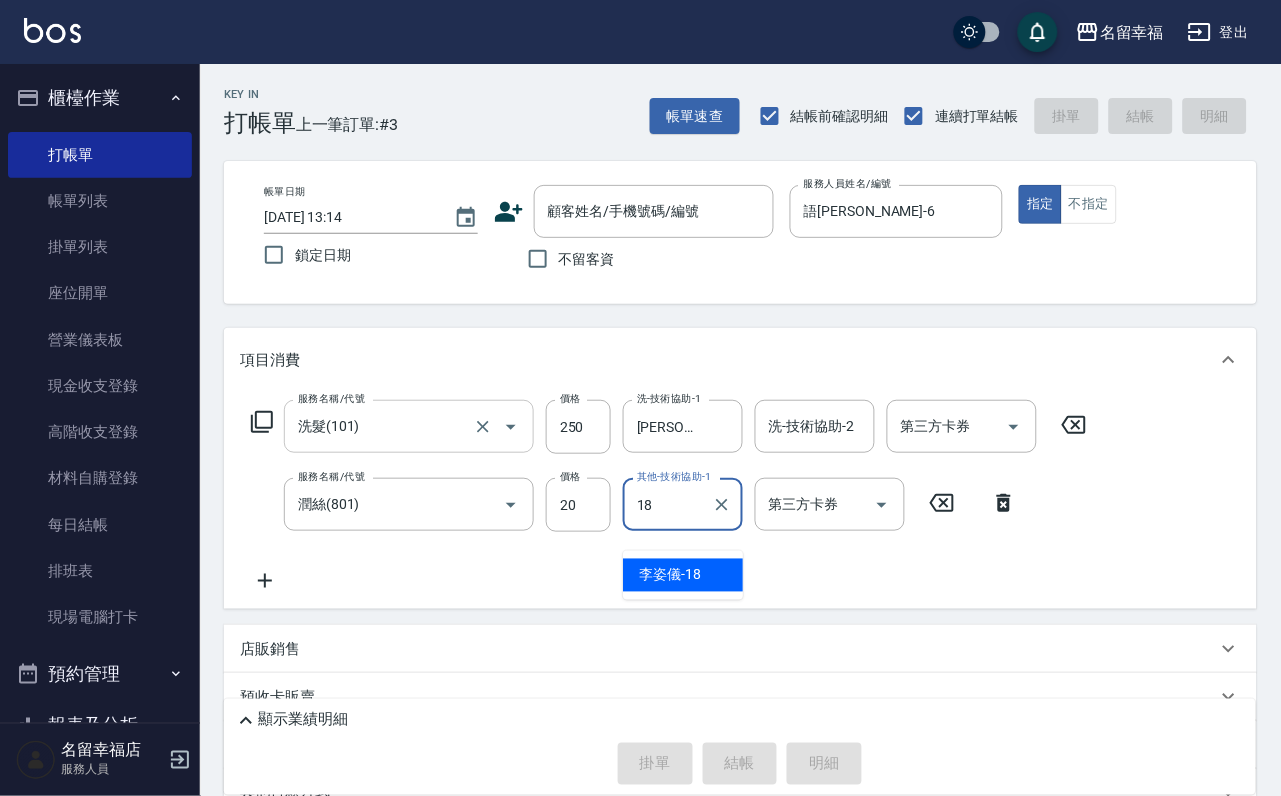 type on "[PERSON_NAME]-18" 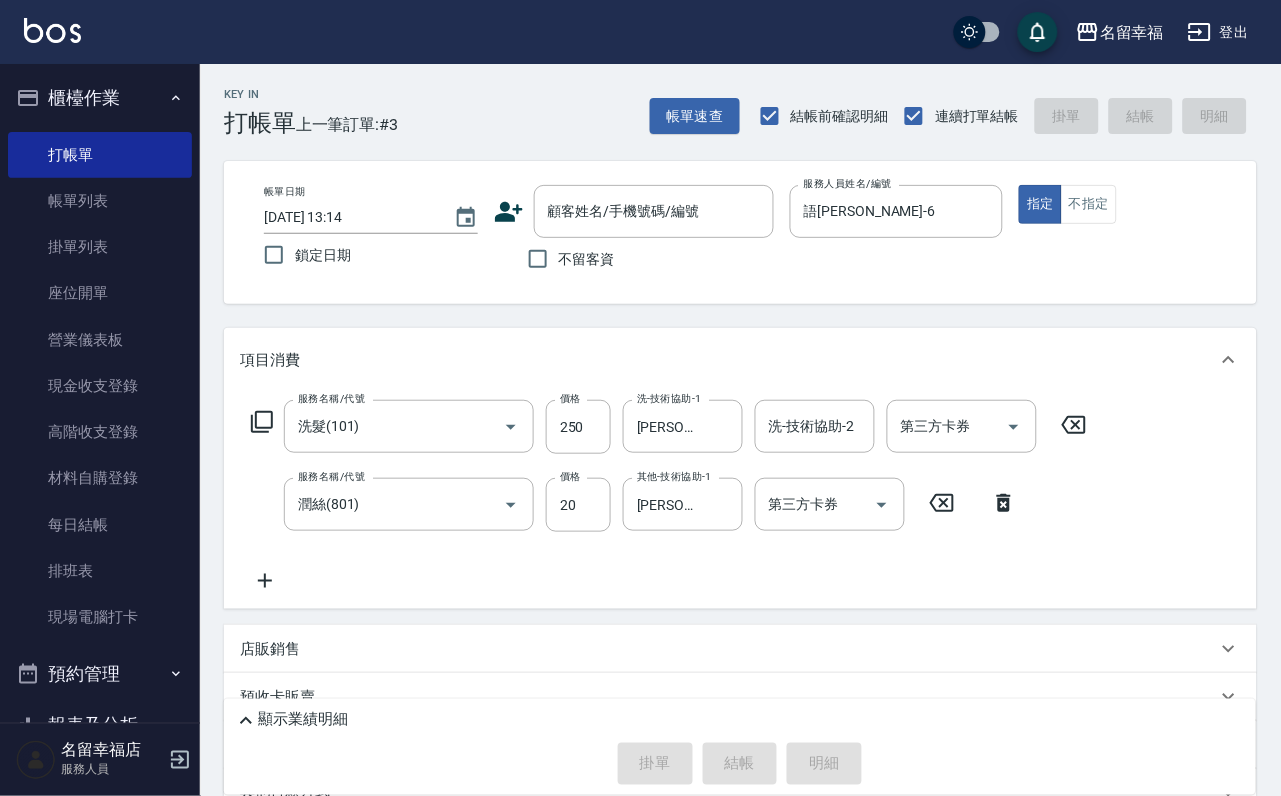 click on "不留客資" at bounding box center [587, 259] 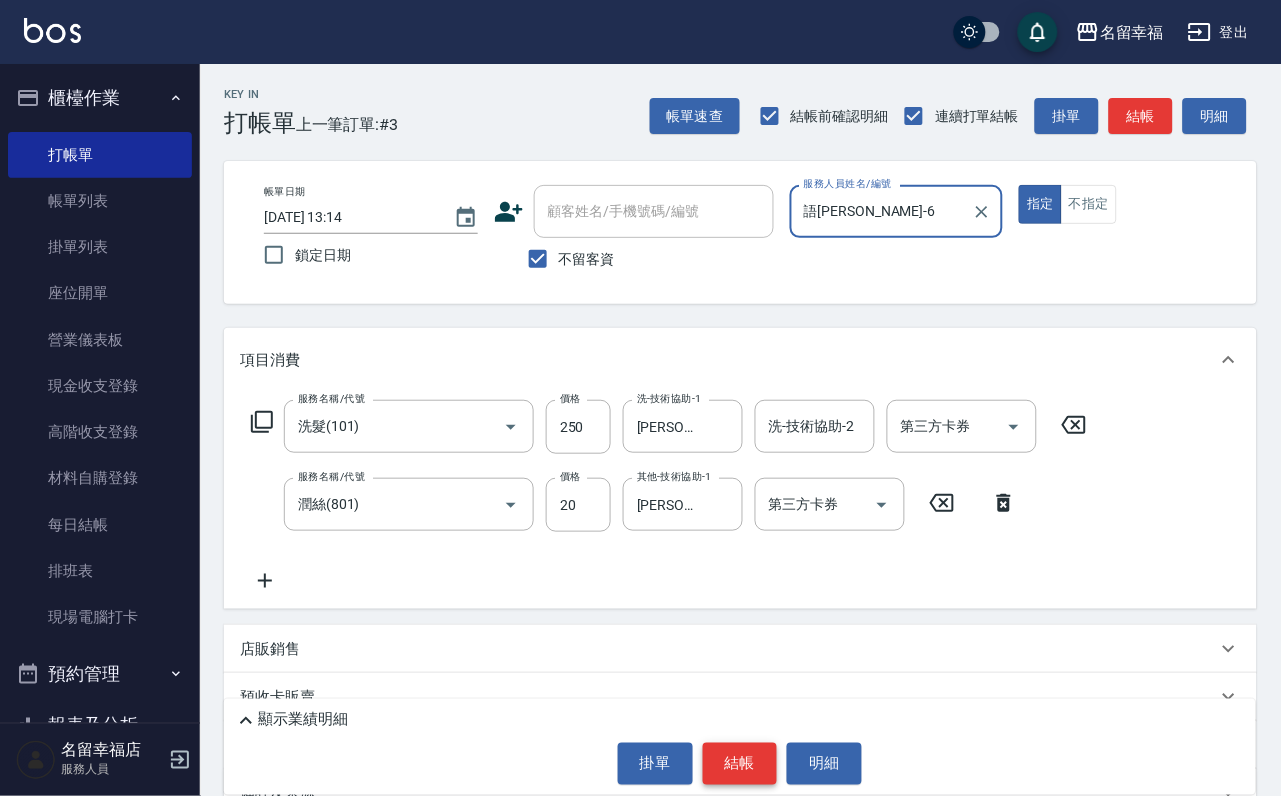 click on "結帳" at bounding box center [740, 764] 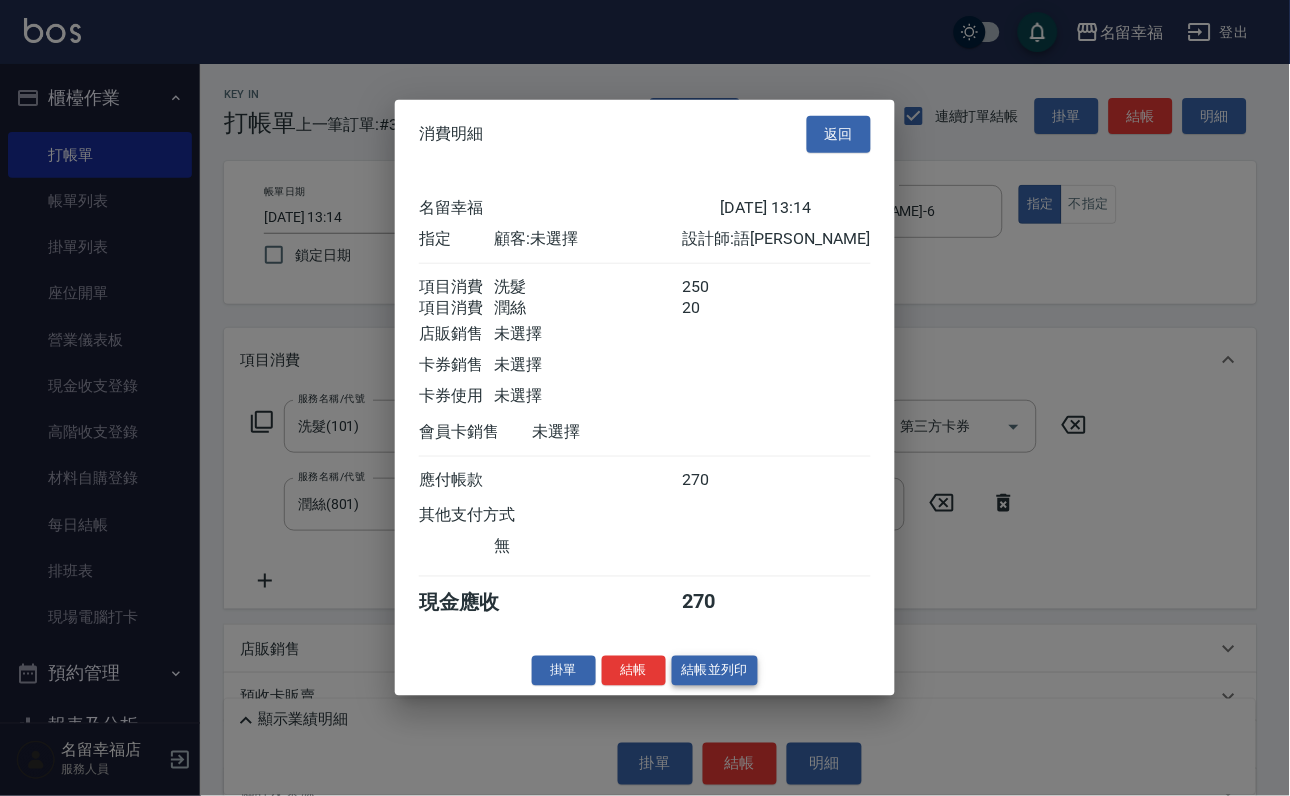 scroll, scrollTop: 322, scrollLeft: 0, axis: vertical 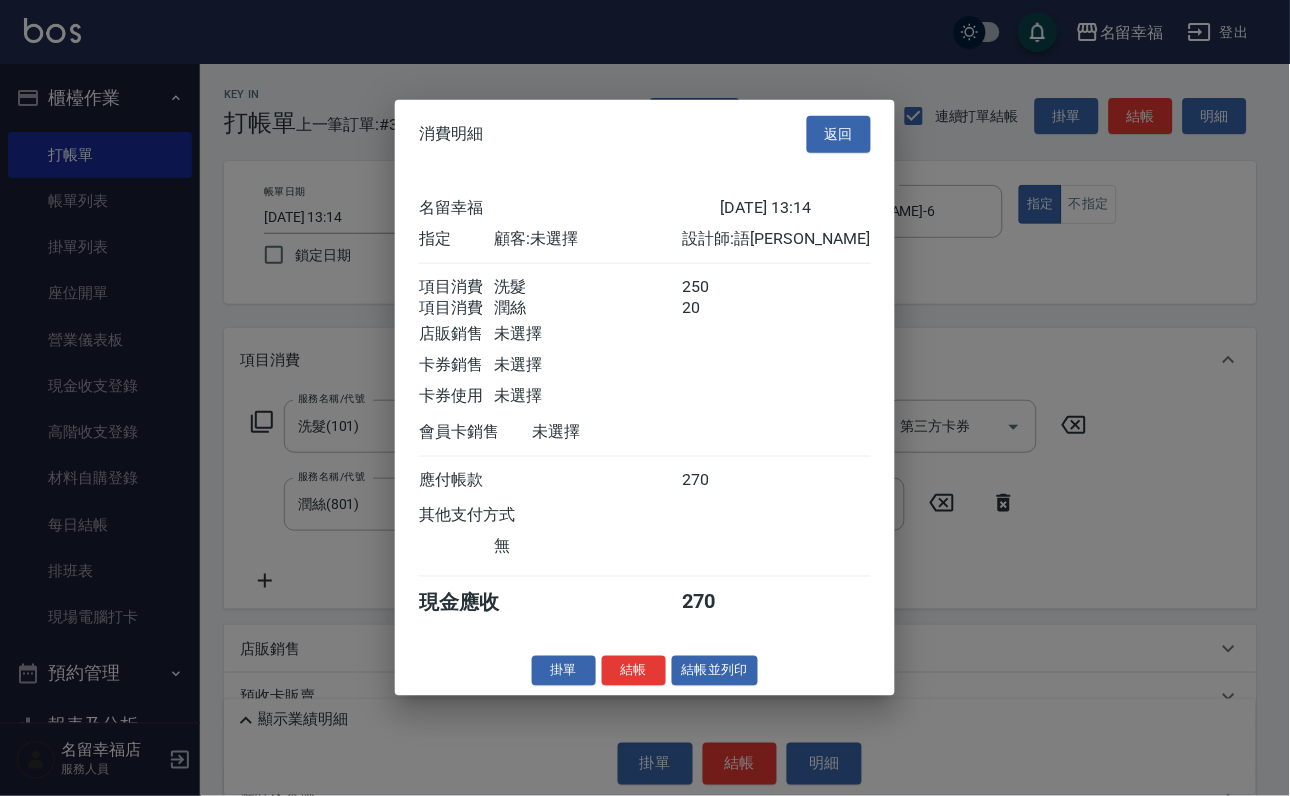 click on "結帳並列印" at bounding box center [715, 670] 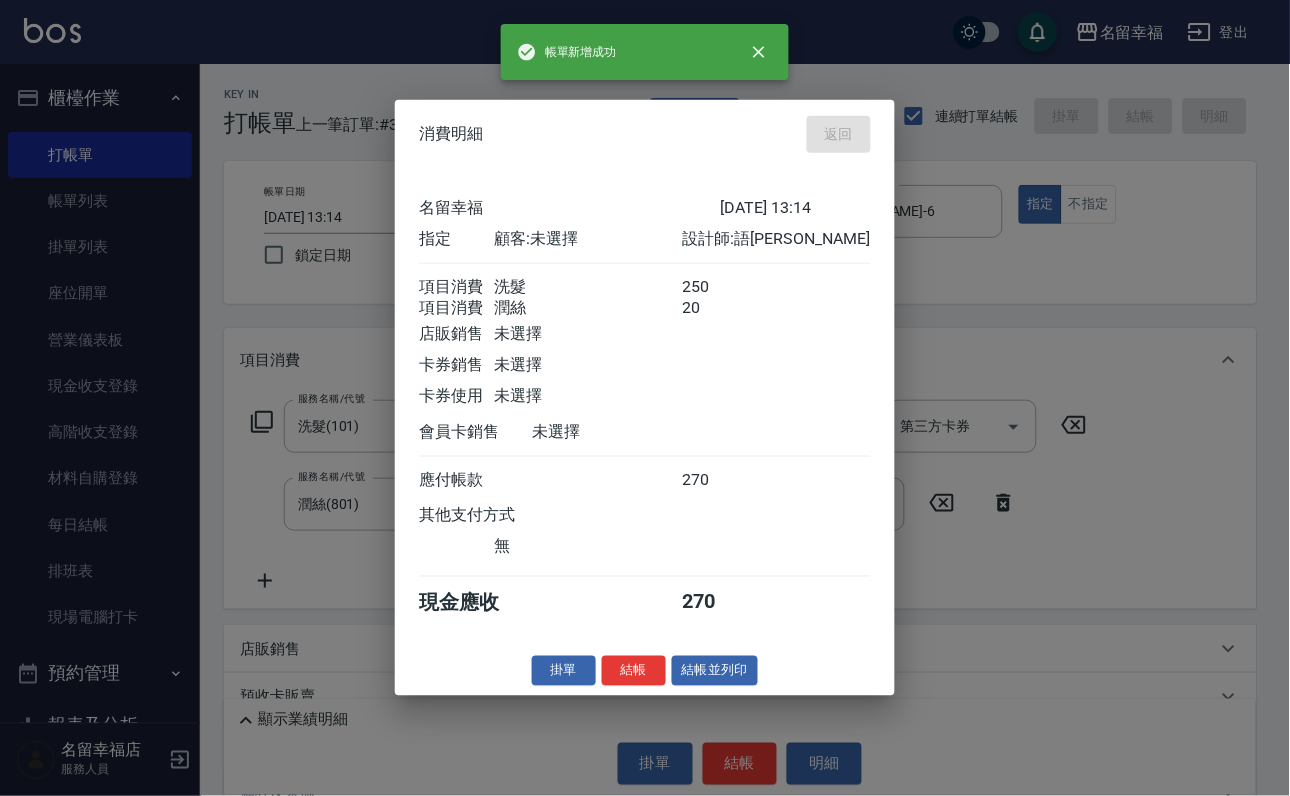 type on "[DATE] 13:23" 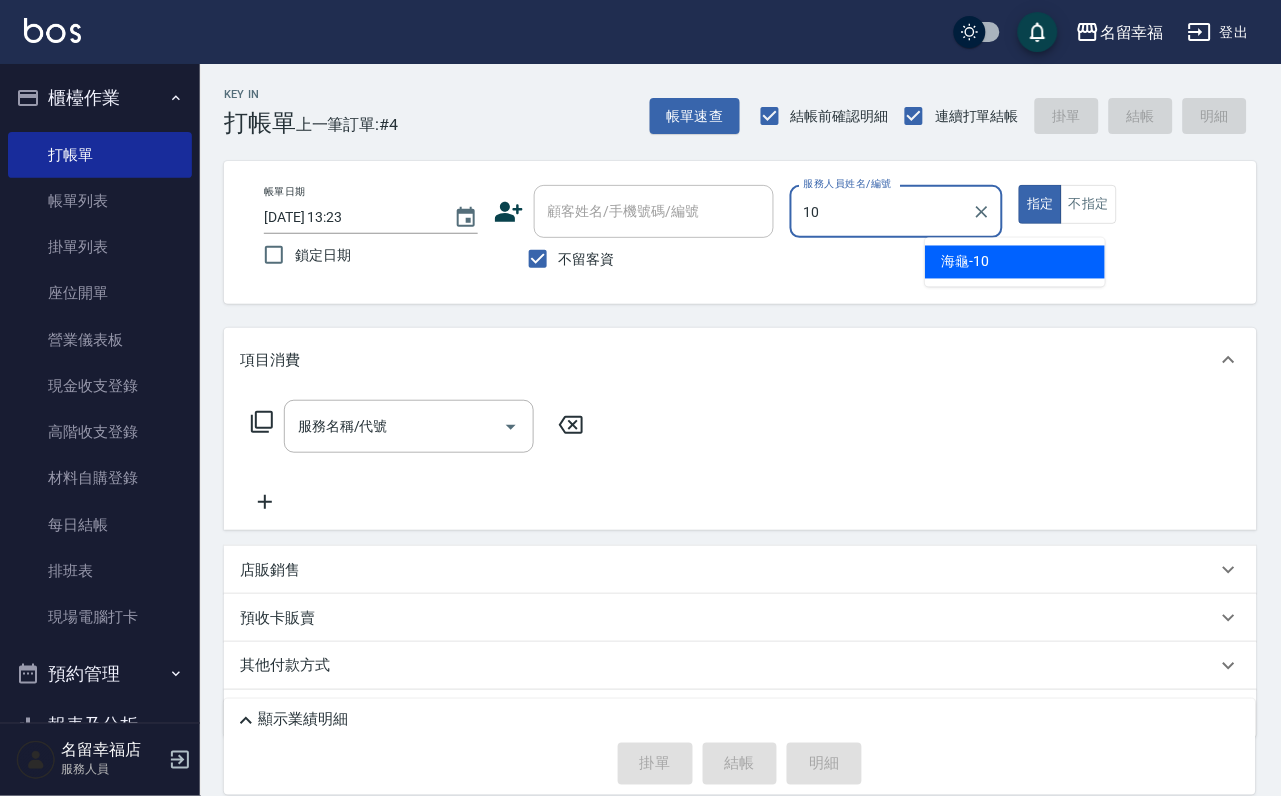 type on "海龜-10" 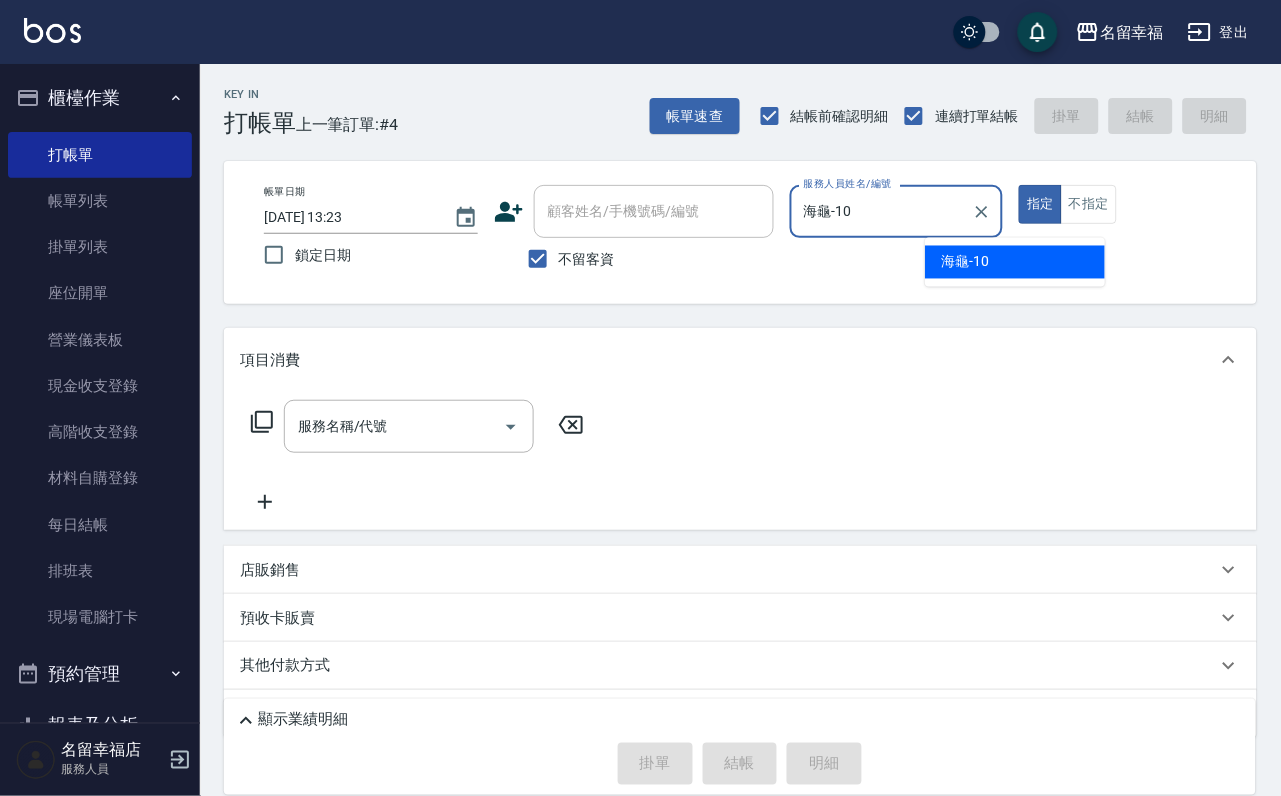 type on "true" 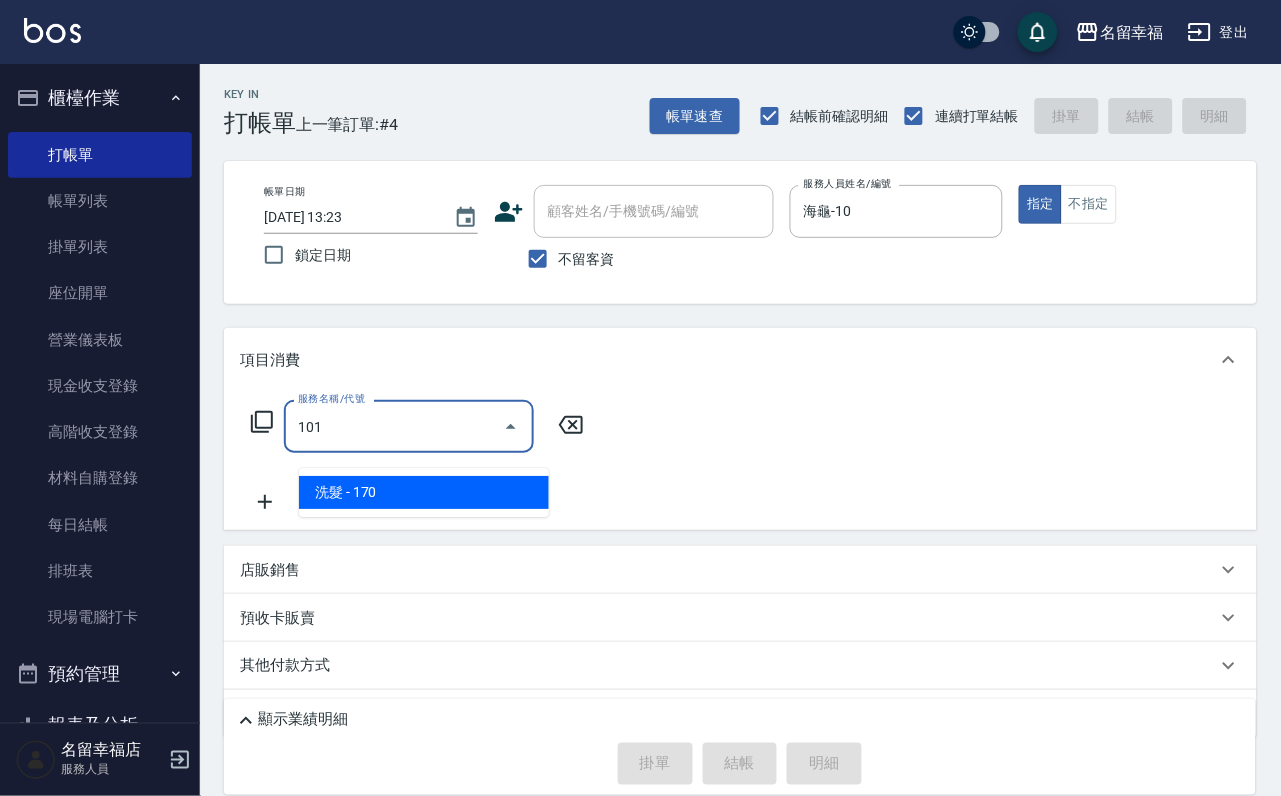 type on "洗髮(101)" 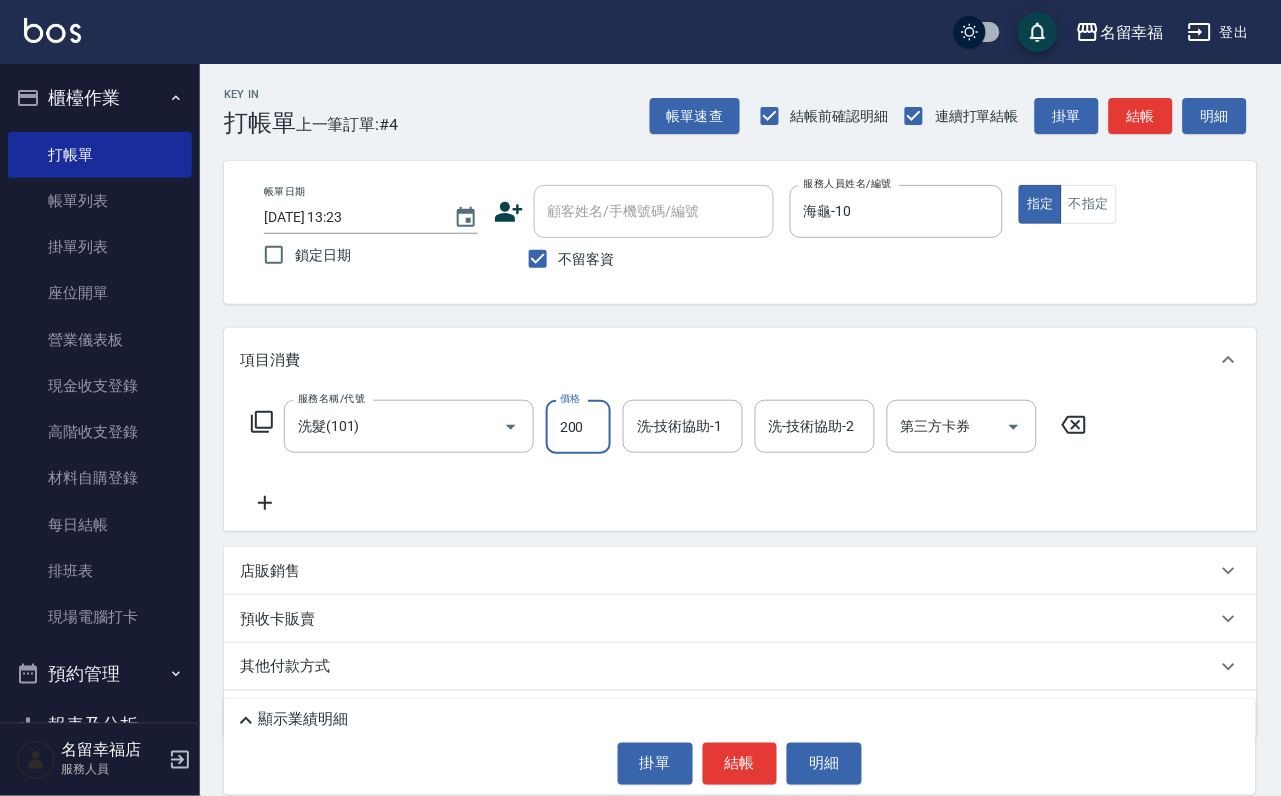 type on "200" 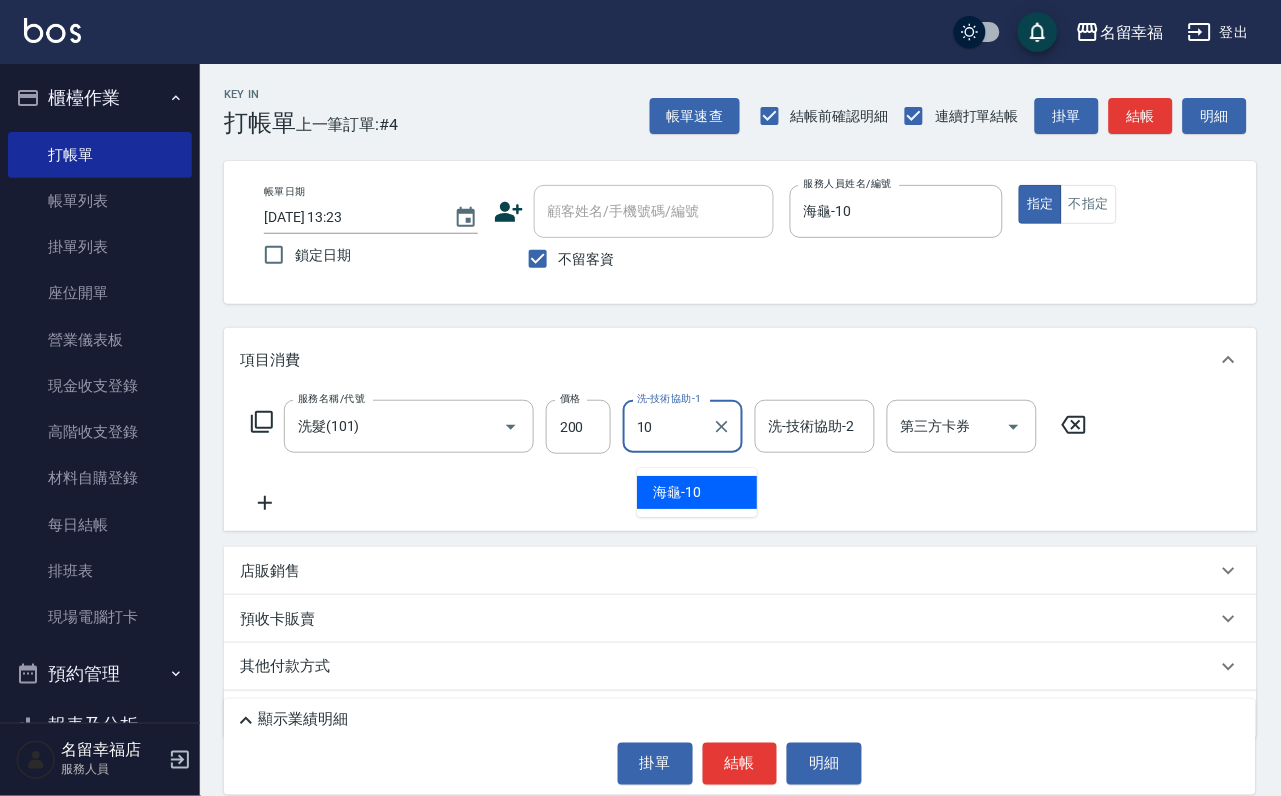 type on "海龜-10" 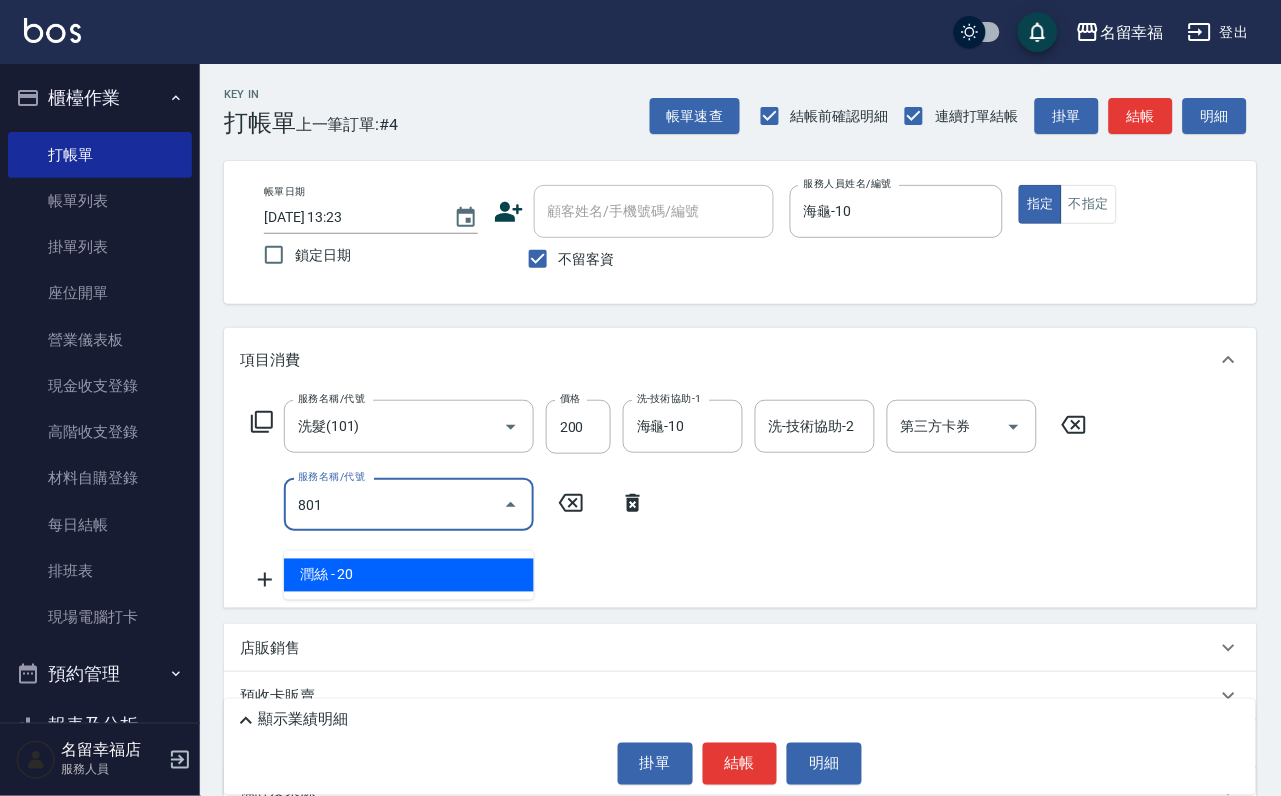 type on "潤絲(801)" 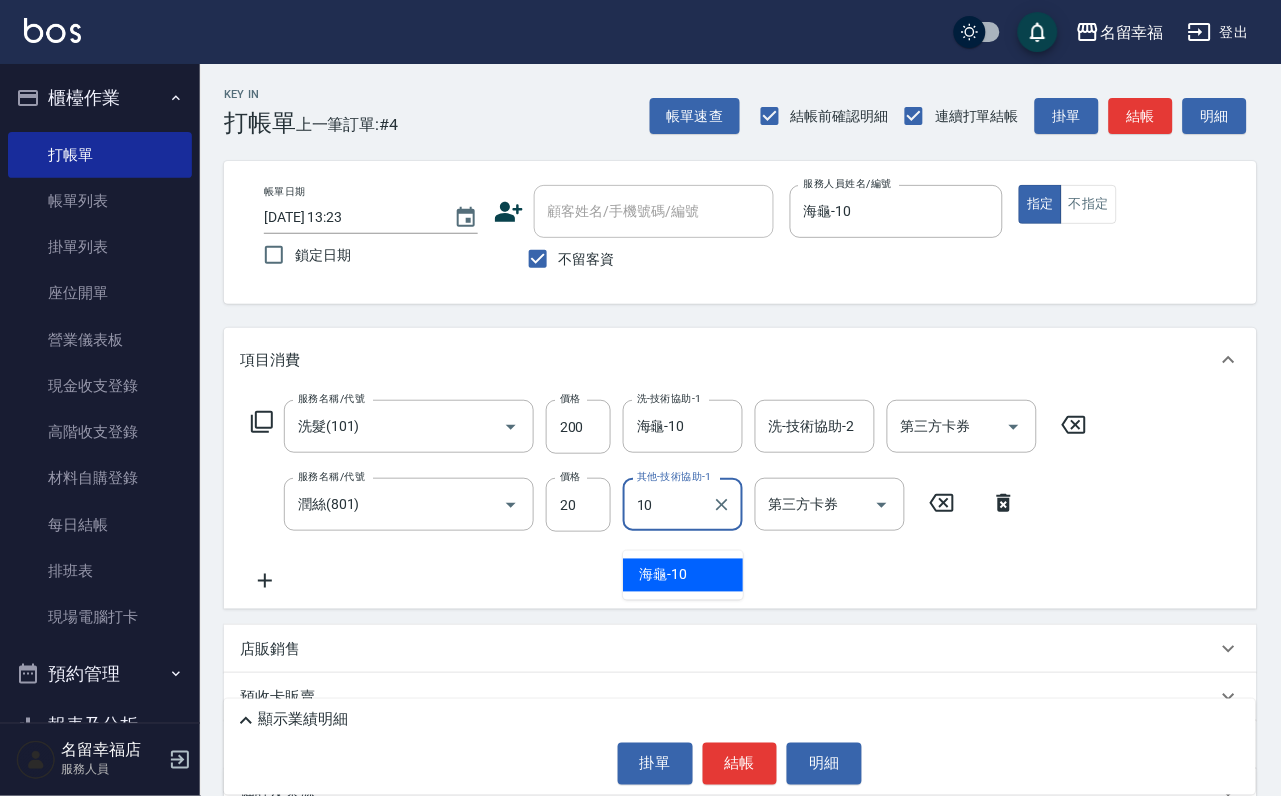 type on "海龜-10" 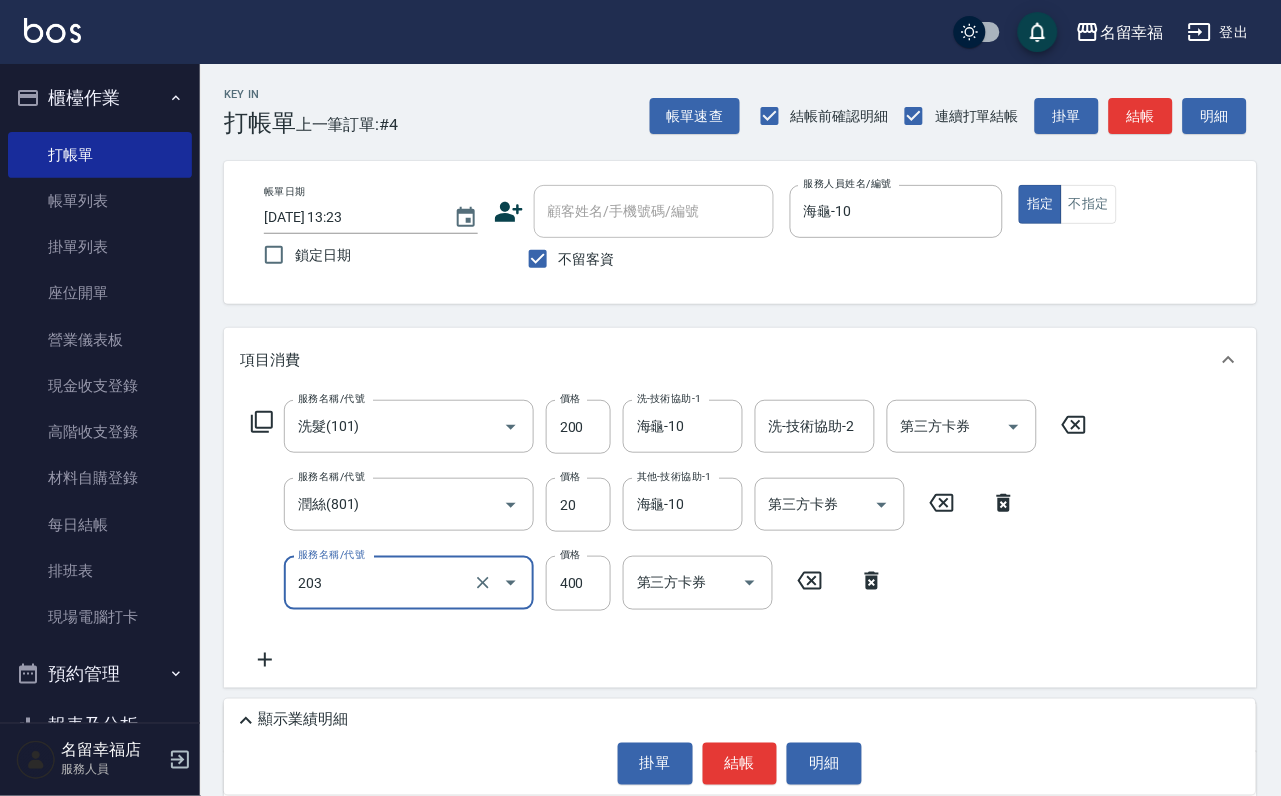 type on "指定單剪(203)" 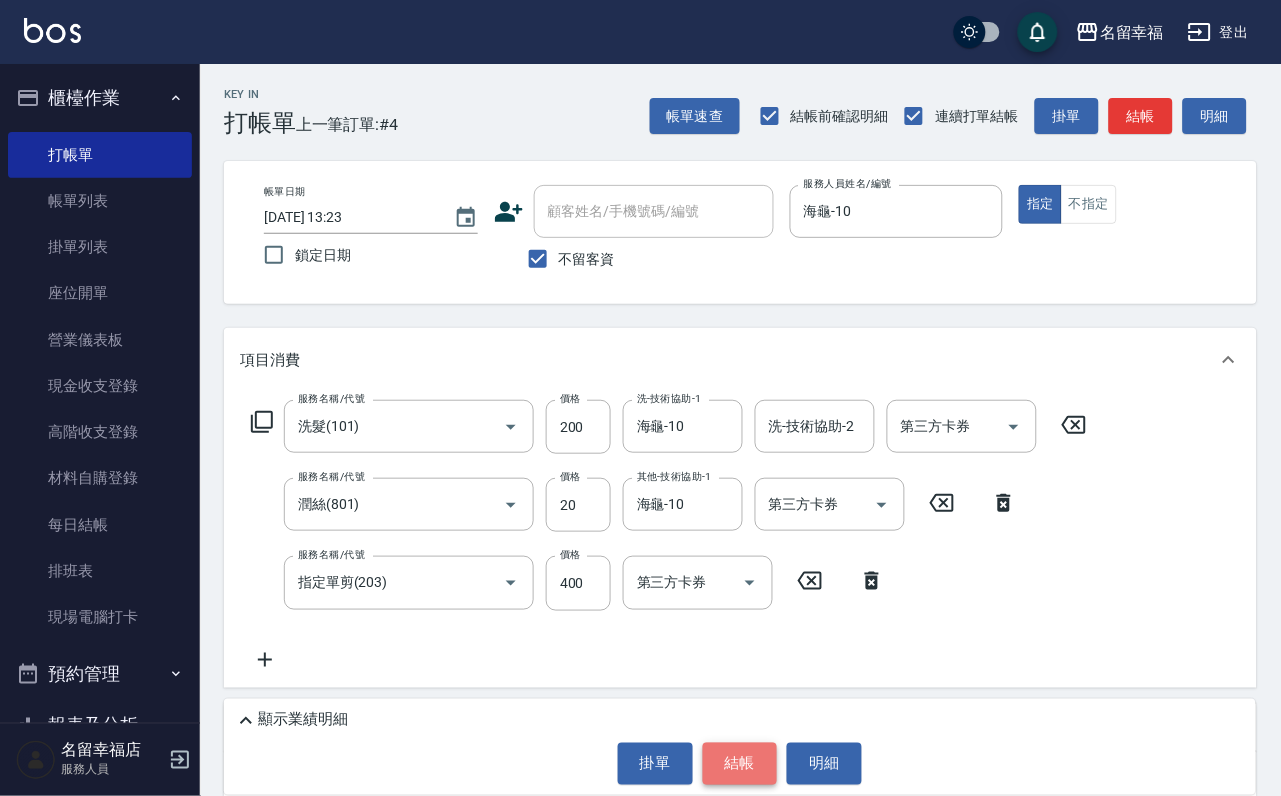 drag, startPoint x: 745, startPoint y: 737, endPoint x: 736, endPoint y: 746, distance: 12.727922 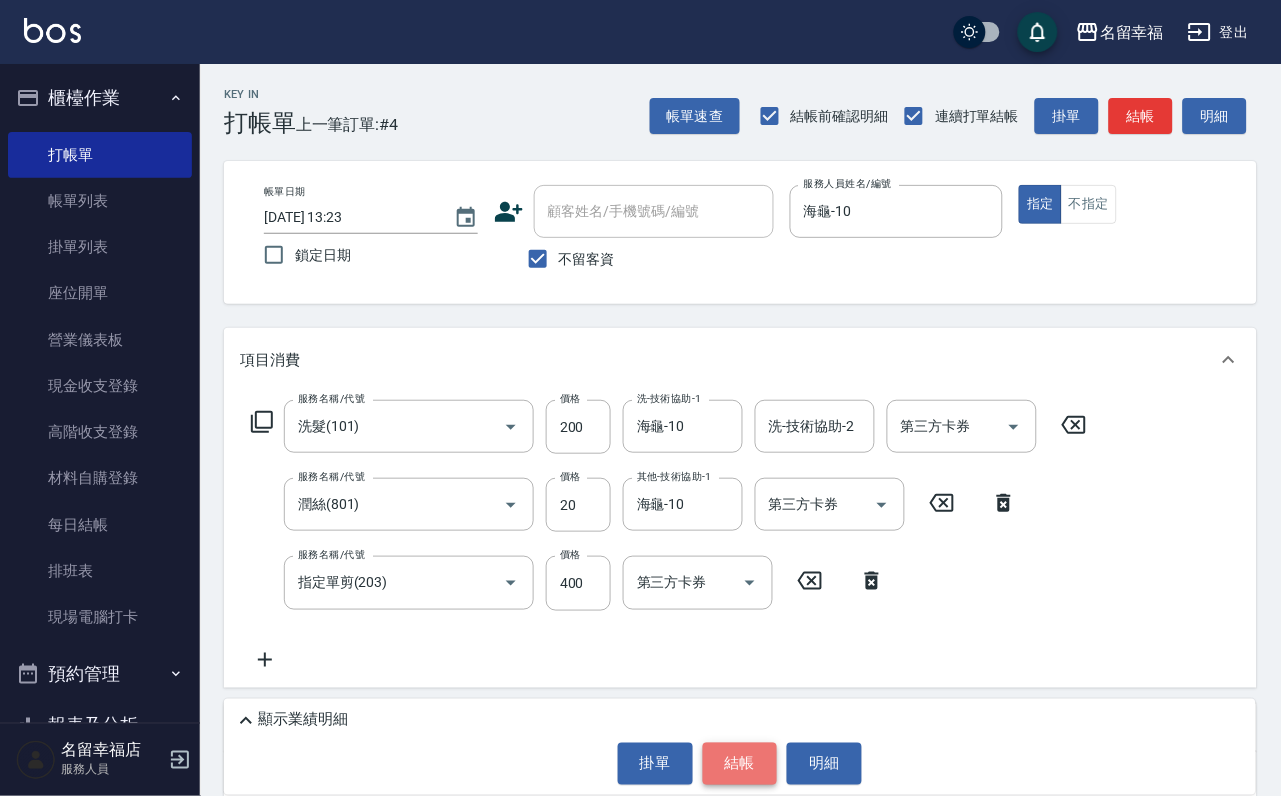 click on "結帳" at bounding box center [740, 764] 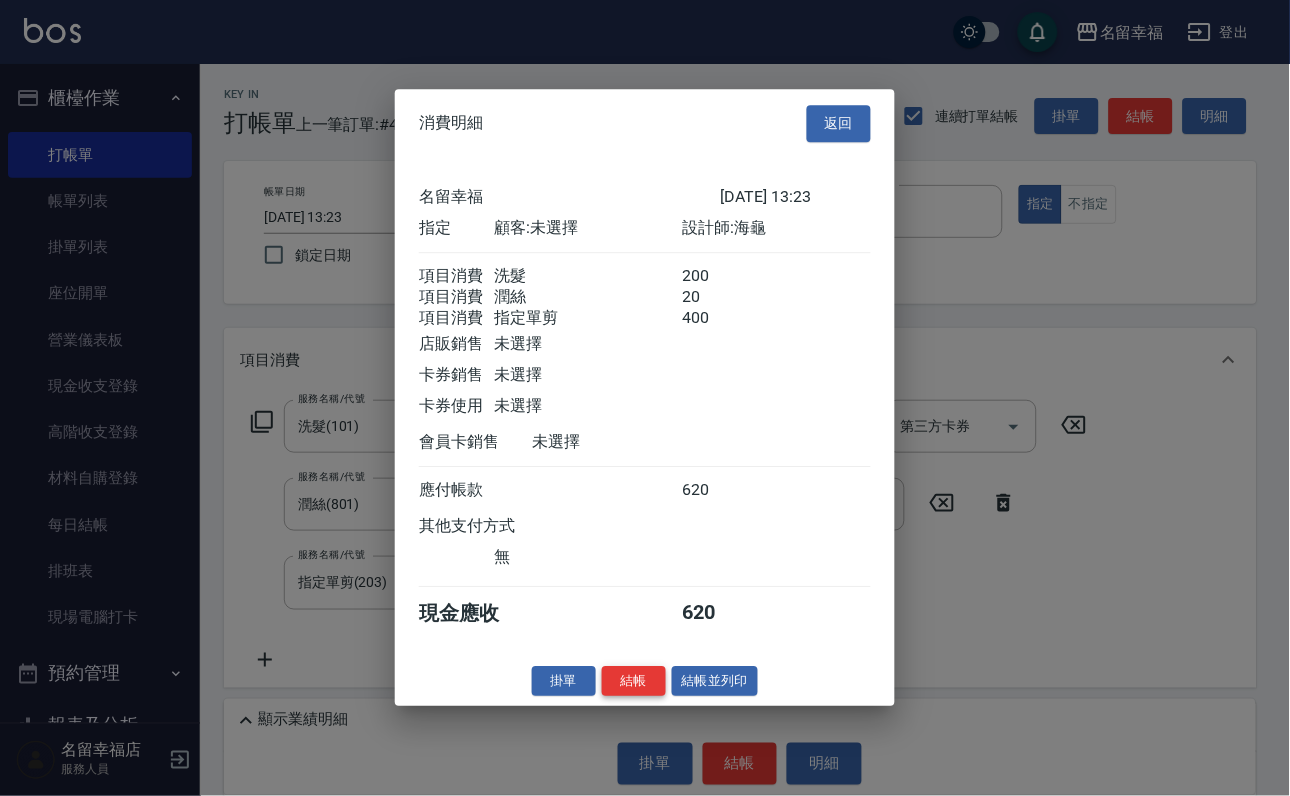 scroll, scrollTop: 396, scrollLeft: 0, axis: vertical 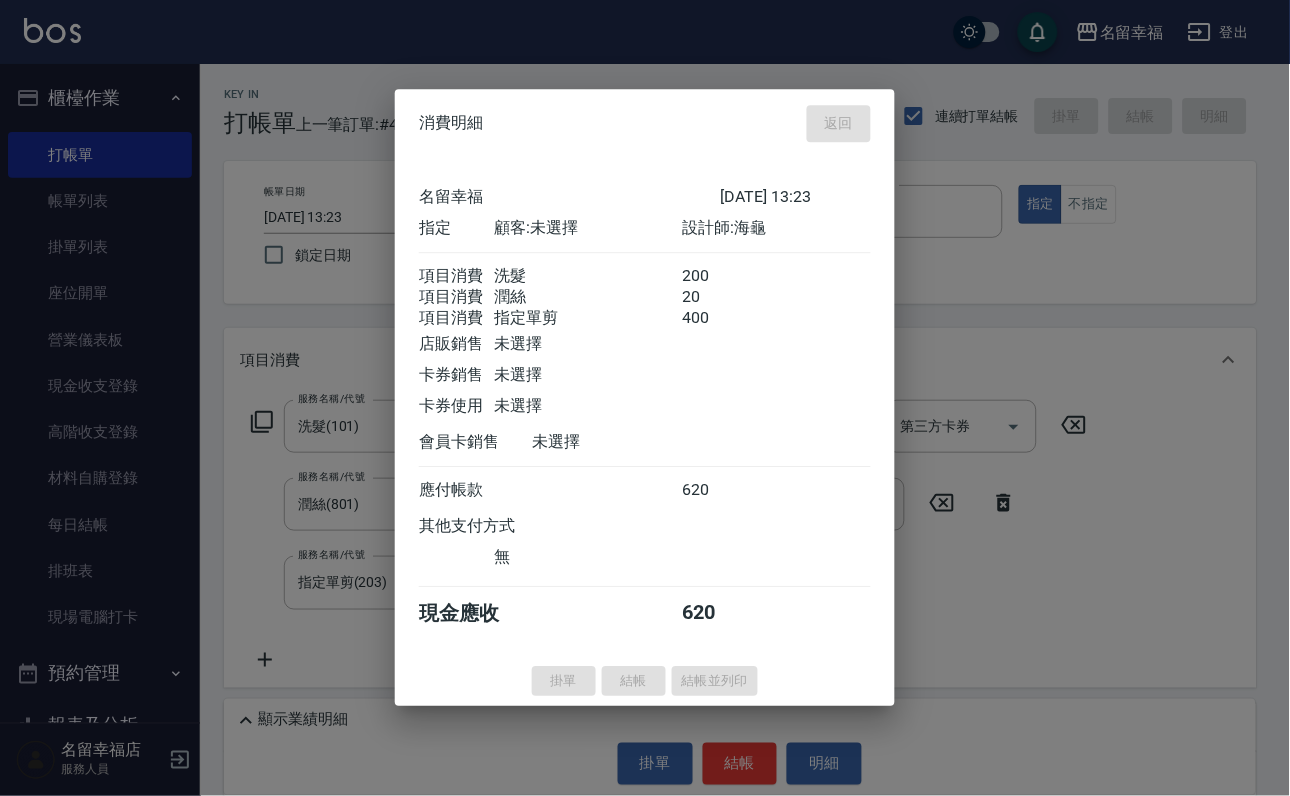 type on "[DATE] 14:03" 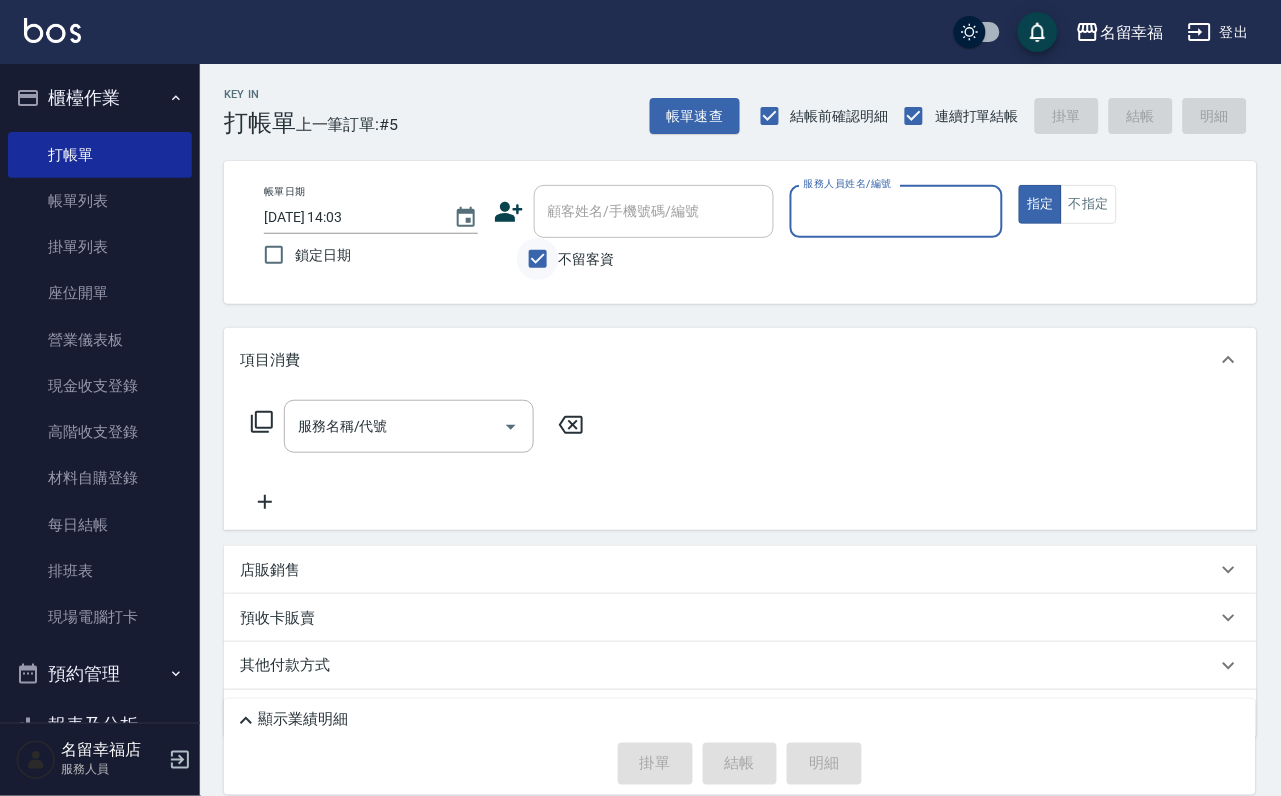 click on "不留客資" at bounding box center [538, 259] 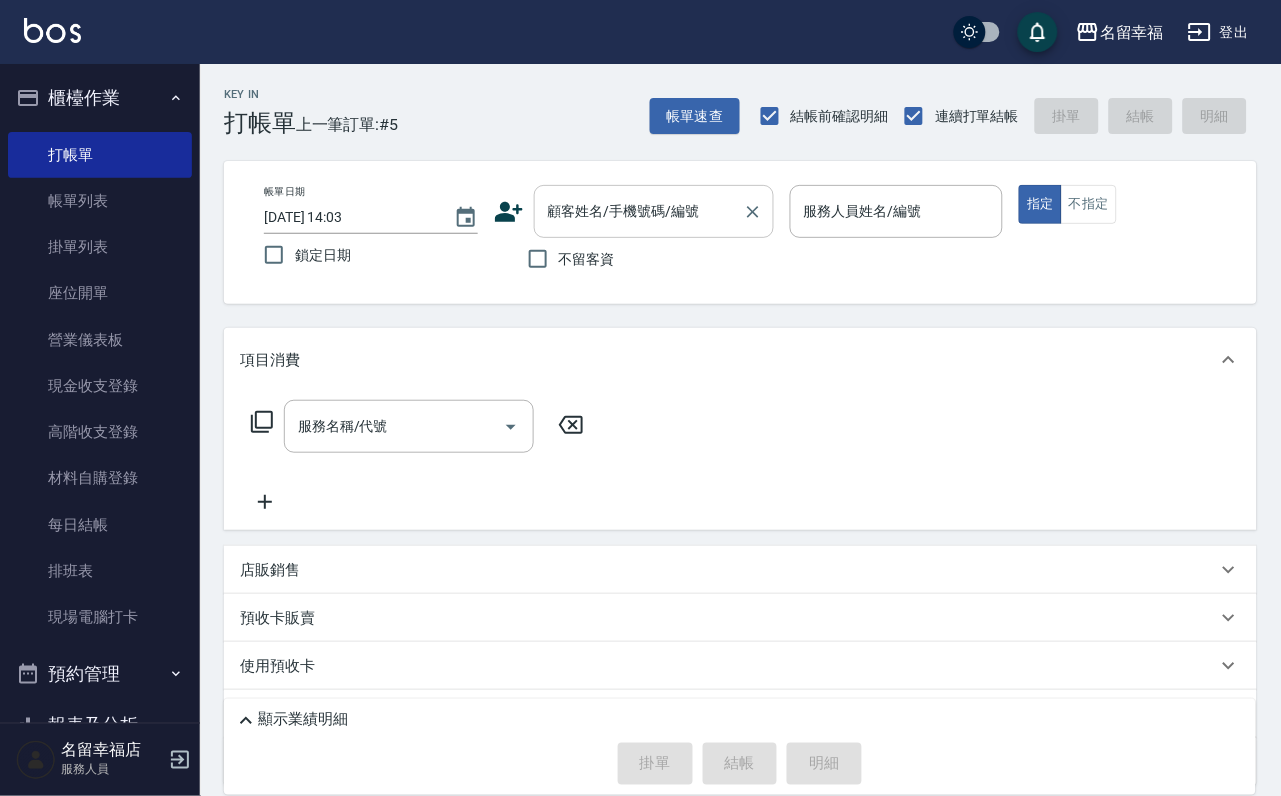 click on "顧客姓名/手機號碼/編號 顧客姓名/手機號碼/編號" at bounding box center (654, 211) 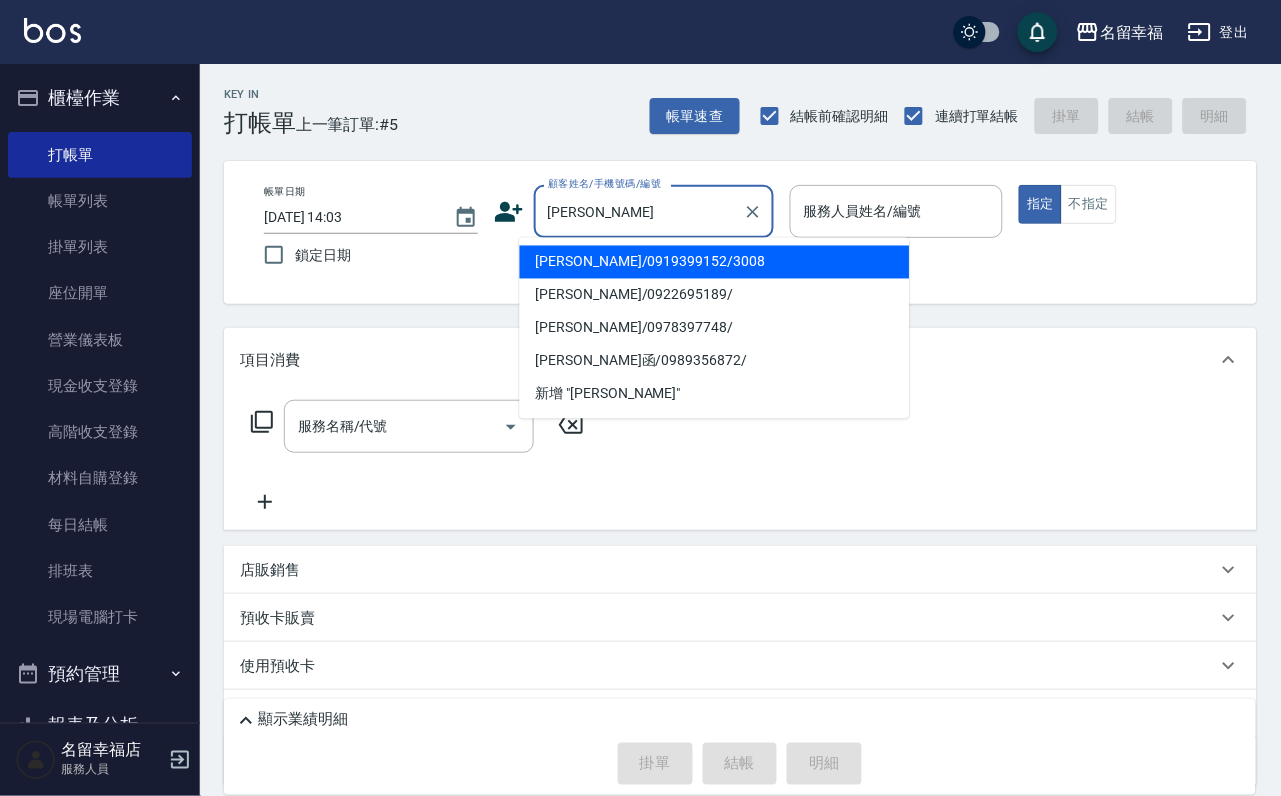click on "[PERSON_NAME]/0919399152/3008" at bounding box center (715, 262) 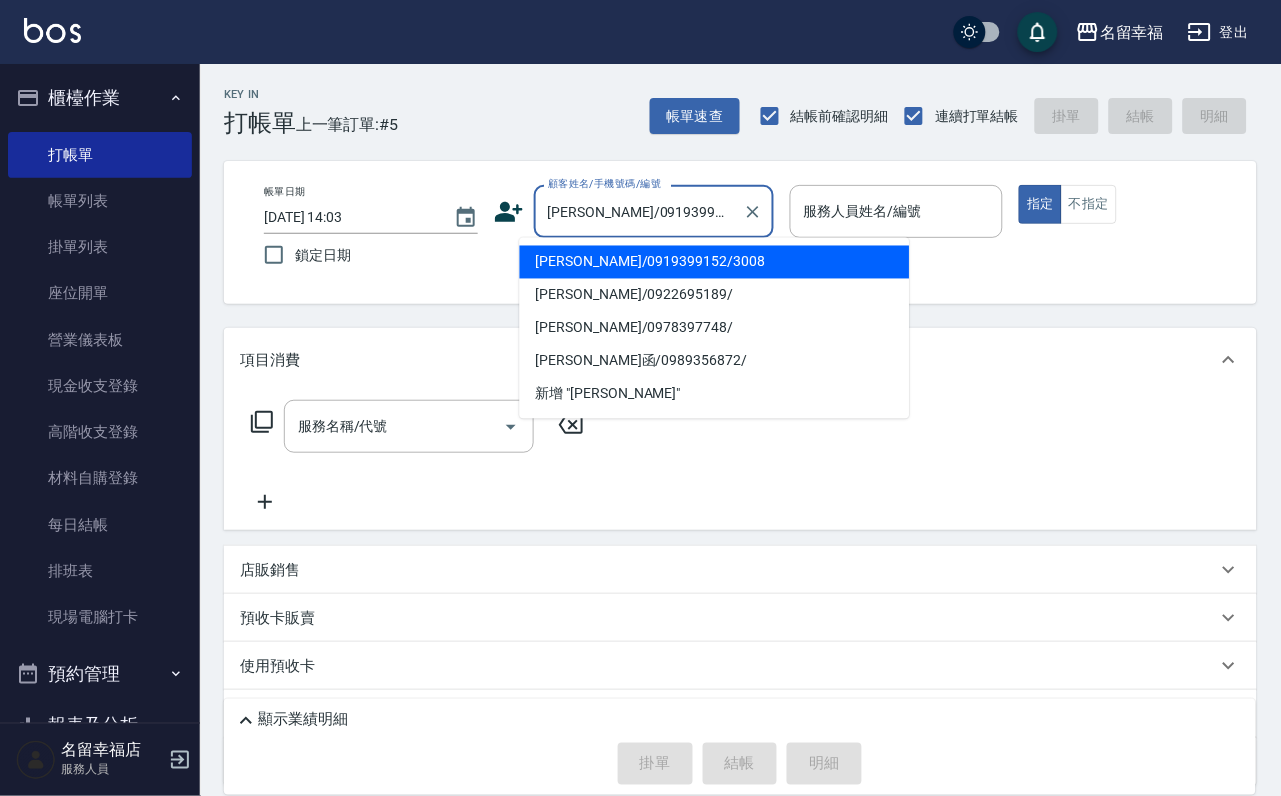 type on "[PERSON_NAME]-2" 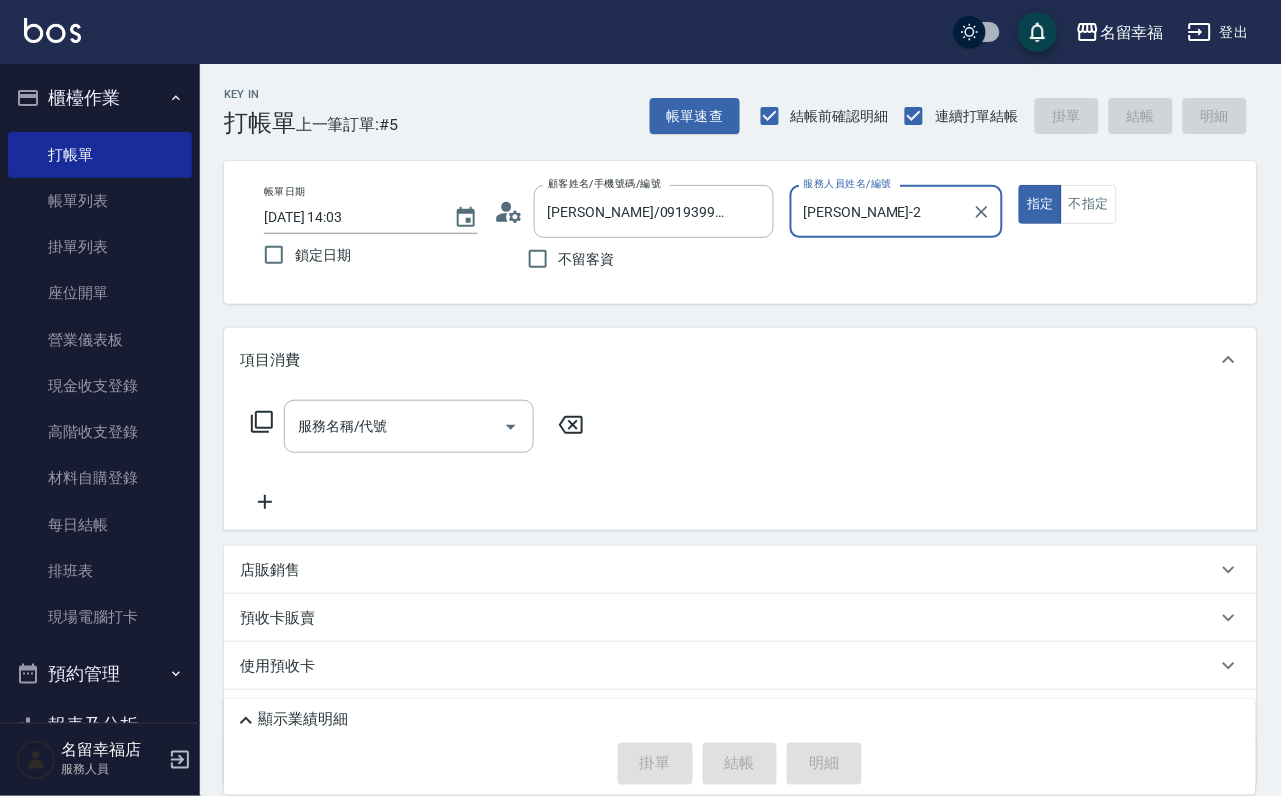 click 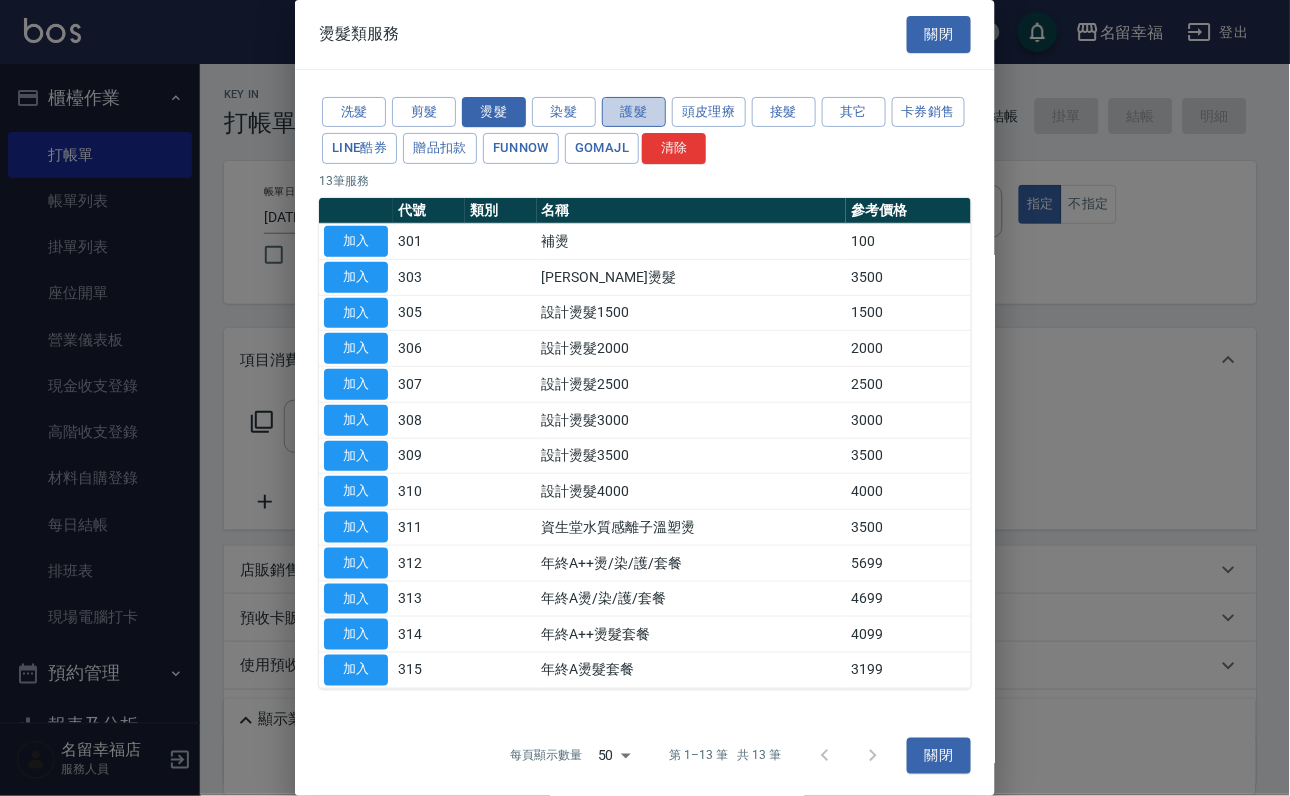 click on "護髮" at bounding box center (634, 112) 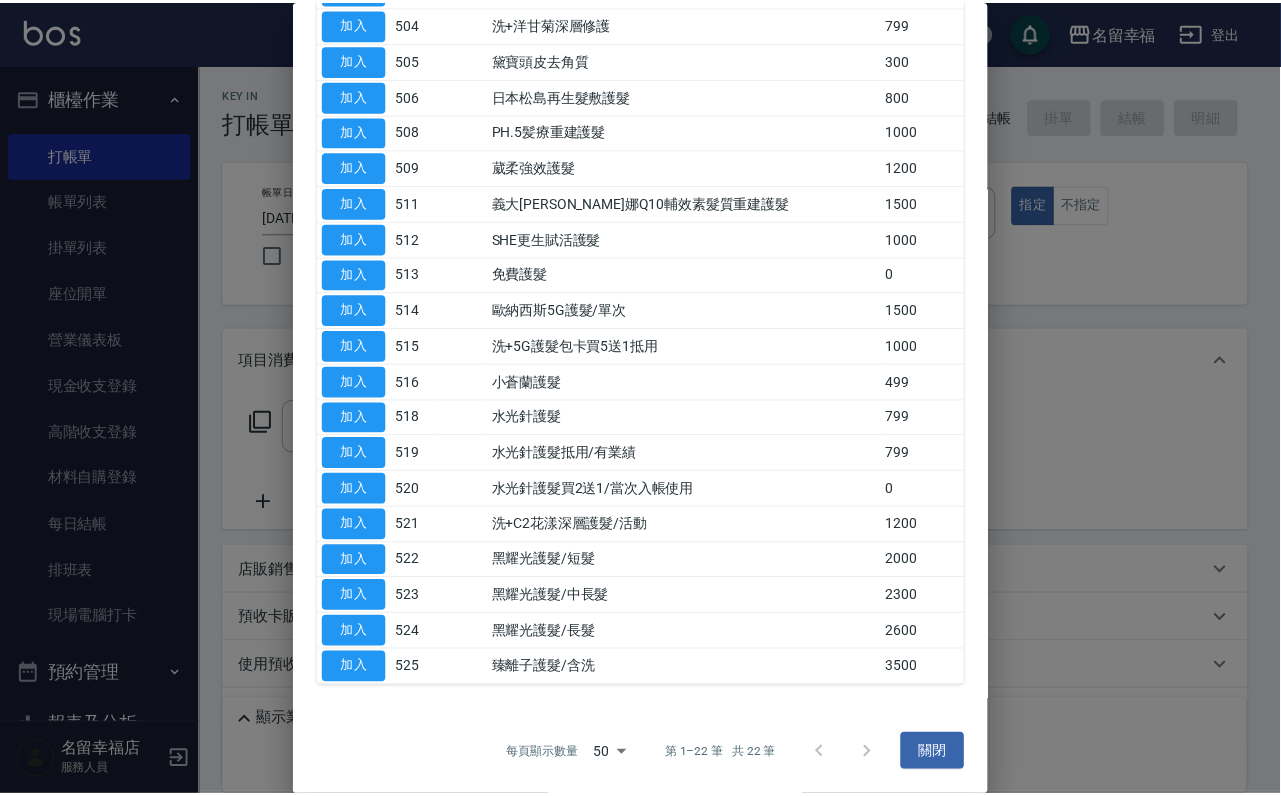 scroll, scrollTop: 600, scrollLeft: 0, axis: vertical 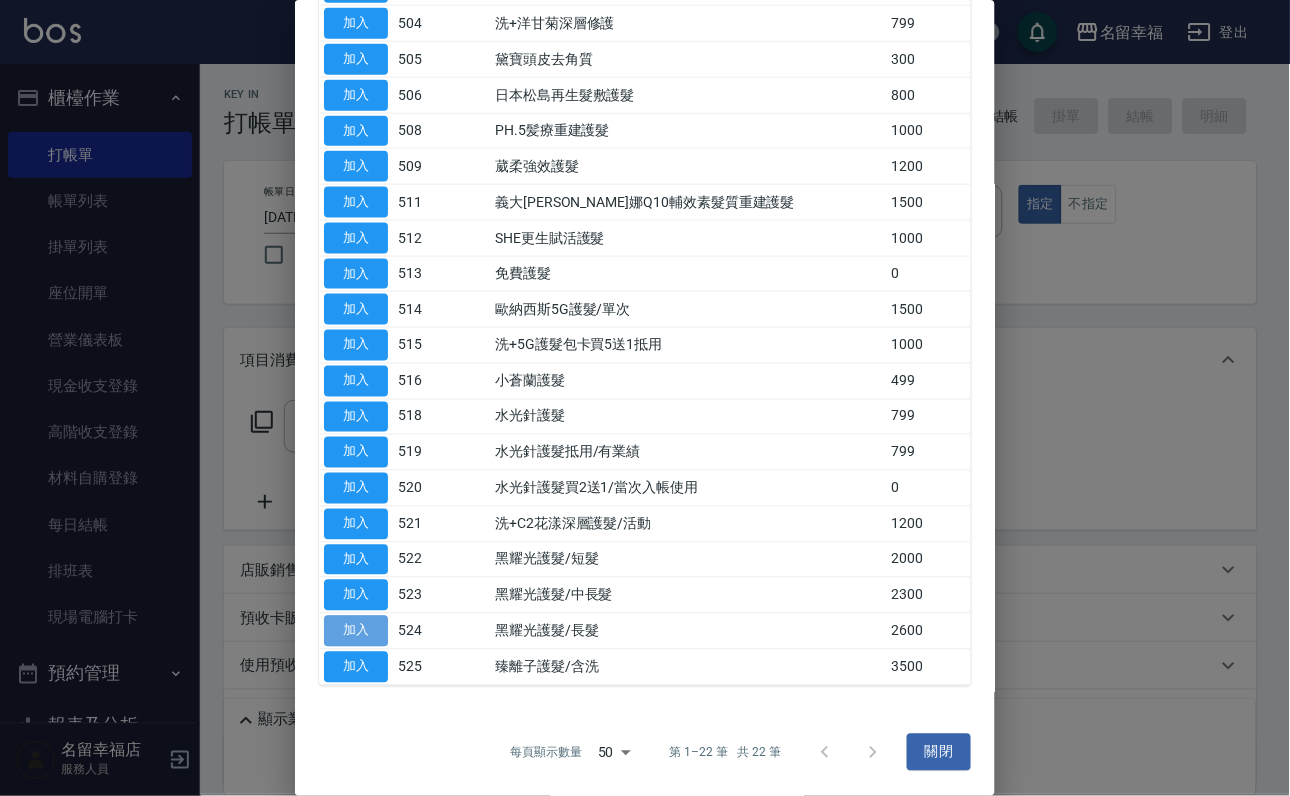 click on "加入" at bounding box center [356, 631] 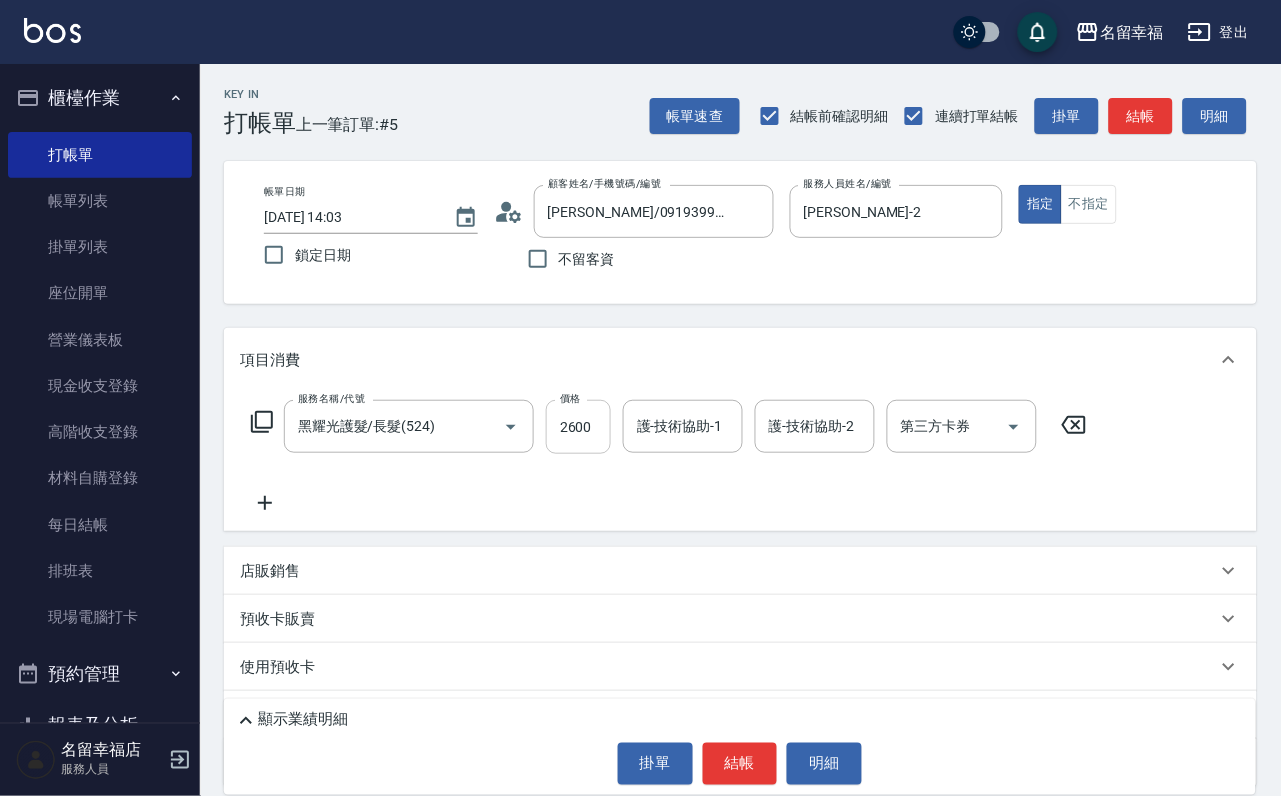 drag, startPoint x: 622, startPoint y: 443, endPoint x: 608, endPoint y: 454, distance: 17.804493 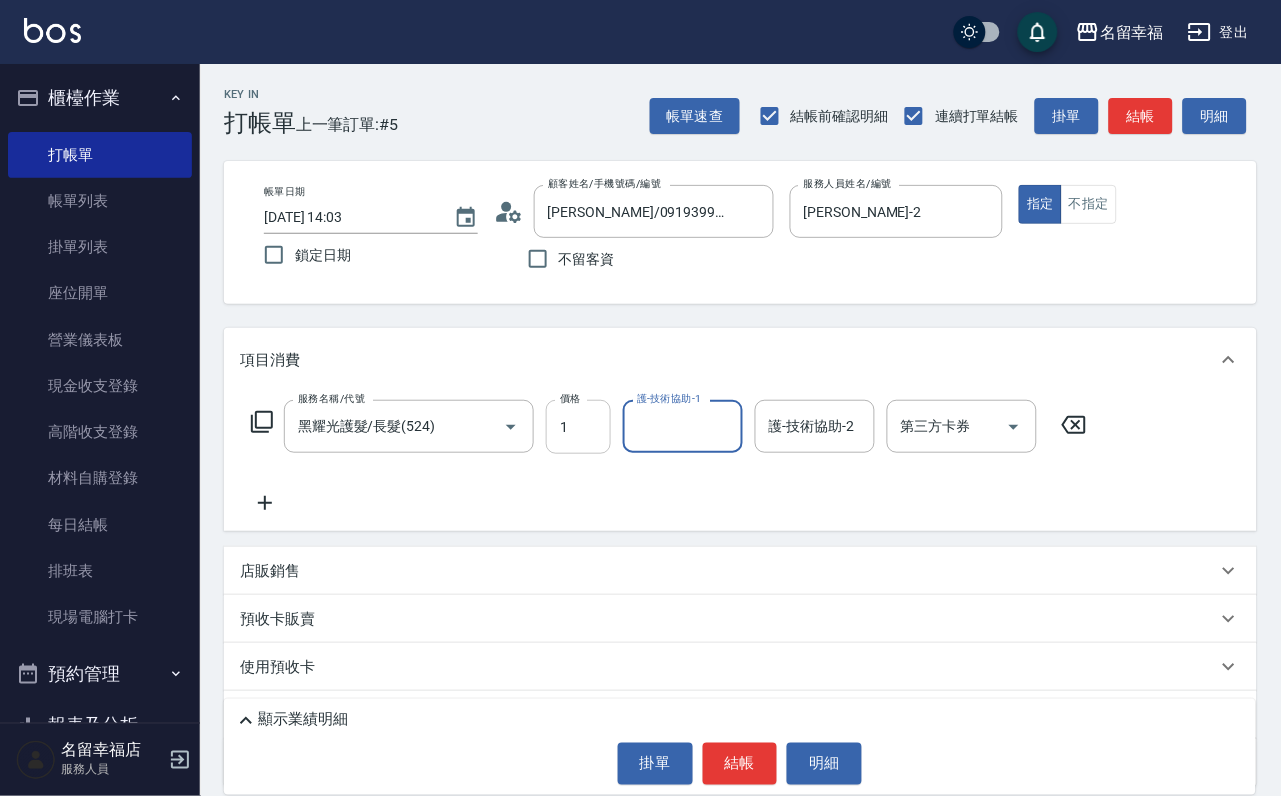 click on "1" at bounding box center [578, 427] 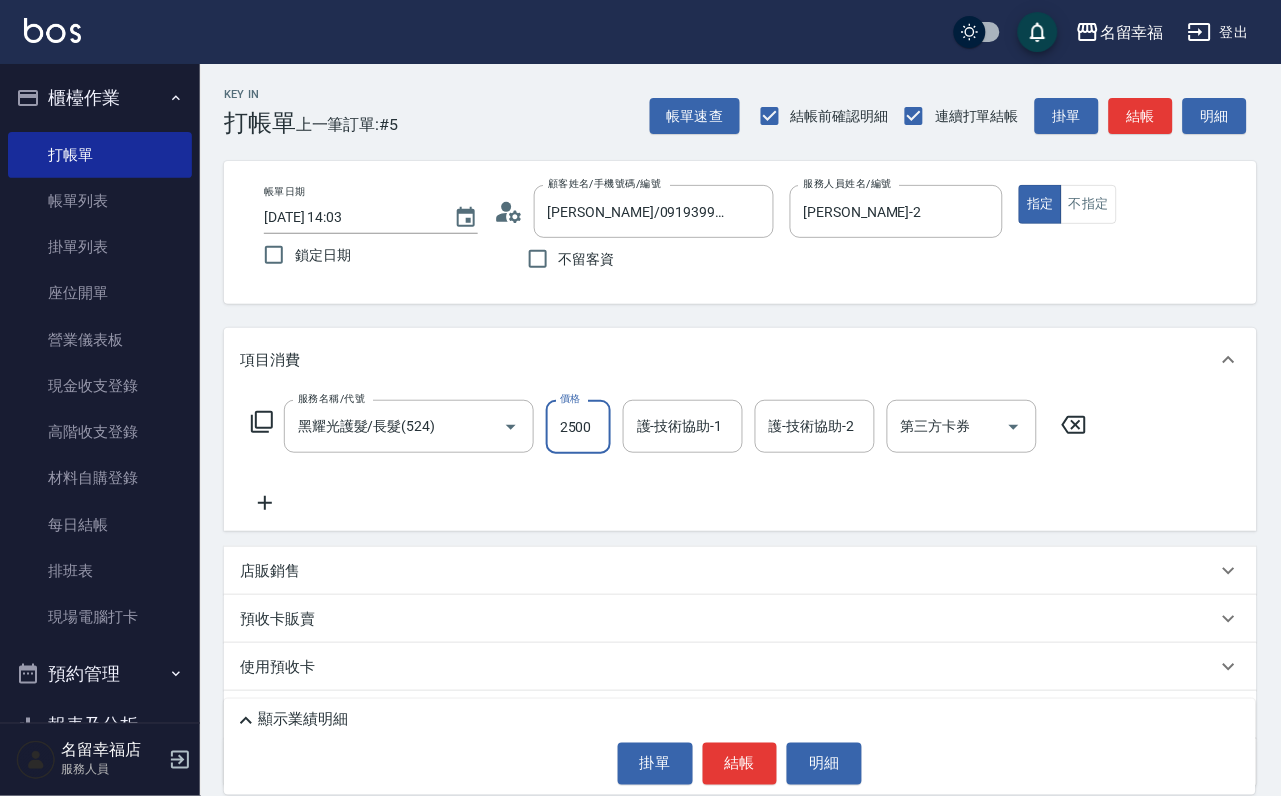 scroll, scrollTop: 0, scrollLeft: 1, axis: horizontal 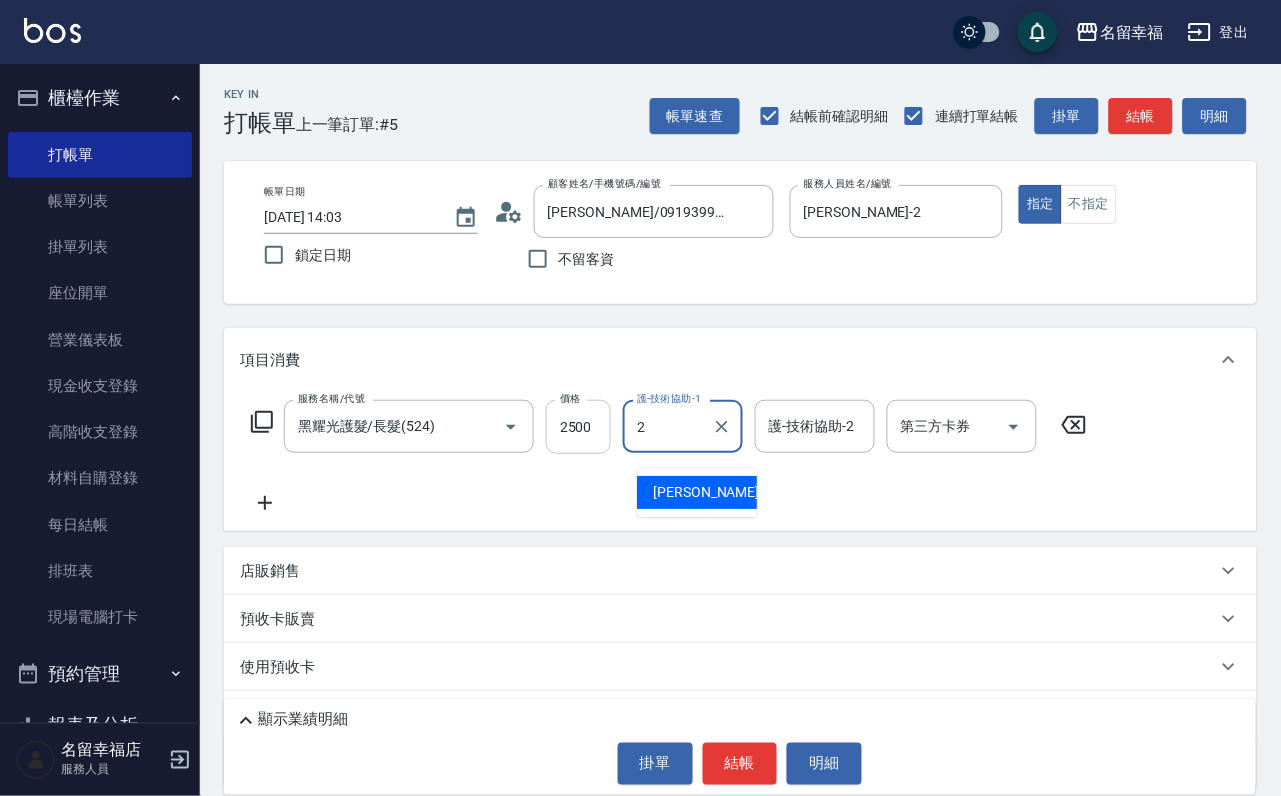 type on "[PERSON_NAME]-2" 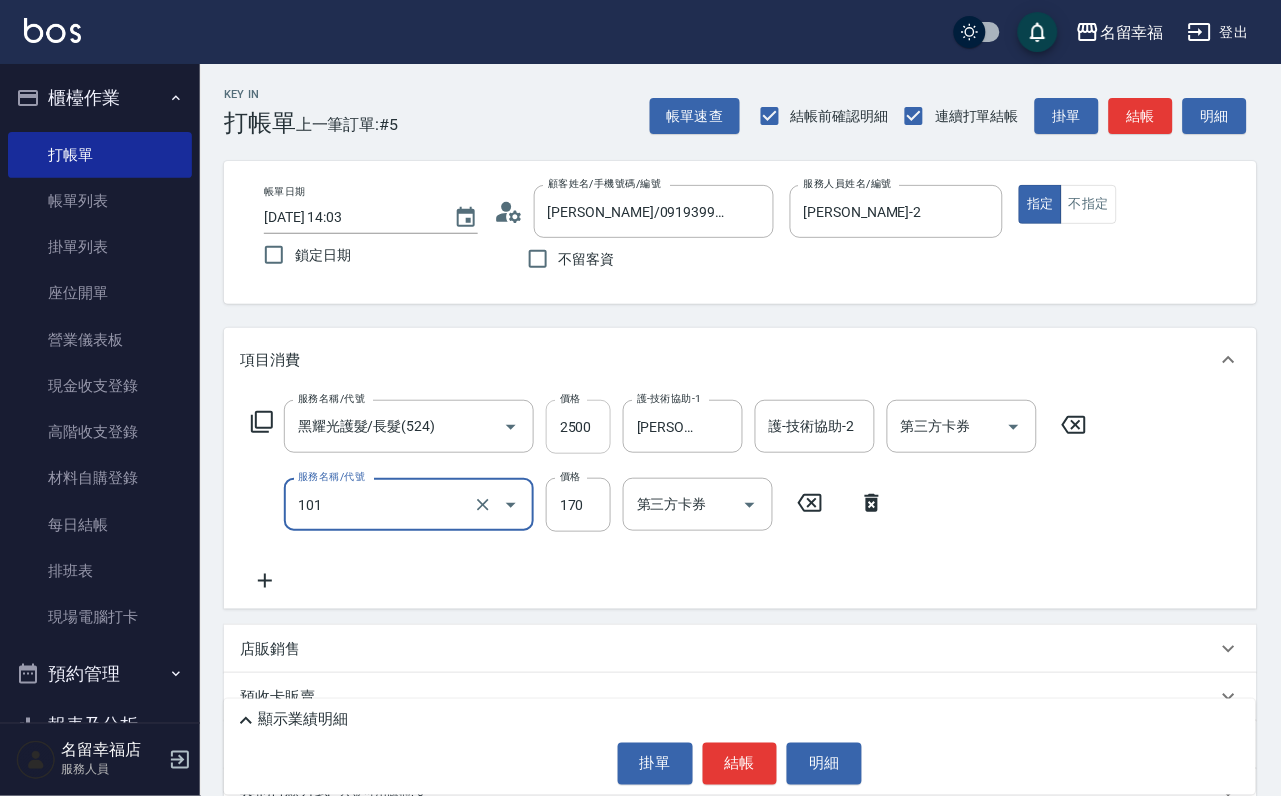 type on "洗髮(101)" 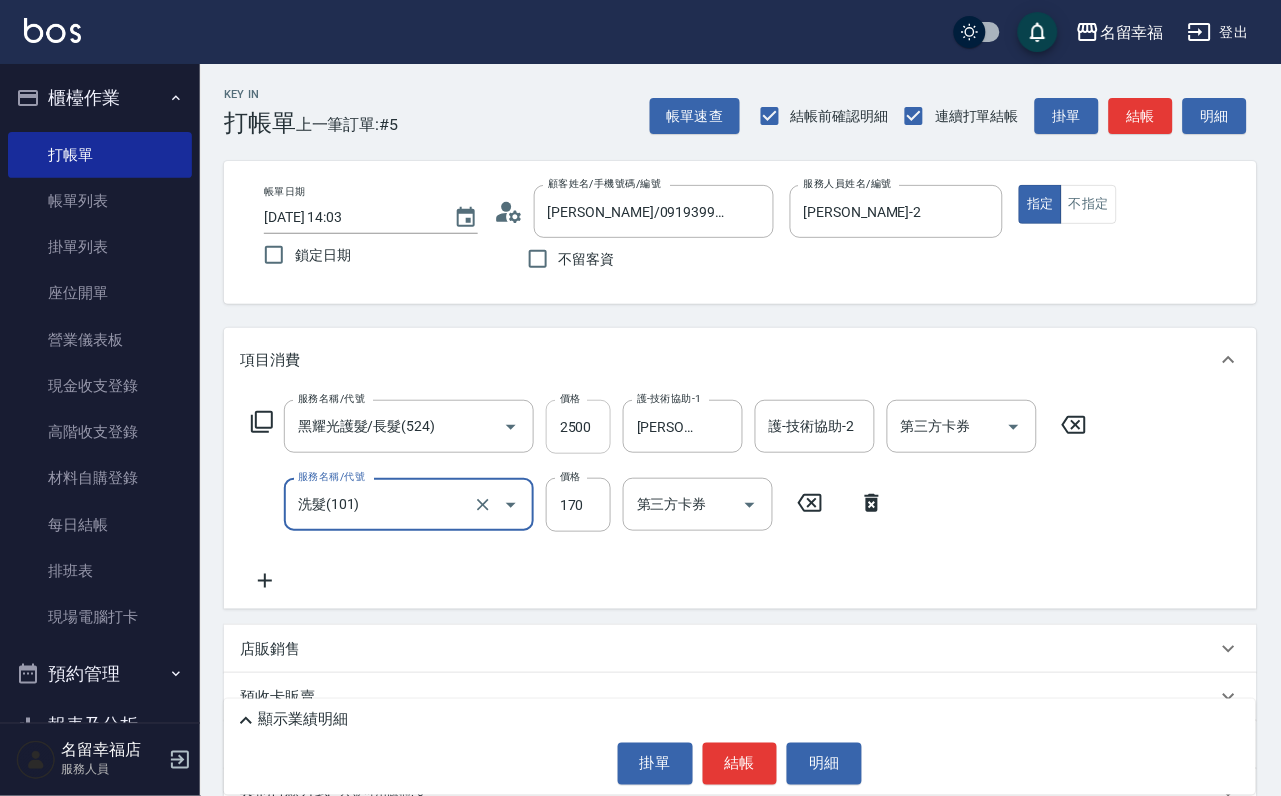 scroll, scrollTop: 0, scrollLeft: 0, axis: both 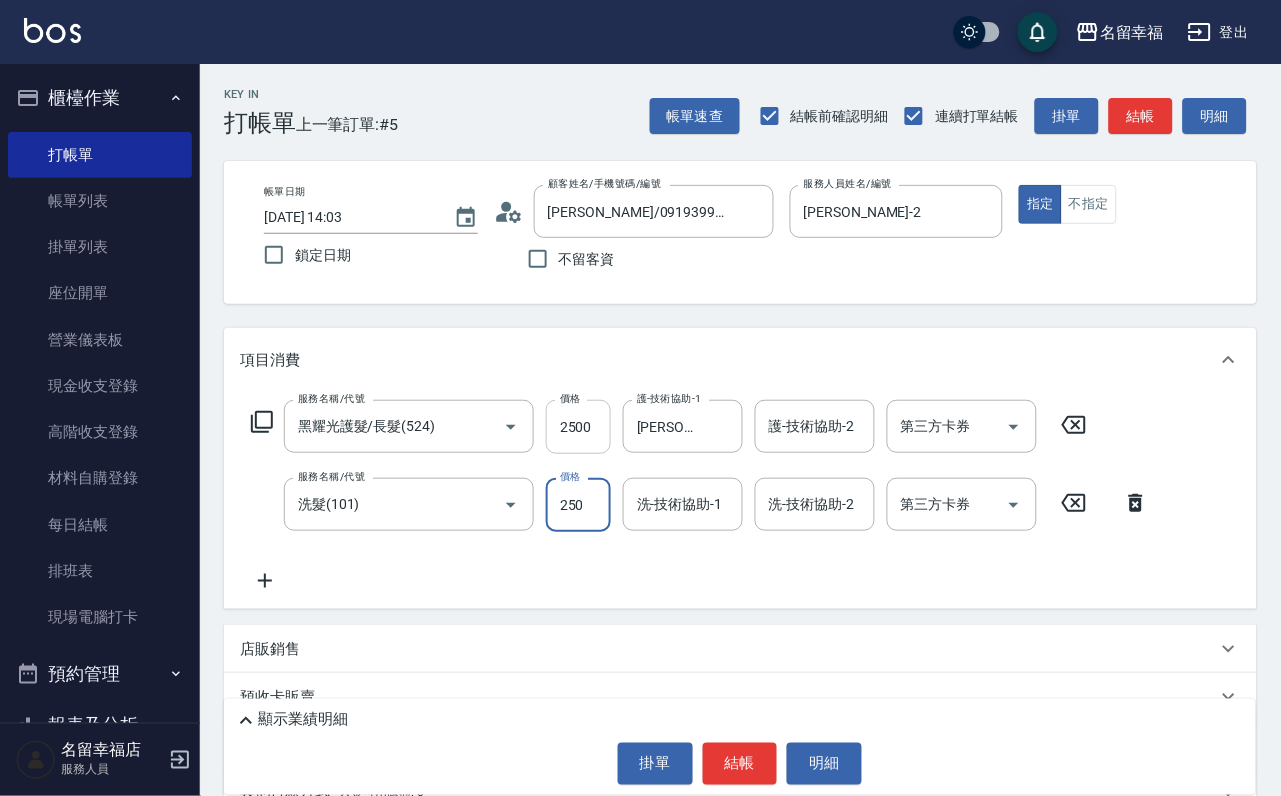 type on "250" 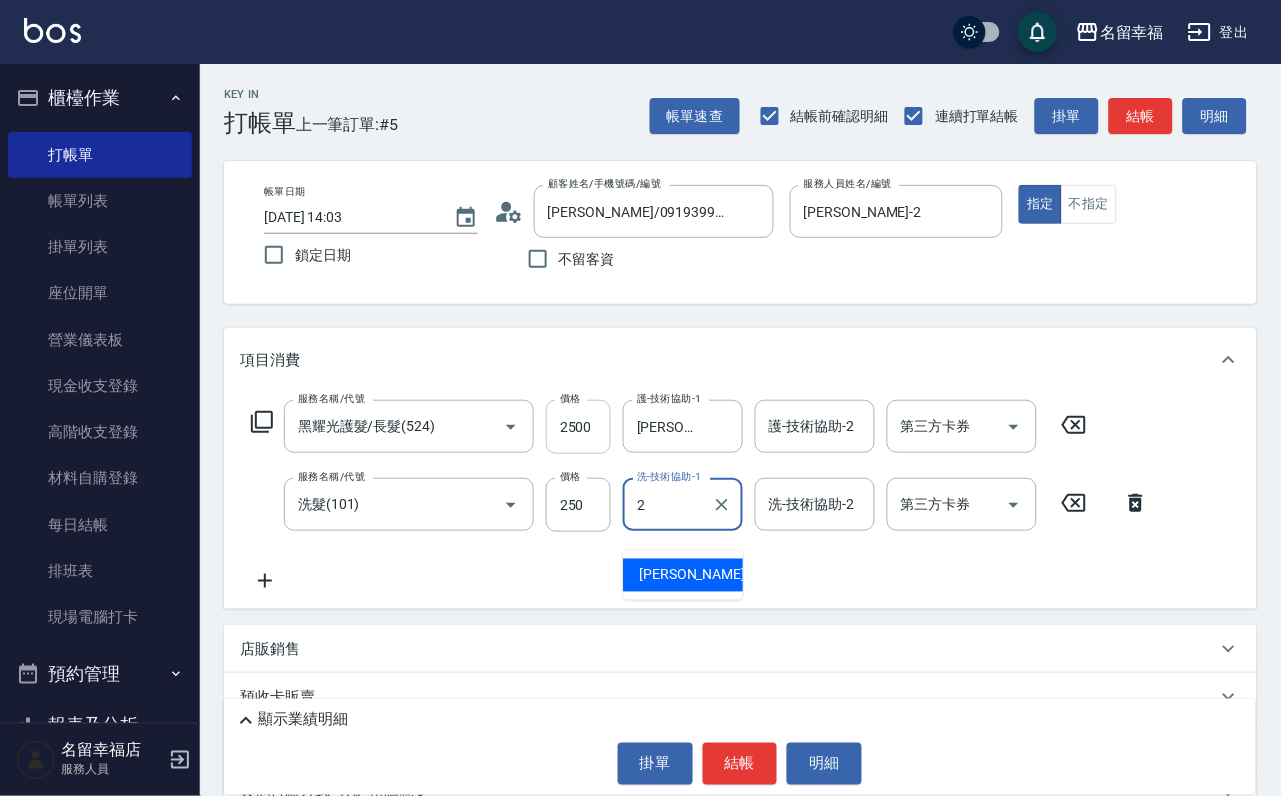 type on "[PERSON_NAME]-2" 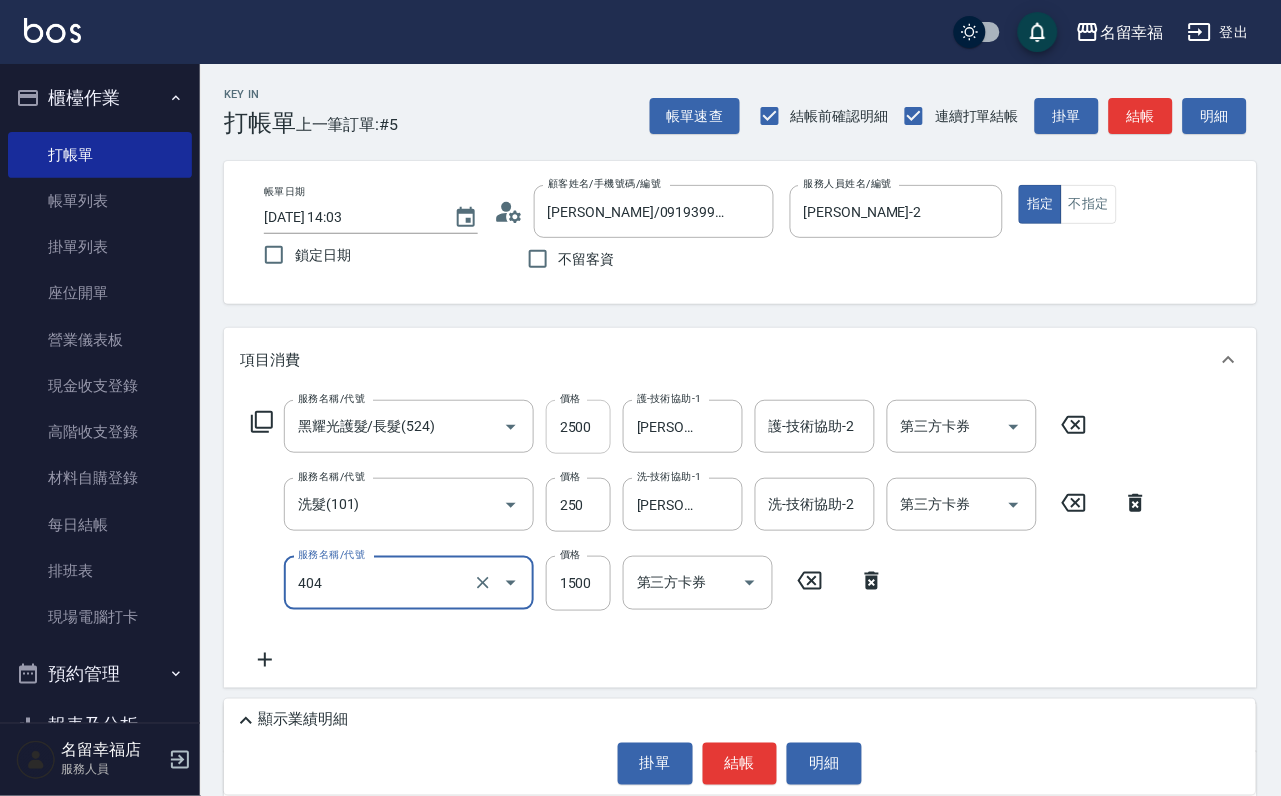 type on "設計染髮(404)" 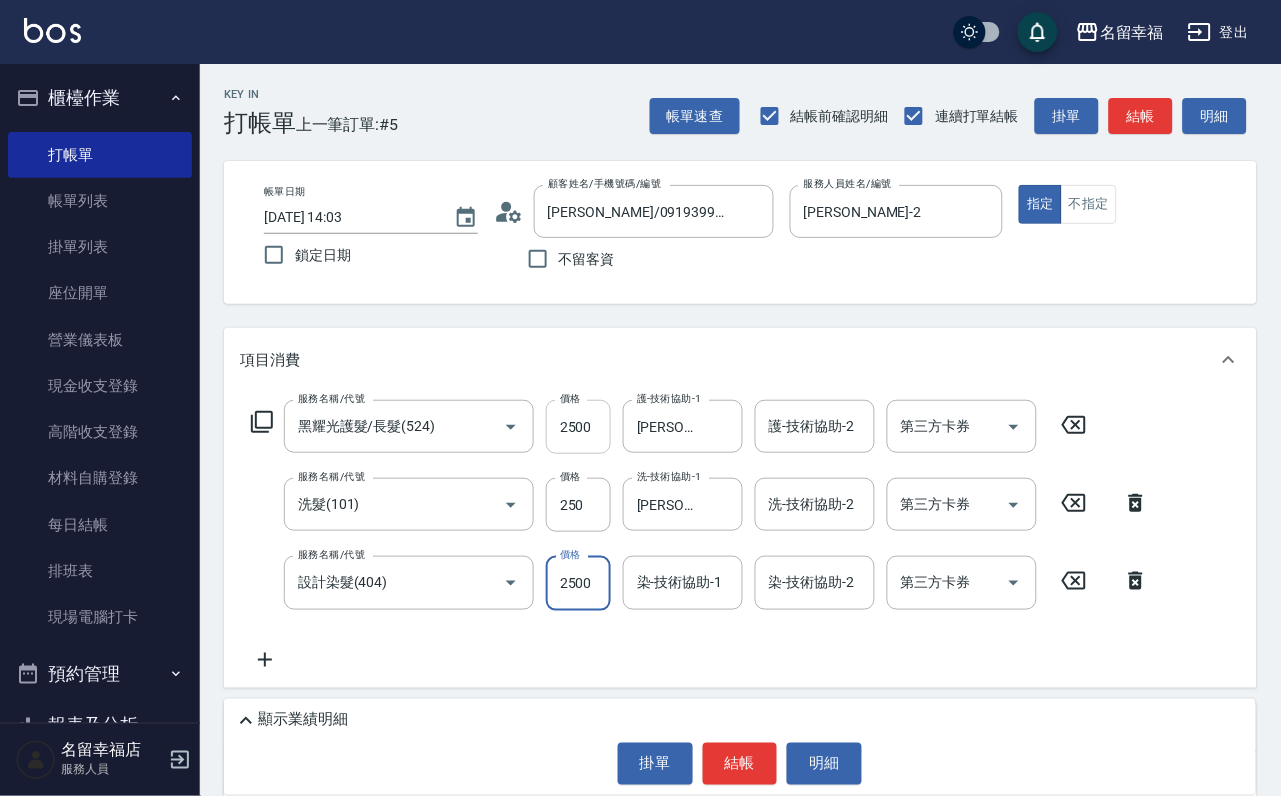 scroll, scrollTop: 0, scrollLeft: 1, axis: horizontal 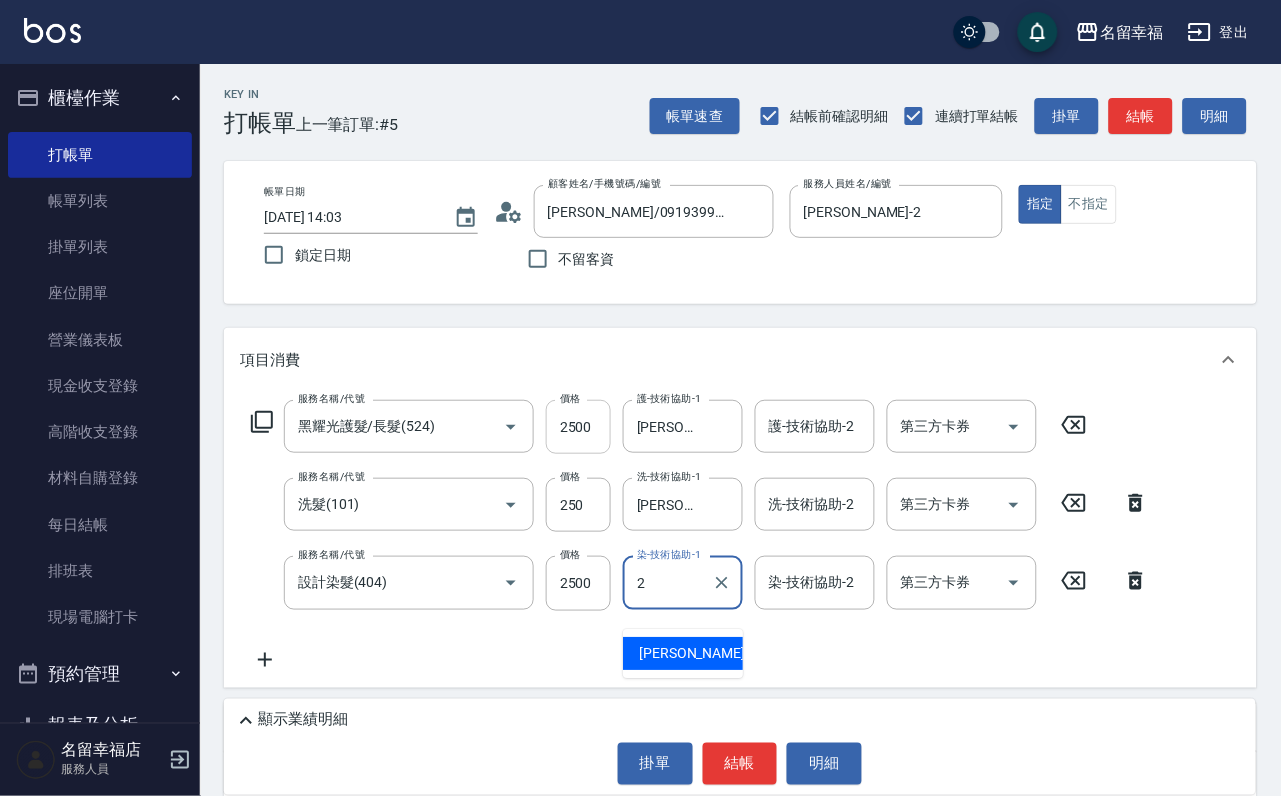 type on "[PERSON_NAME]-2" 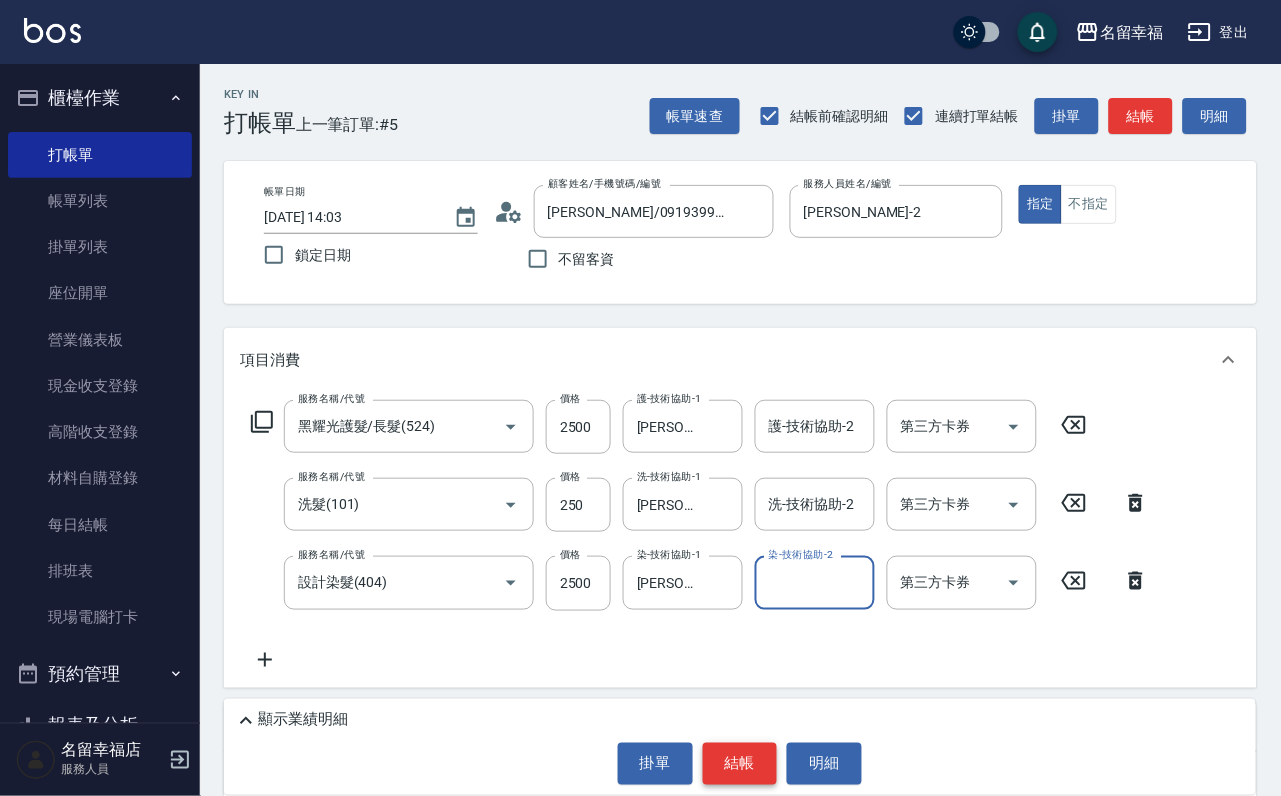 click on "結帳" at bounding box center (740, 764) 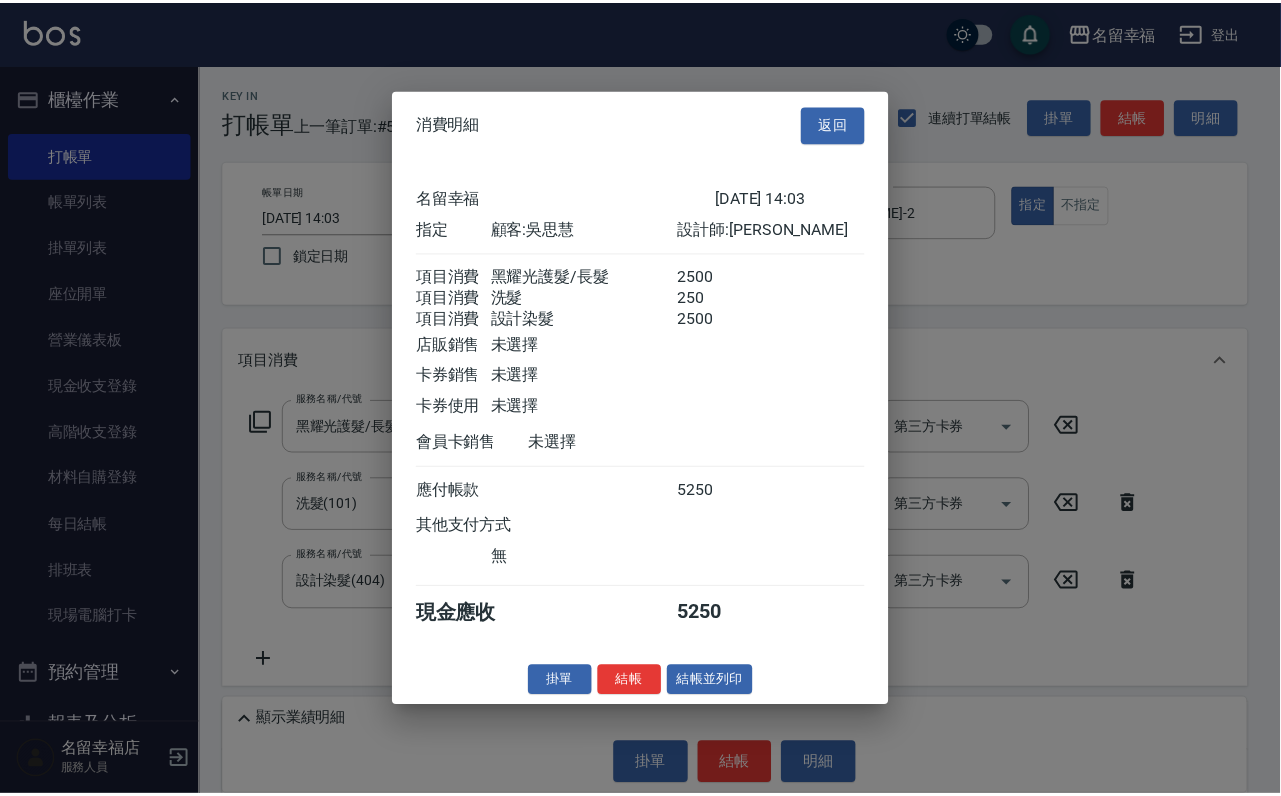 scroll, scrollTop: 396, scrollLeft: 0, axis: vertical 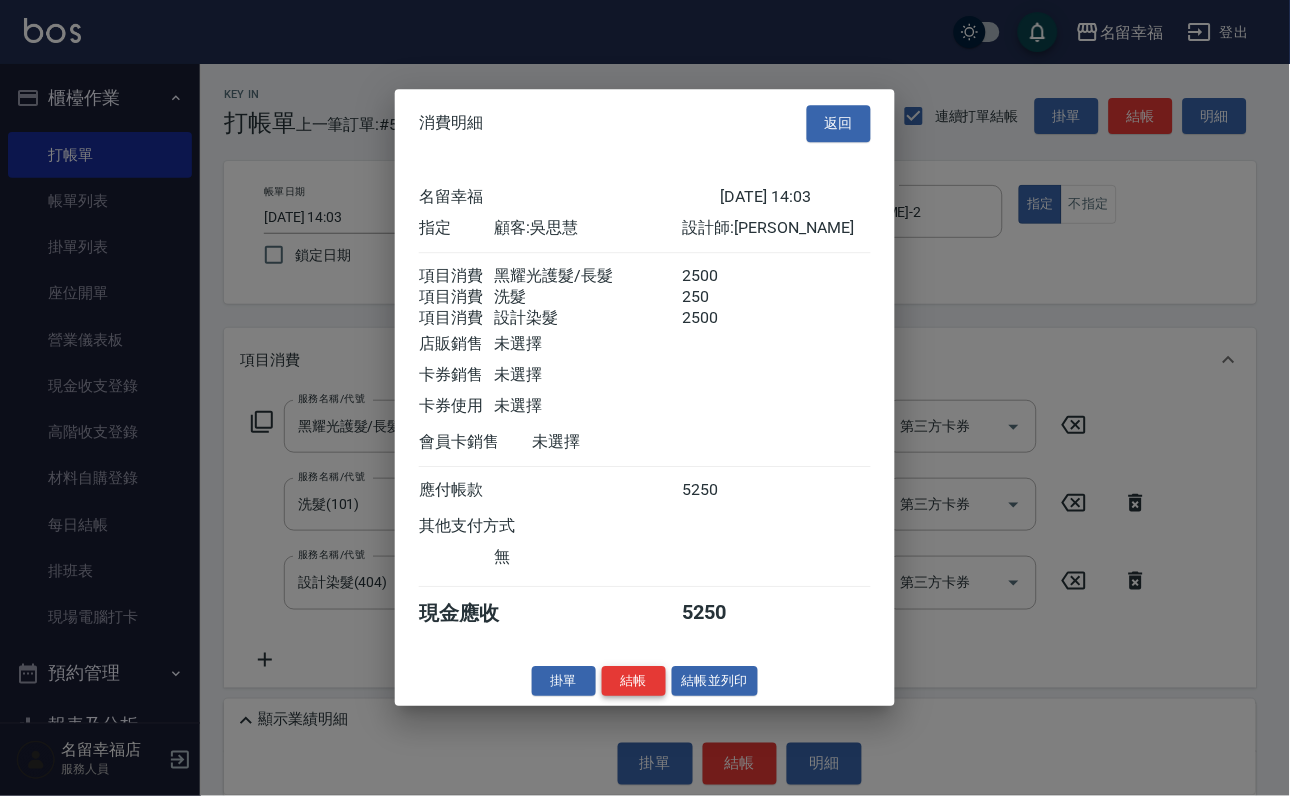 click on "結帳" at bounding box center [634, 681] 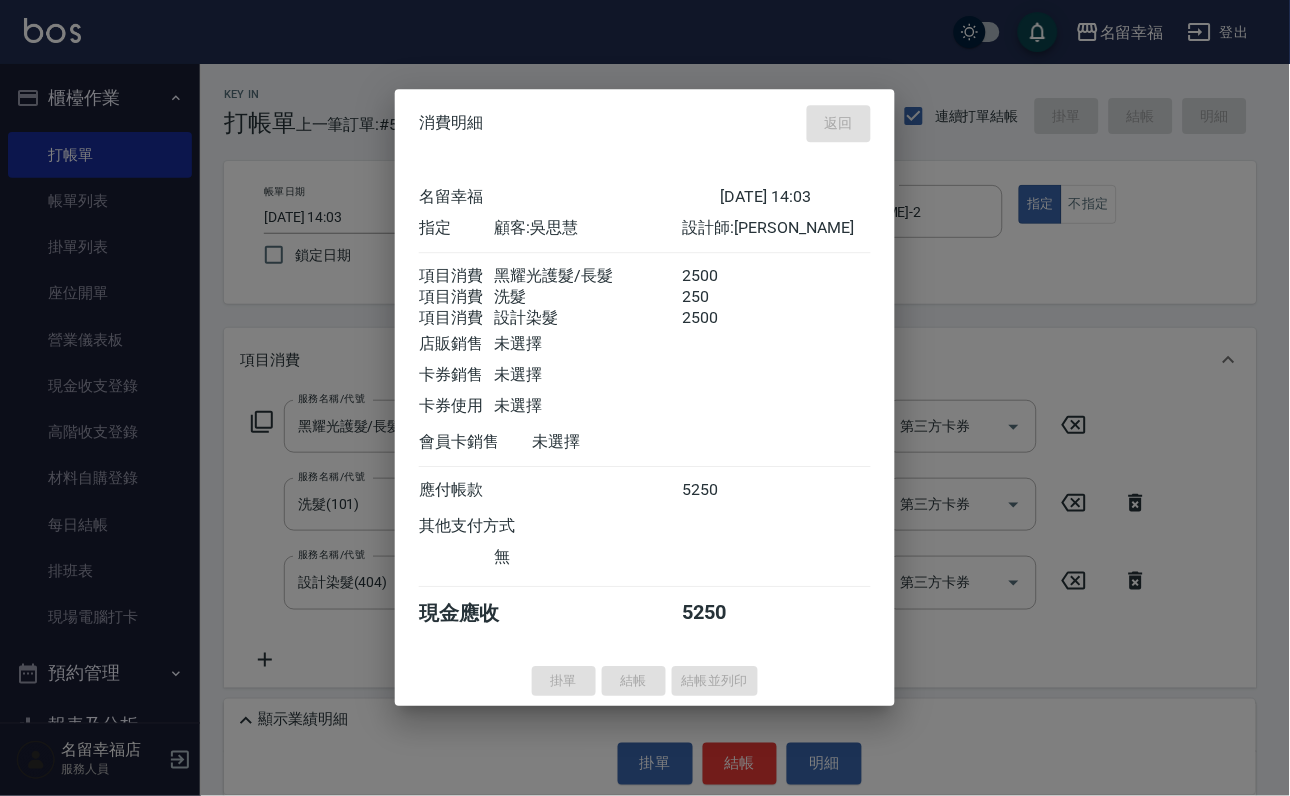 type on "[DATE] 14:26" 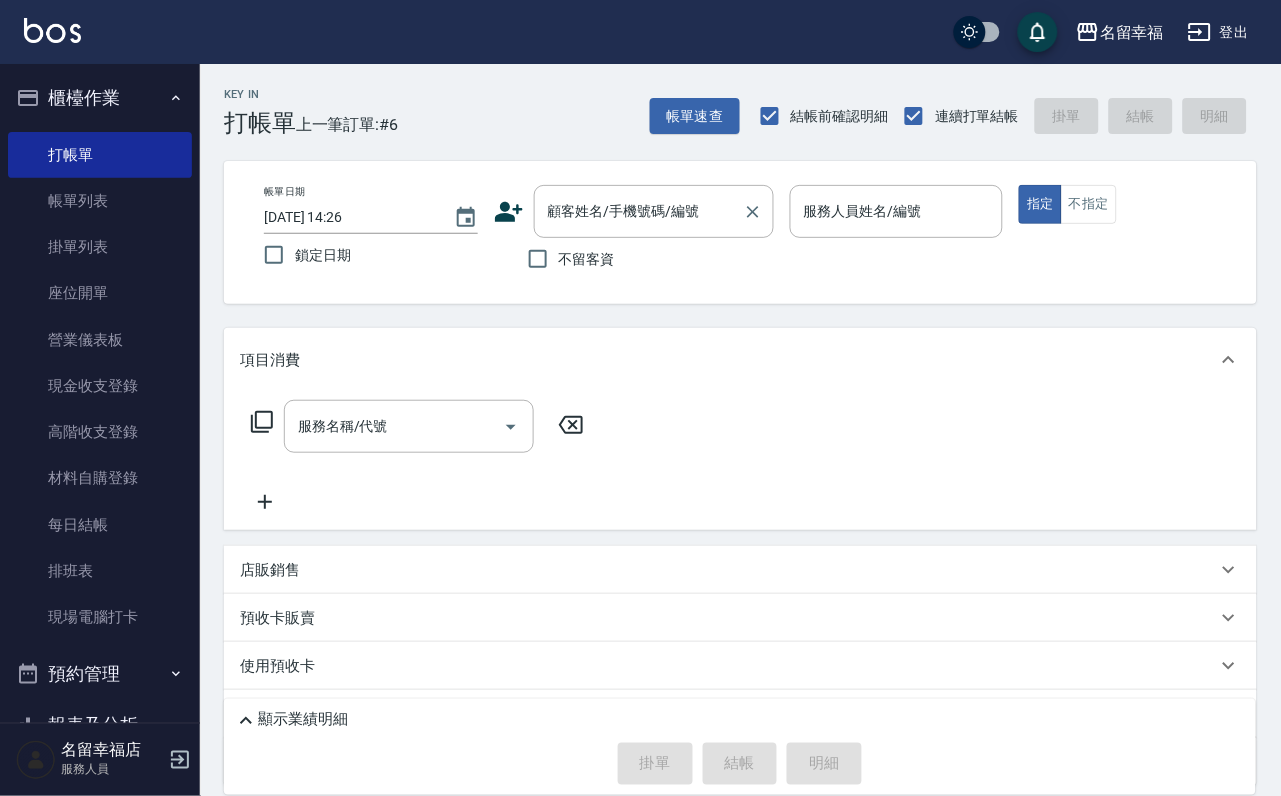 click on "顧客姓名/手機號碼/編號 顧客姓名/手機號碼/編號" at bounding box center [654, 211] 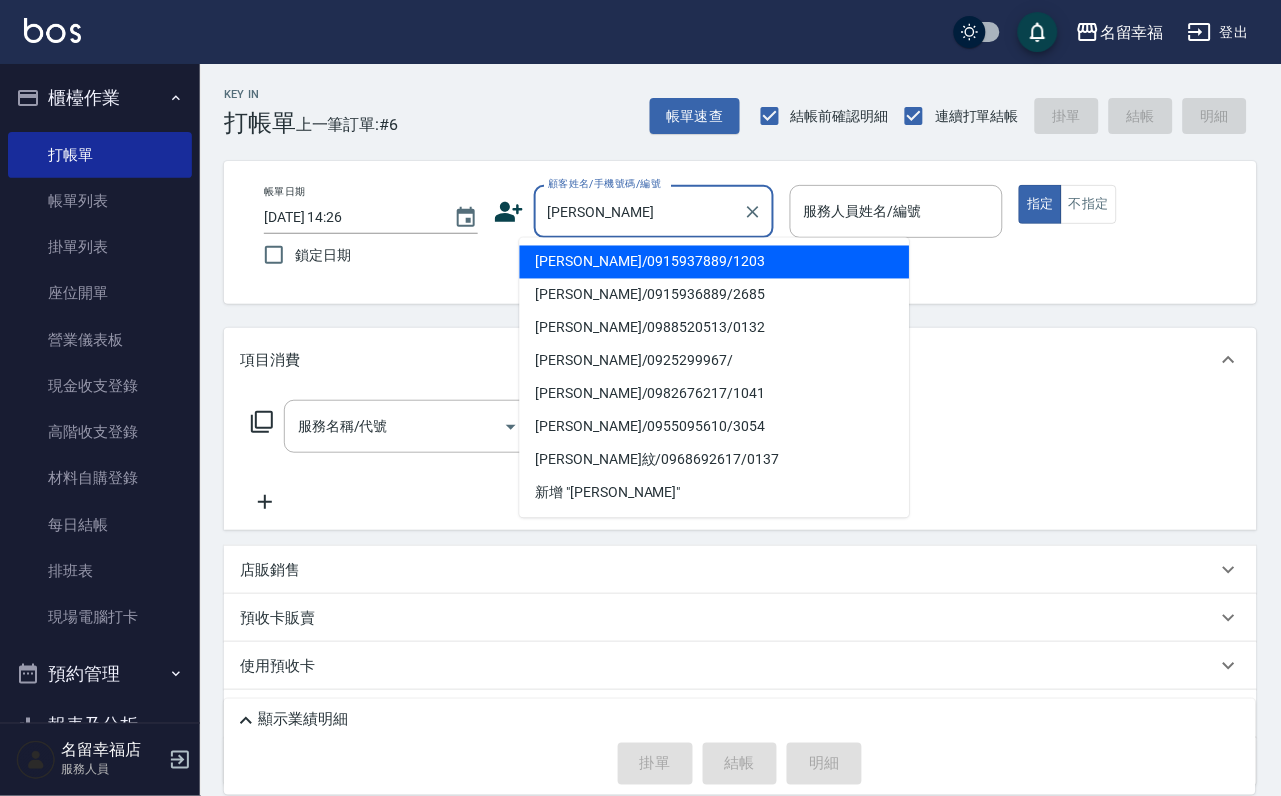 click on "[PERSON_NAME]/0915936889/2685" at bounding box center [715, 295] 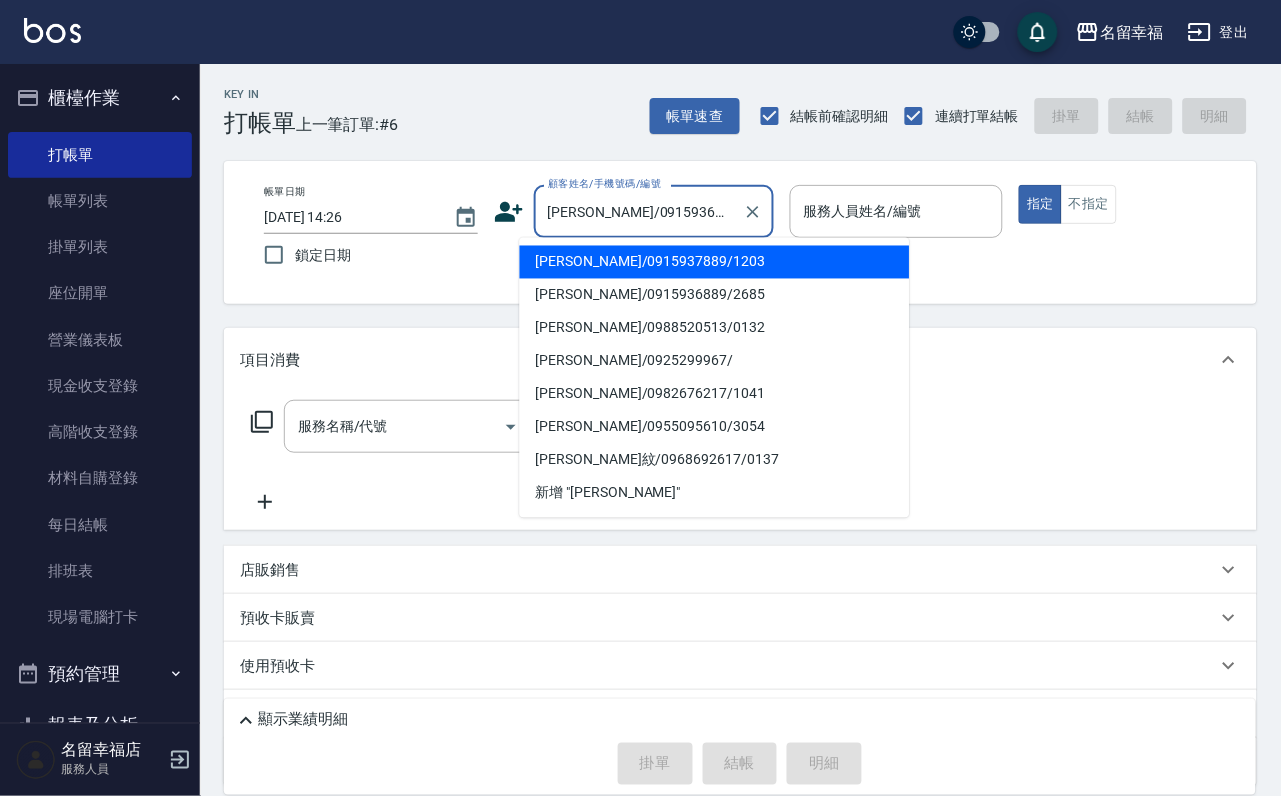 type on "語[PERSON_NAME]-6" 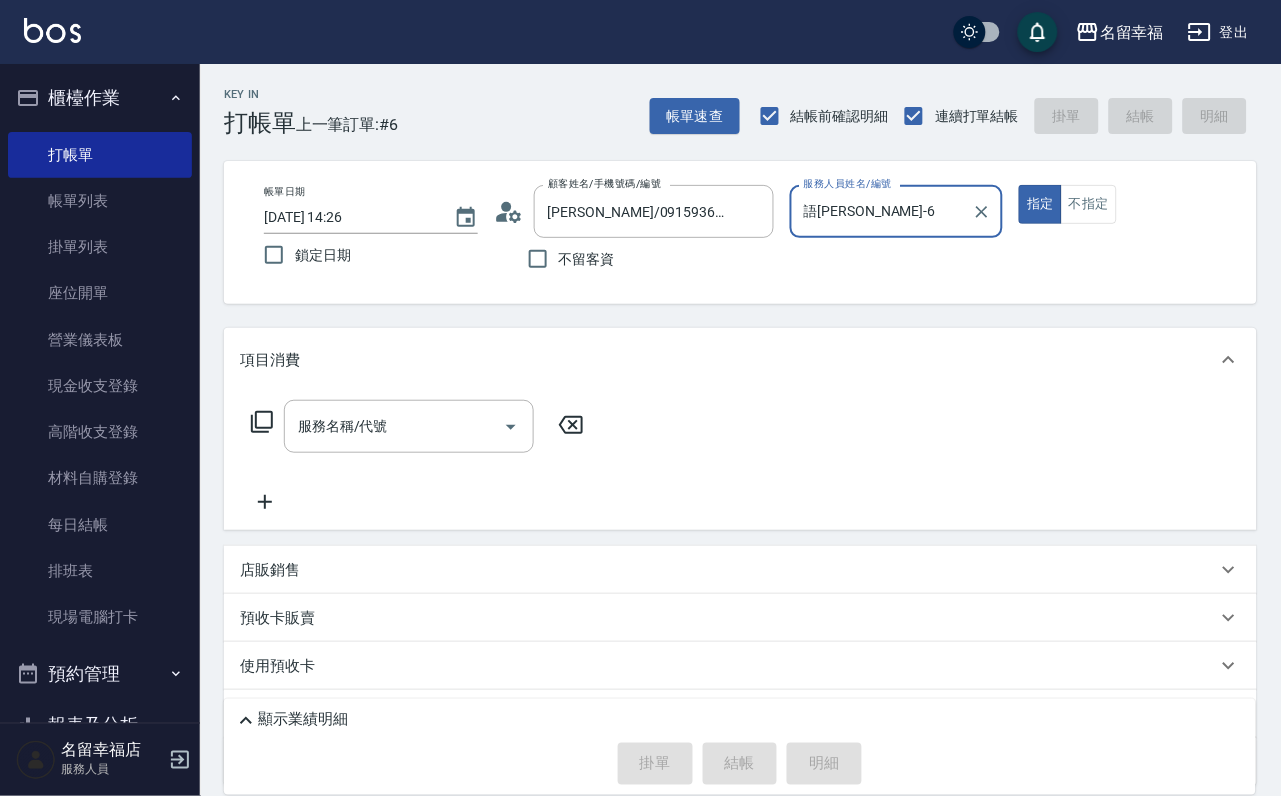 click 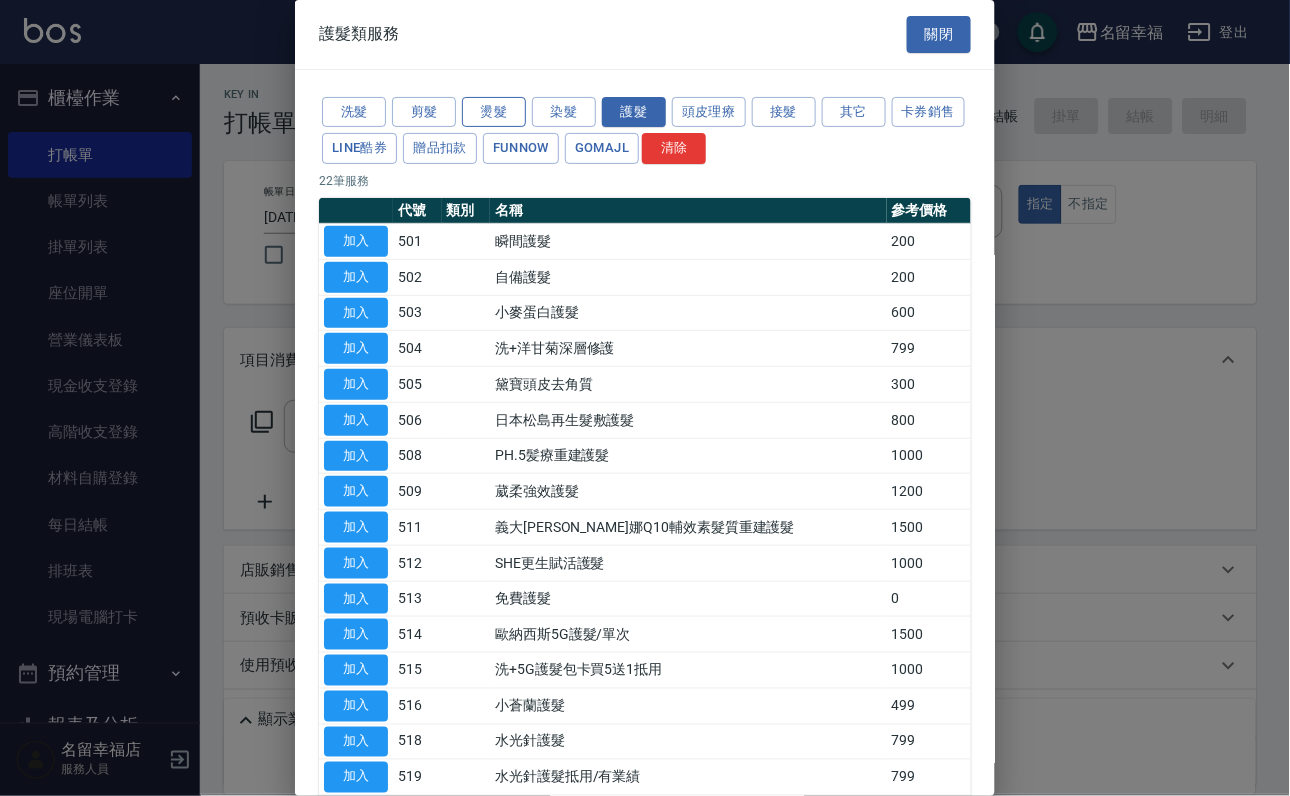 click on "燙髮" at bounding box center [494, 112] 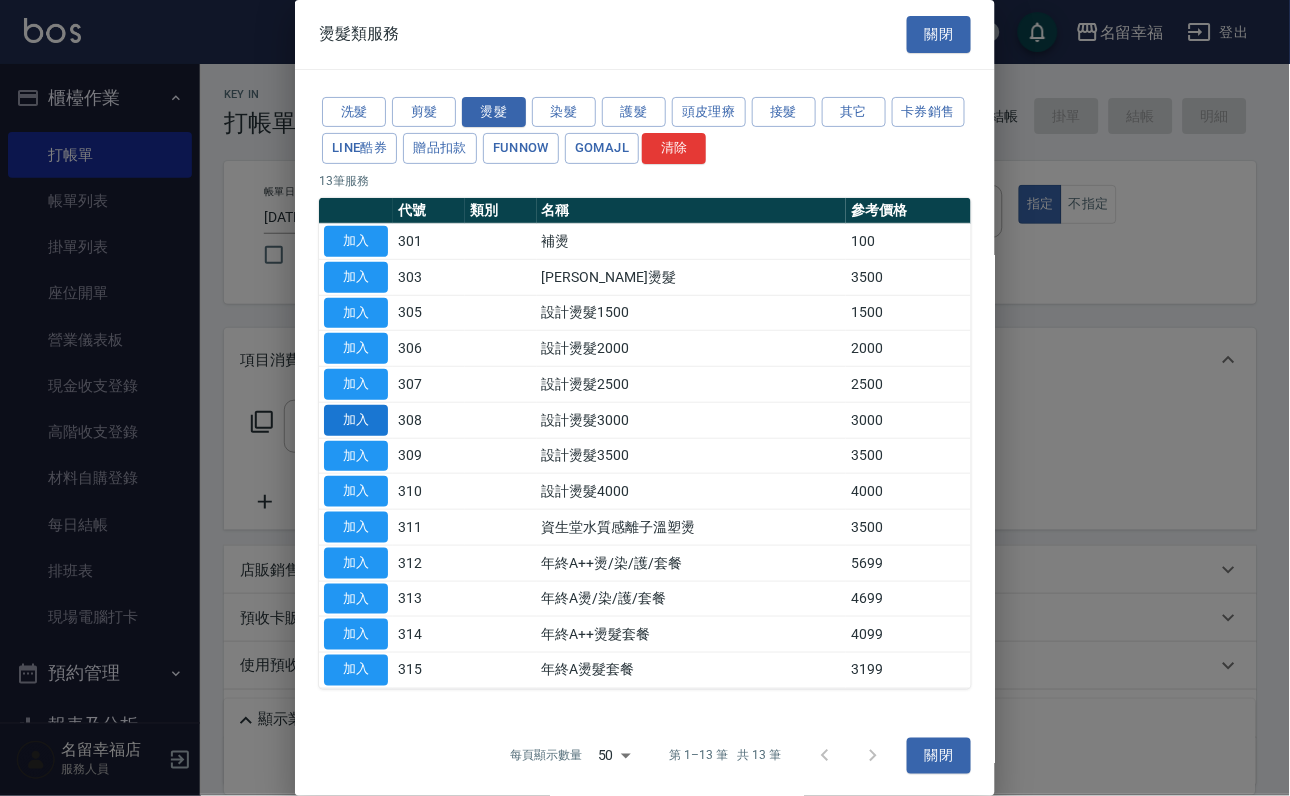 drag, startPoint x: 367, startPoint y: 517, endPoint x: 377, endPoint y: 510, distance: 12.206555 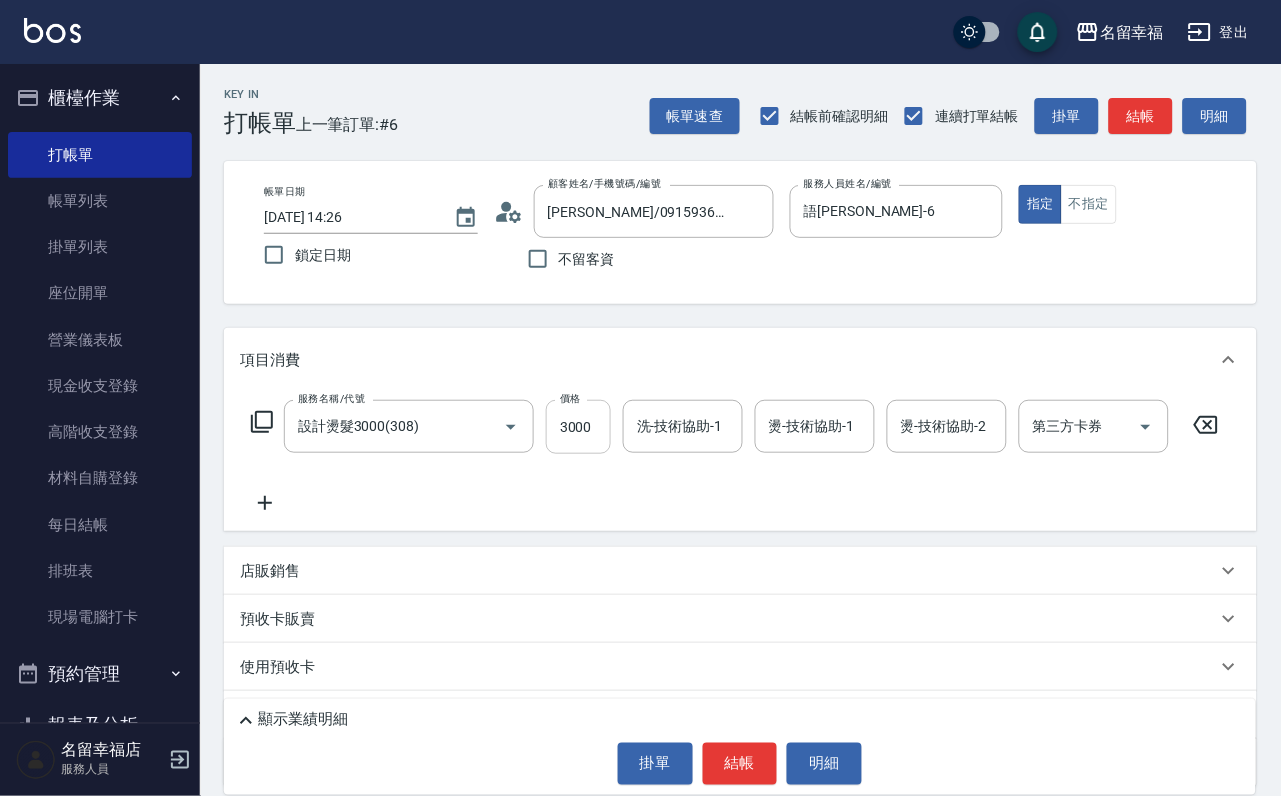 click on "3000" at bounding box center [578, 427] 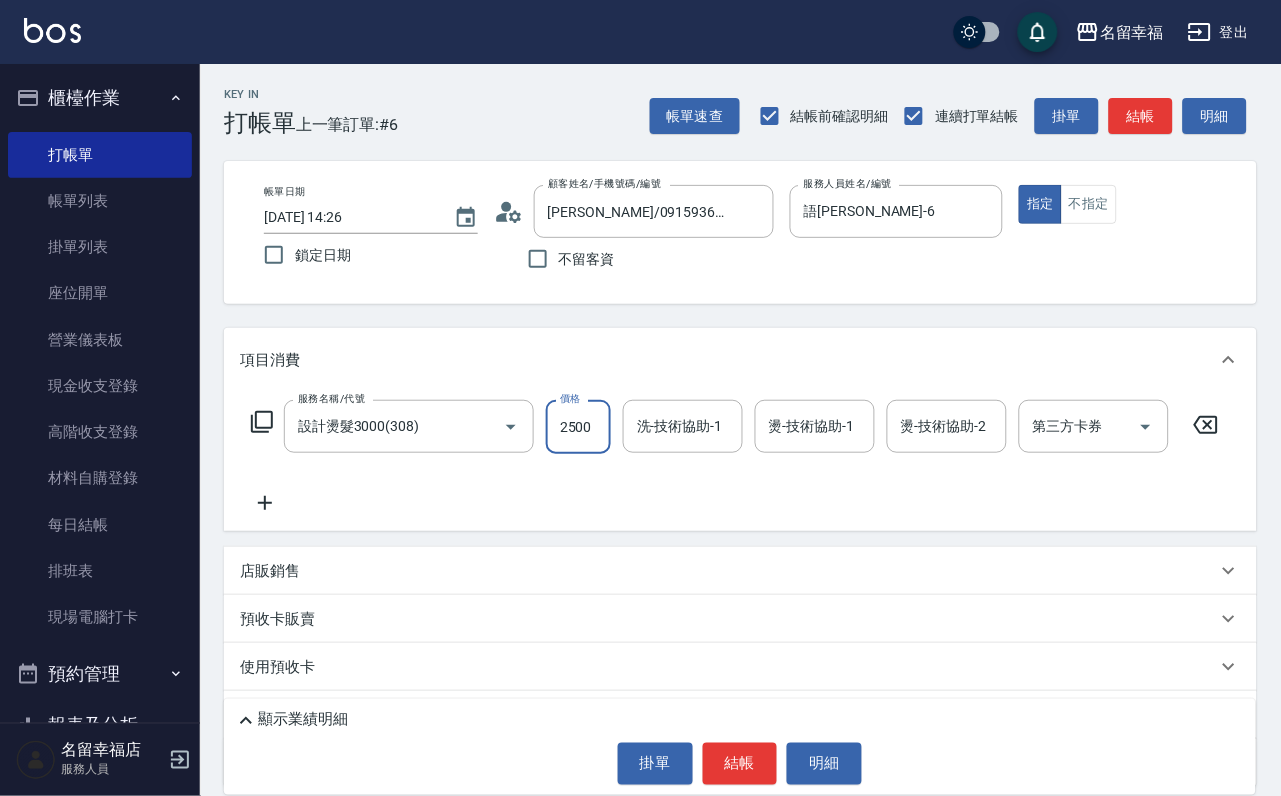 scroll, scrollTop: 0, scrollLeft: 1, axis: horizontal 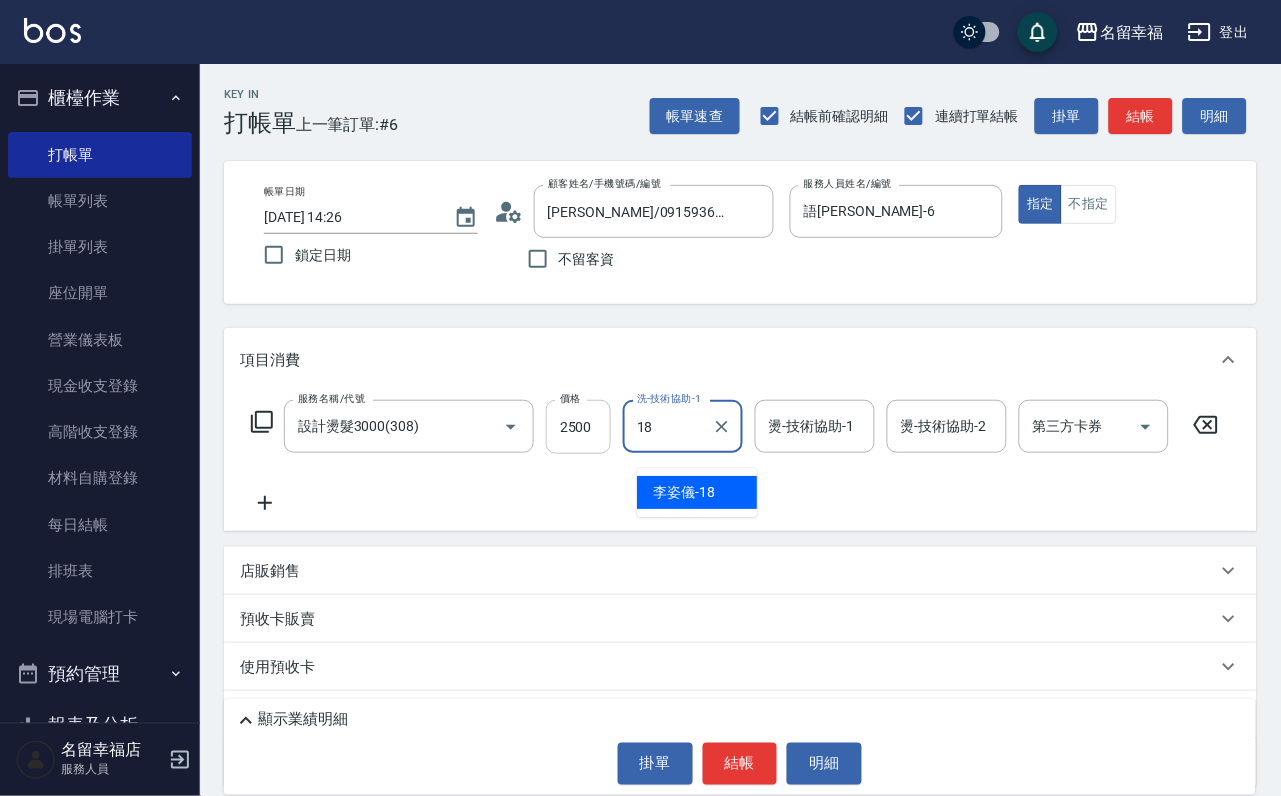 type on "[PERSON_NAME]-18" 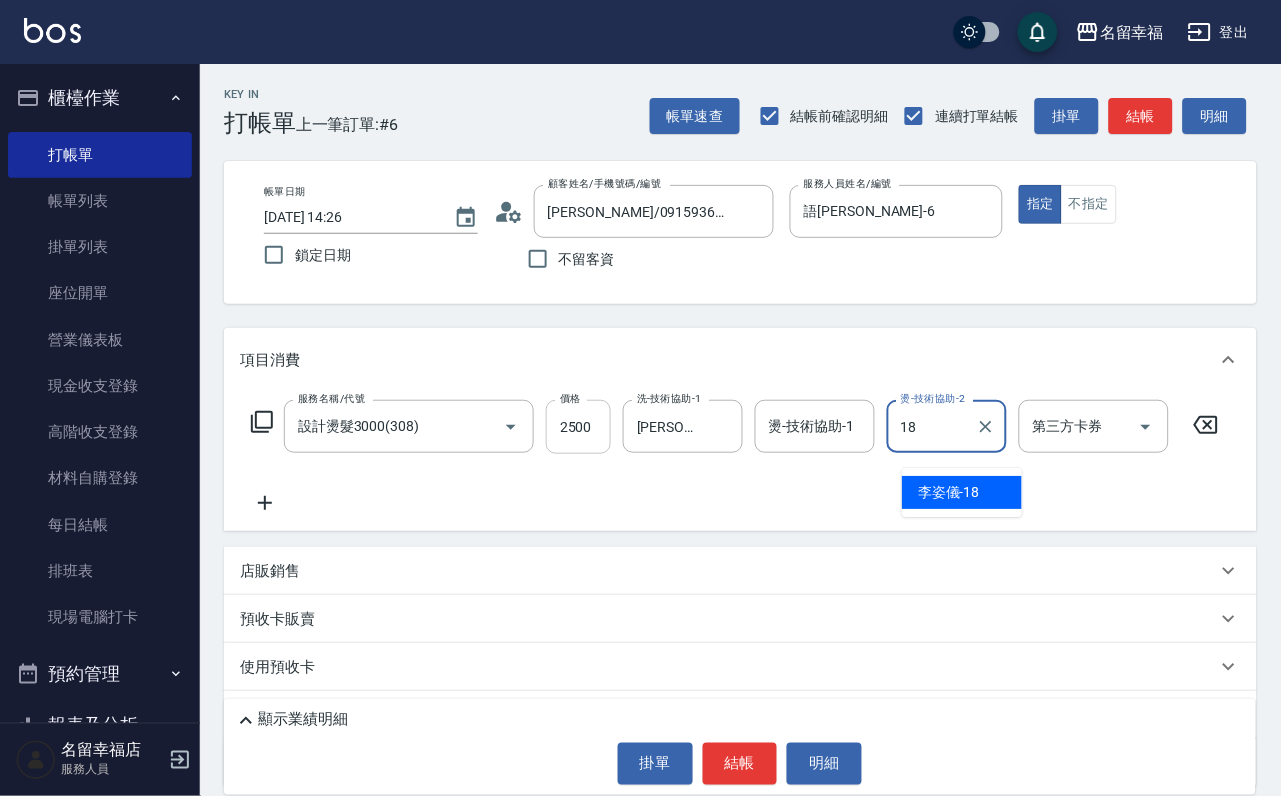 type on "[PERSON_NAME]-18" 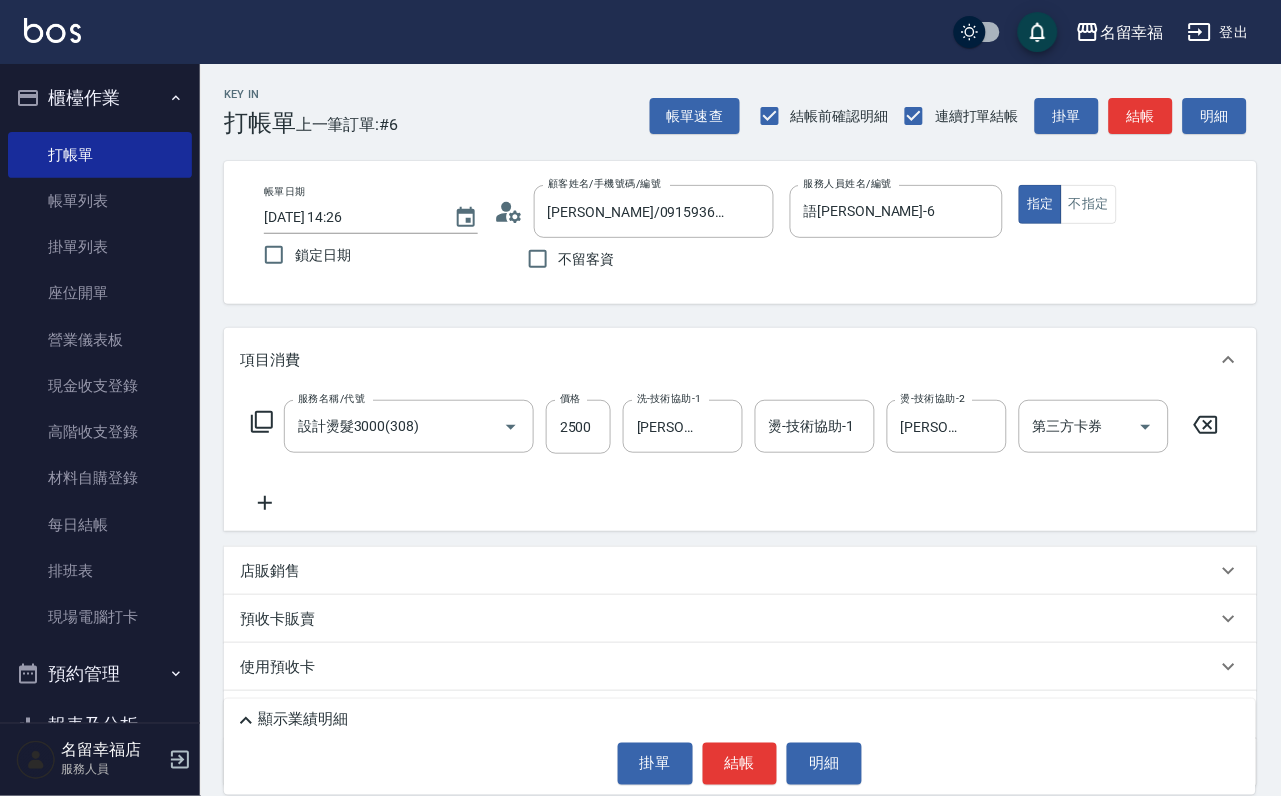click 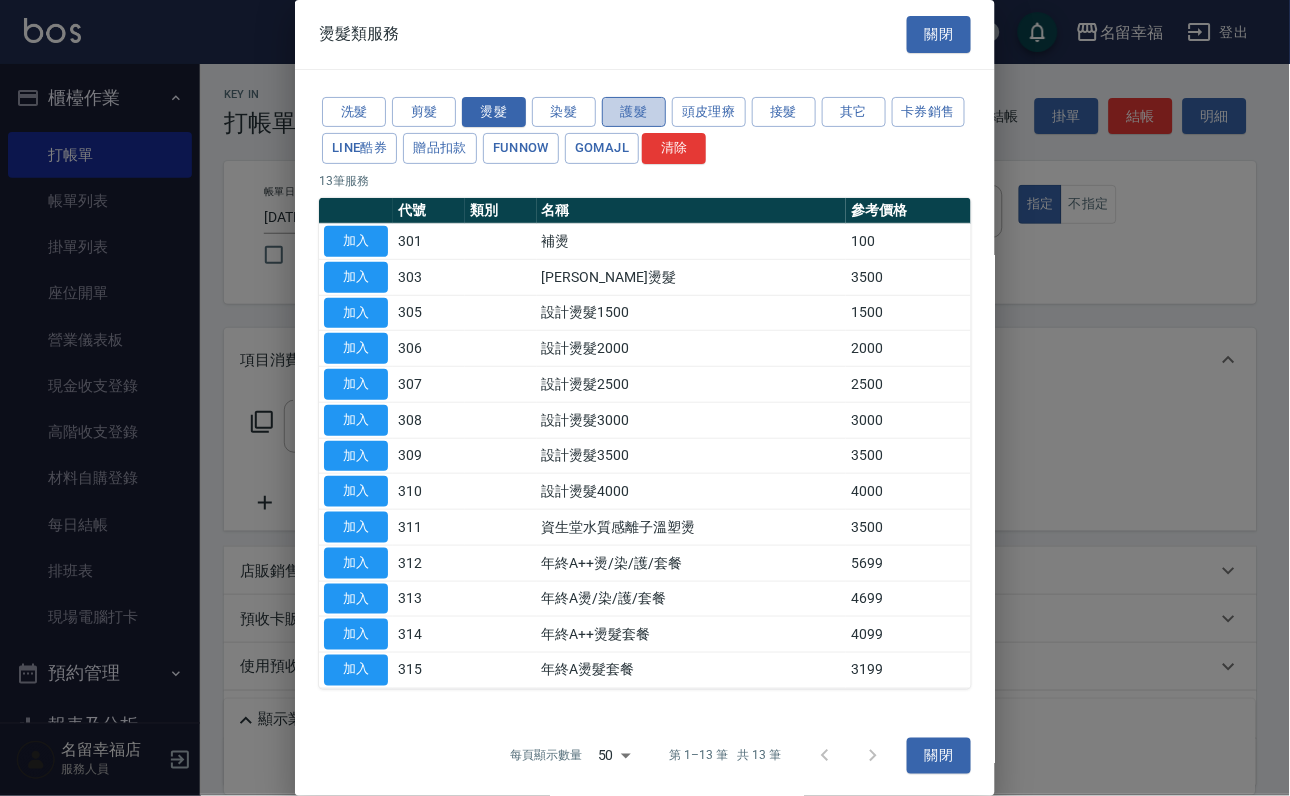 click on "護髮" at bounding box center (634, 112) 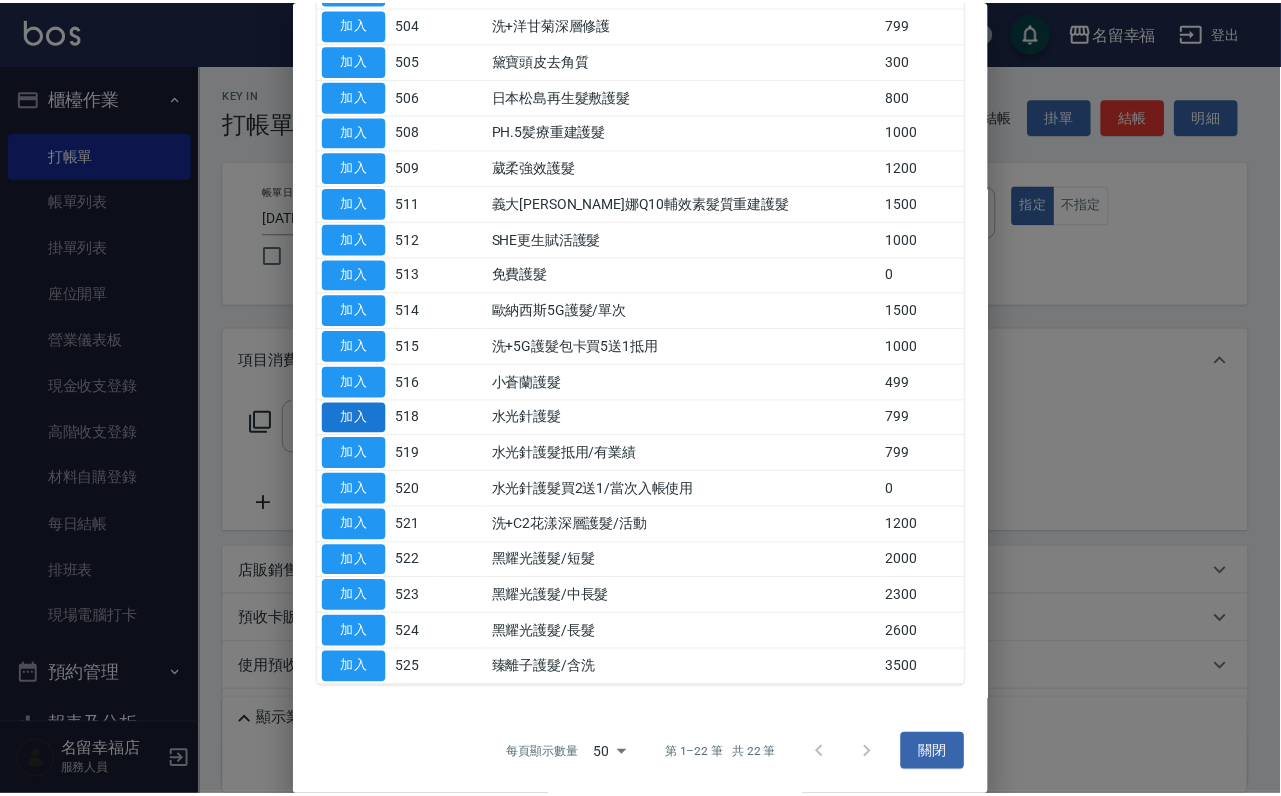 scroll, scrollTop: 600, scrollLeft: 0, axis: vertical 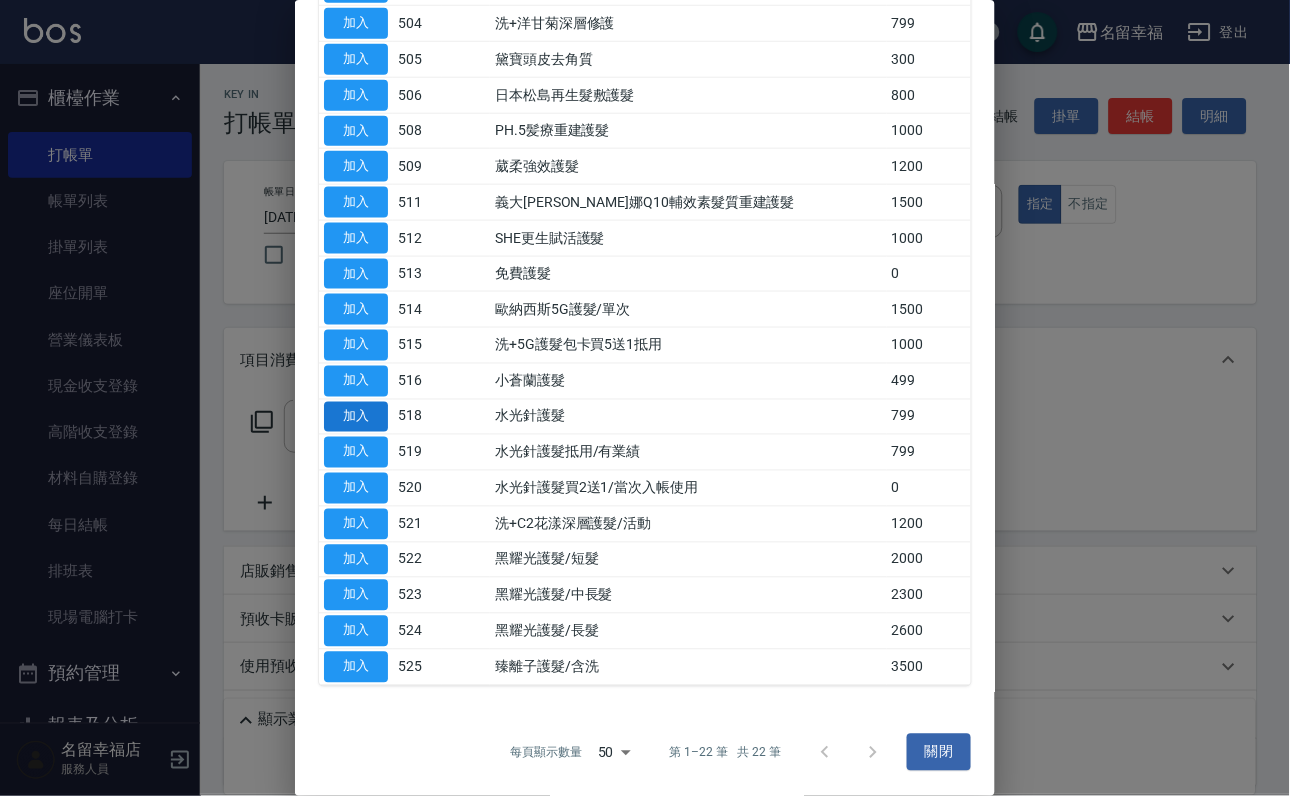 click on "加入" at bounding box center [356, 417] 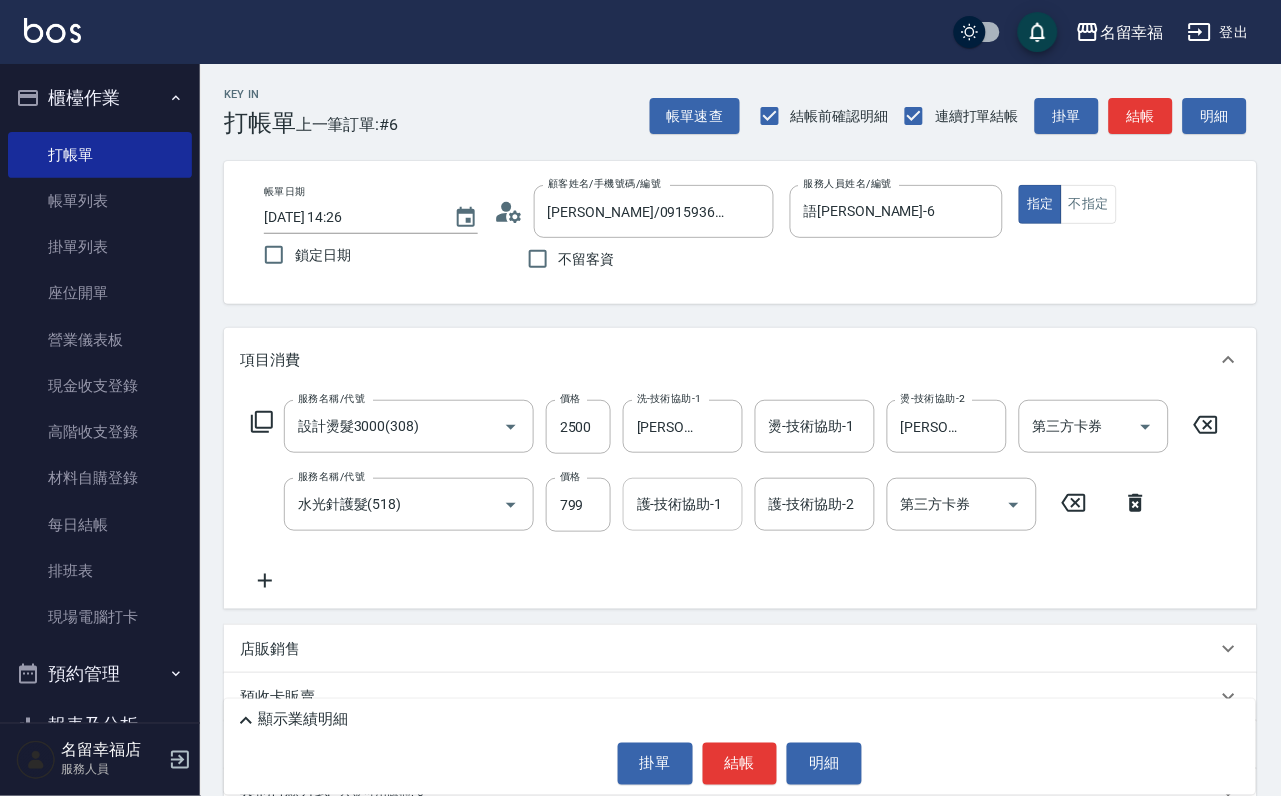 click on "護-技術協助-1" at bounding box center (683, 504) 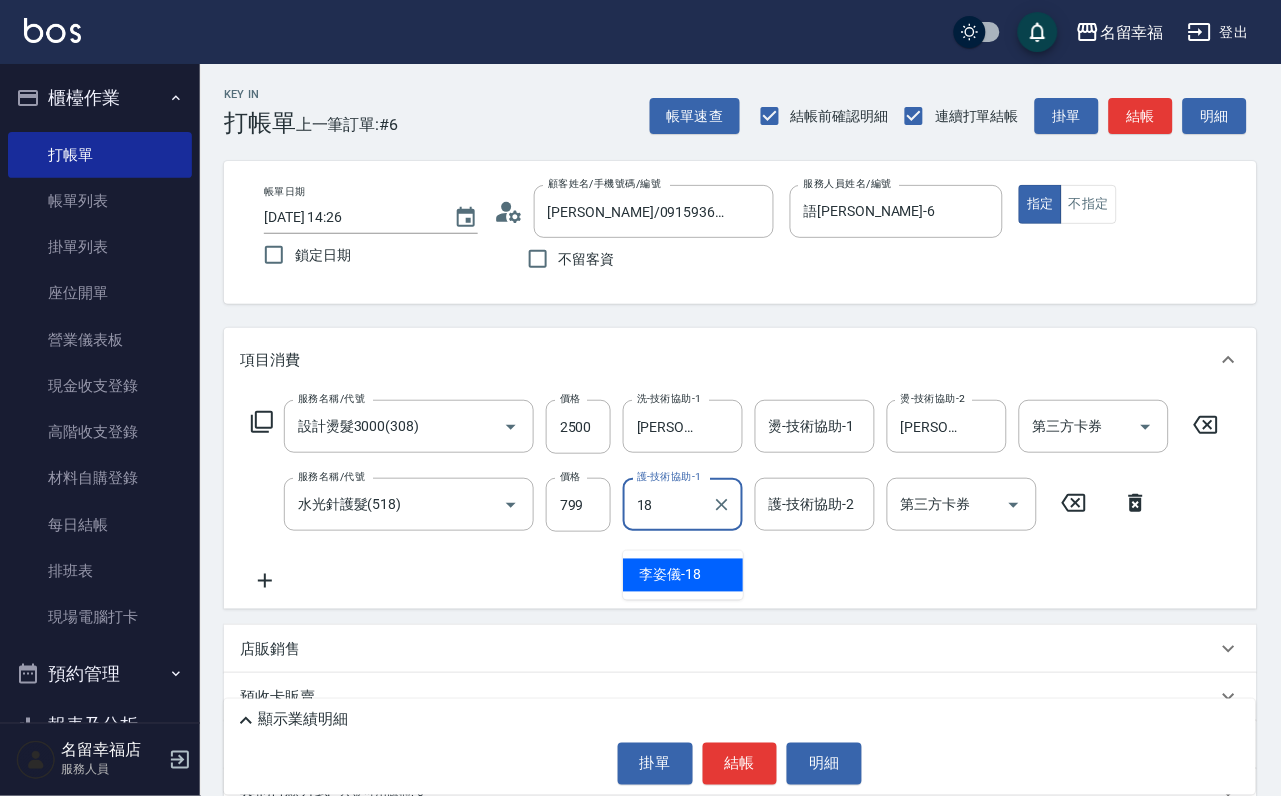 type on "[PERSON_NAME]-18" 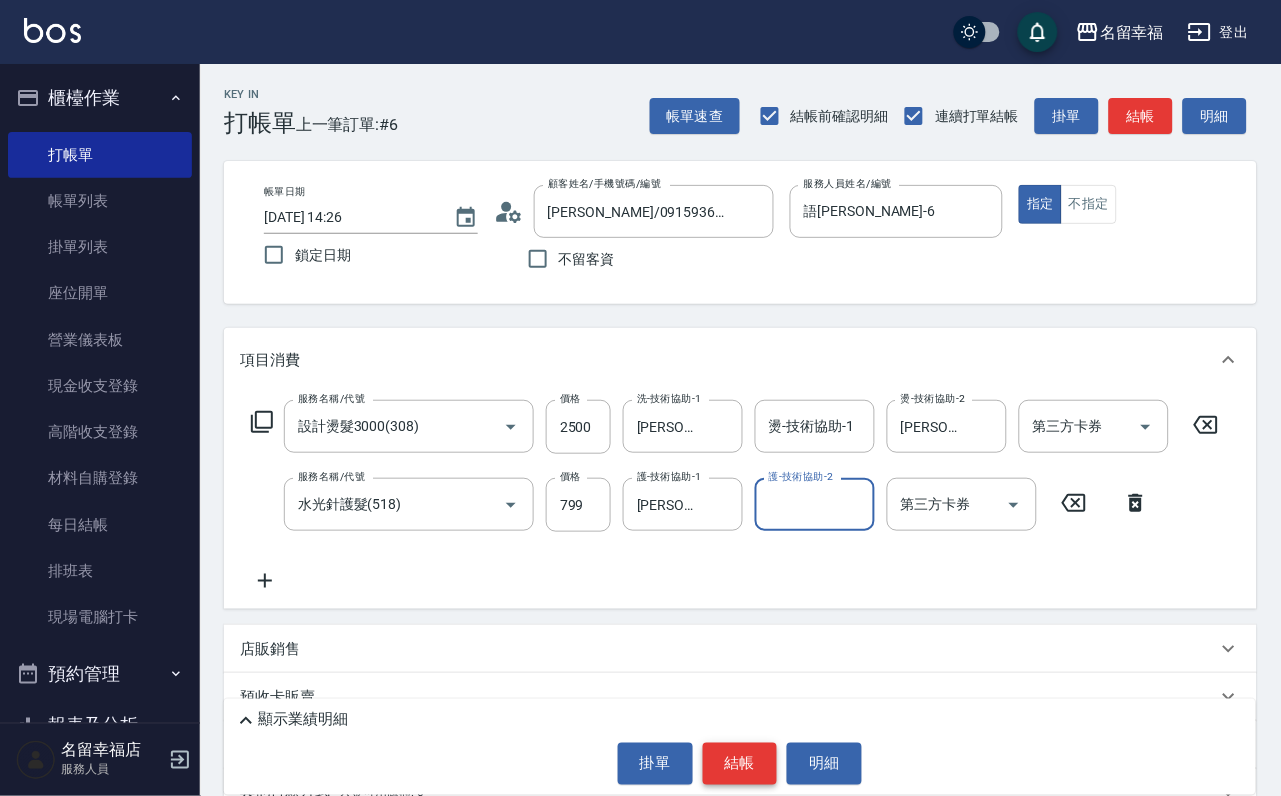click on "結帳" at bounding box center (740, 764) 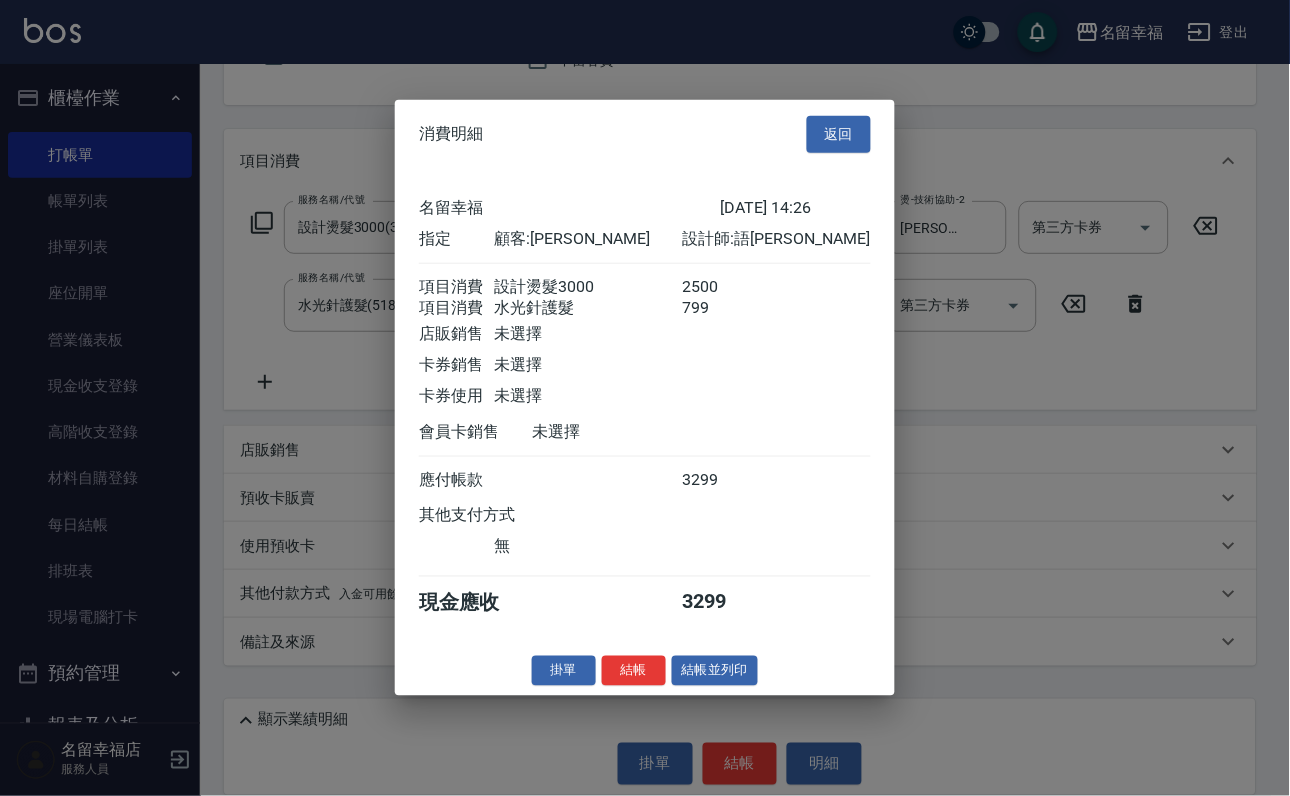 scroll, scrollTop: 267, scrollLeft: 0, axis: vertical 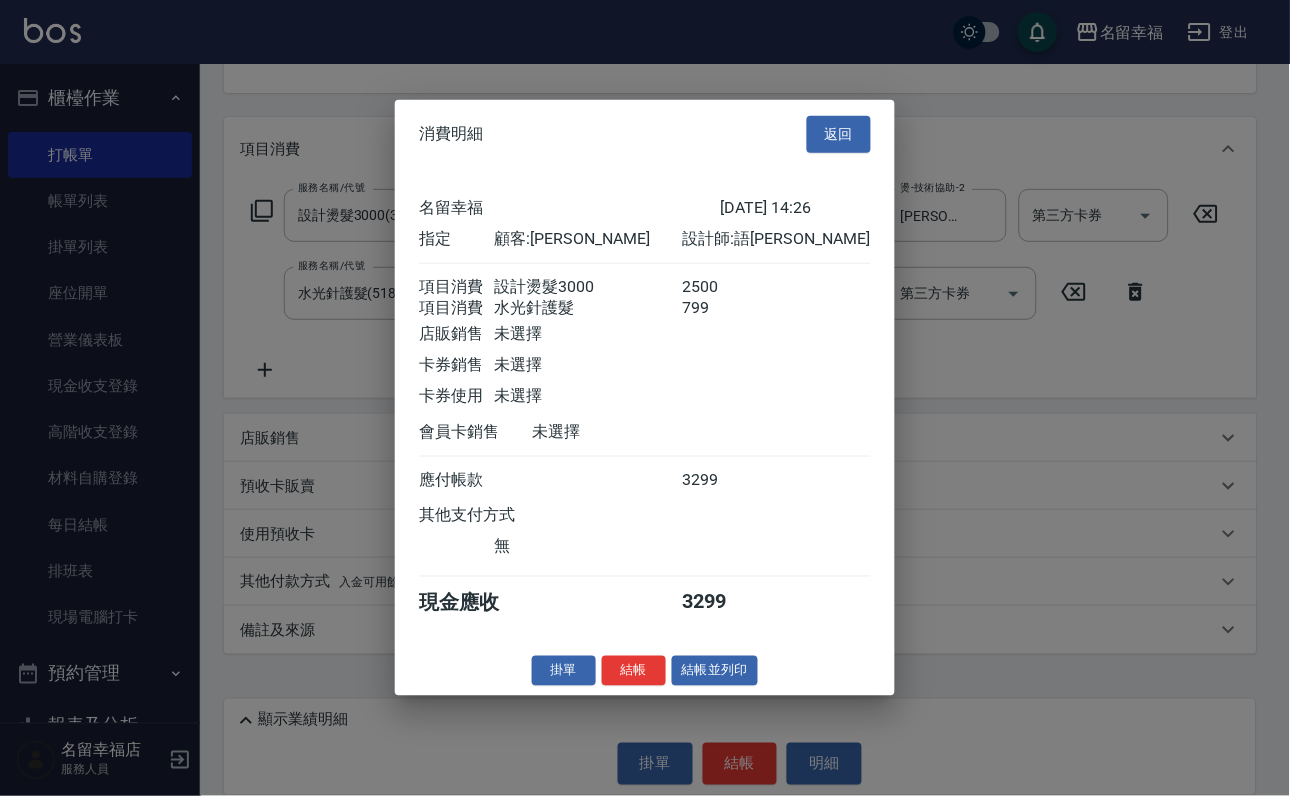 click at bounding box center (645, 398) 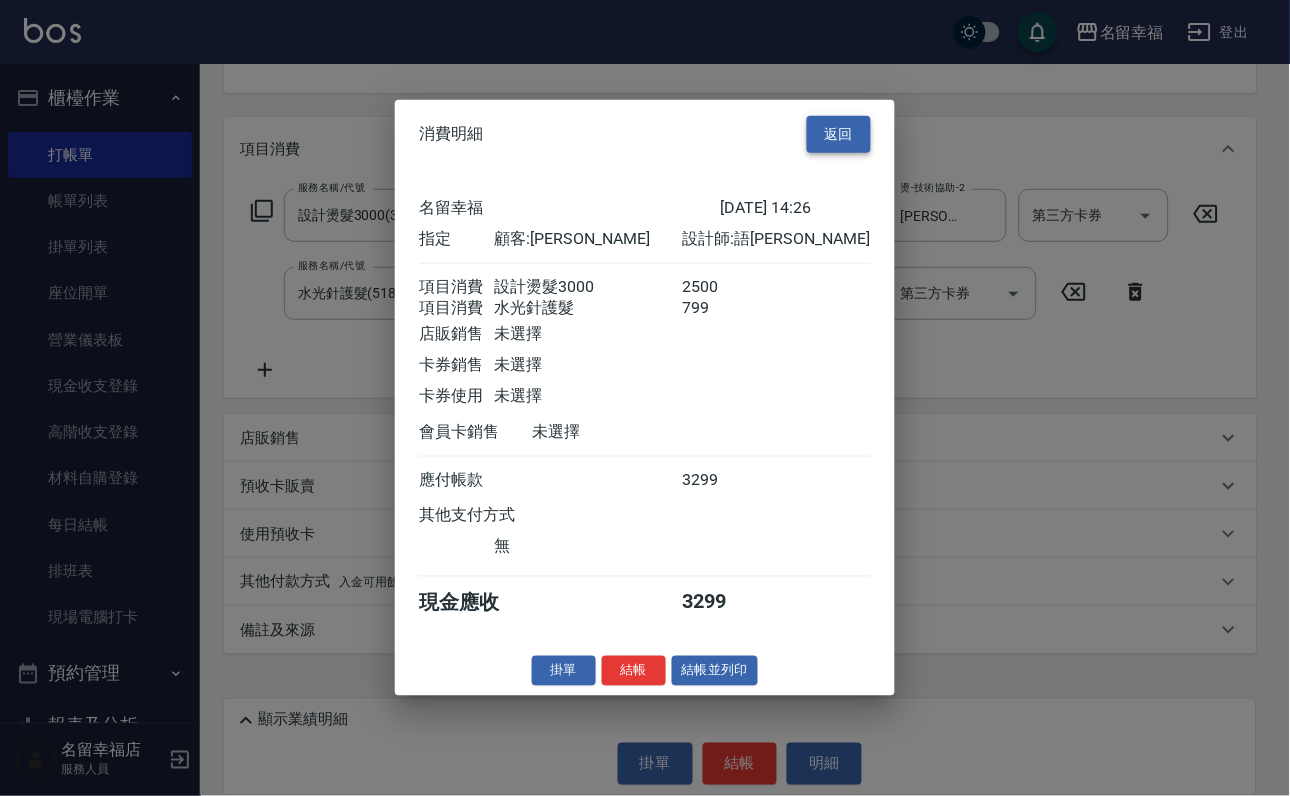 click on "返回" at bounding box center (839, 134) 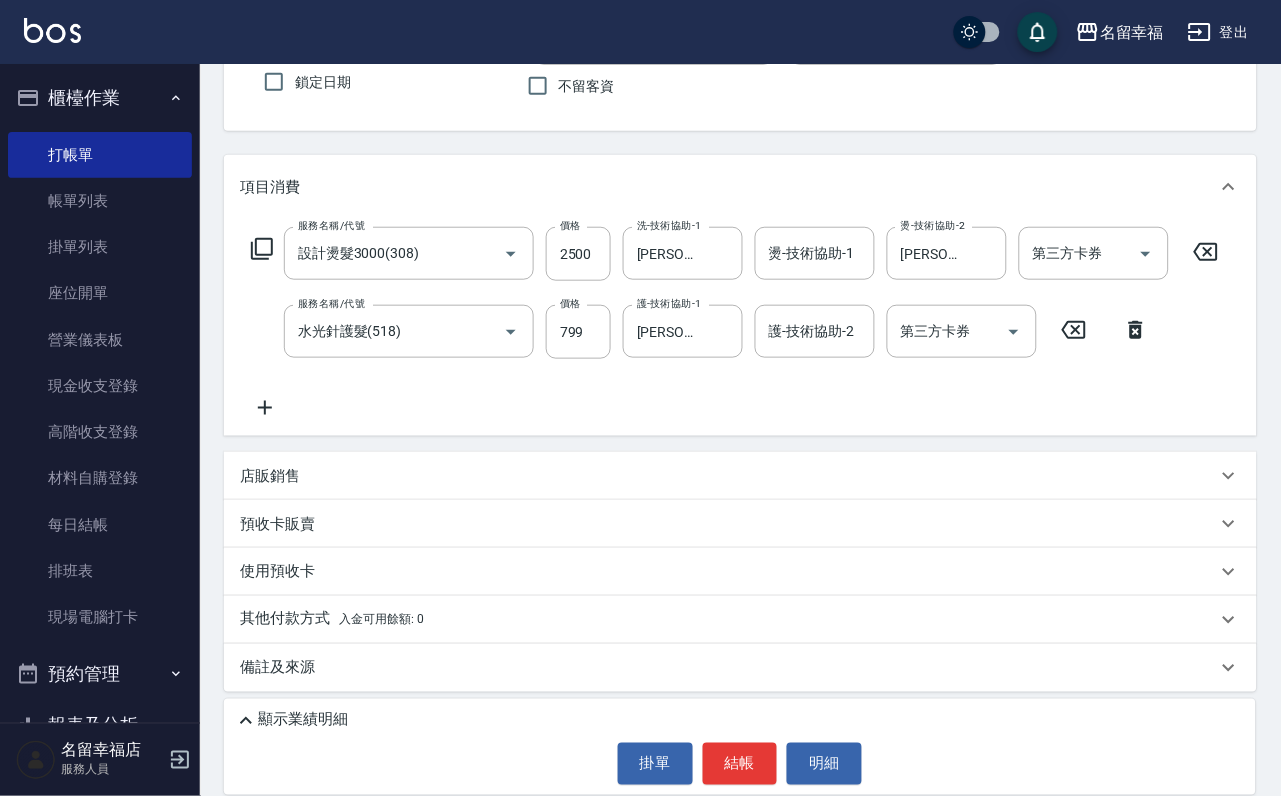 scroll, scrollTop: 0, scrollLeft: 0, axis: both 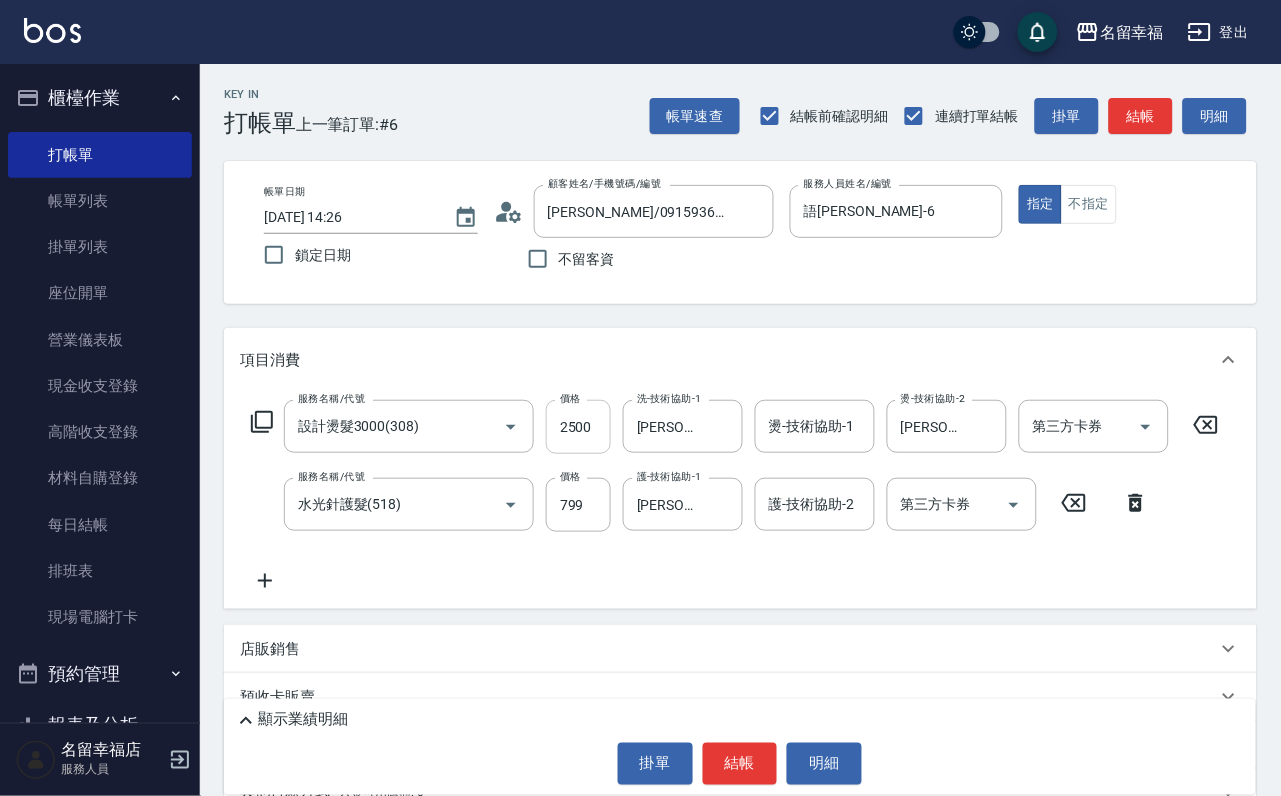 click on "2500" at bounding box center (578, 427) 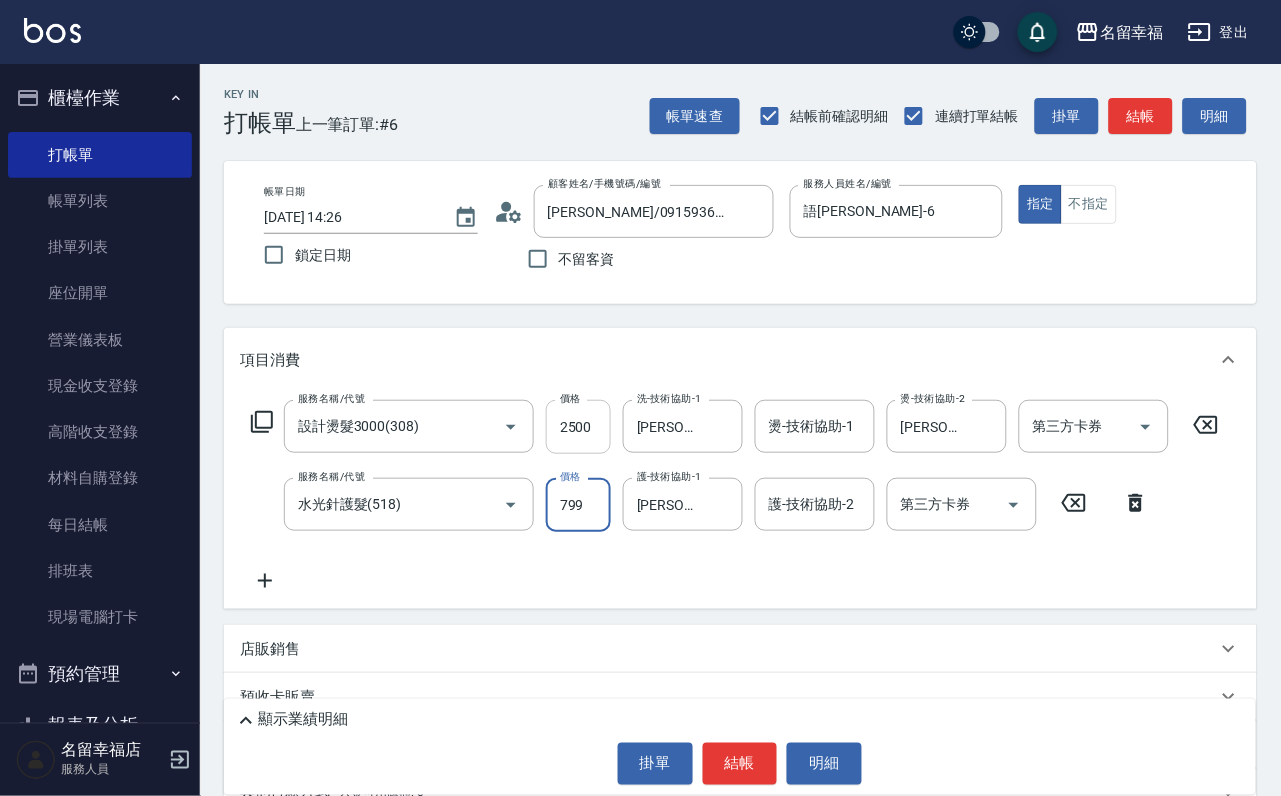 click on "2500" at bounding box center (578, 427) 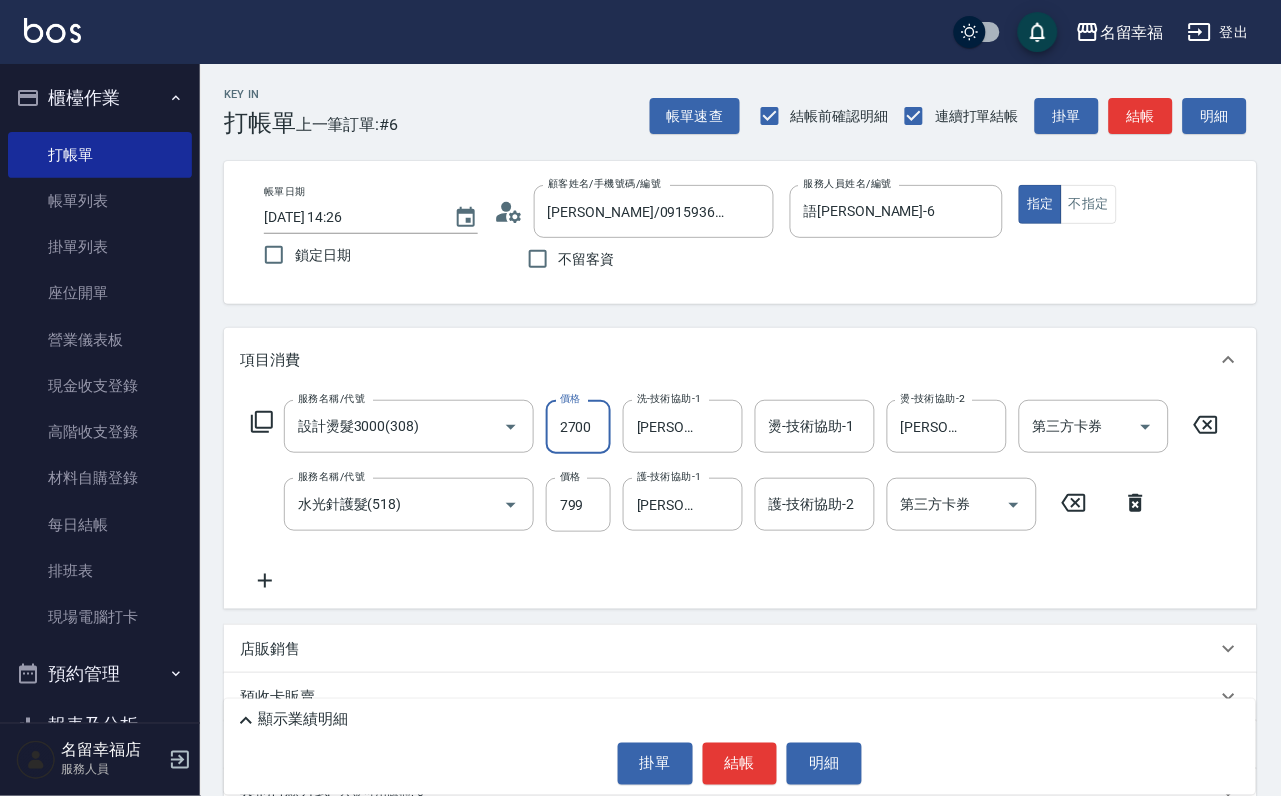 scroll, scrollTop: 0, scrollLeft: 1, axis: horizontal 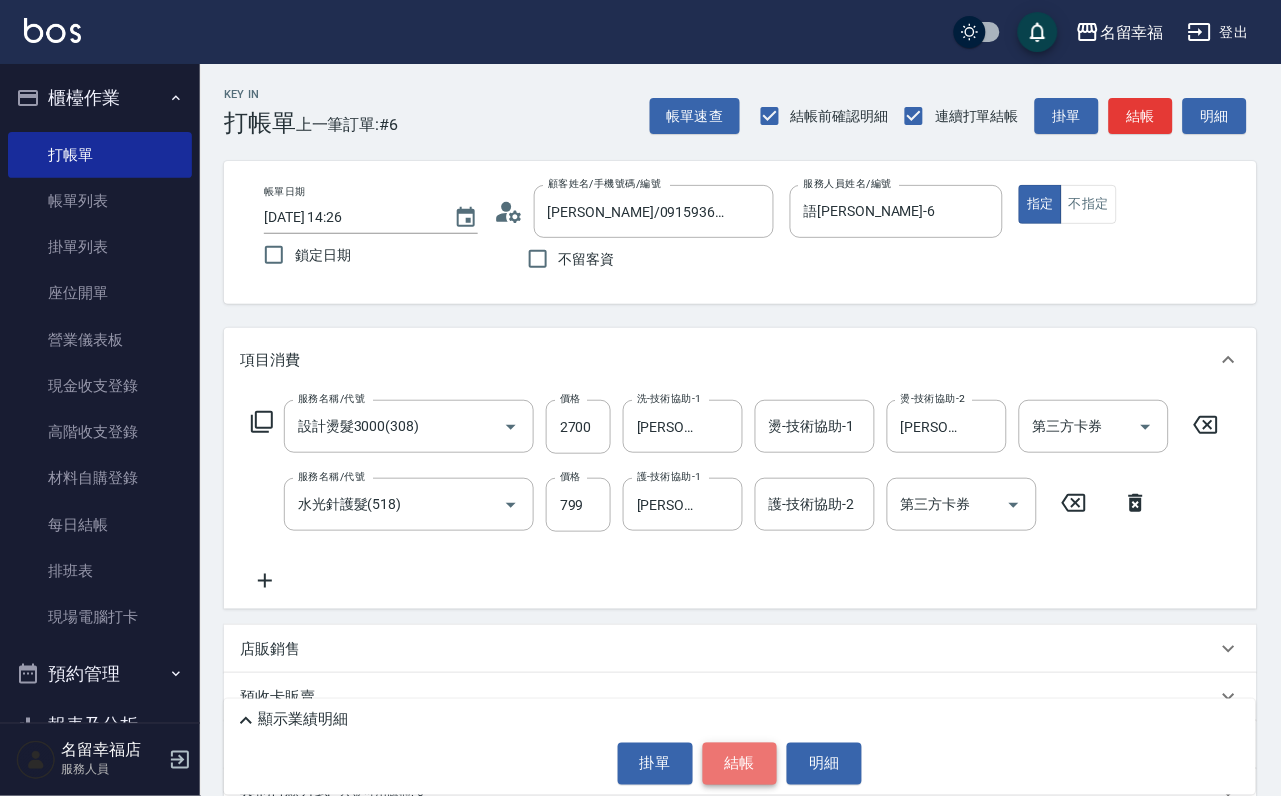 click on "結帳" at bounding box center (740, 764) 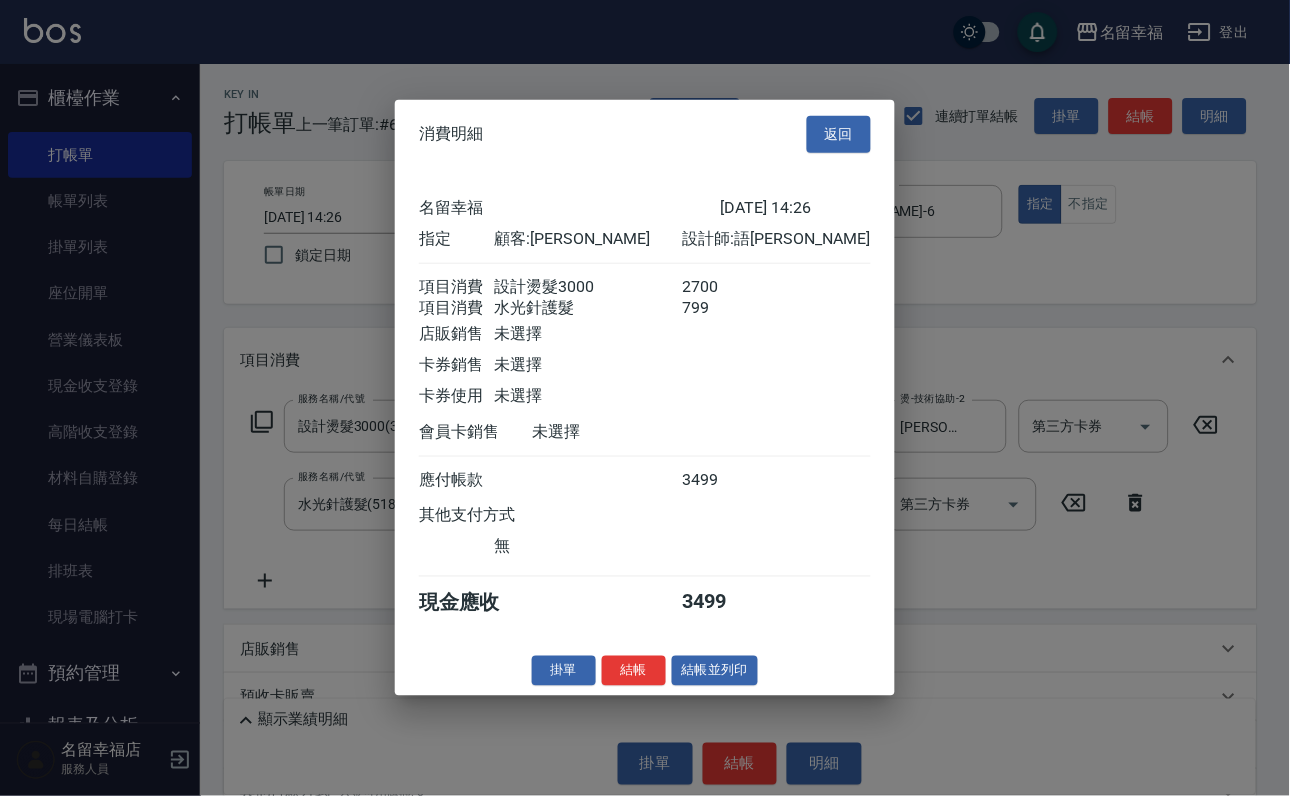 scroll, scrollTop: 322, scrollLeft: 0, axis: vertical 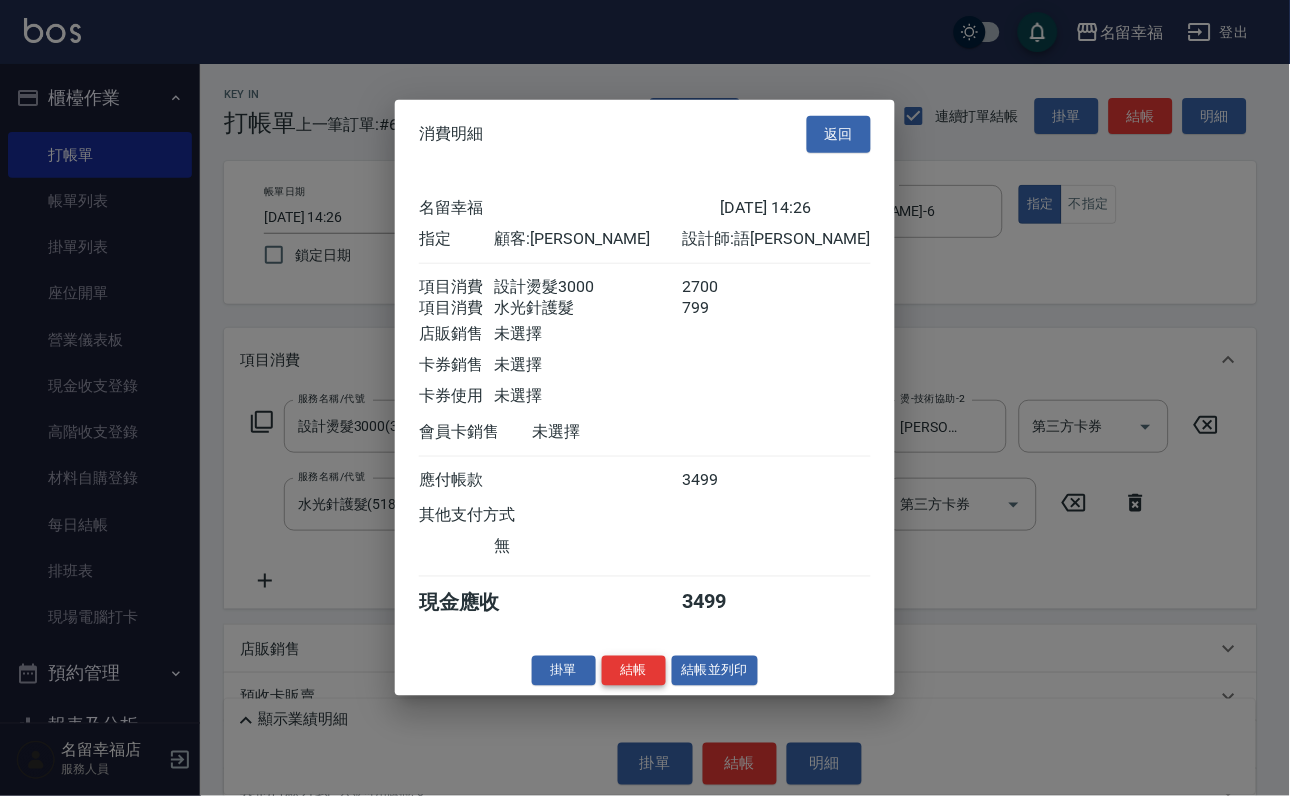 click on "結帳" at bounding box center [634, 670] 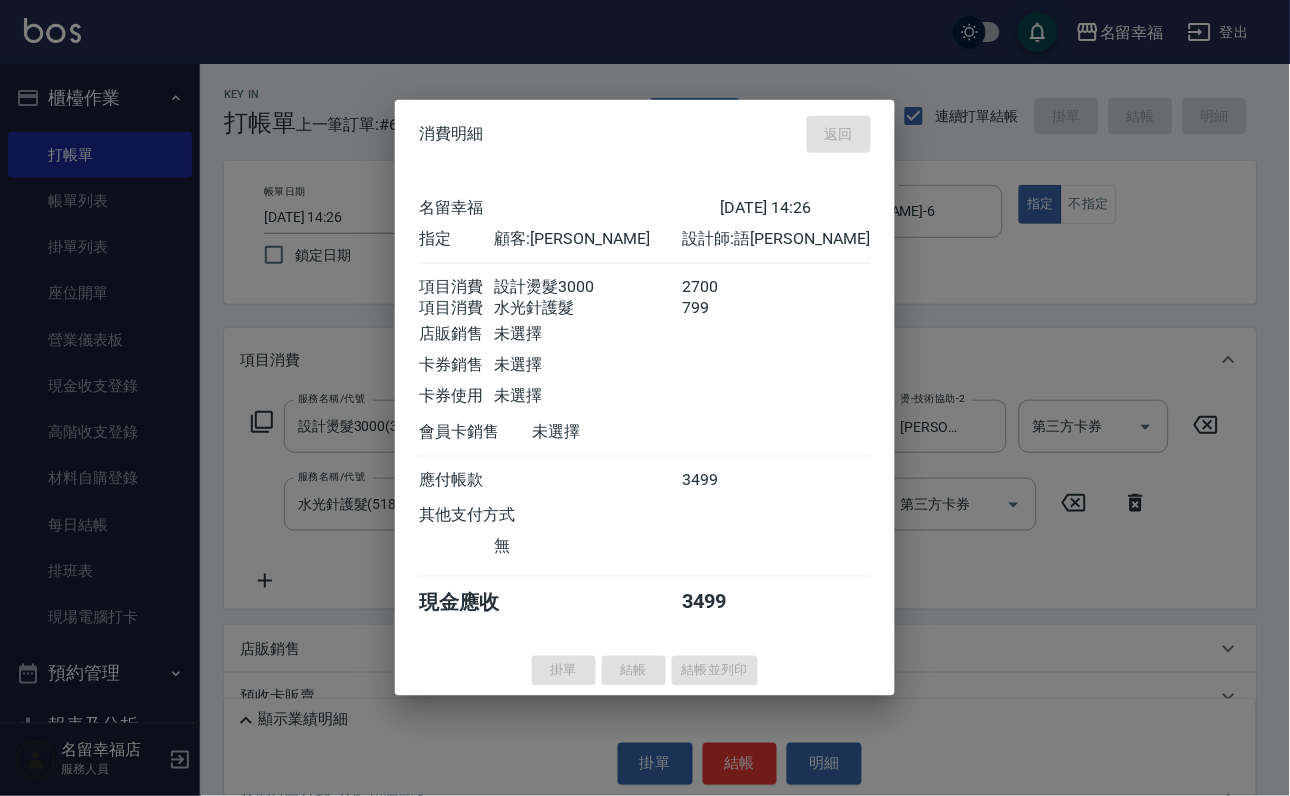 type on "[DATE] 14:46" 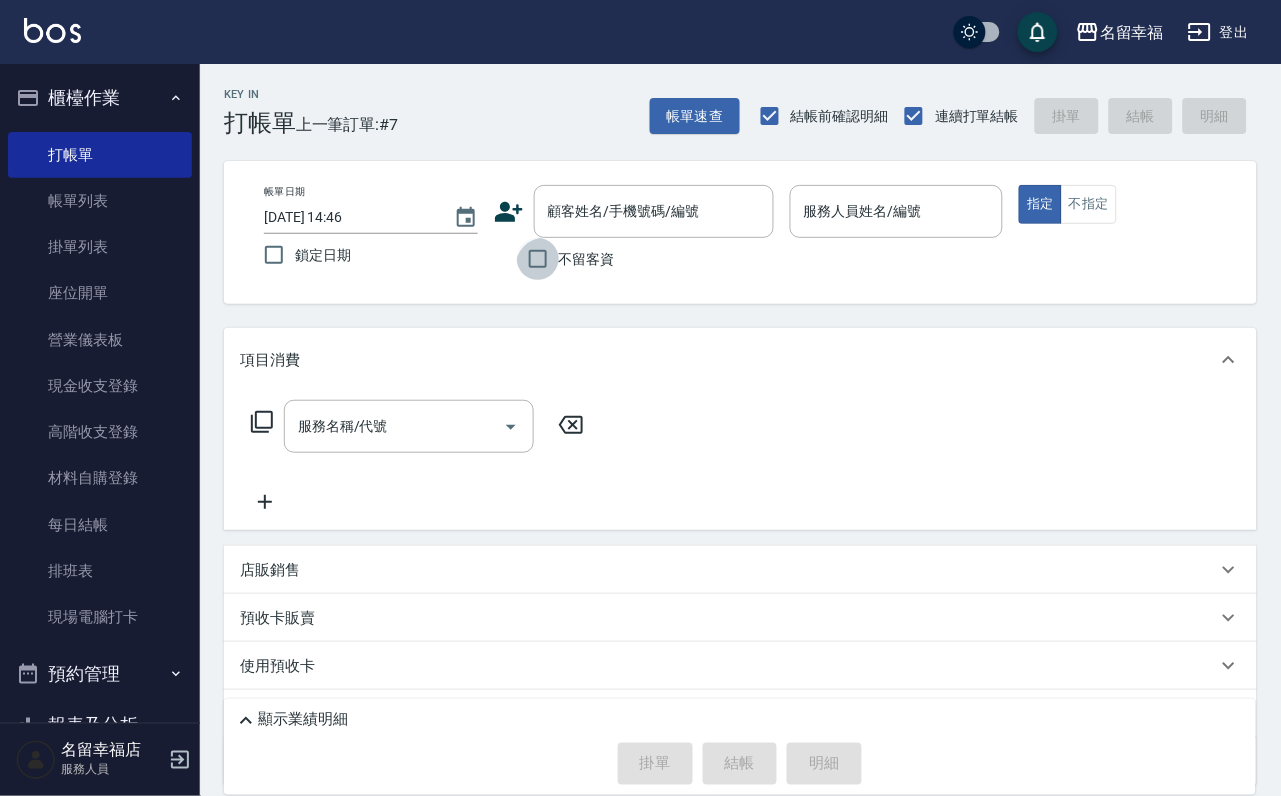 click on "不留客資" at bounding box center (538, 259) 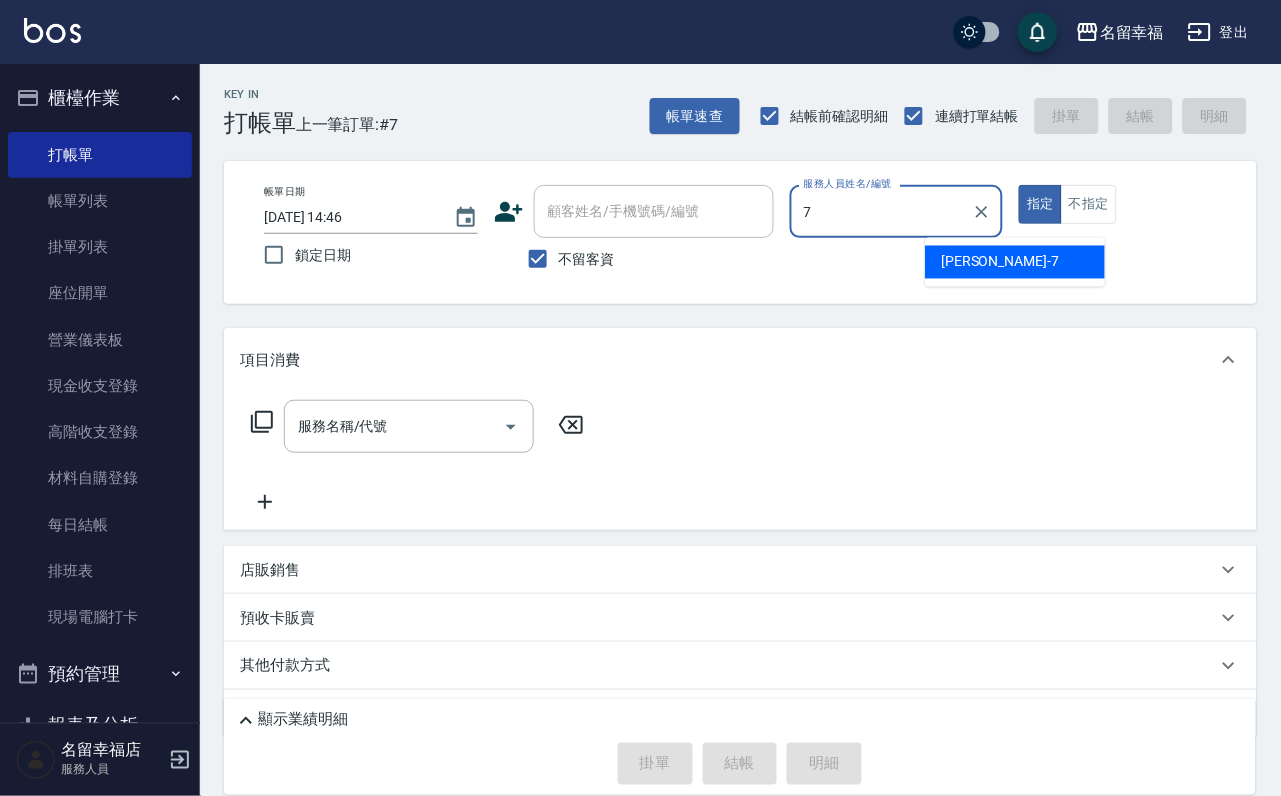 type on "[PERSON_NAME]-7" 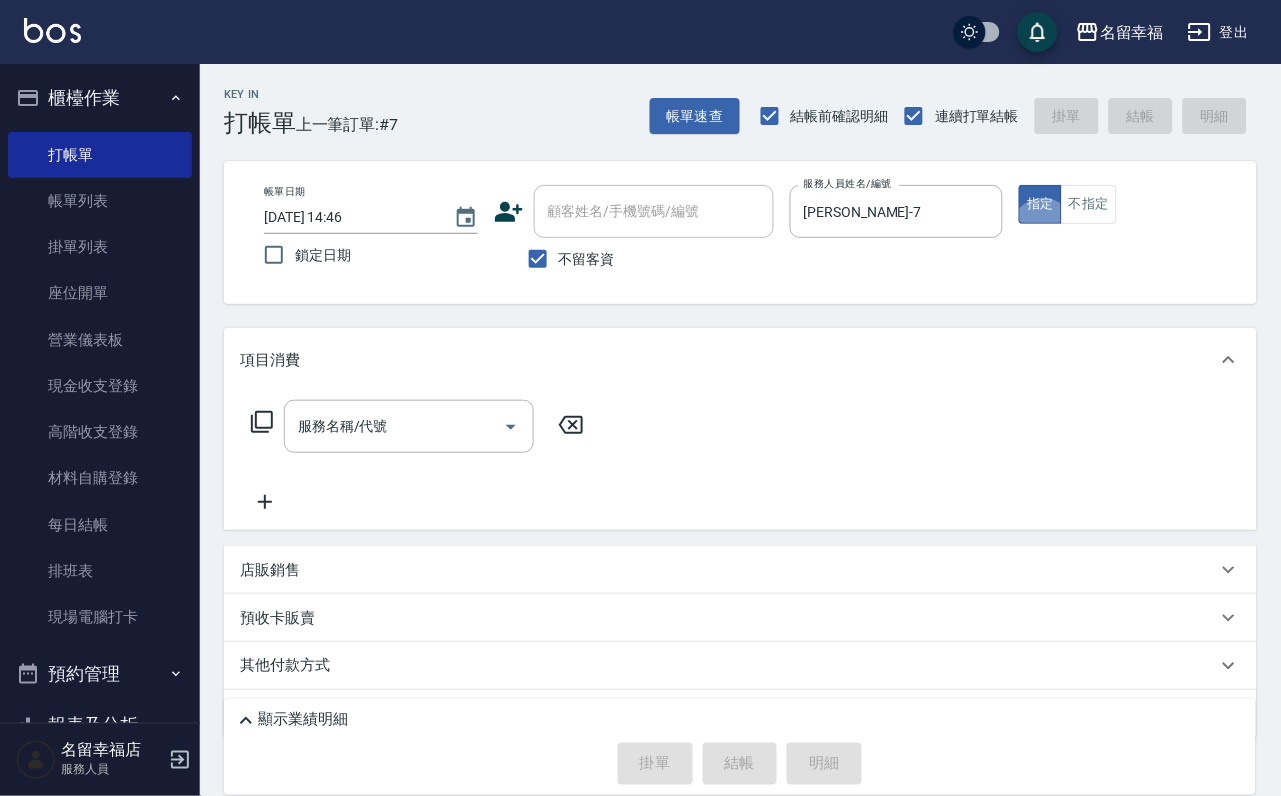 click 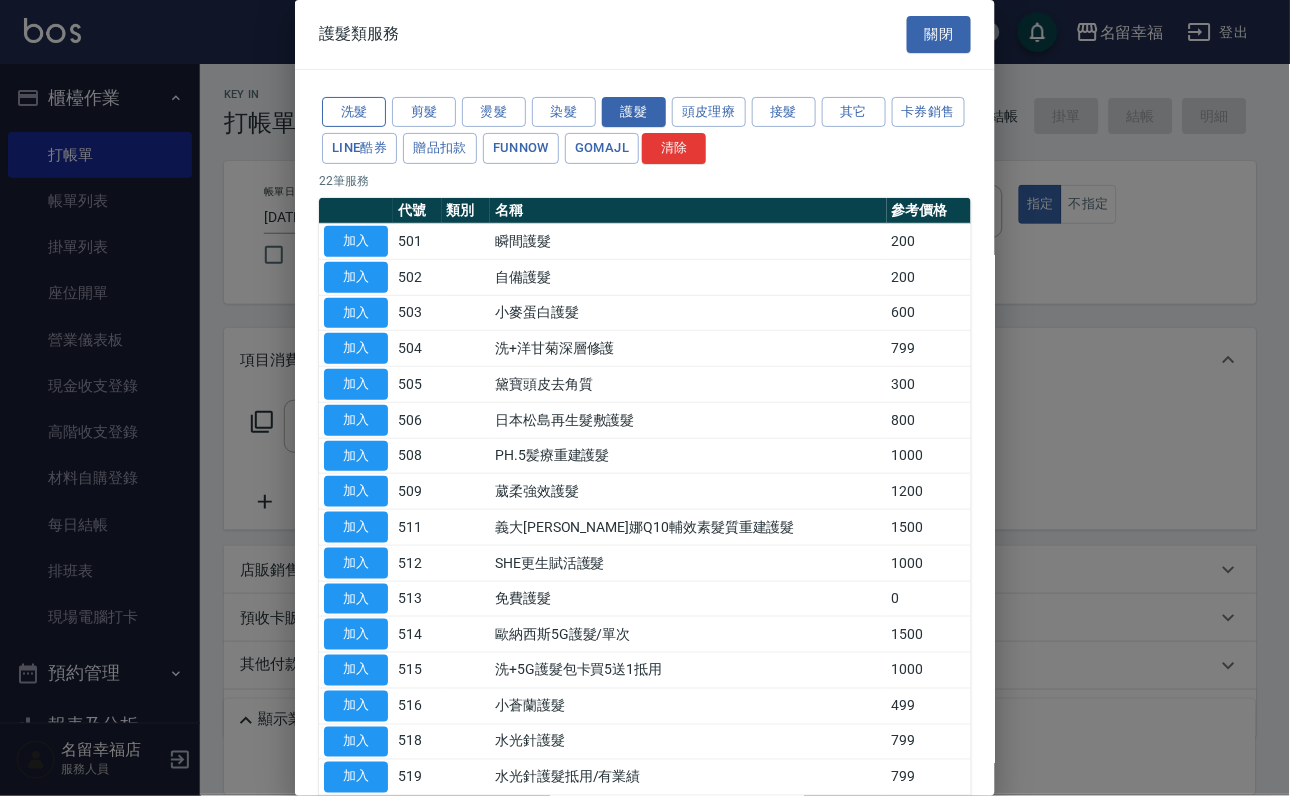 click on "洗髮" at bounding box center (354, 112) 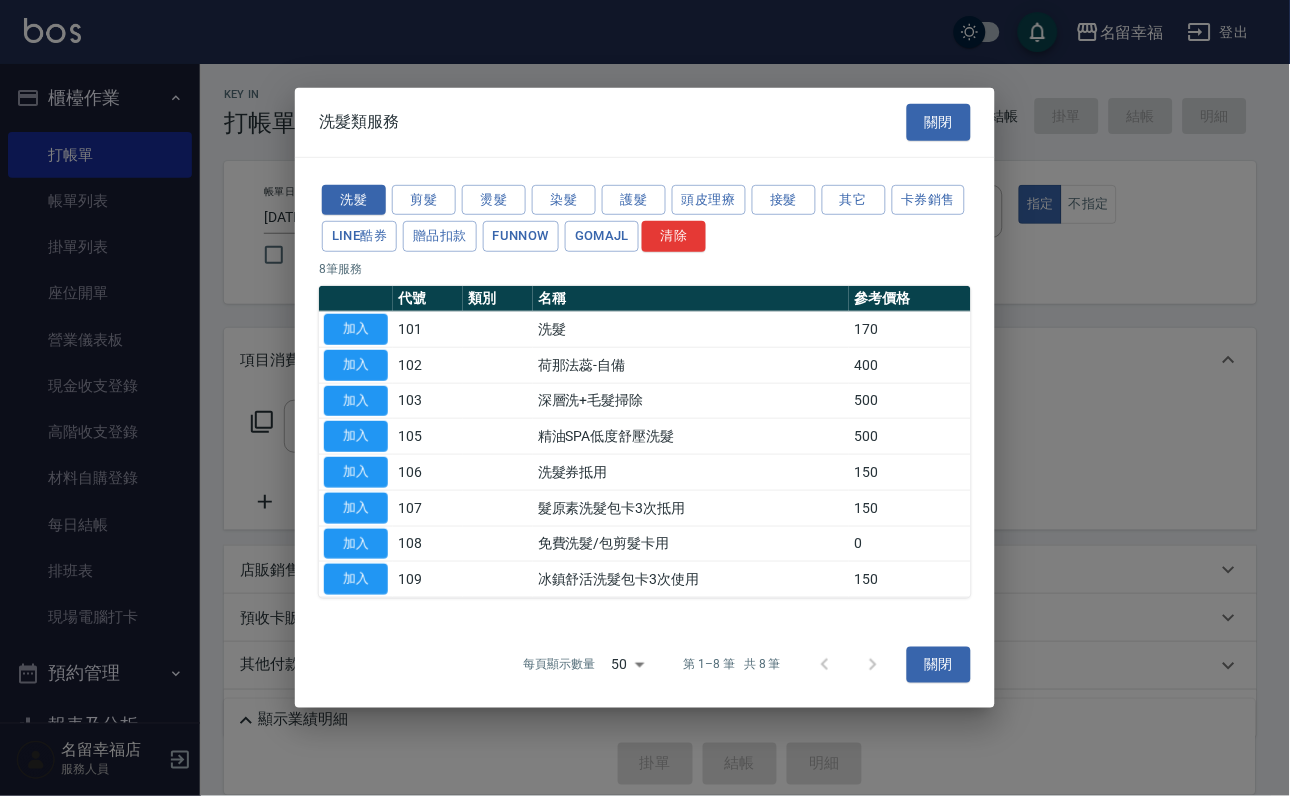 click on "加入" at bounding box center [356, 329] 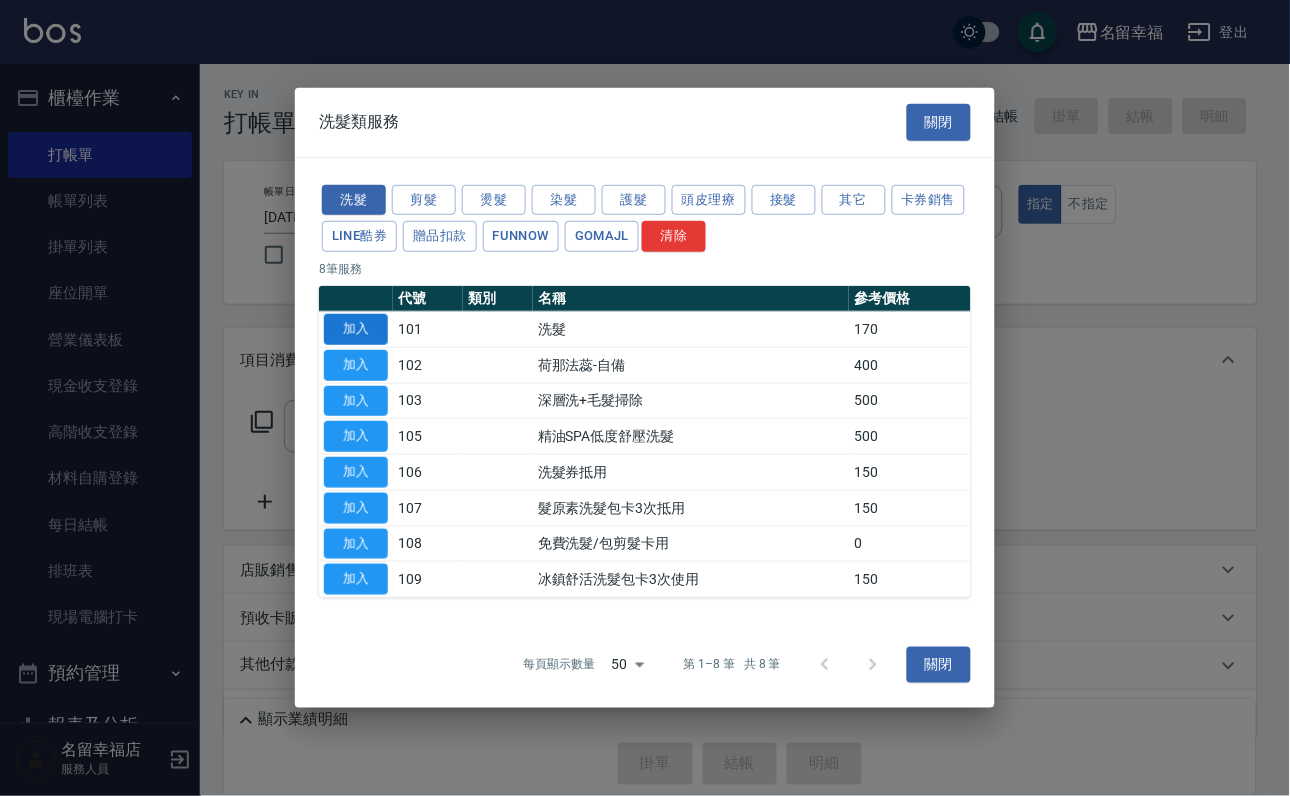 click on "加入" at bounding box center [356, 329] 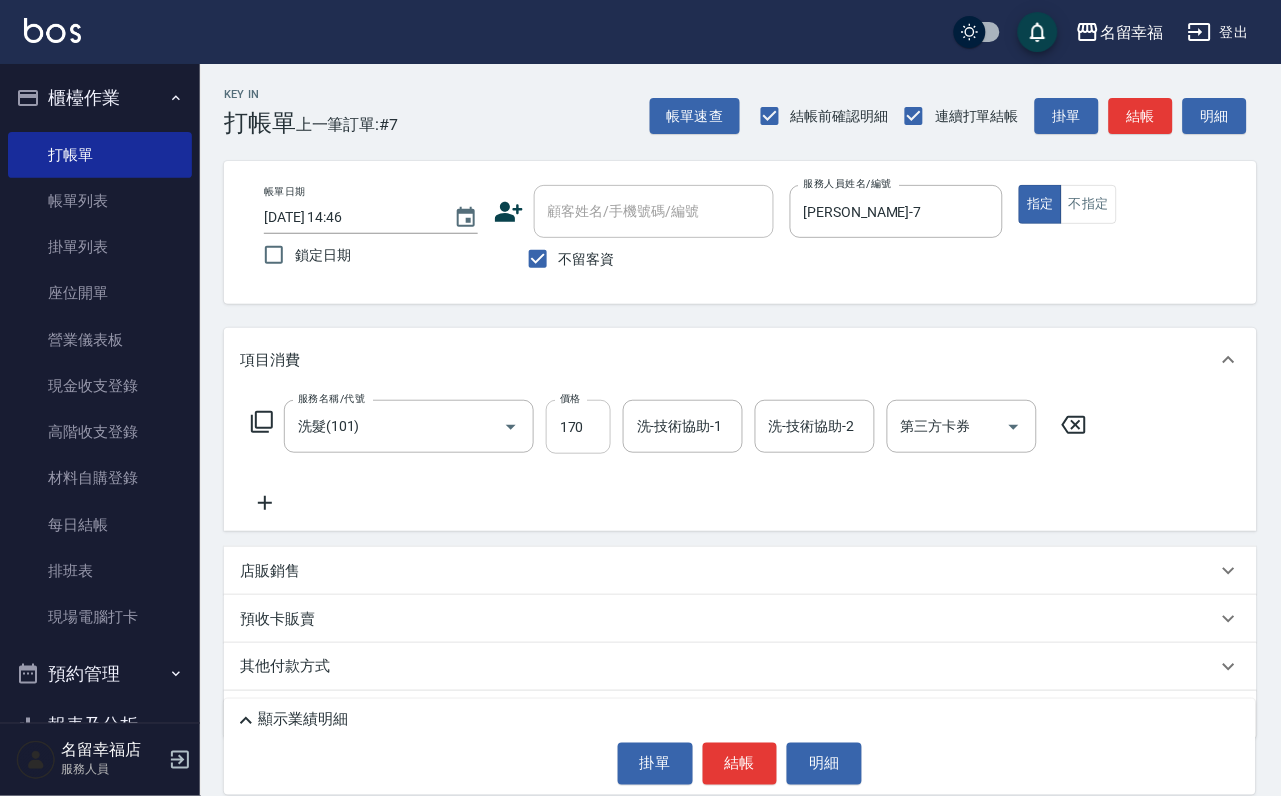 click on "170" at bounding box center (578, 427) 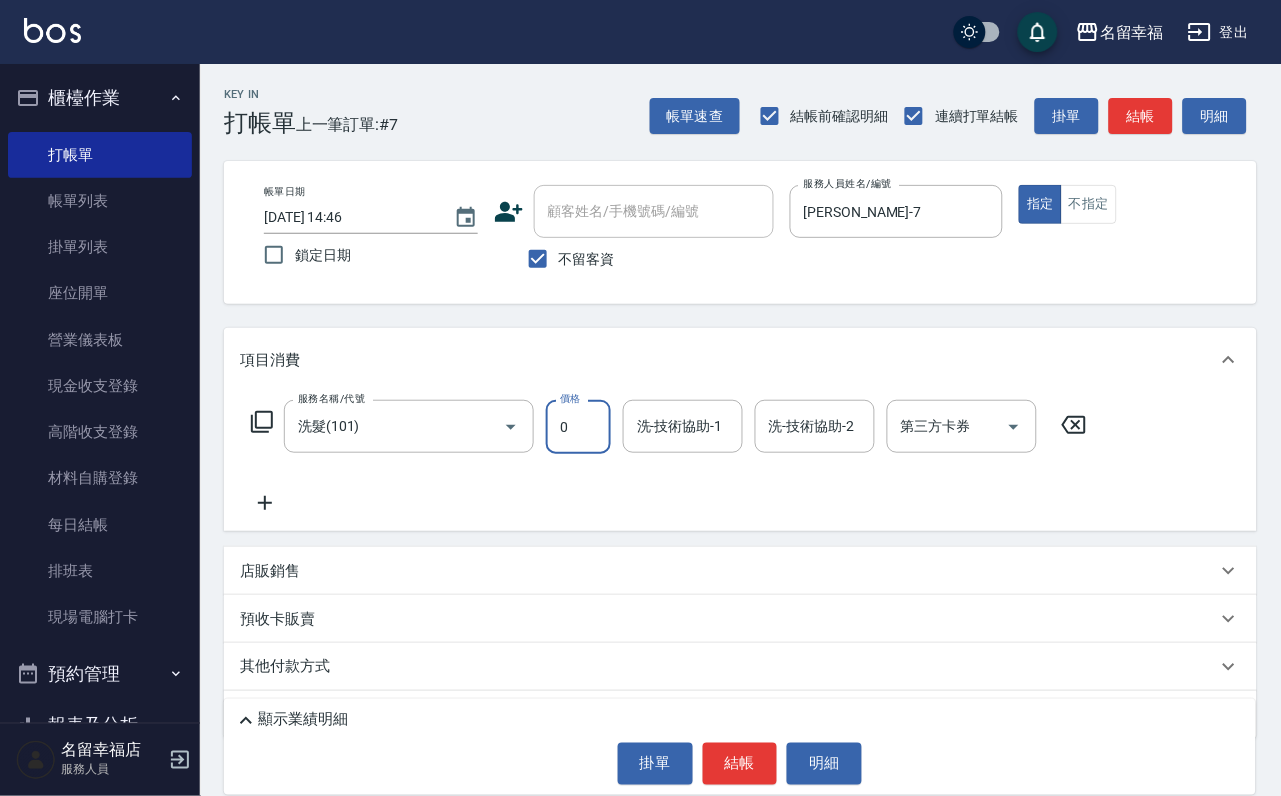 type on "0" 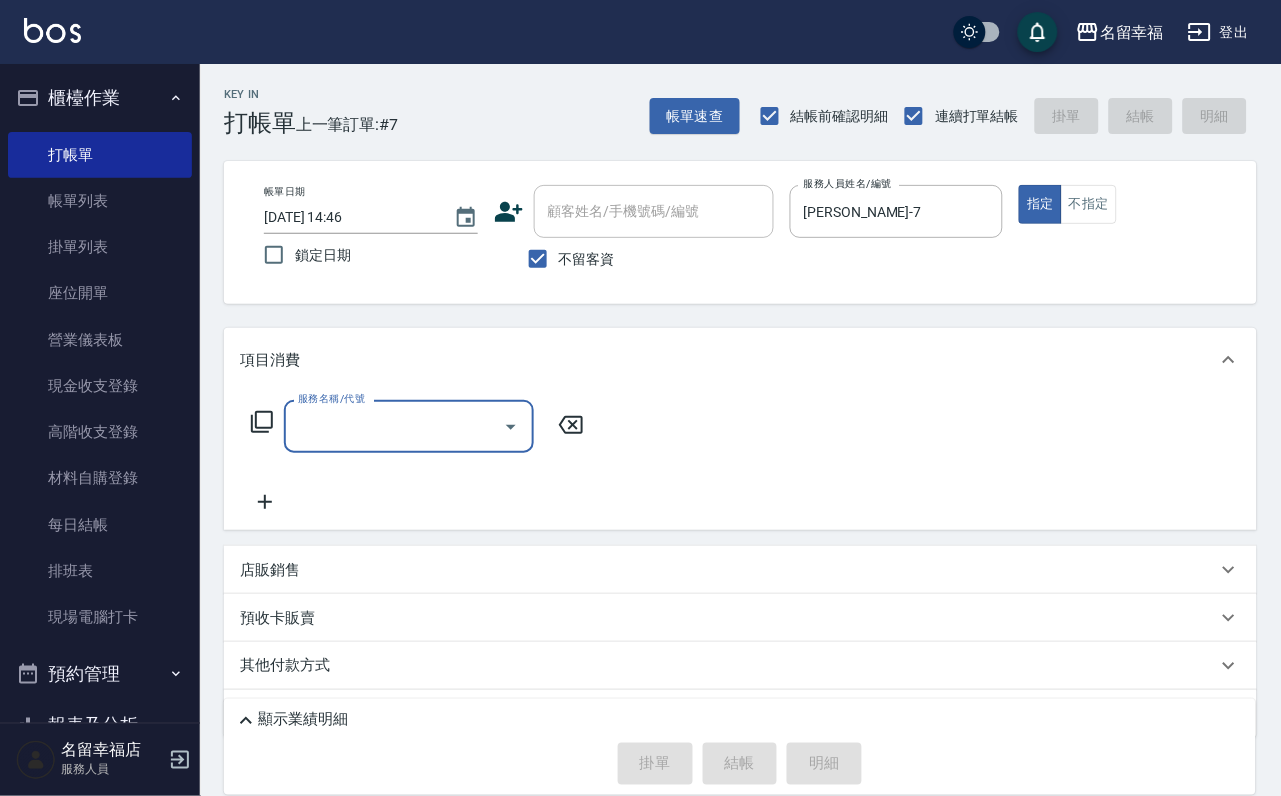 click 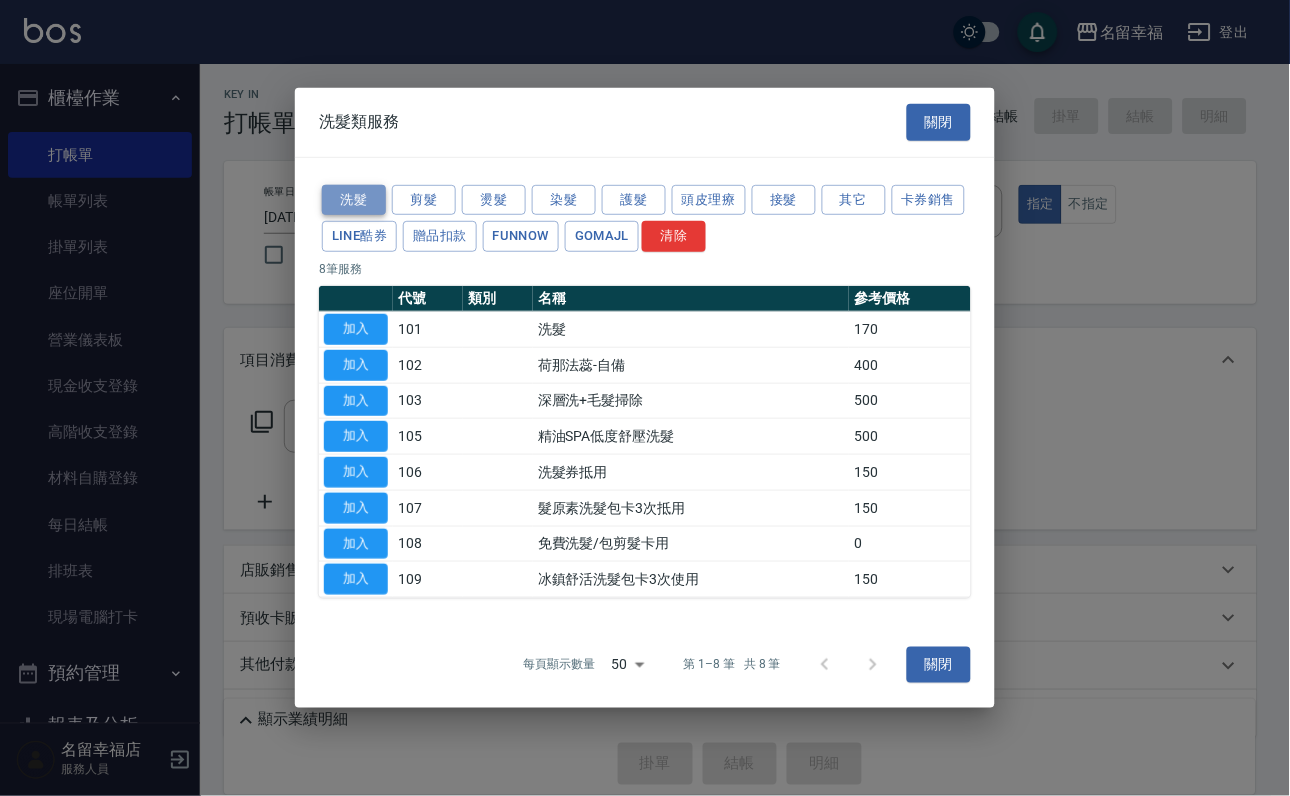 click on "洗髮" at bounding box center (354, 199) 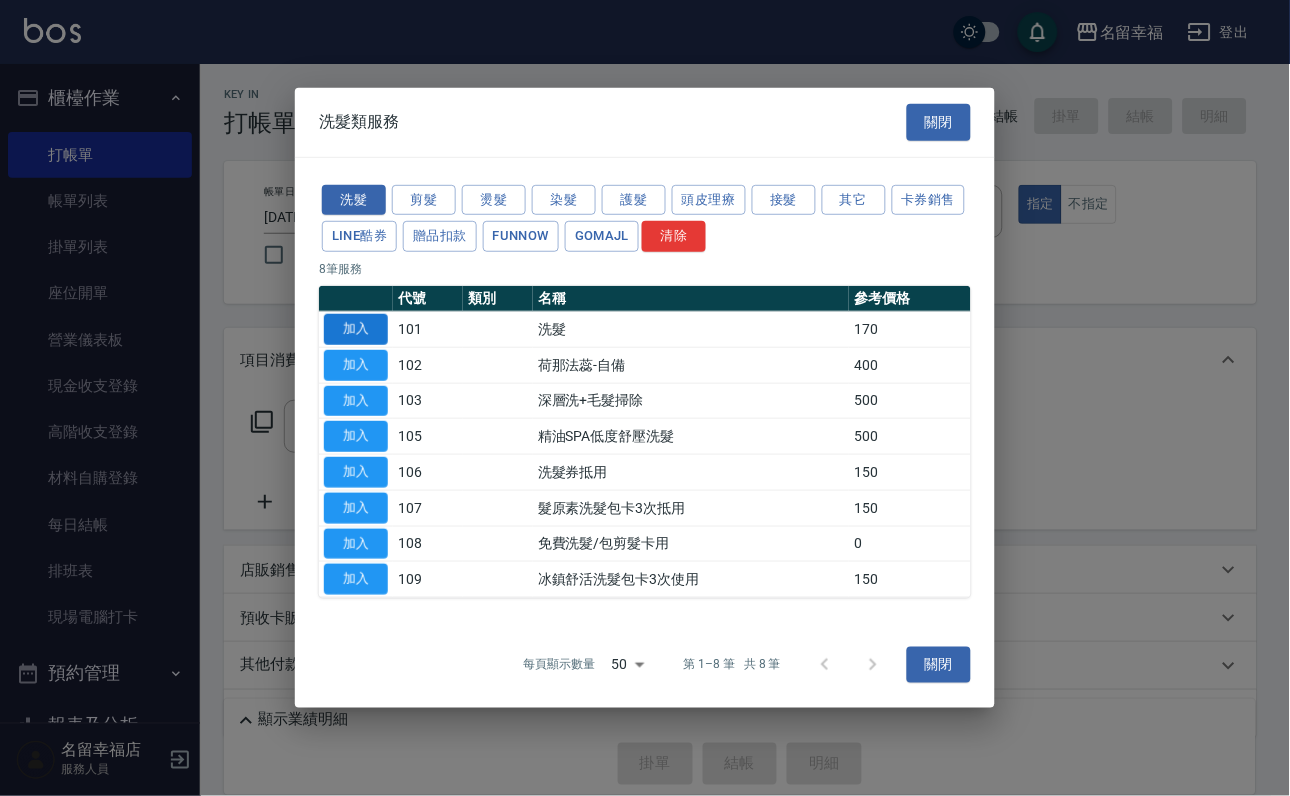 click on "加入" at bounding box center [356, 329] 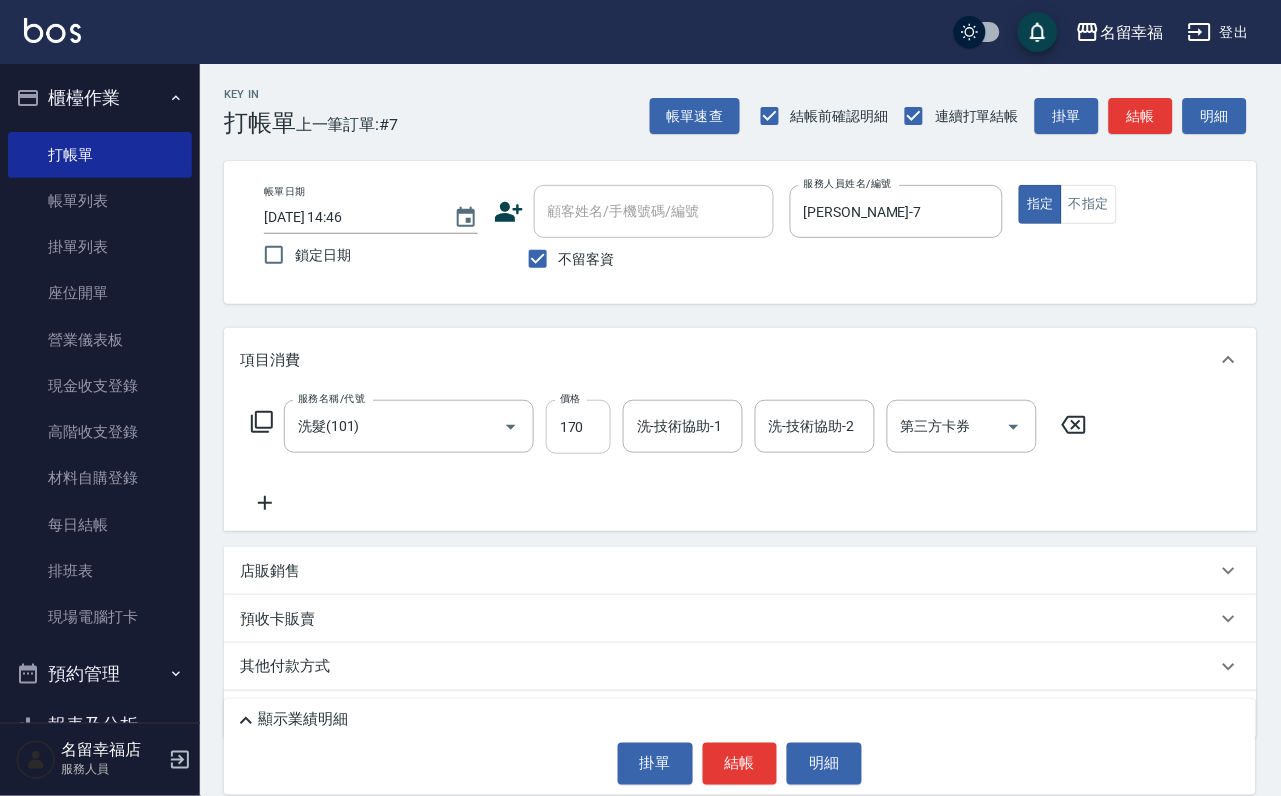 click on "170" at bounding box center [578, 427] 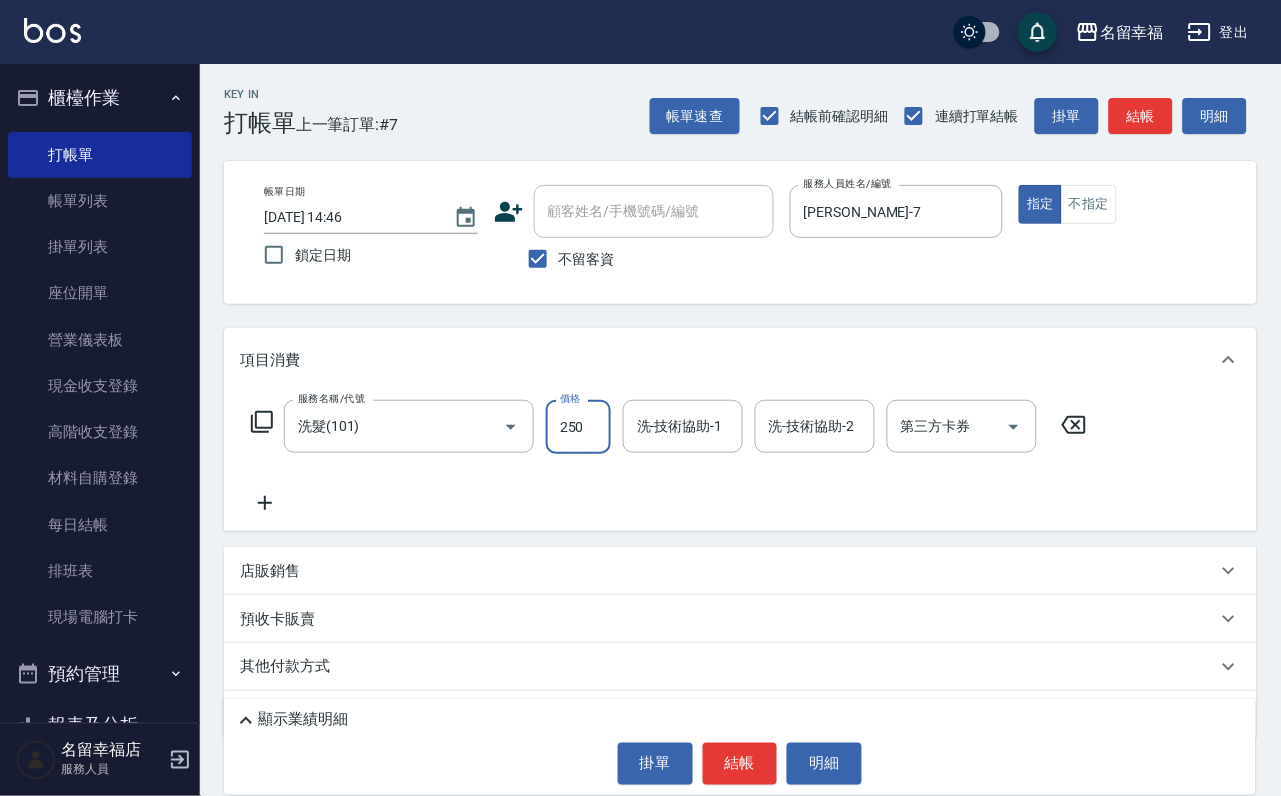 type on "250" 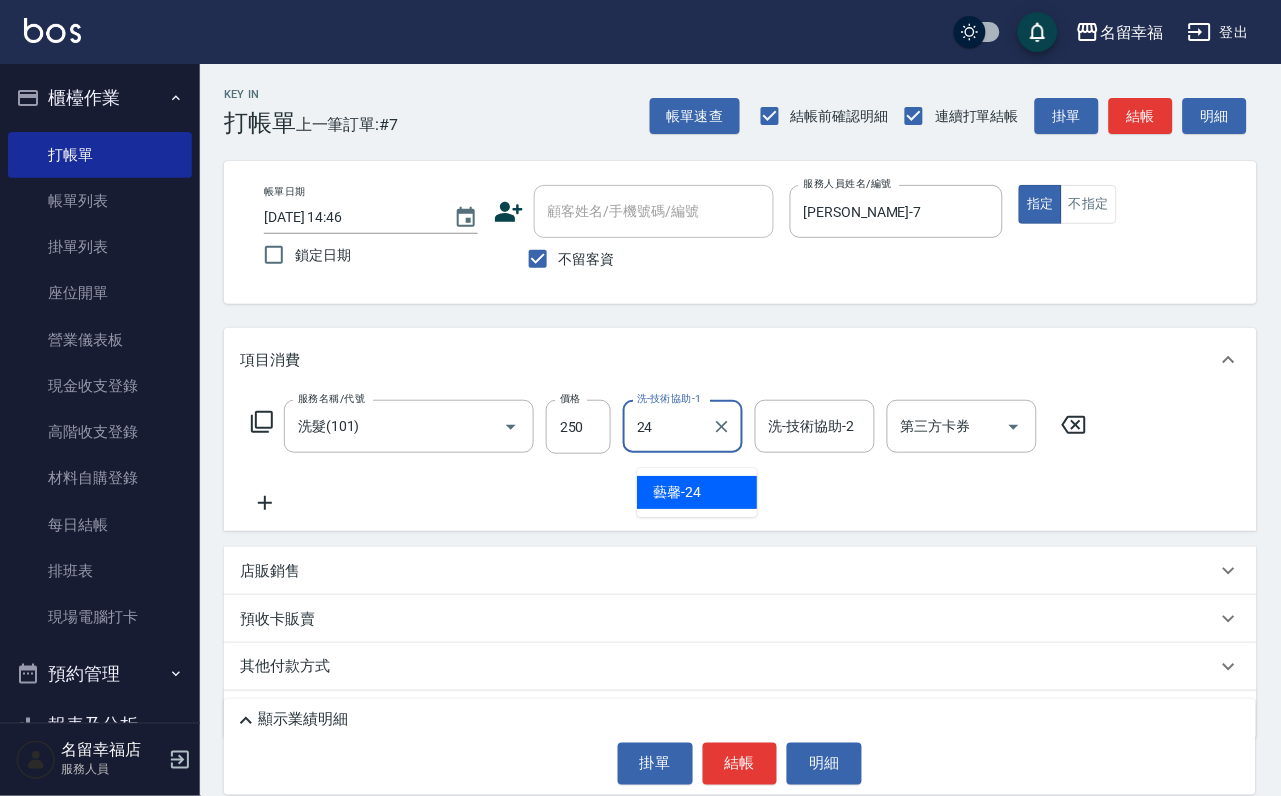 type on "藝馨-24" 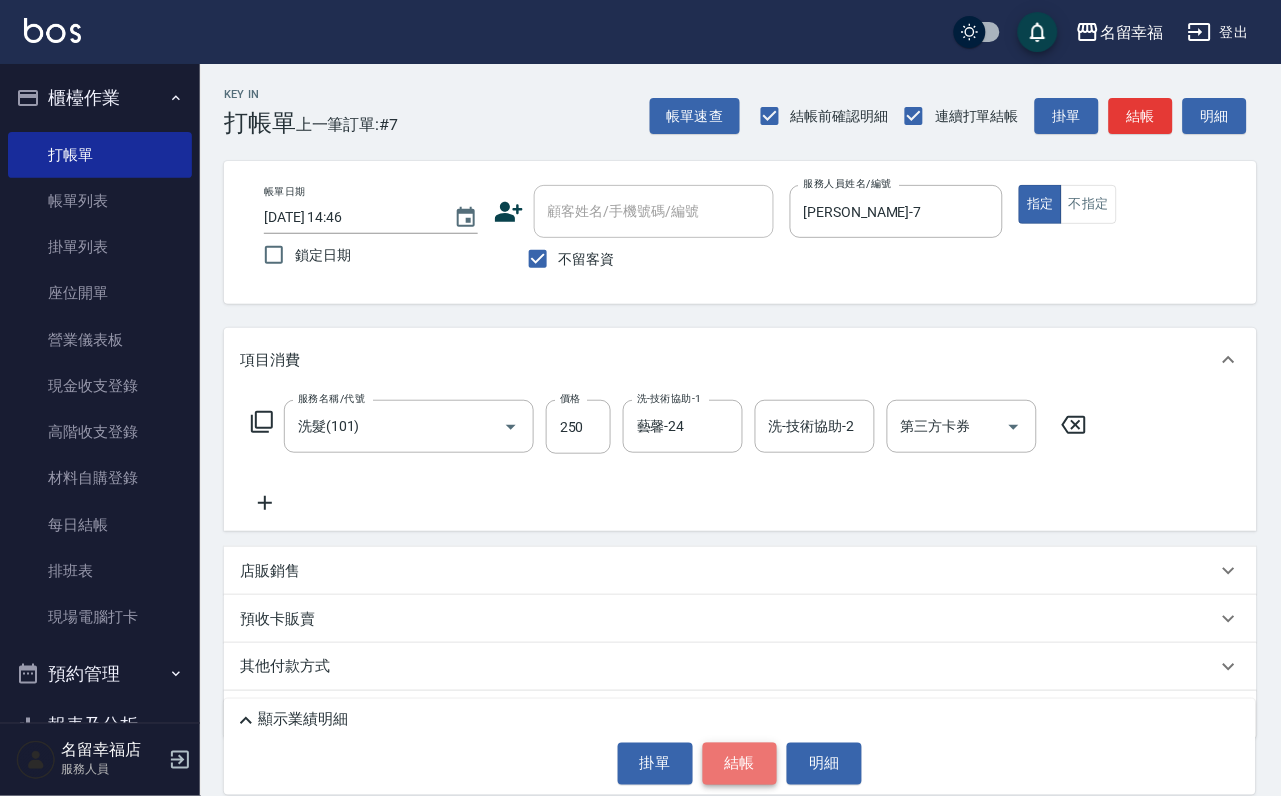 click on "結帳" at bounding box center (740, 764) 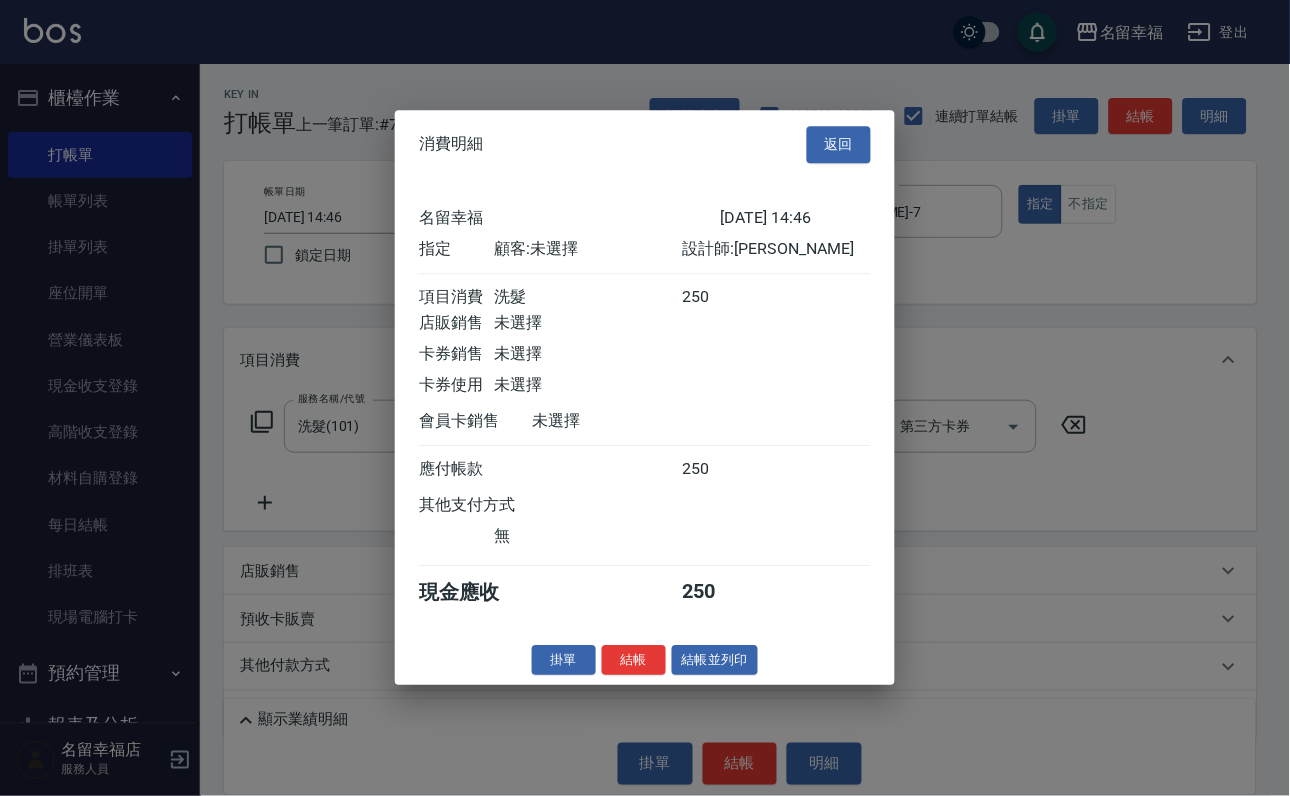 scroll, scrollTop: 247, scrollLeft: 0, axis: vertical 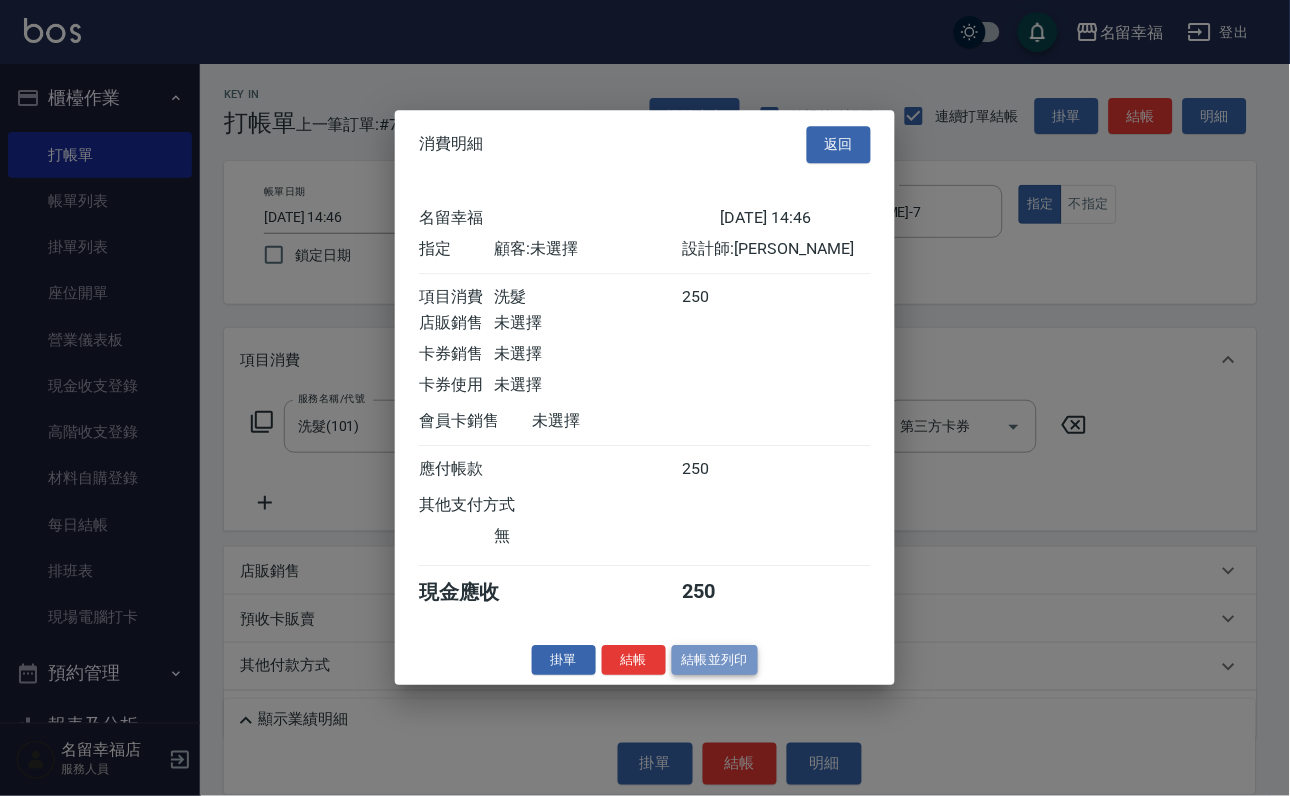 click on "結帳並列印" at bounding box center [715, 660] 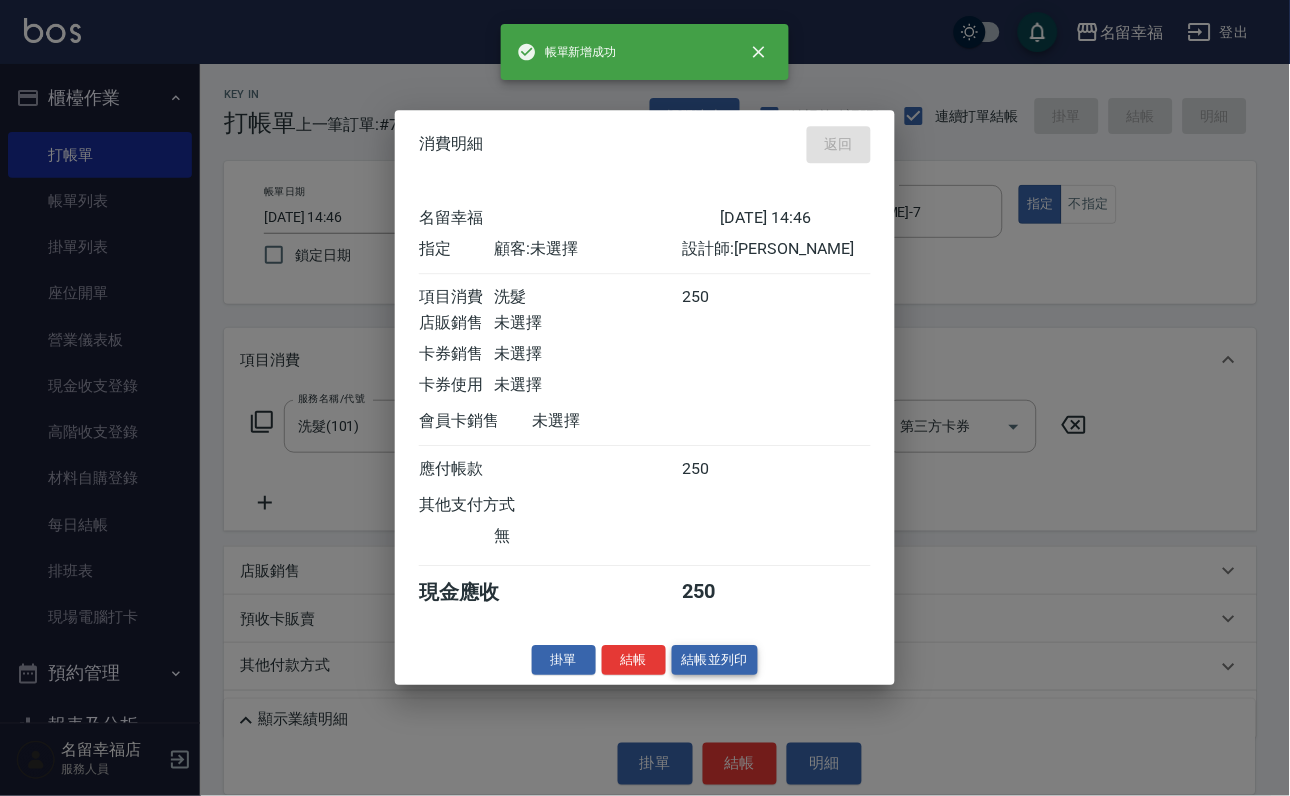 type on "[DATE] 14:51" 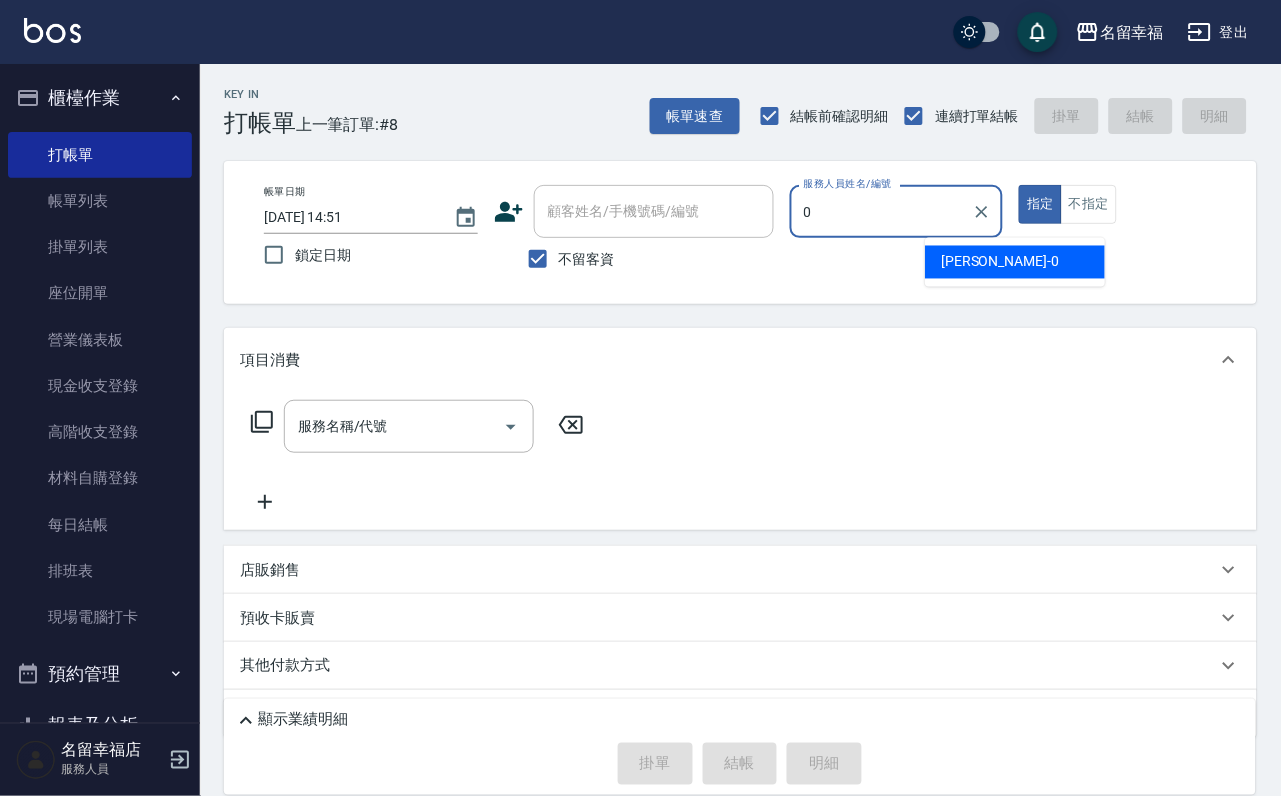 type on "小靜-0" 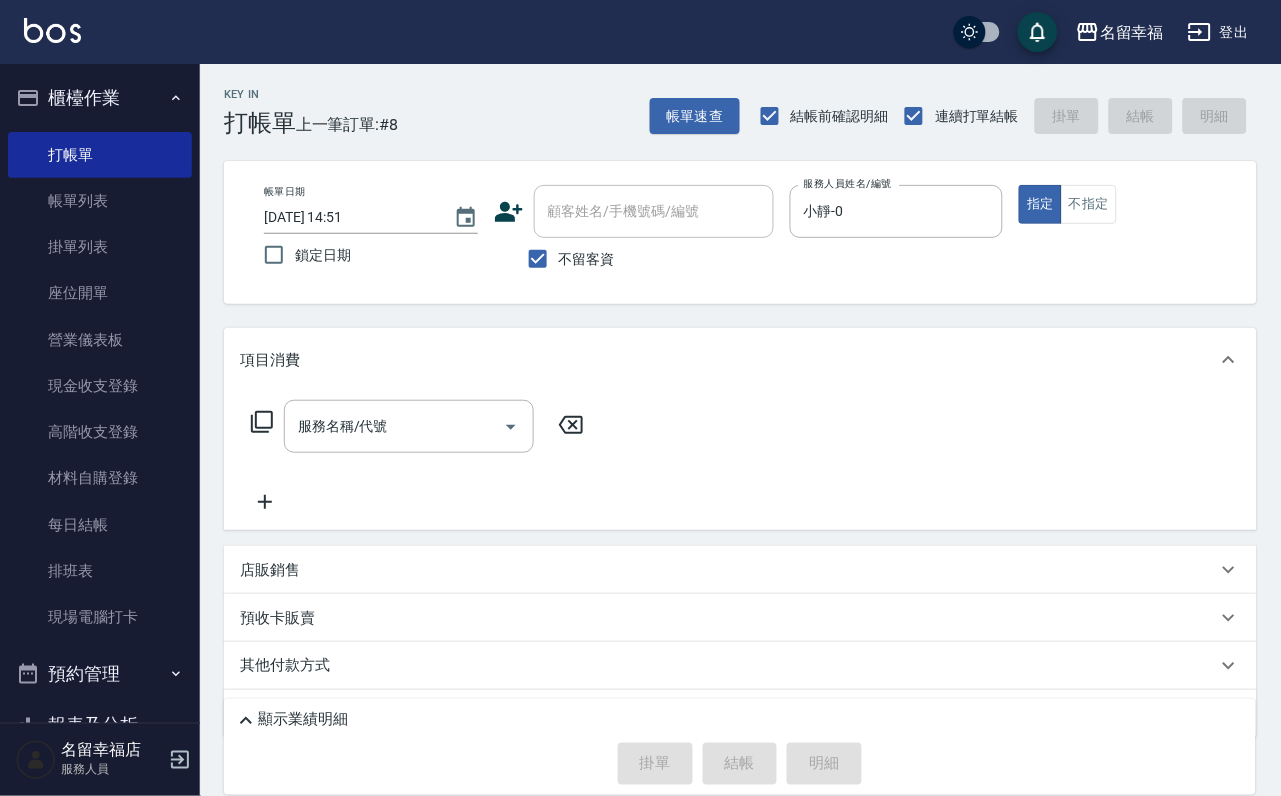 click 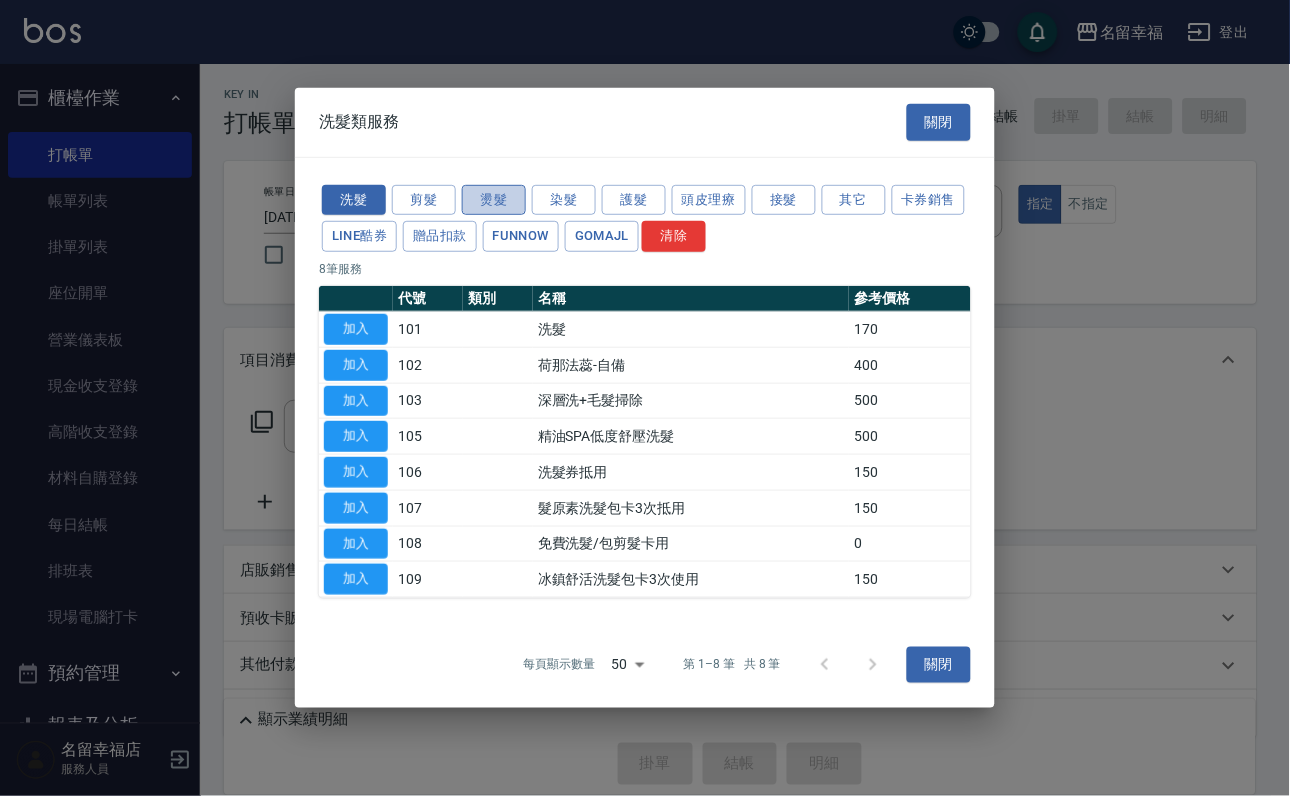 click on "燙髮" at bounding box center [494, 199] 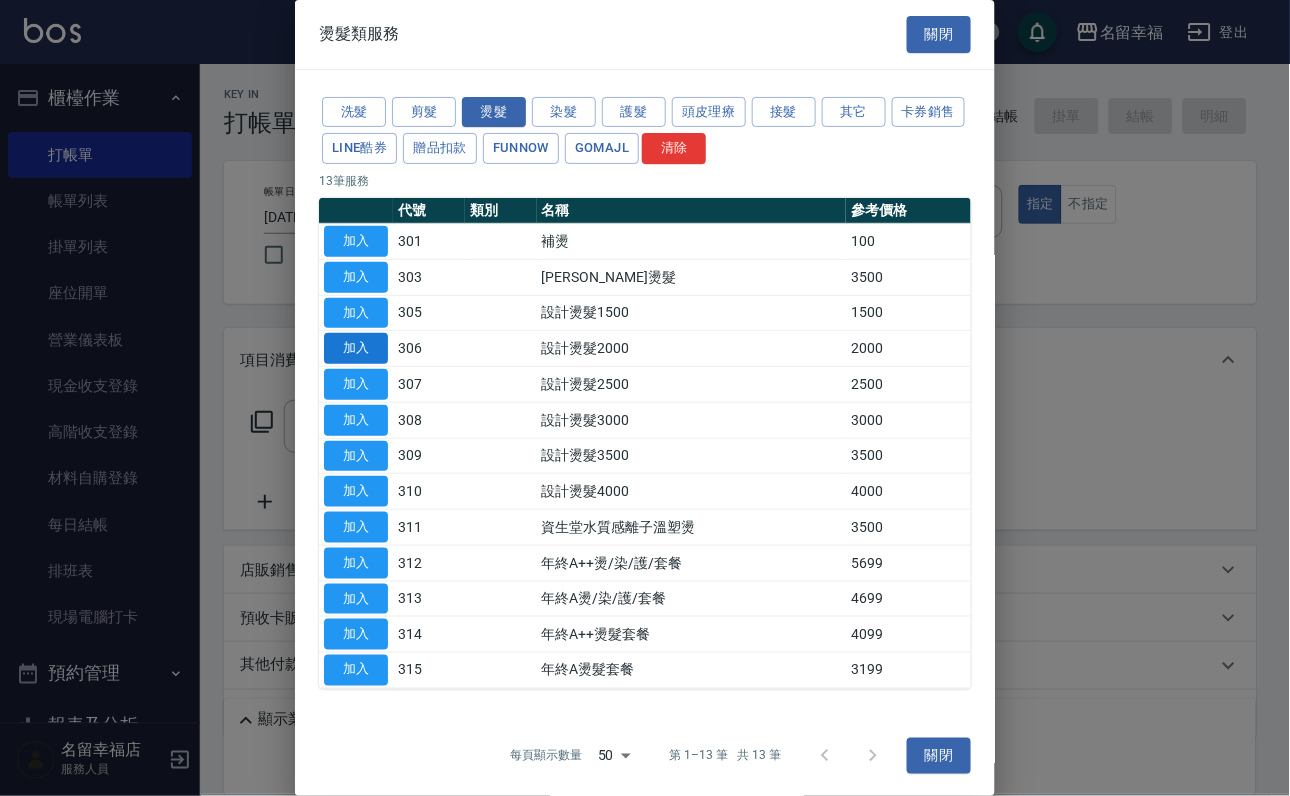 click on "加入" at bounding box center (356, 348) 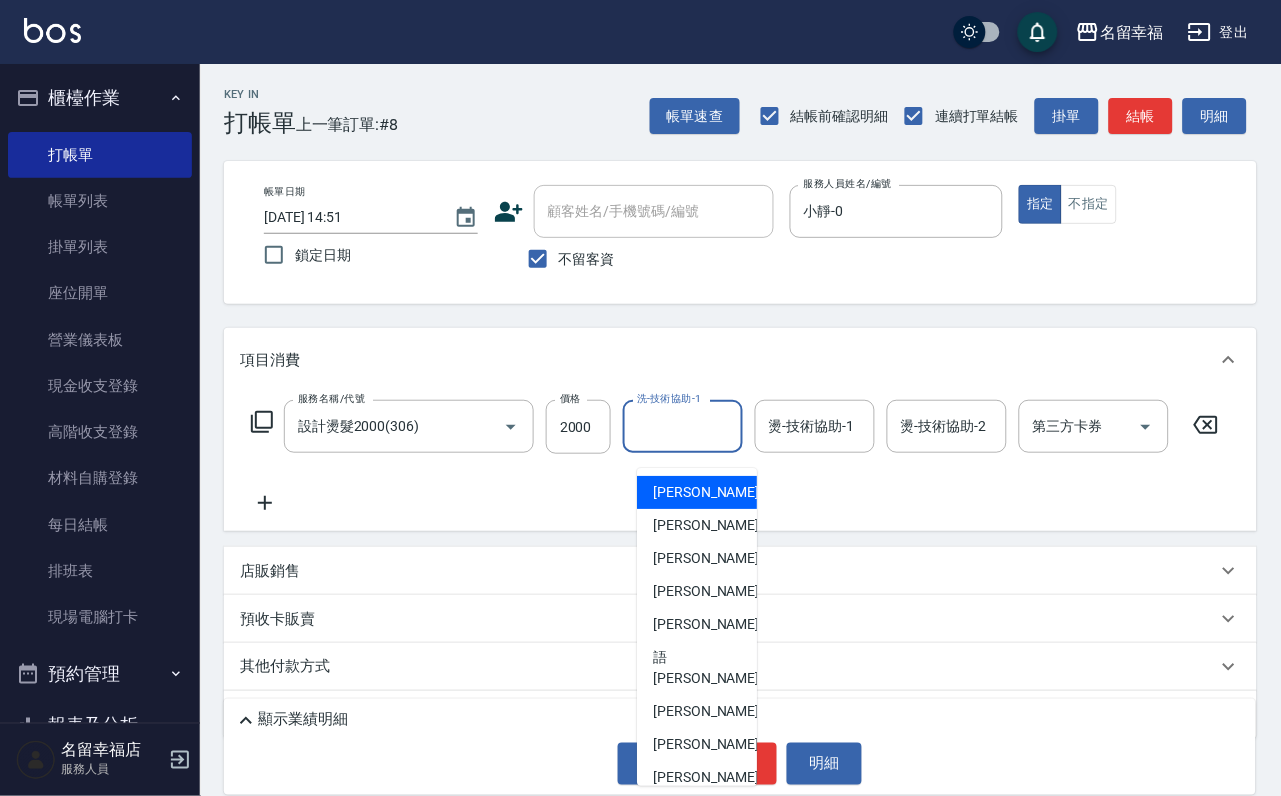 click on "洗-技術協助-1" at bounding box center (683, 426) 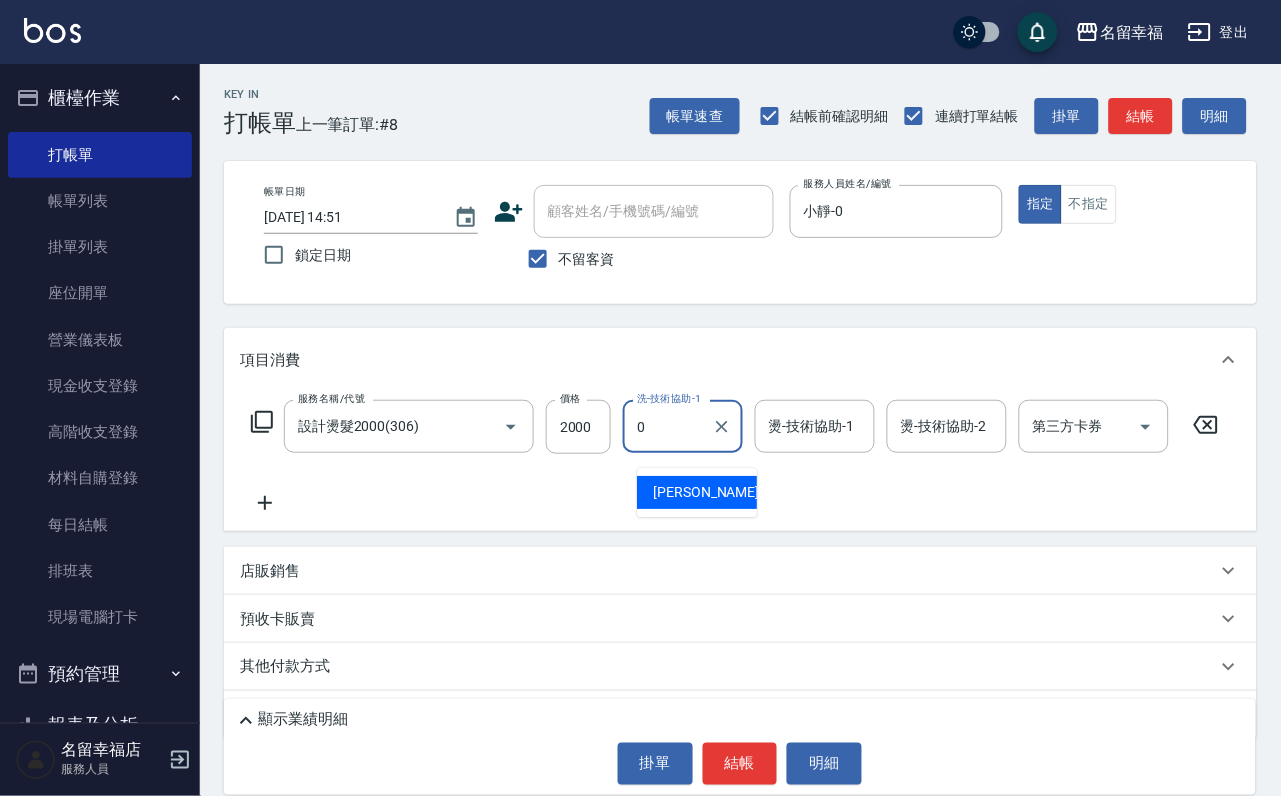 type on "小靜-0" 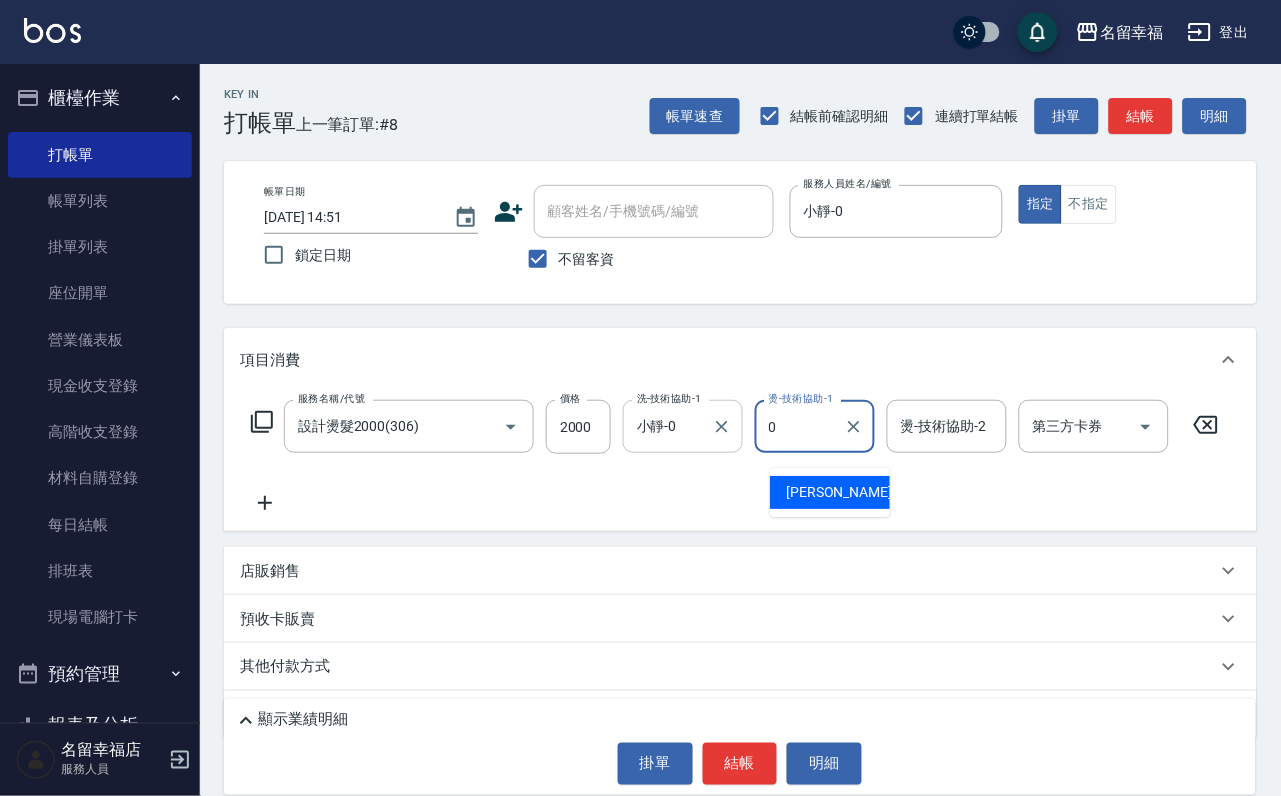 type on "小靜-0" 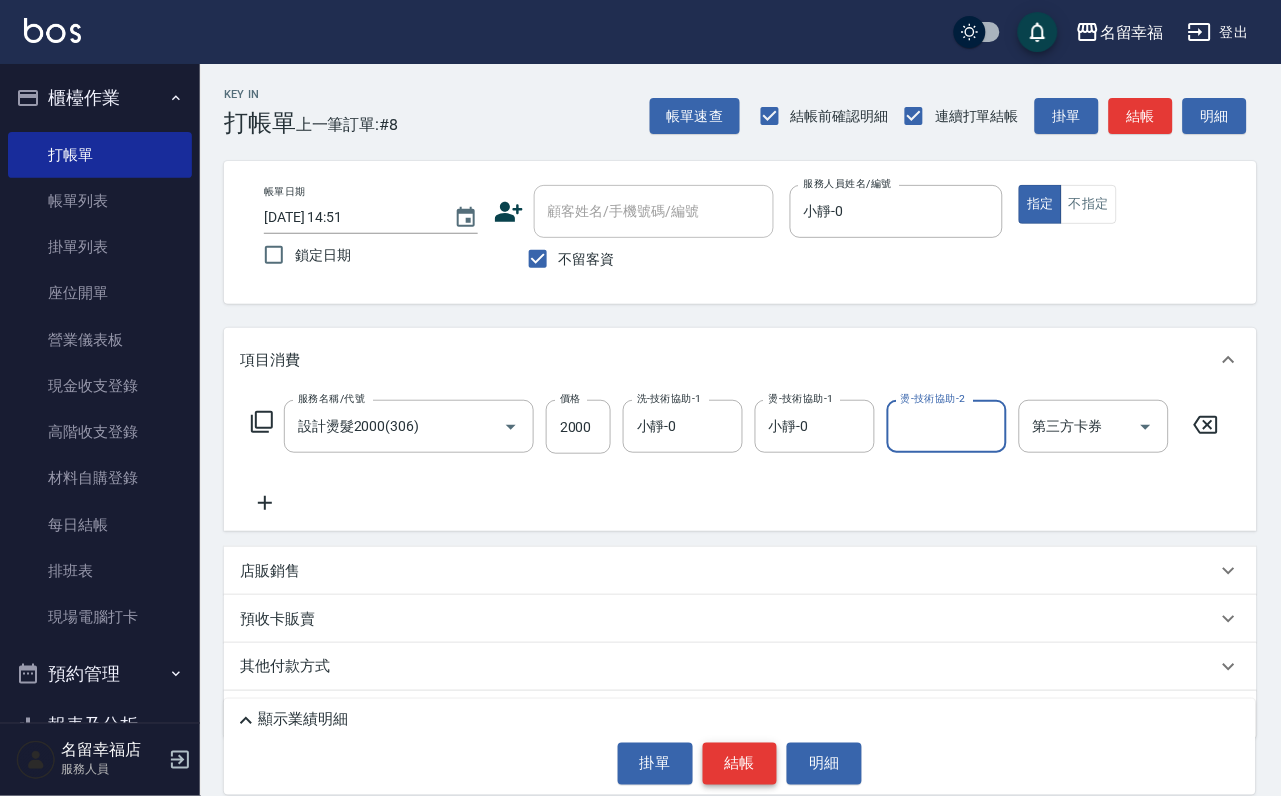 click on "結帳" at bounding box center (740, 764) 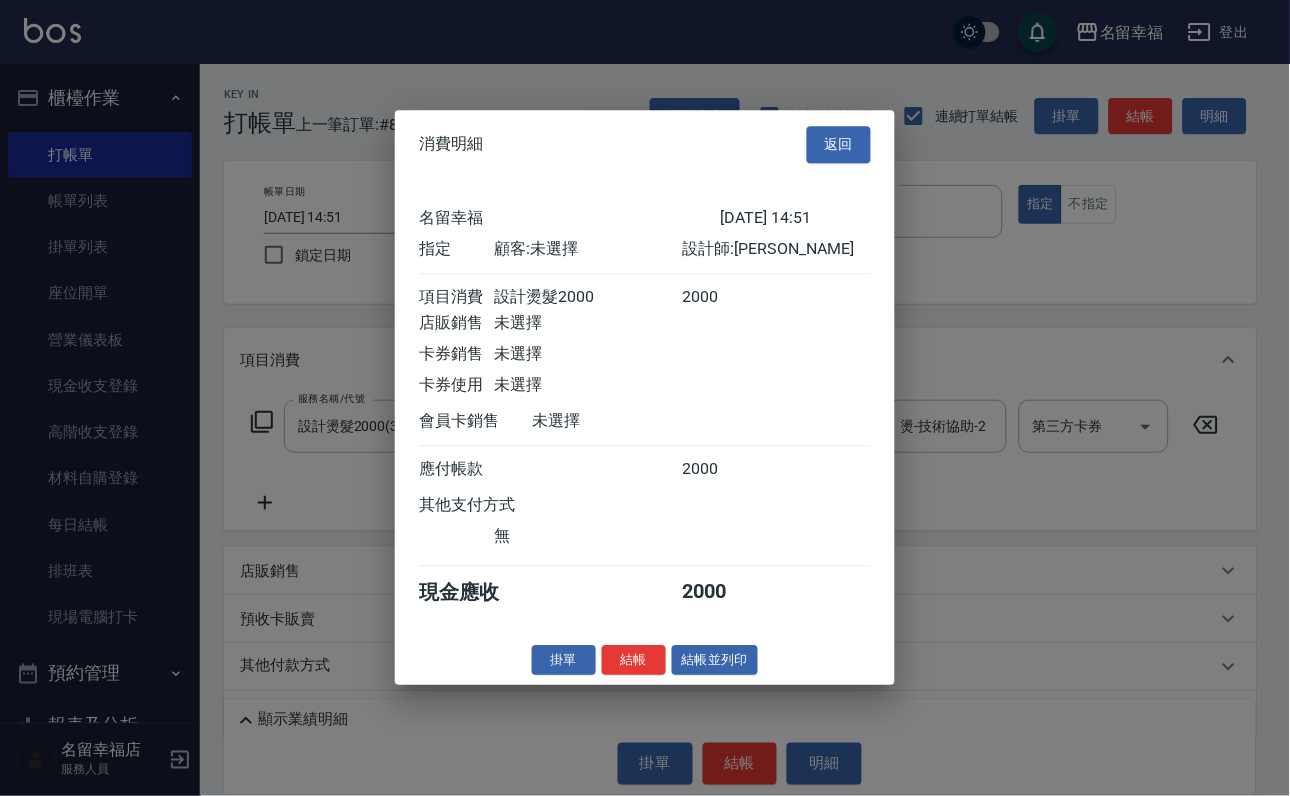 scroll, scrollTop: 247, scrollLeft: 0, axis: vertical 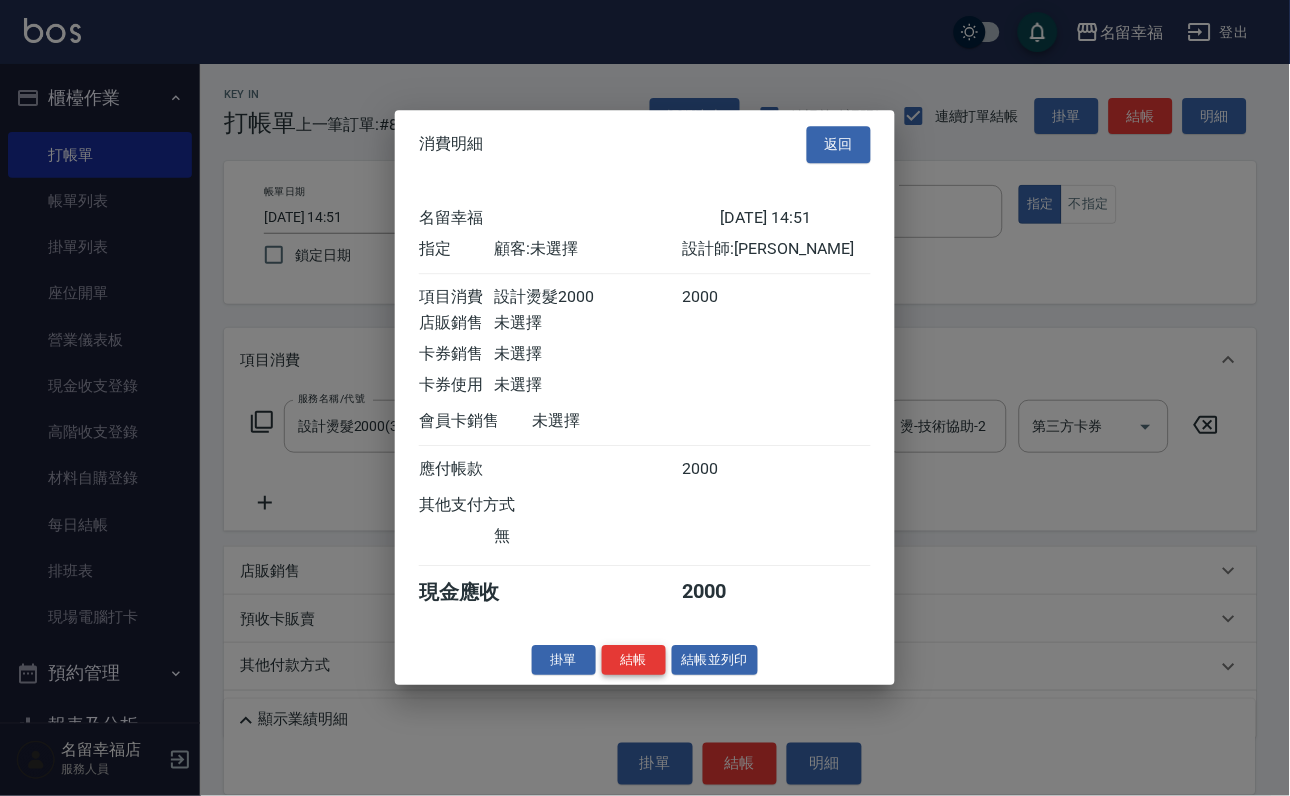 click on "結帳" at bounding box center [634, 660] 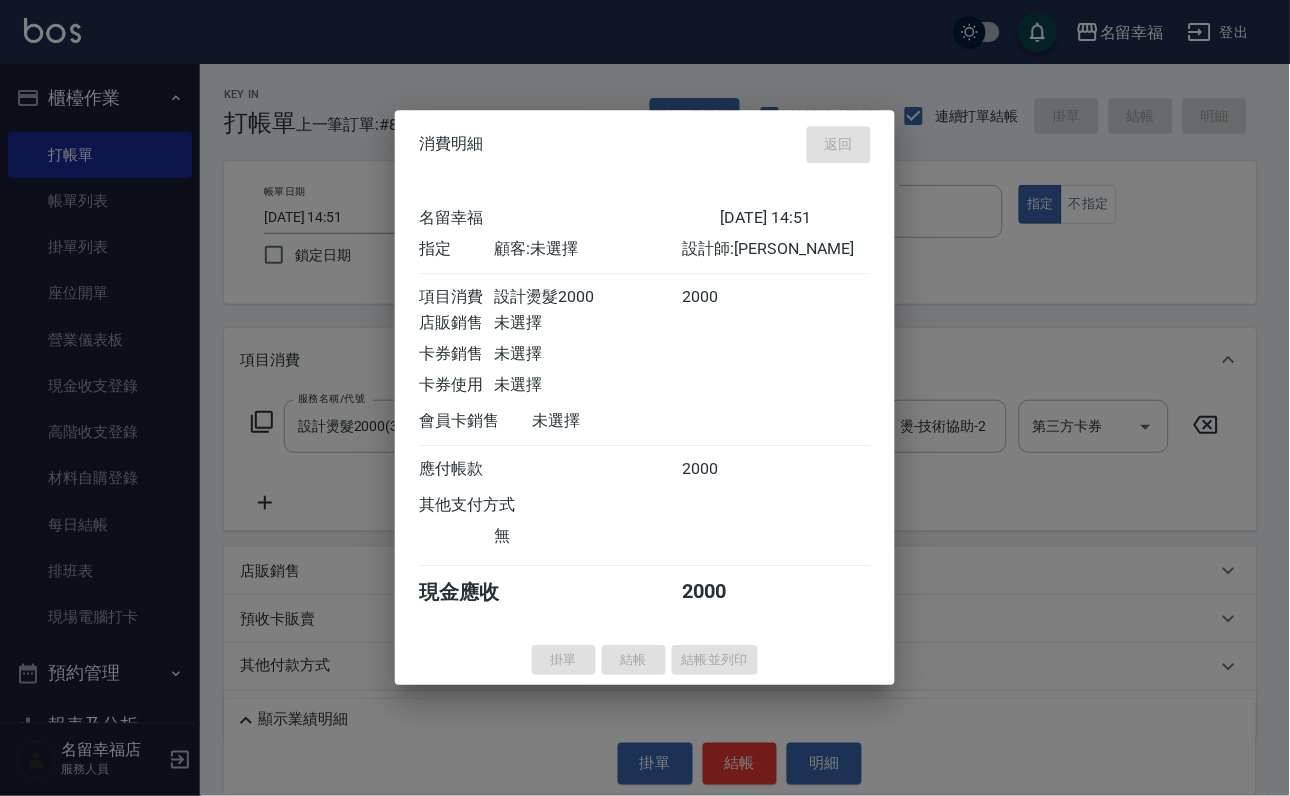 type on "[DATE] 15:01" 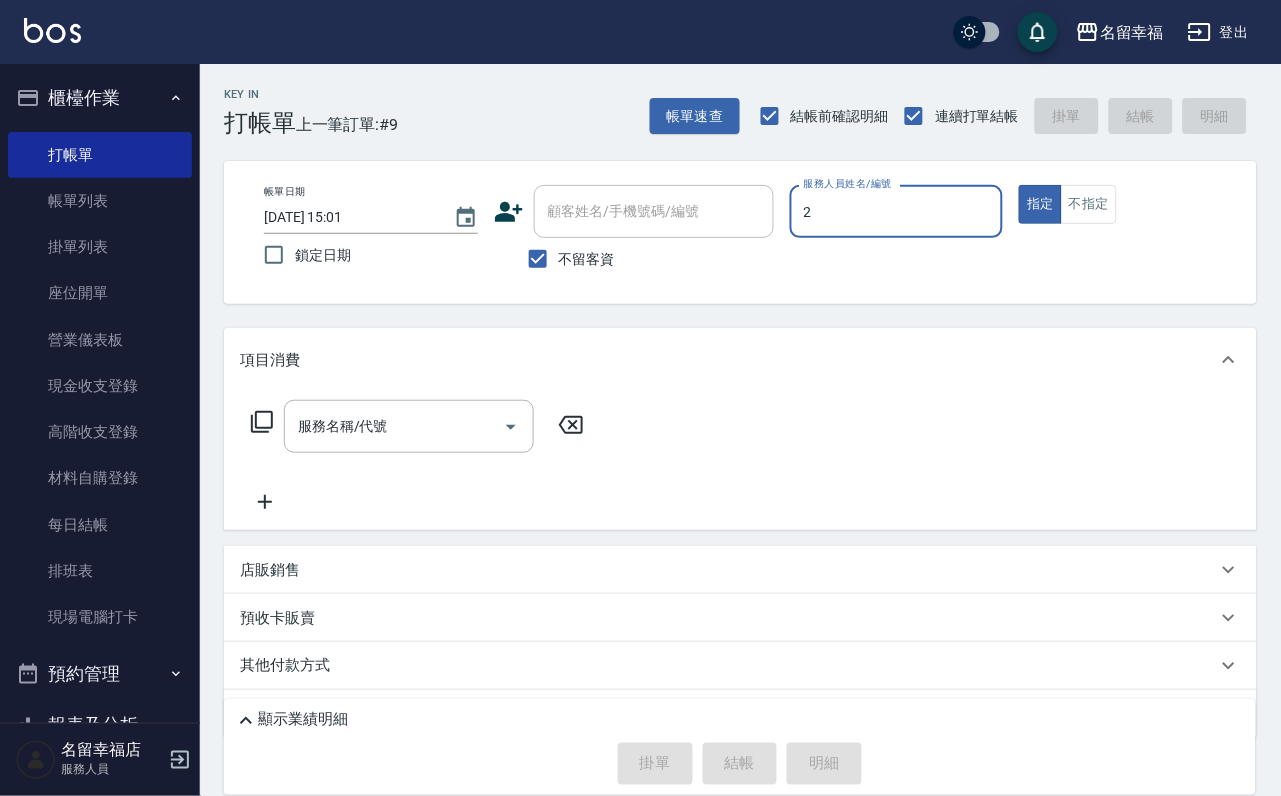 type on "[PERSON_NAME]-2" 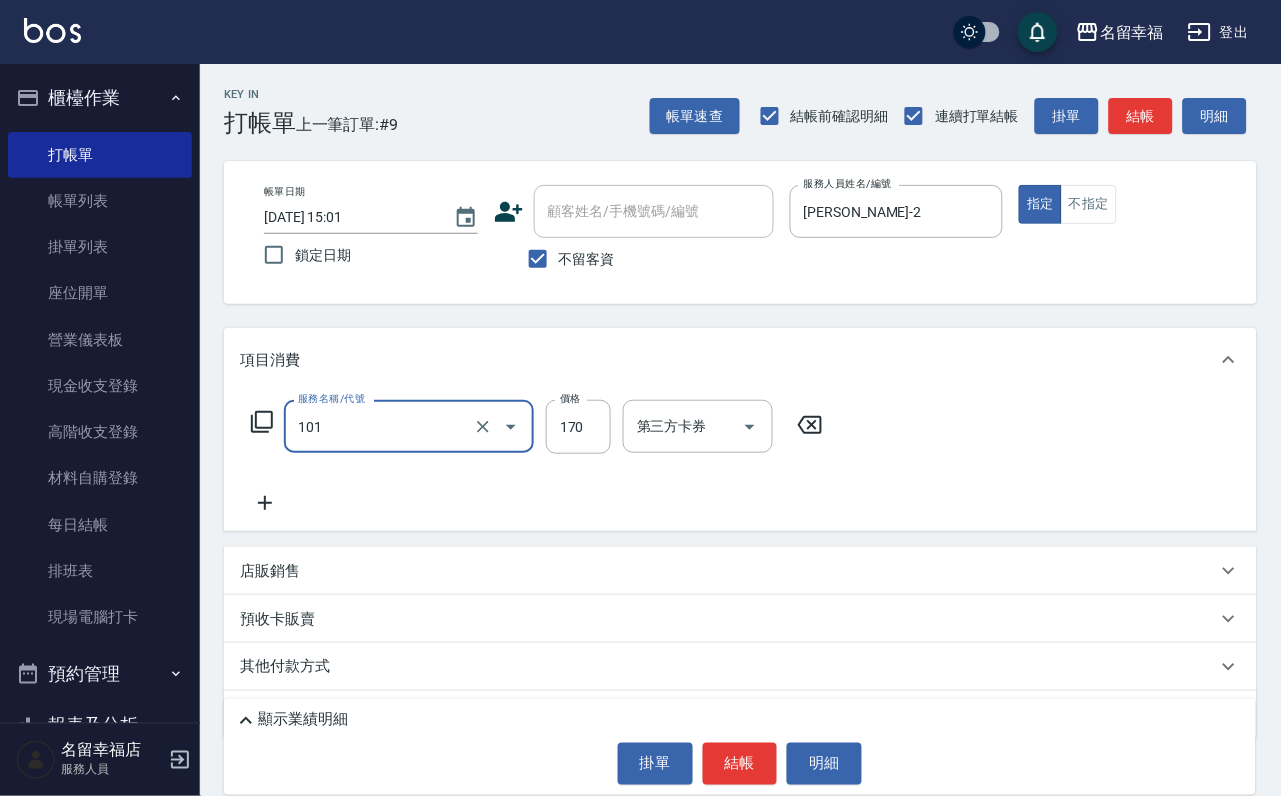 type on "洗髮(101)" 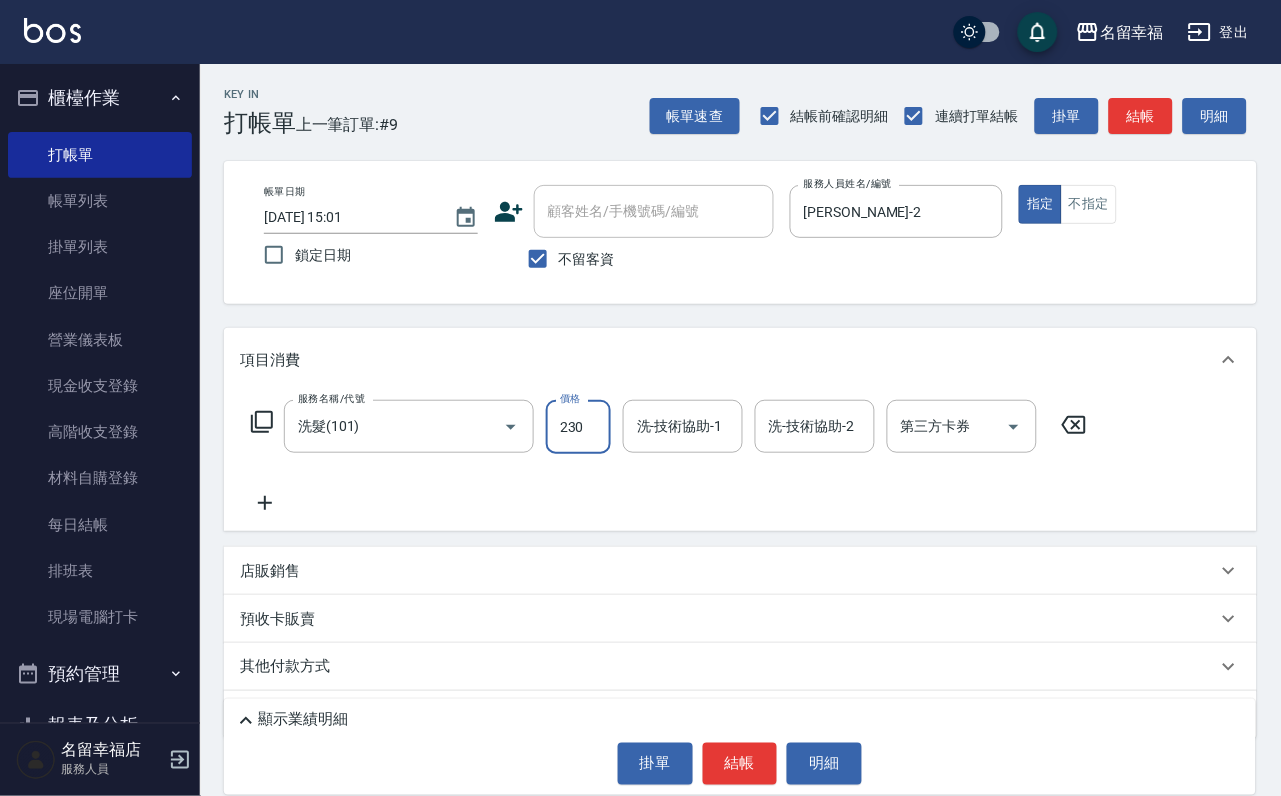 type on "230" 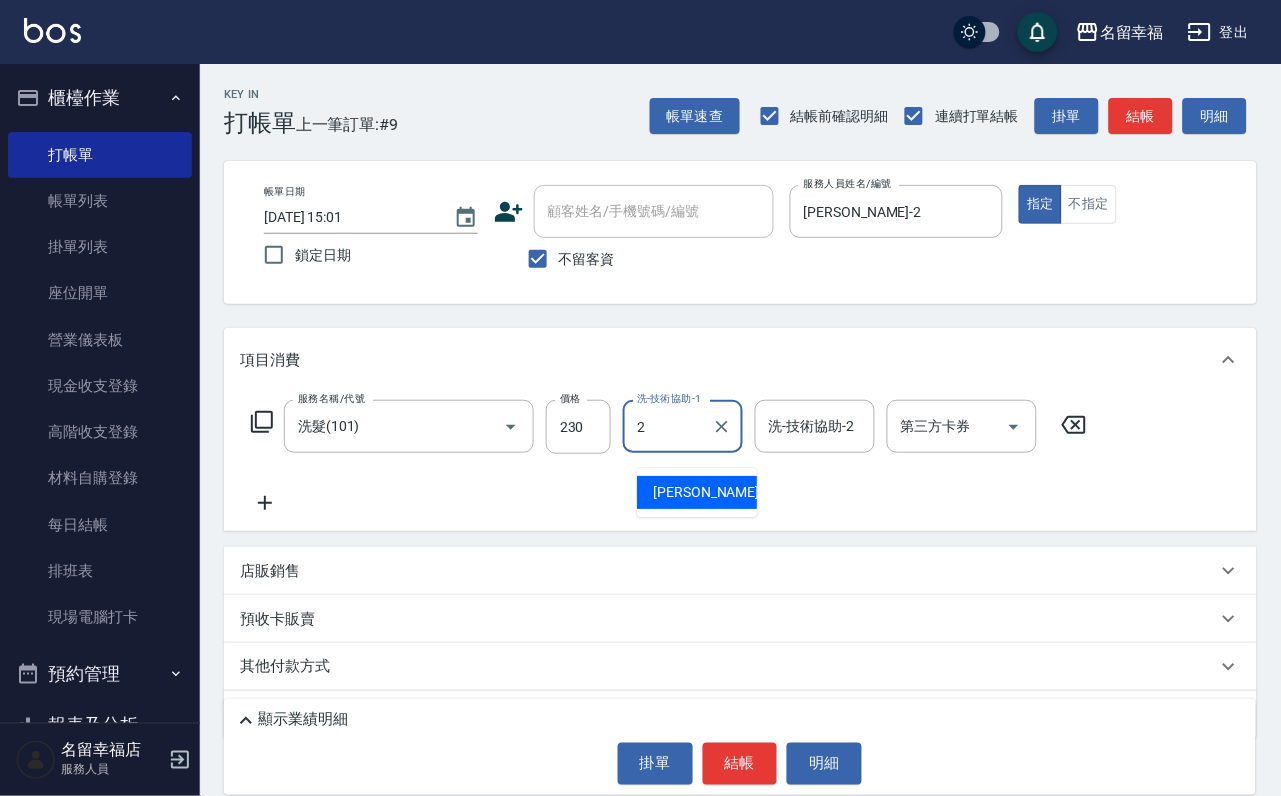 type on "[PERSON_NAME]-2" 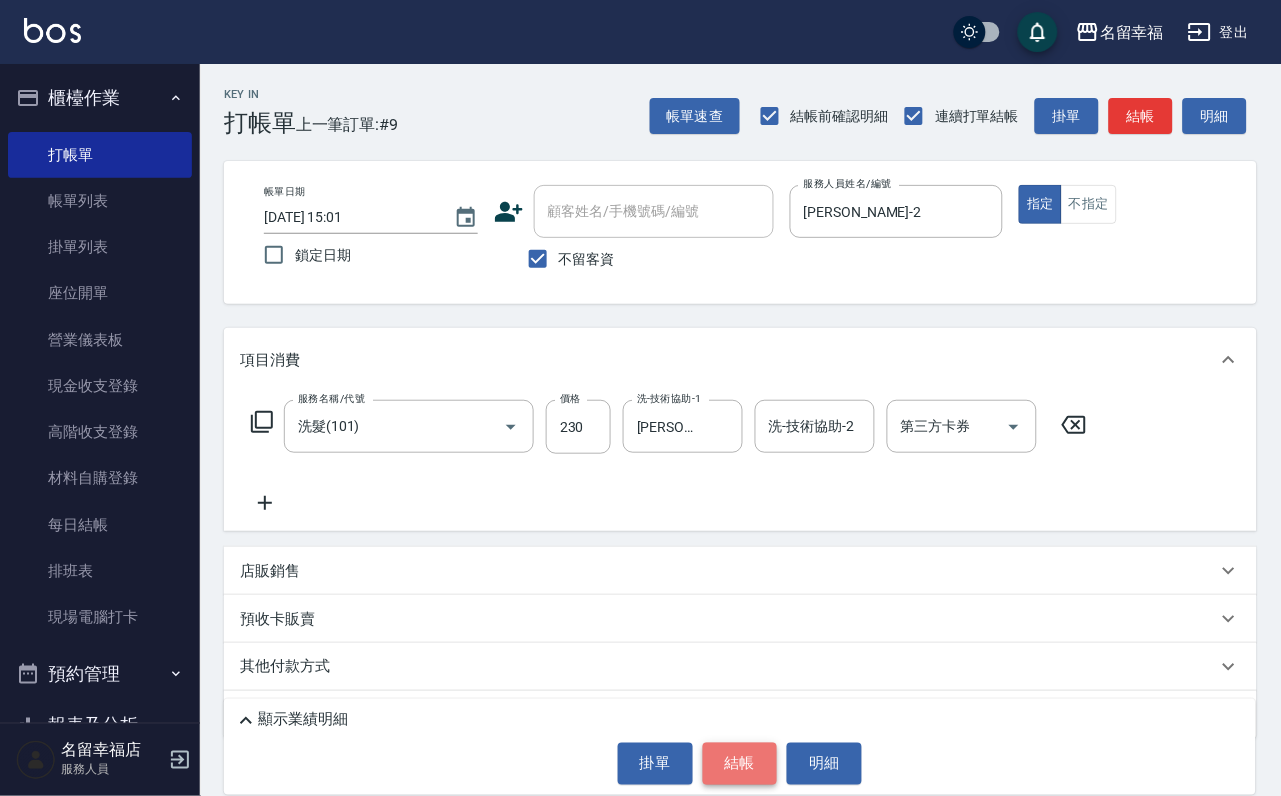click on "結帳" at bounding box center (740, 764) 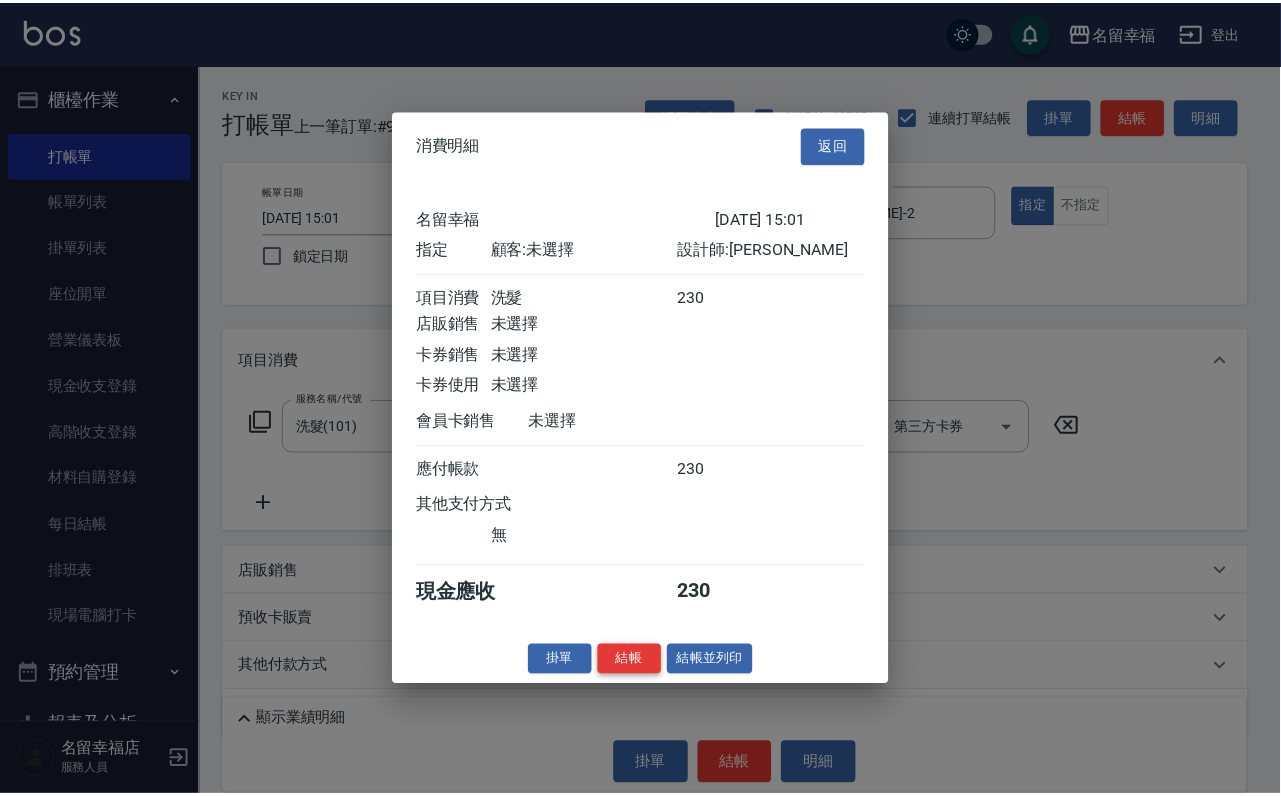 scroll, scrollTop: 247, scrollLeft: 0, axis: vertical 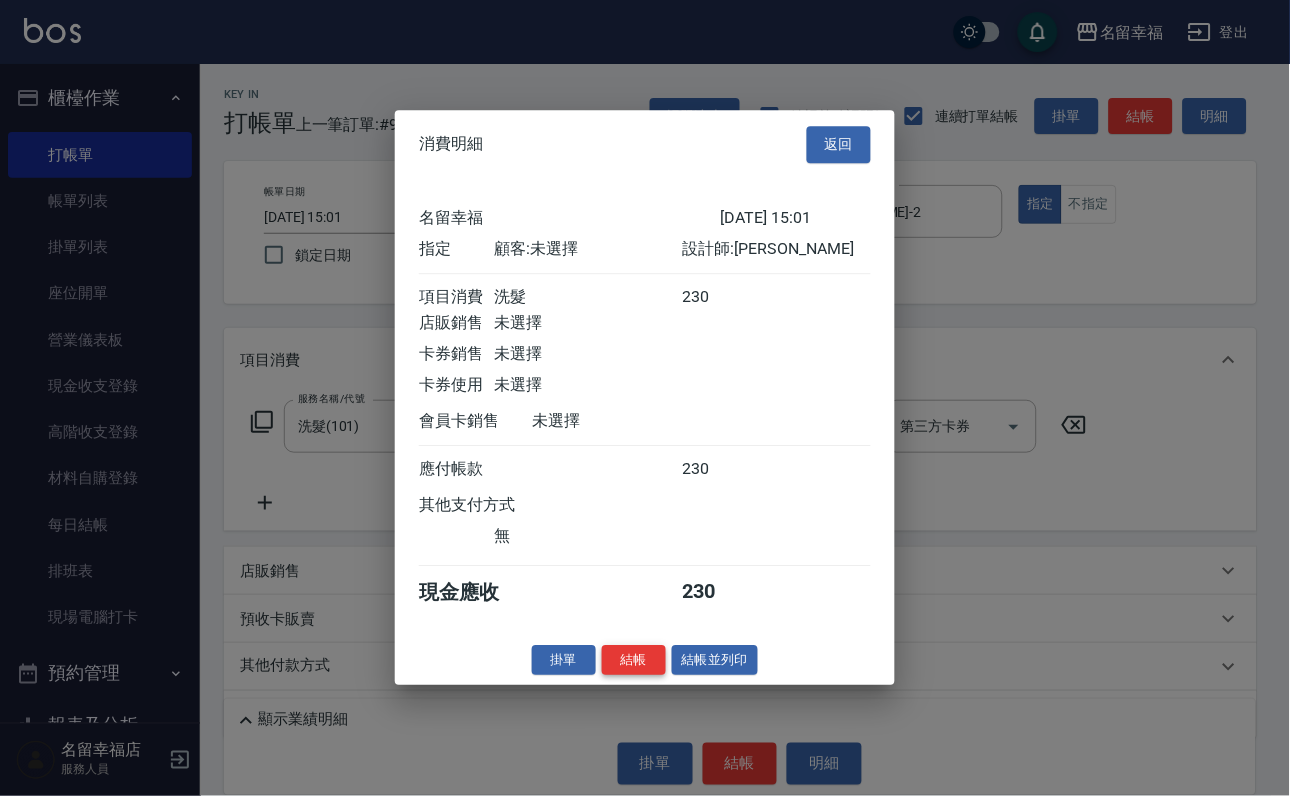 click on "結帳" at bounding box center [634, 660] 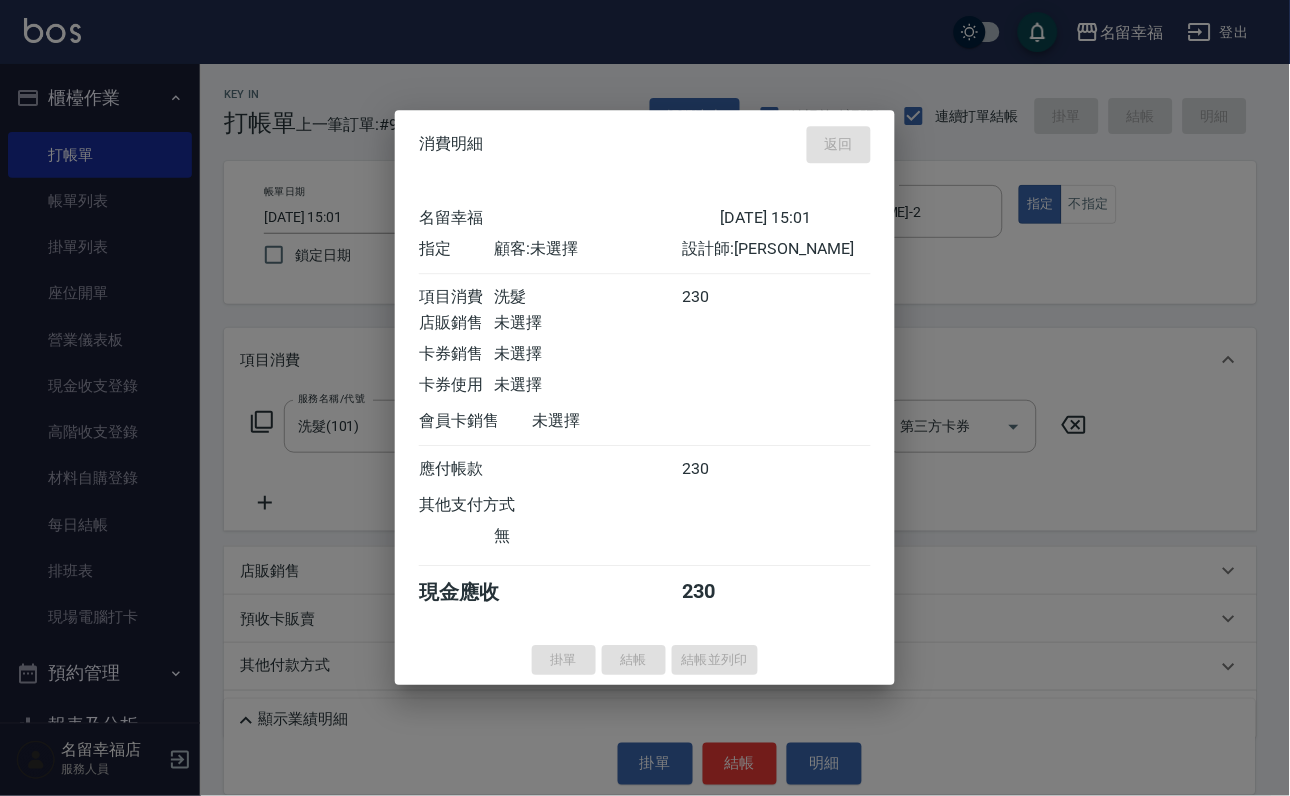 type on "[DATE] 15:02" 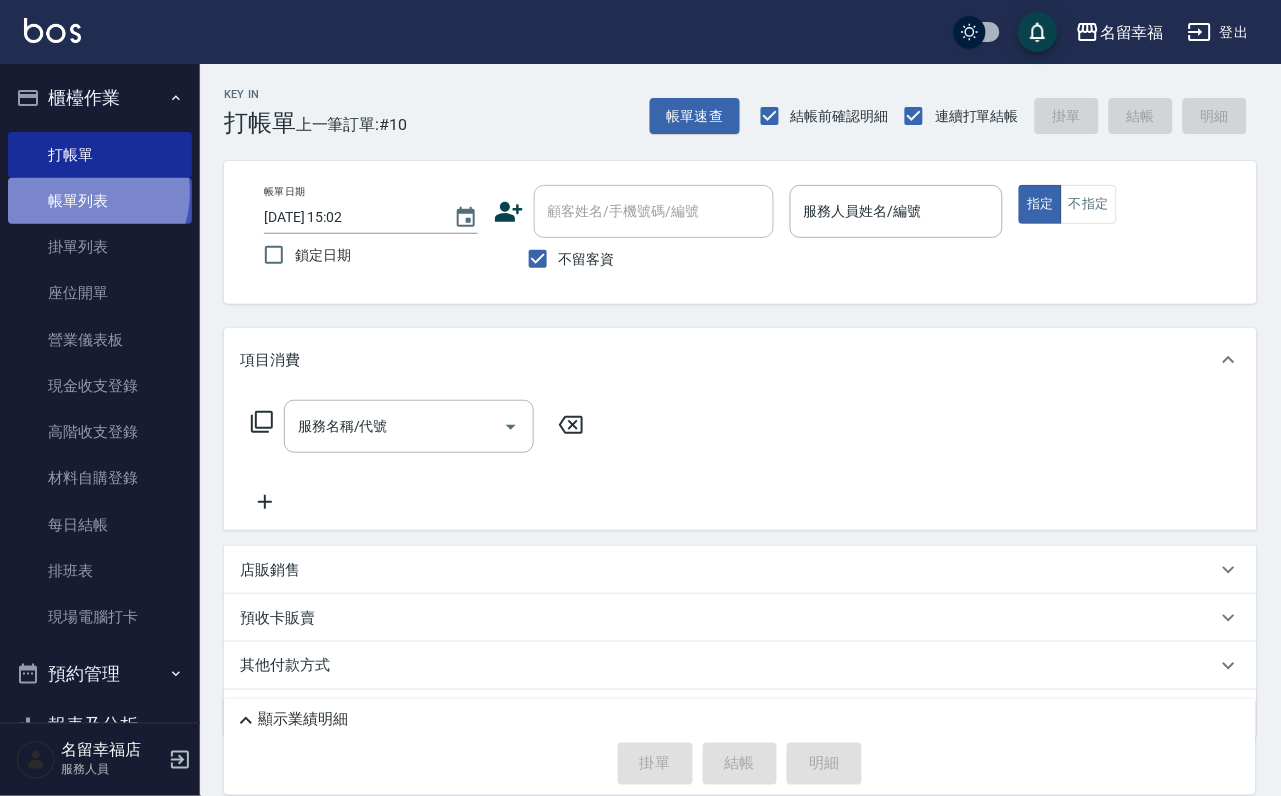 click on "帳單列表" at bounding box center [100, 201] 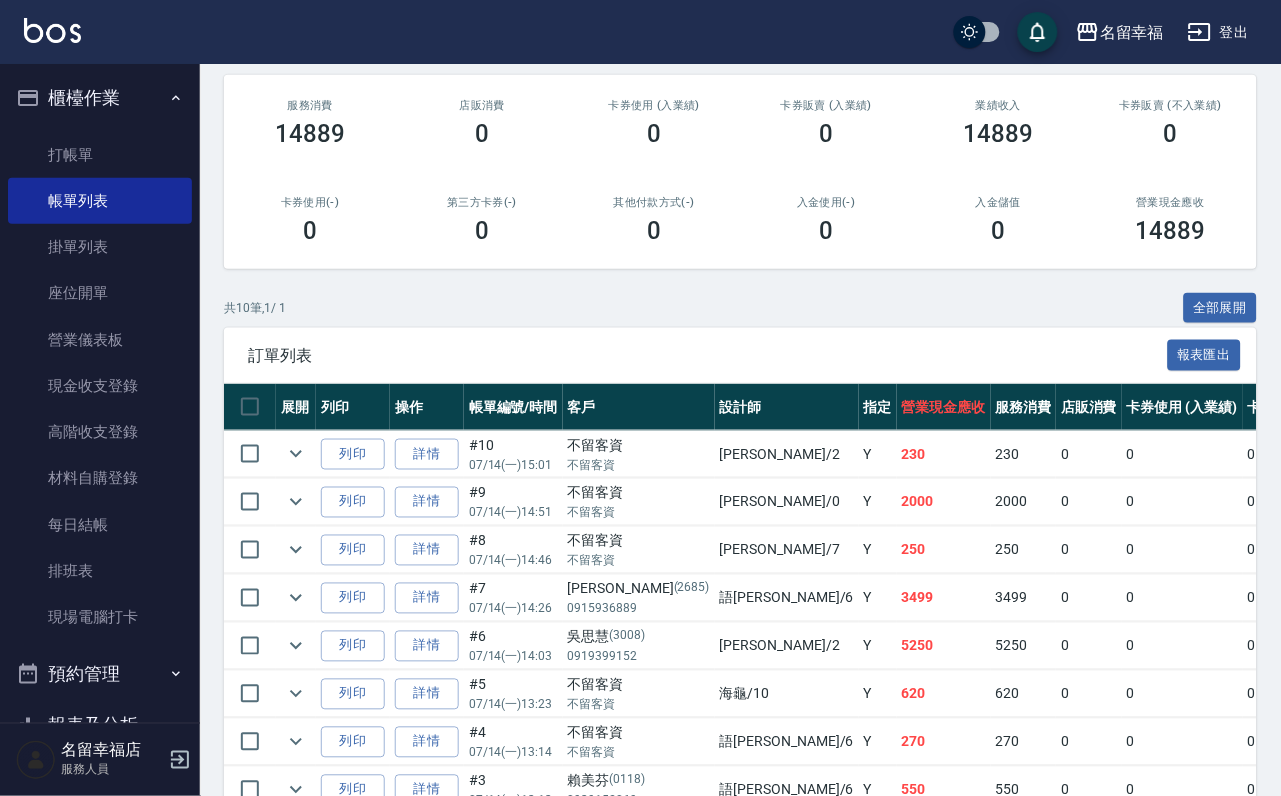 scroll, scrollTop: 0, scrollLeft: 0, axis: both 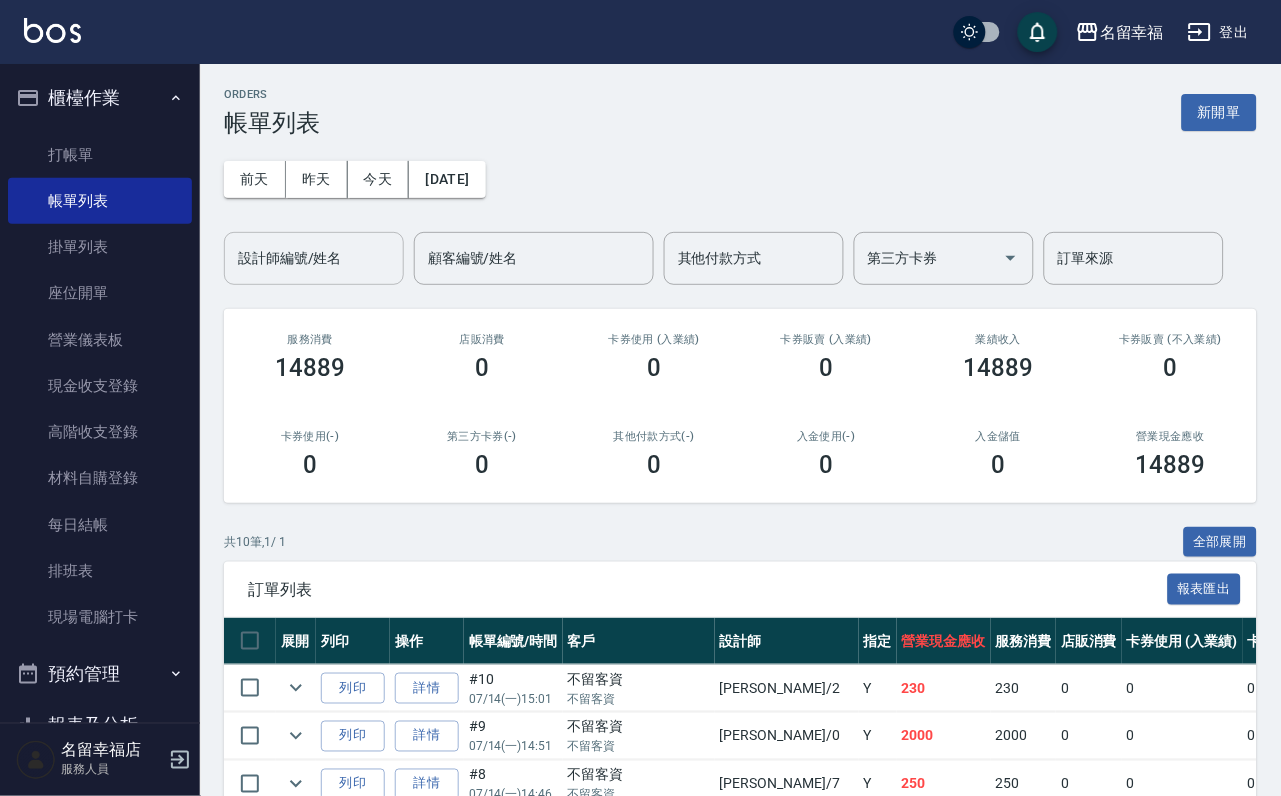 click on "設計師編號/姓名" at bounding box center (314, 258) 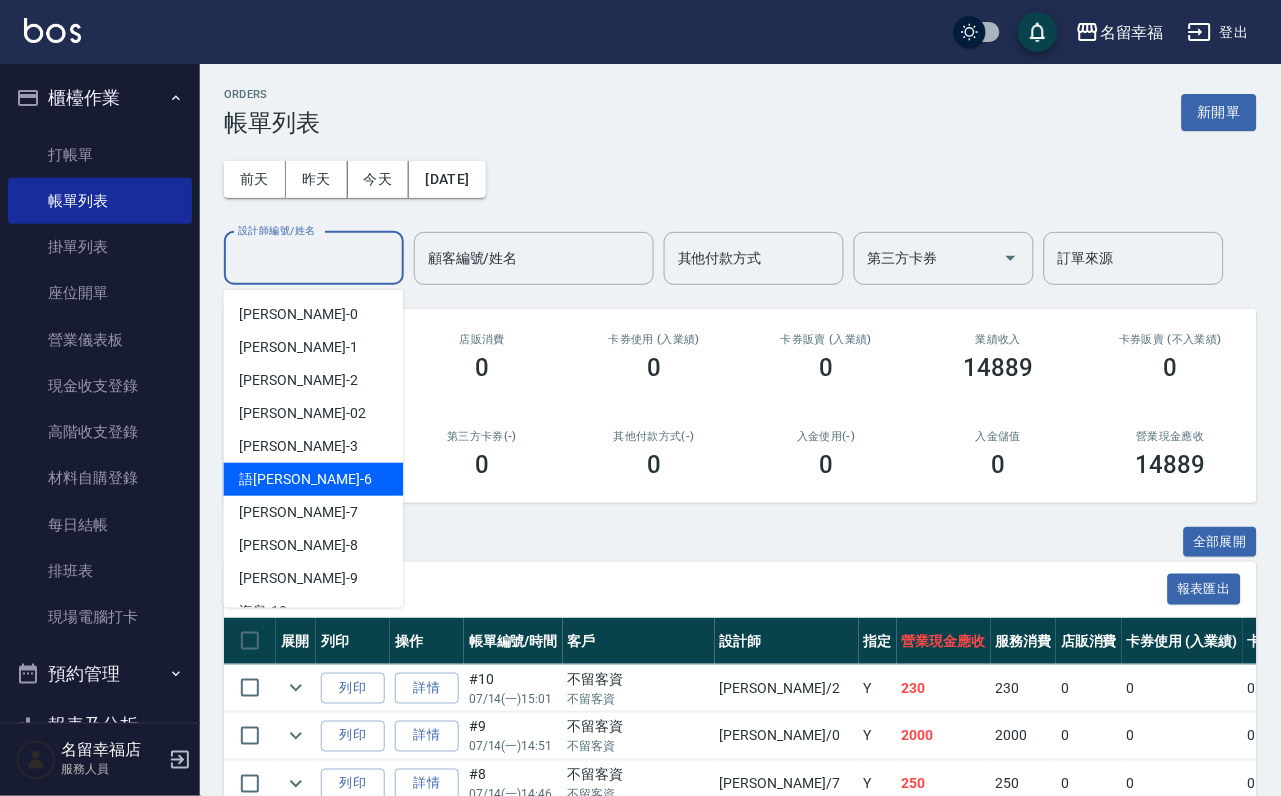 click on "語[PERSON_NAME] -6" at bounding box center (314, 479) 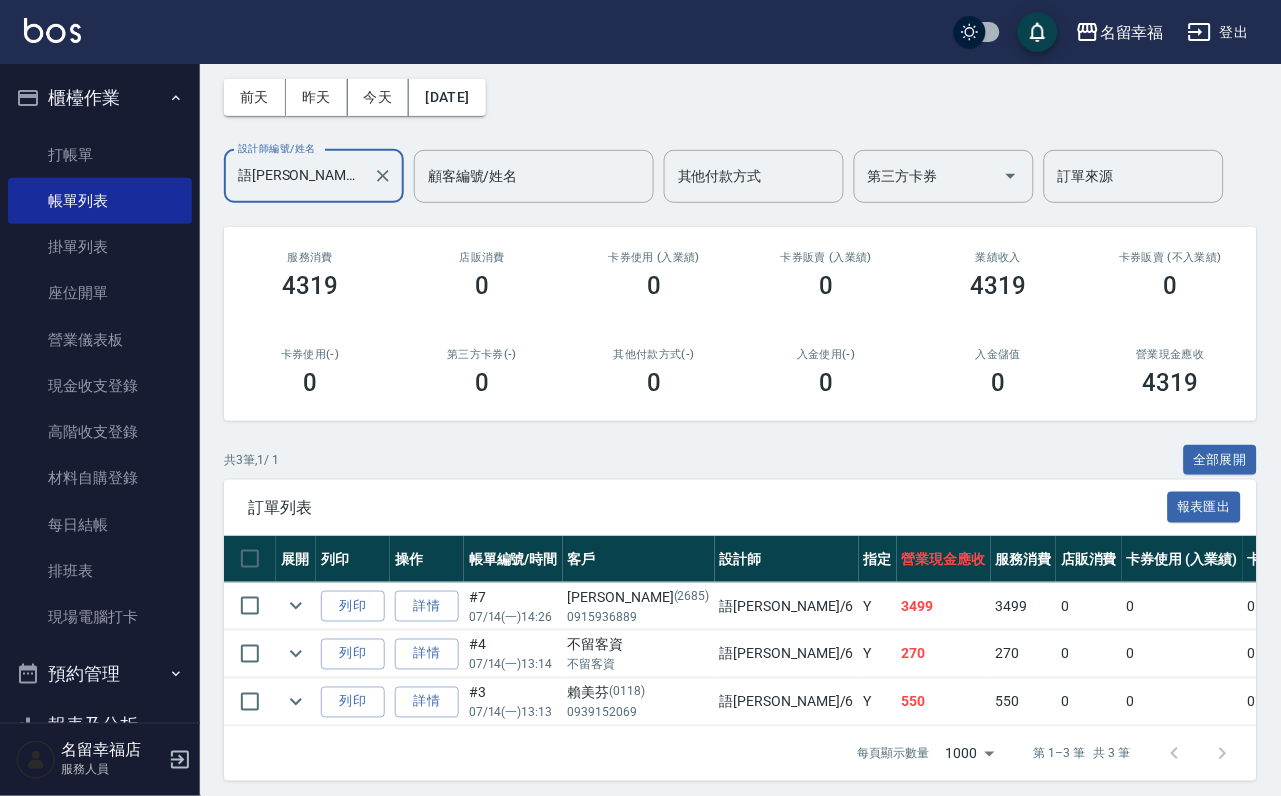 scroll, scrollTop: 231, scrollLeft: 0, axis: vertical 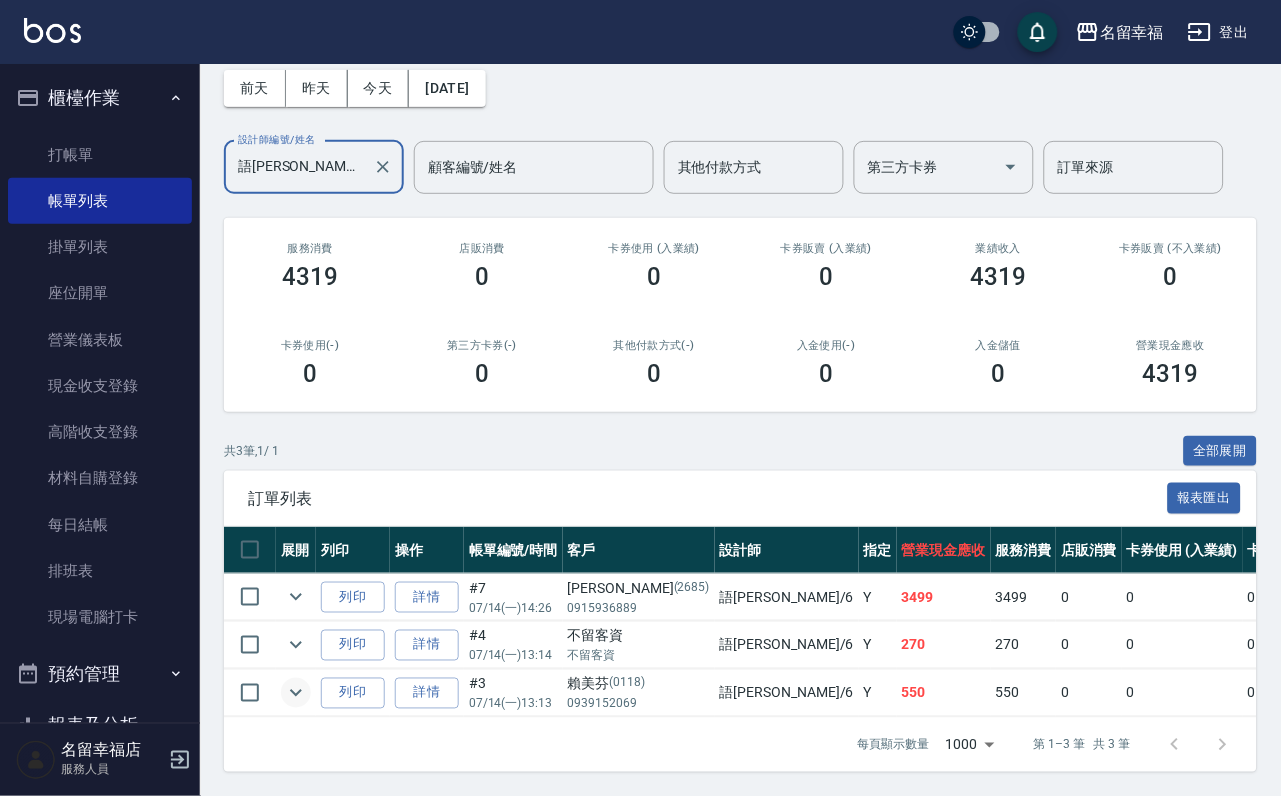 click at bounding box center [296, 693] 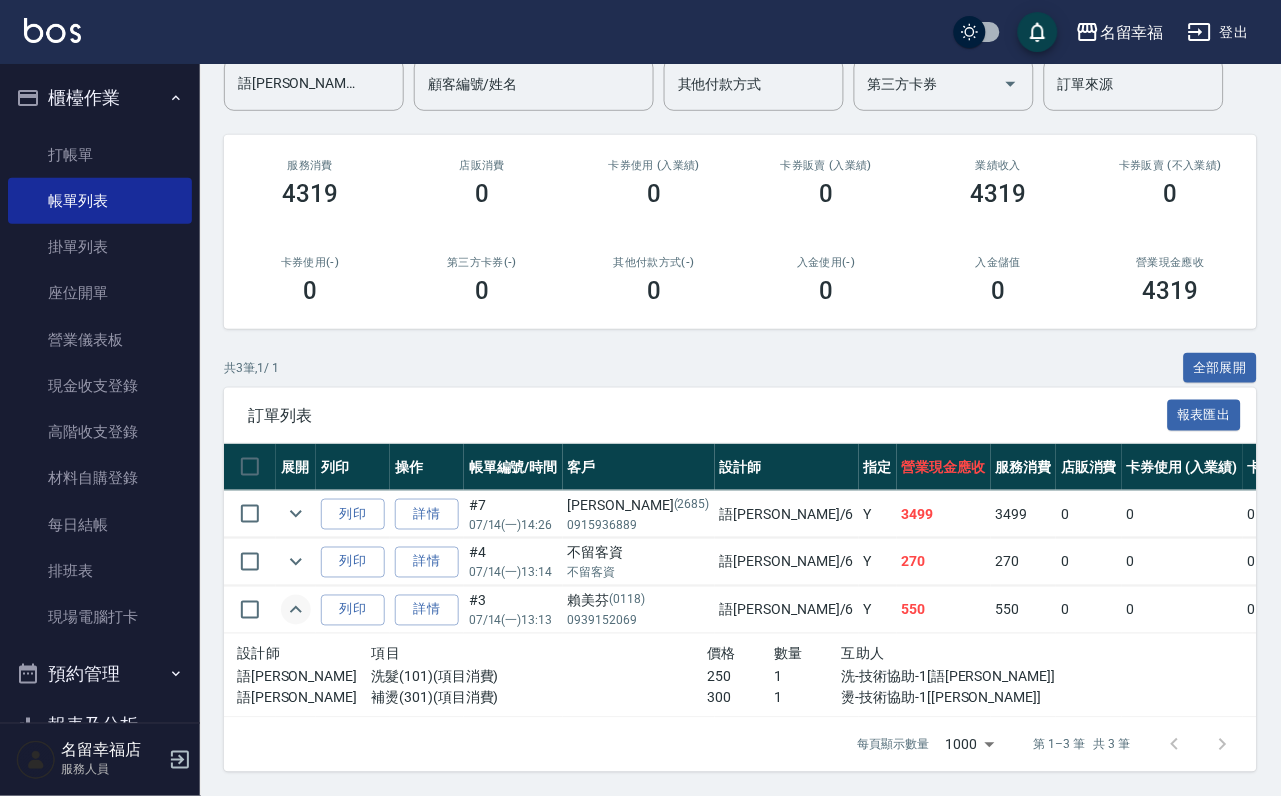 click 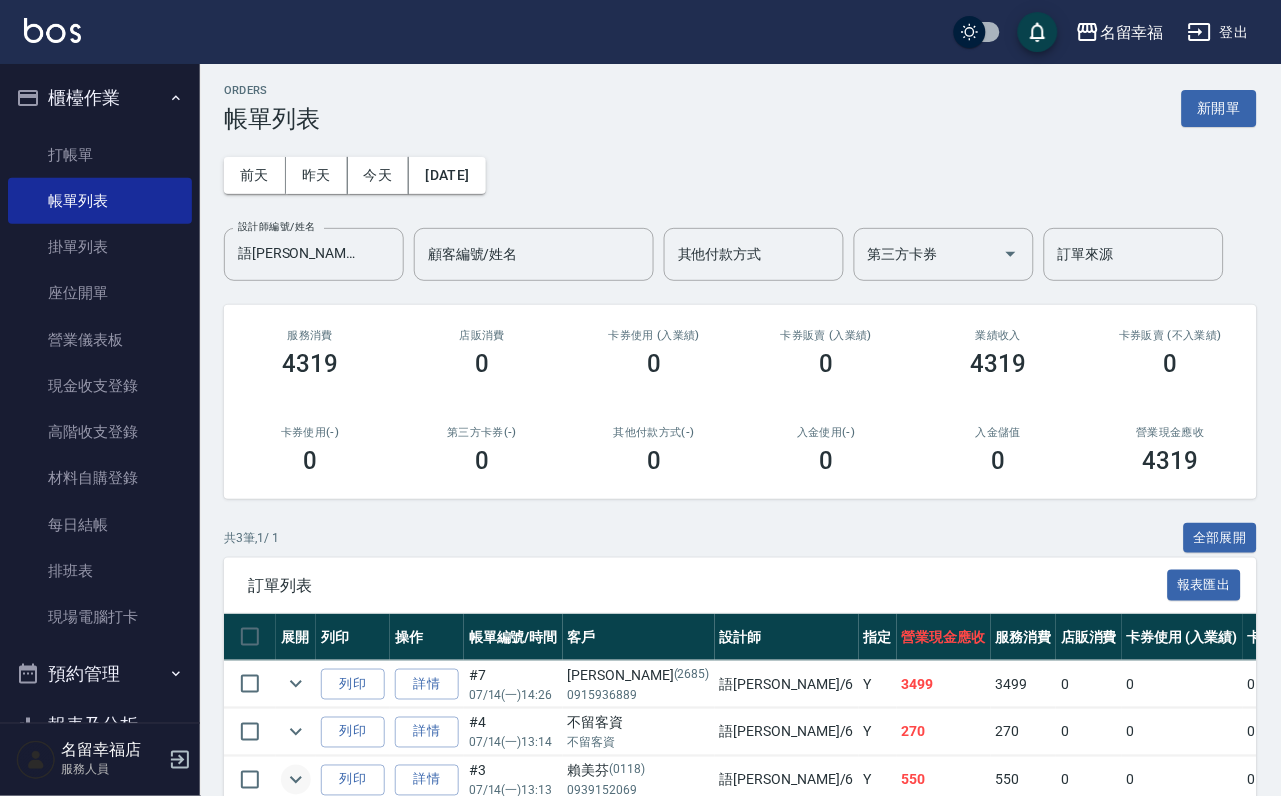 scroll, scrollTop: 0, scrollLeft: 0, axis: both 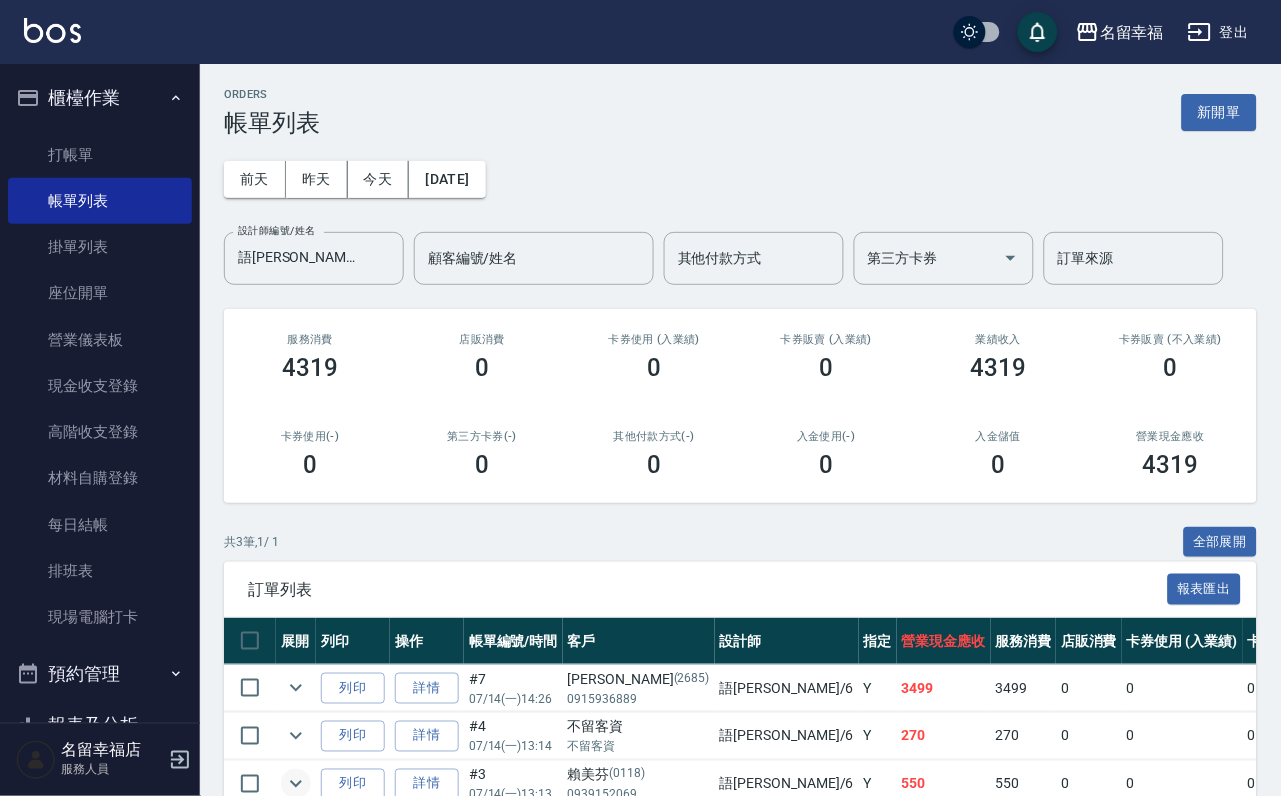 click on "新開單" at bounding box center [1219, 112] 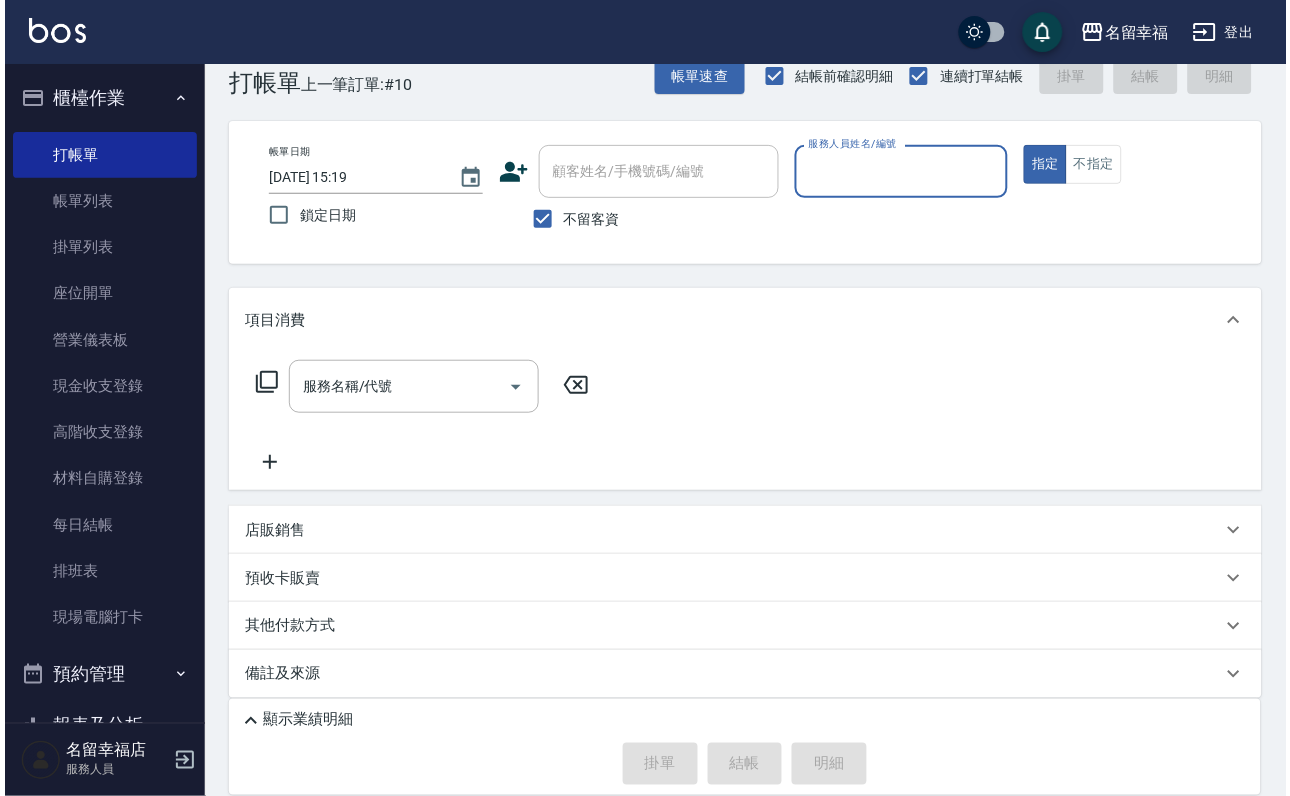 scroll, scrollTop: 119, scrollLeft: 0, axis: vertical 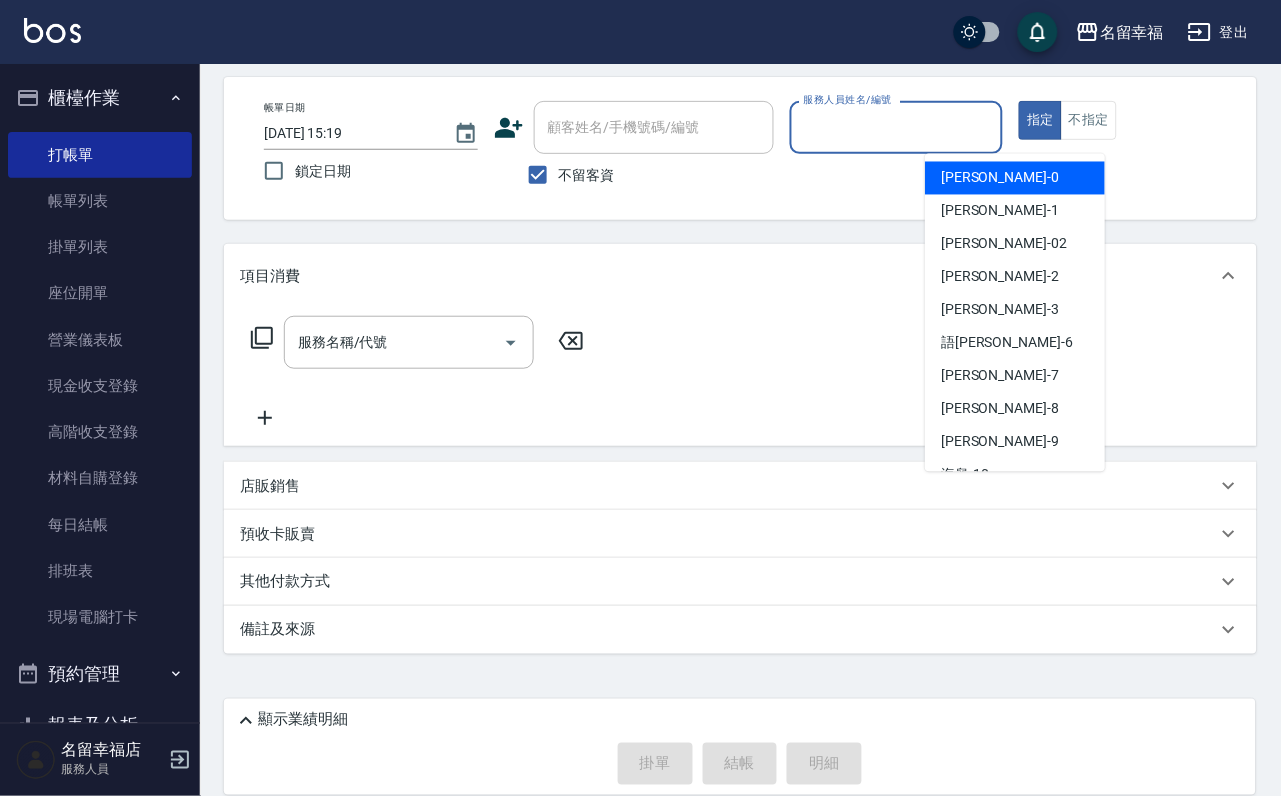 click on "服務人員姓名/編號" at bounding box center [897, 127] 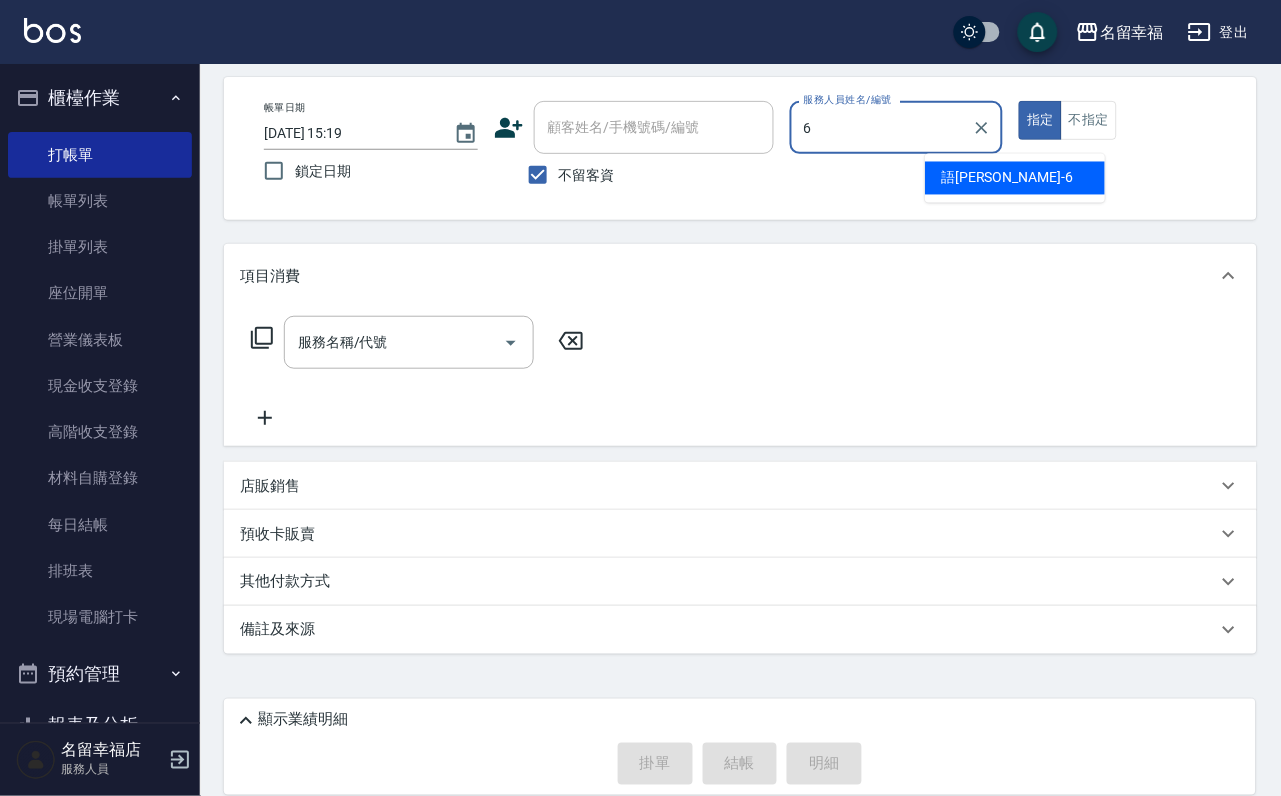 type on "語[PERSON_NAME]-6" 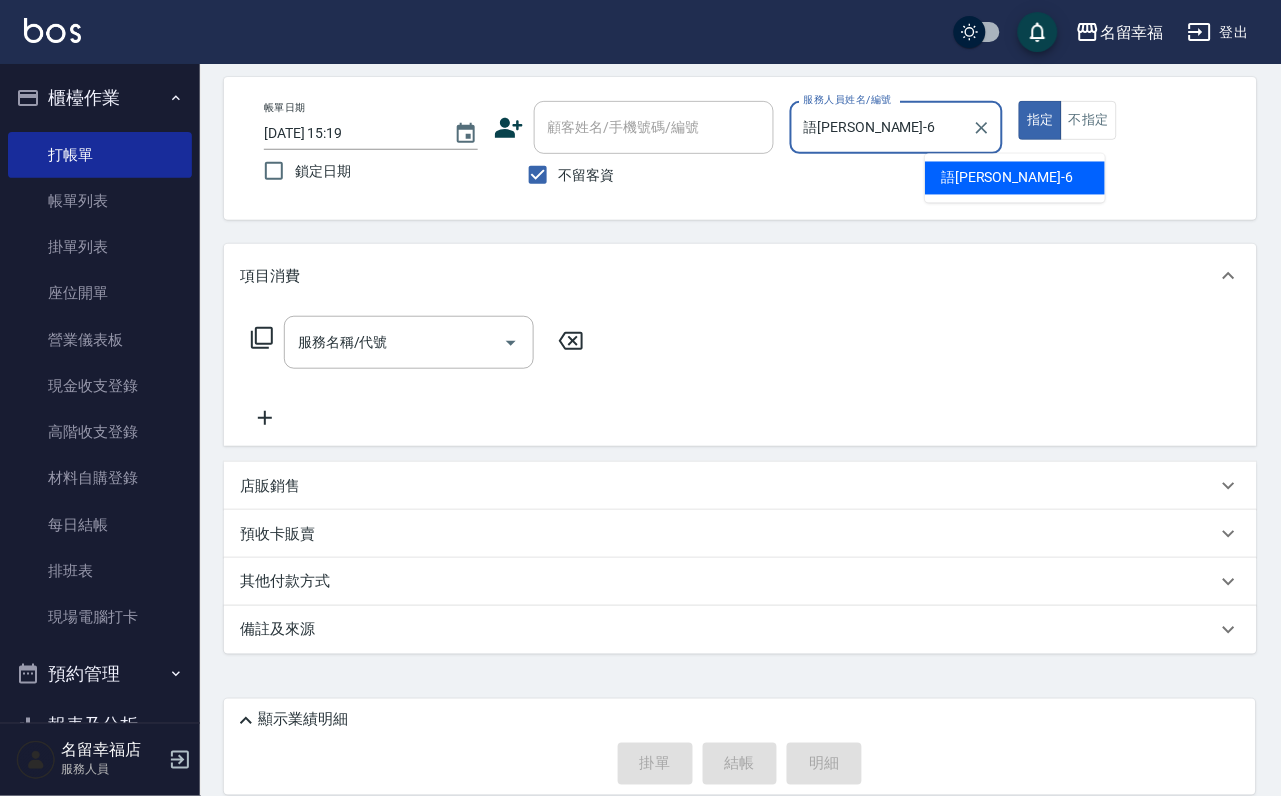 type on "true" 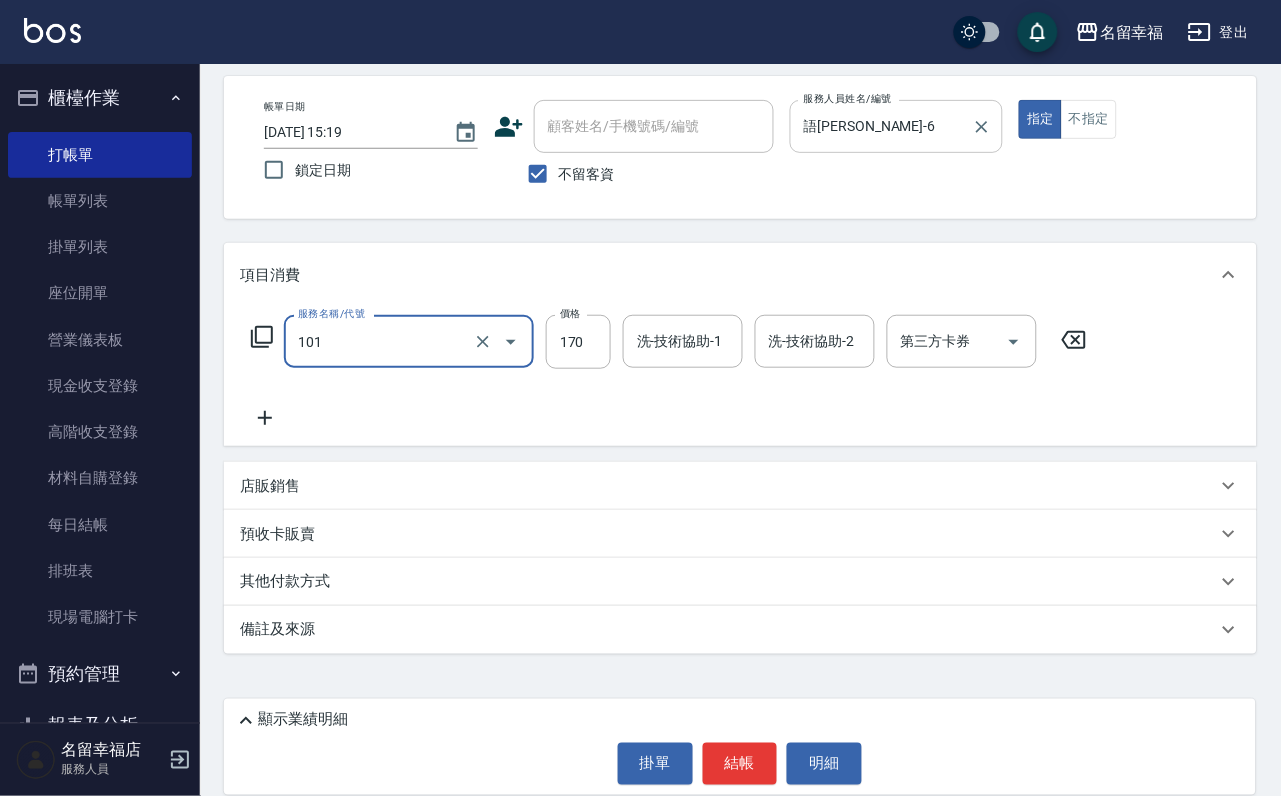 type on "洗髮(101)" 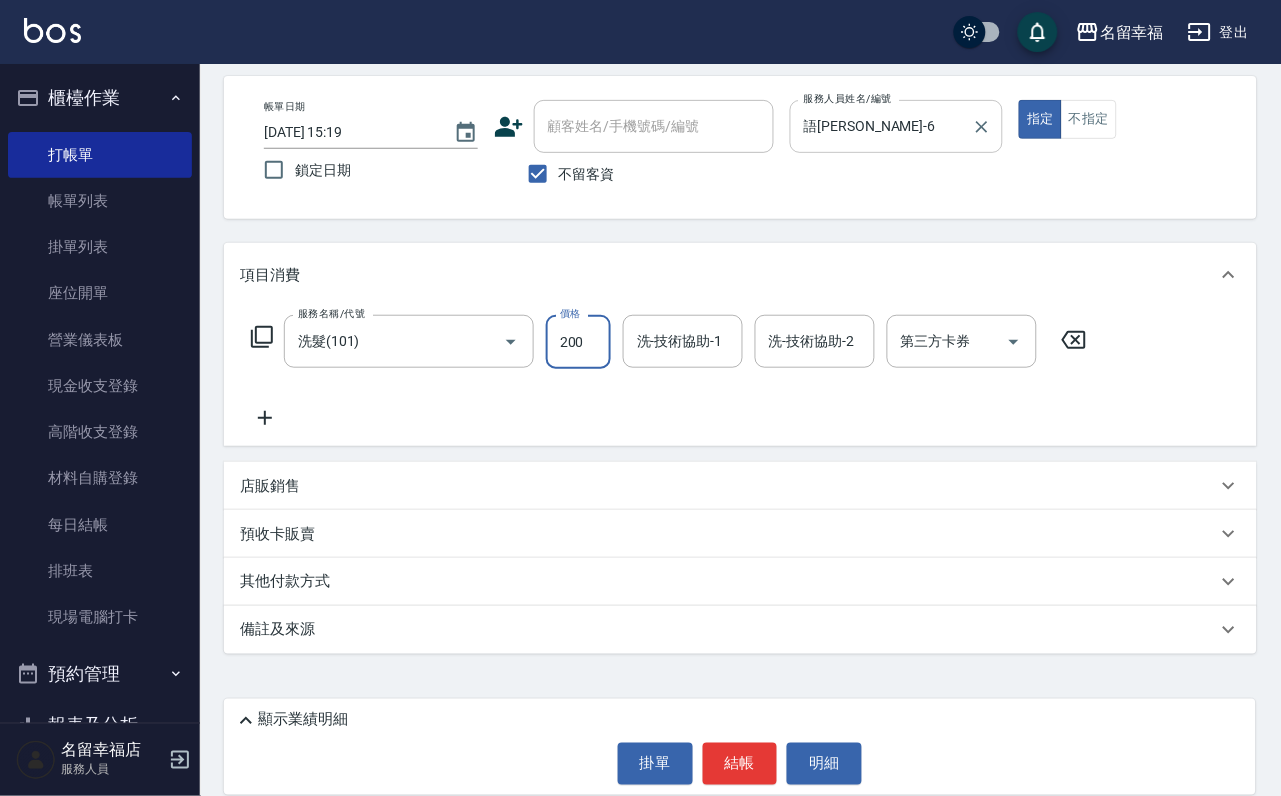 type on "200" 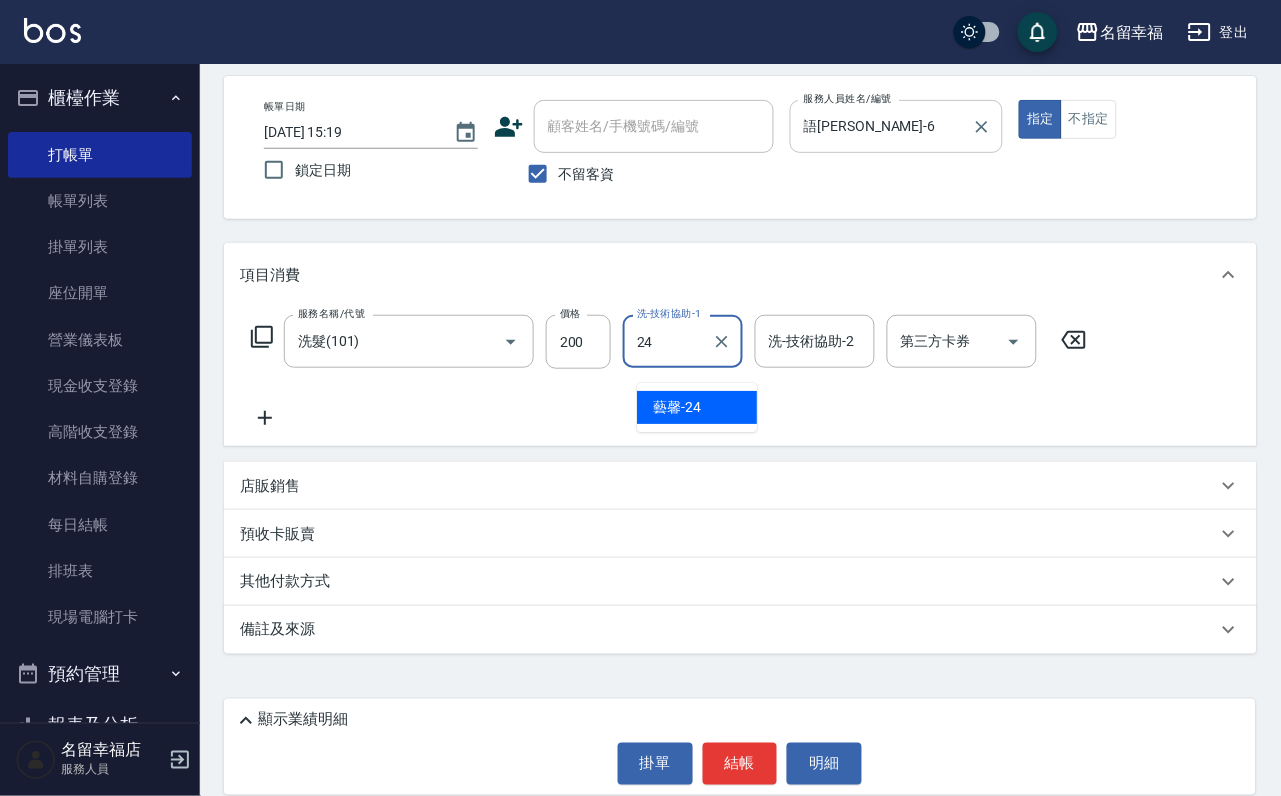 type on "藝馨-24" 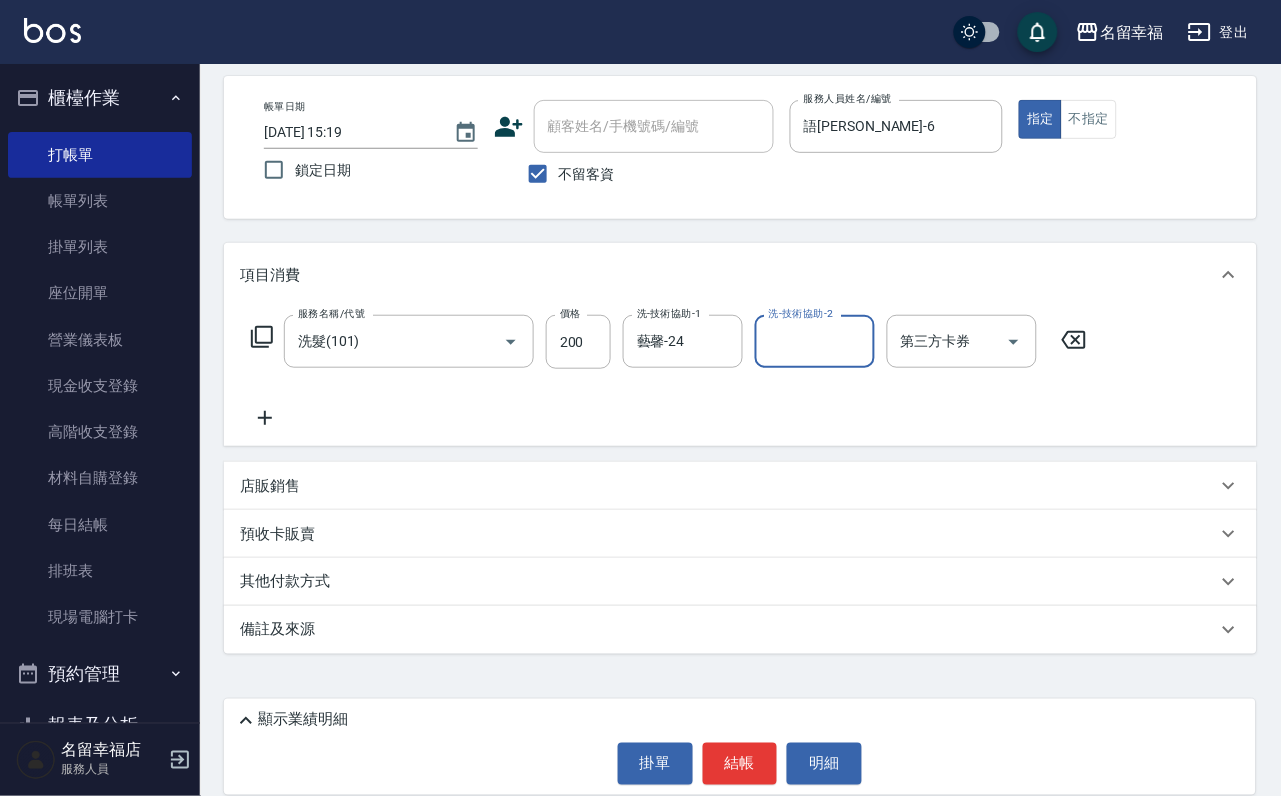 click 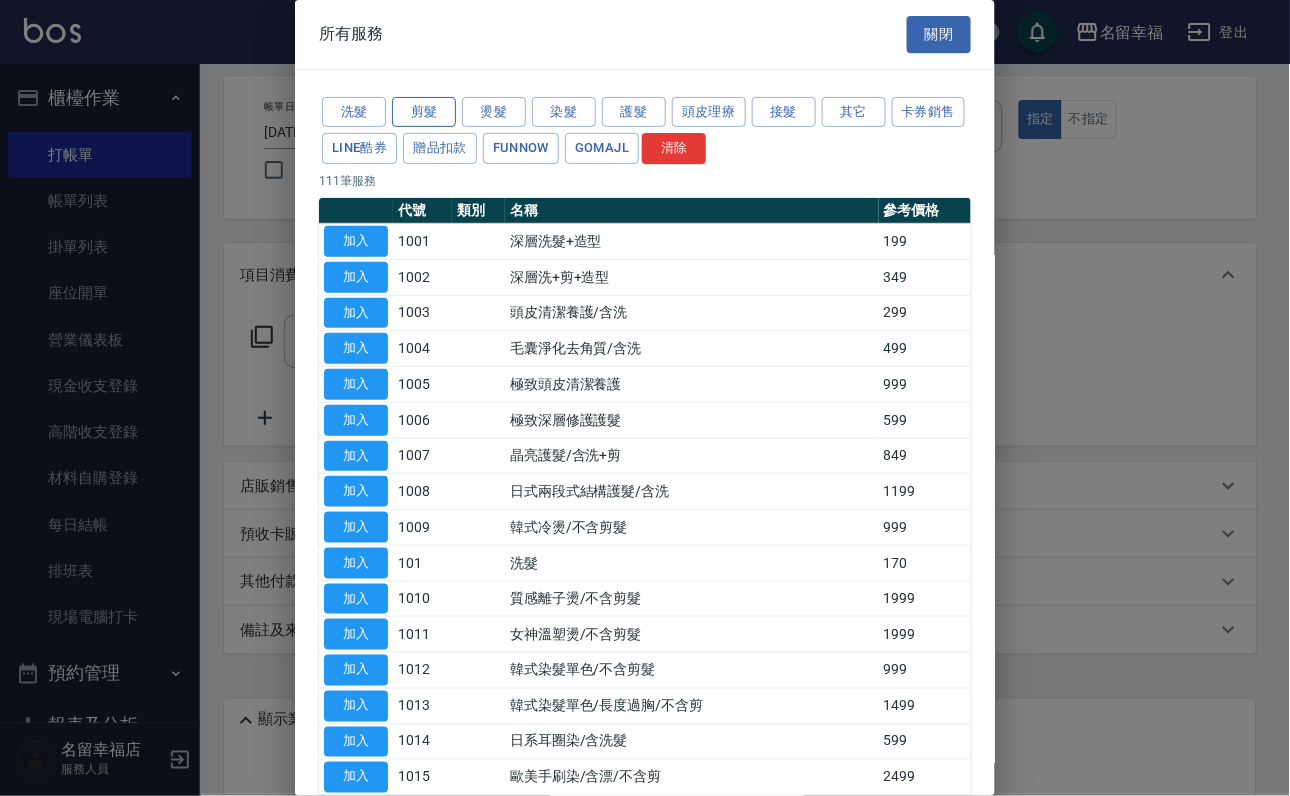 click on "剪髮" at bounding box center [424, 112] 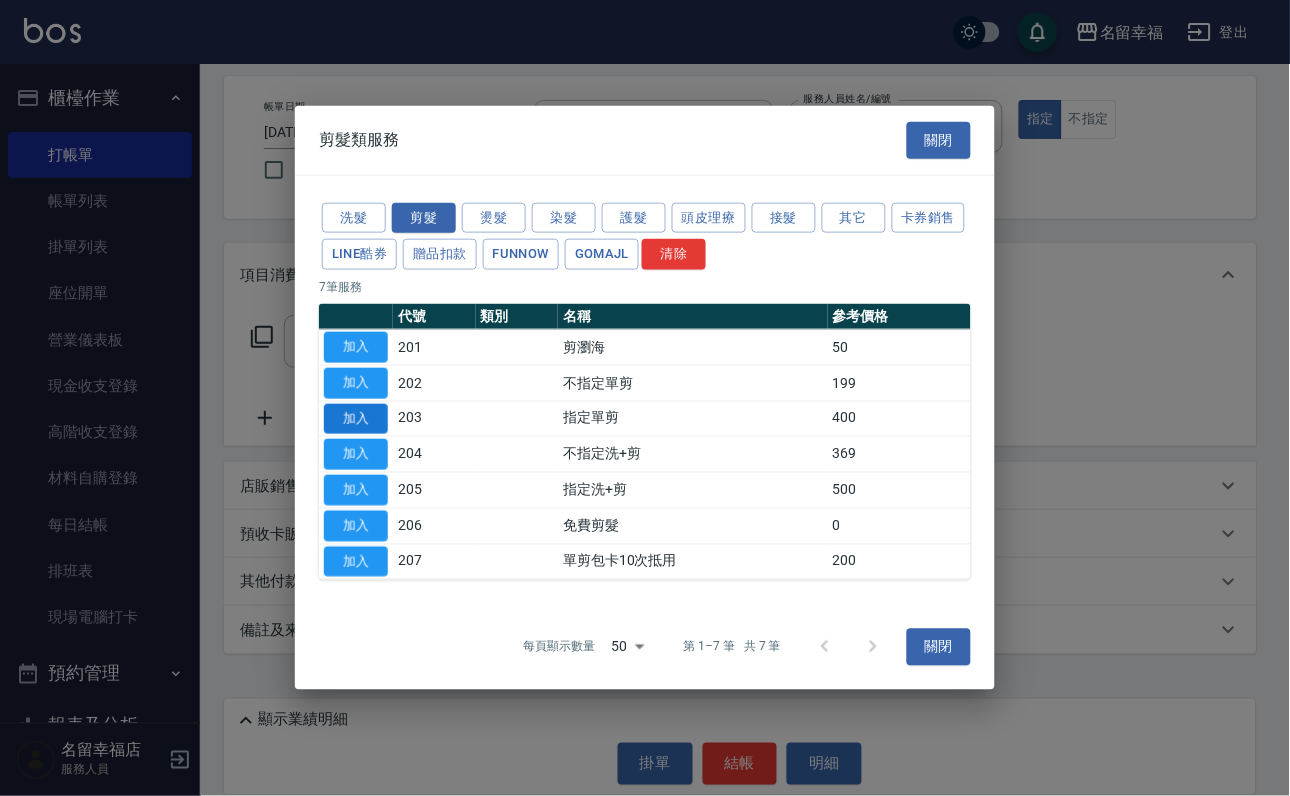 click on "加入" at bounding box center [356, 418] 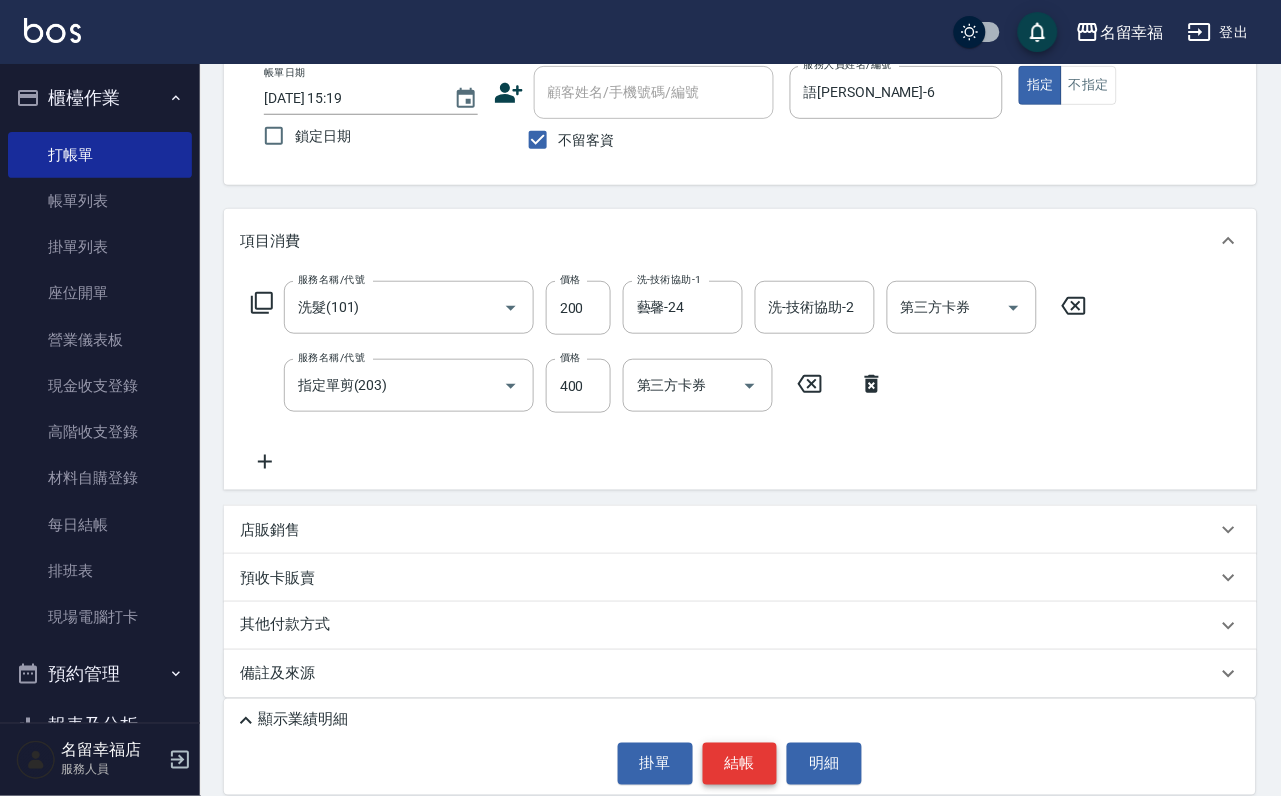 click on "結帳" at bounding box center [740, 764] 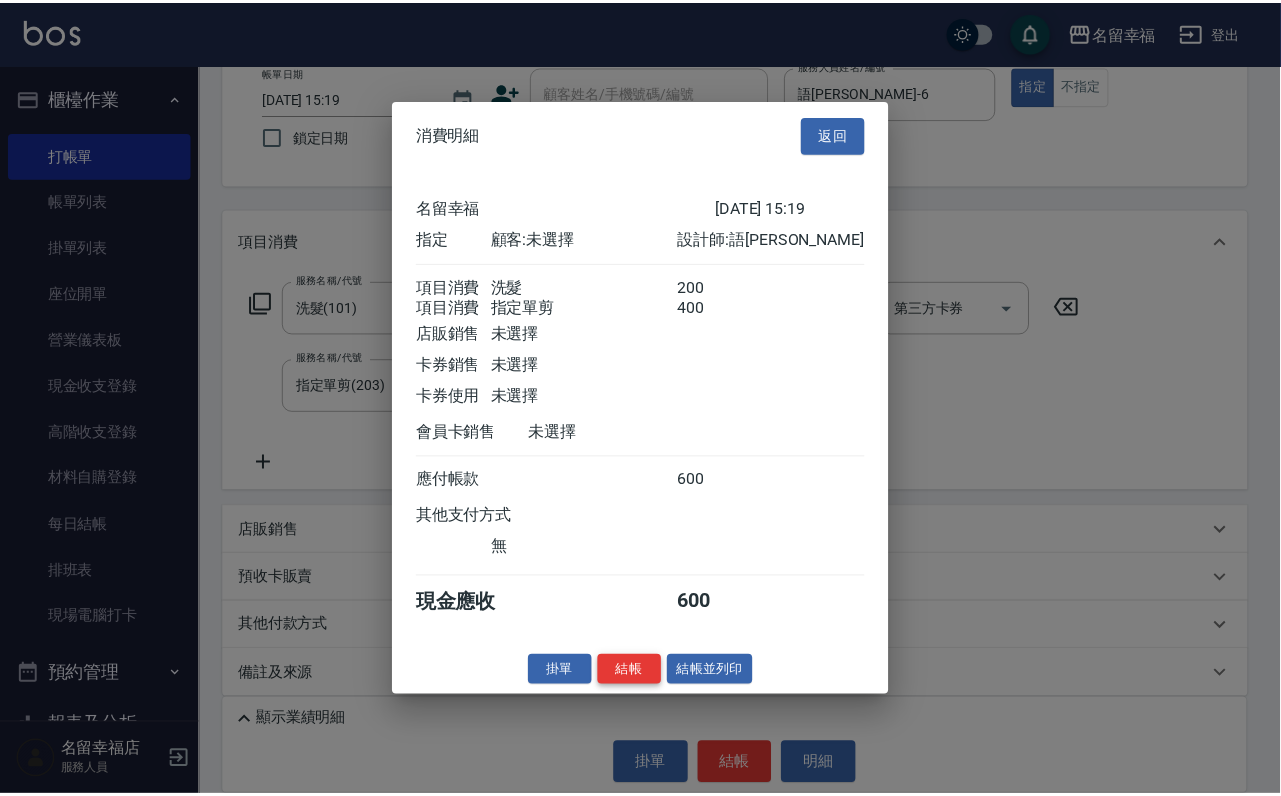scroll, scrollTop: 322, scrollLeft: 0, axis: vertical 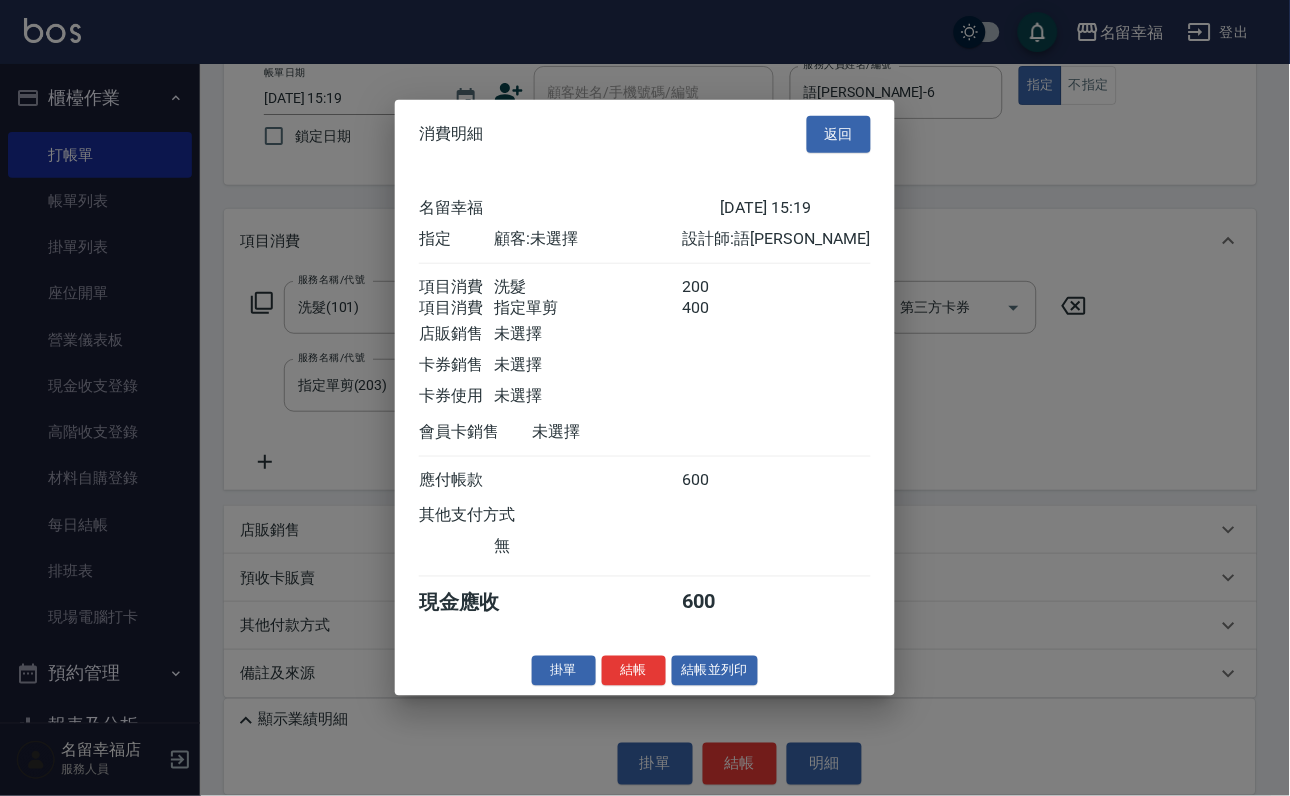 click on "結帳" at bounding box center (634, 670) 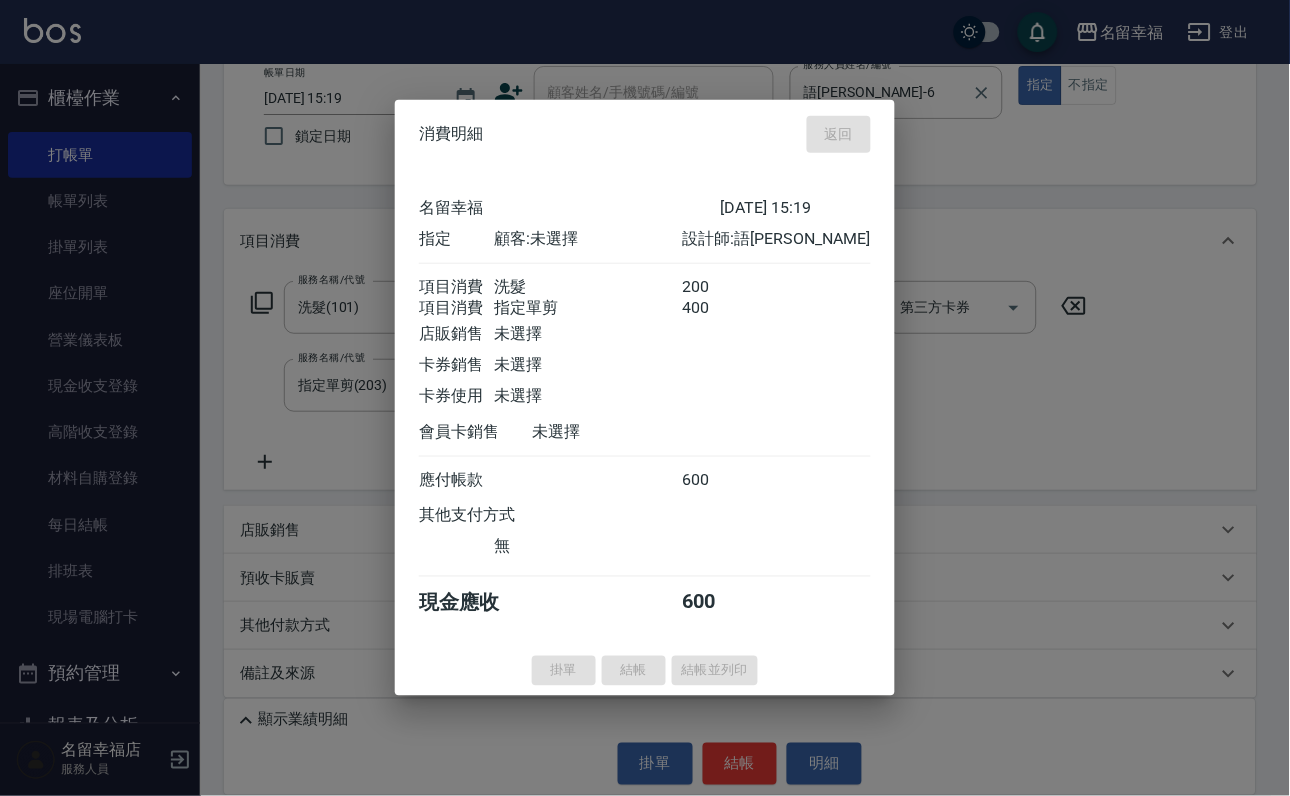 type 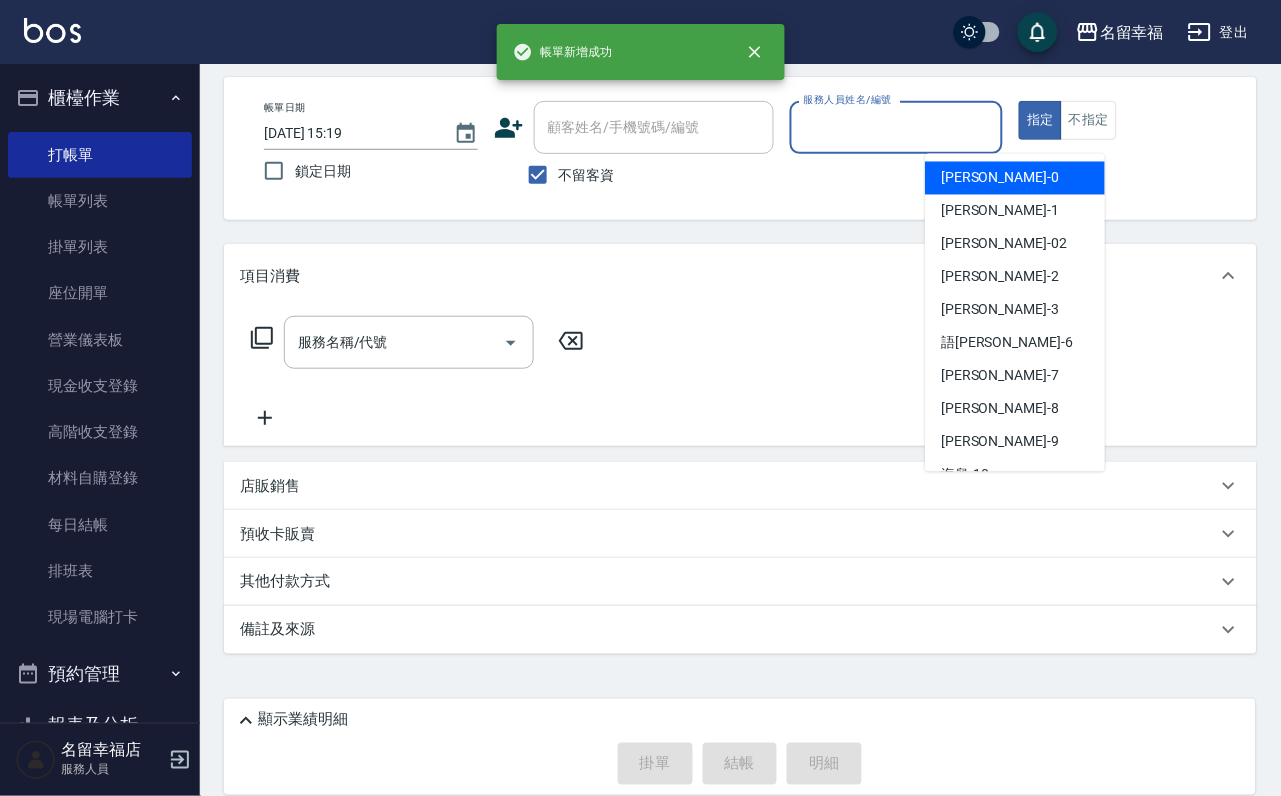 drag, startPoint x: 977, startPoint y: 102, endPoint x: 965, endPoint y: 110, distance: 14.422205 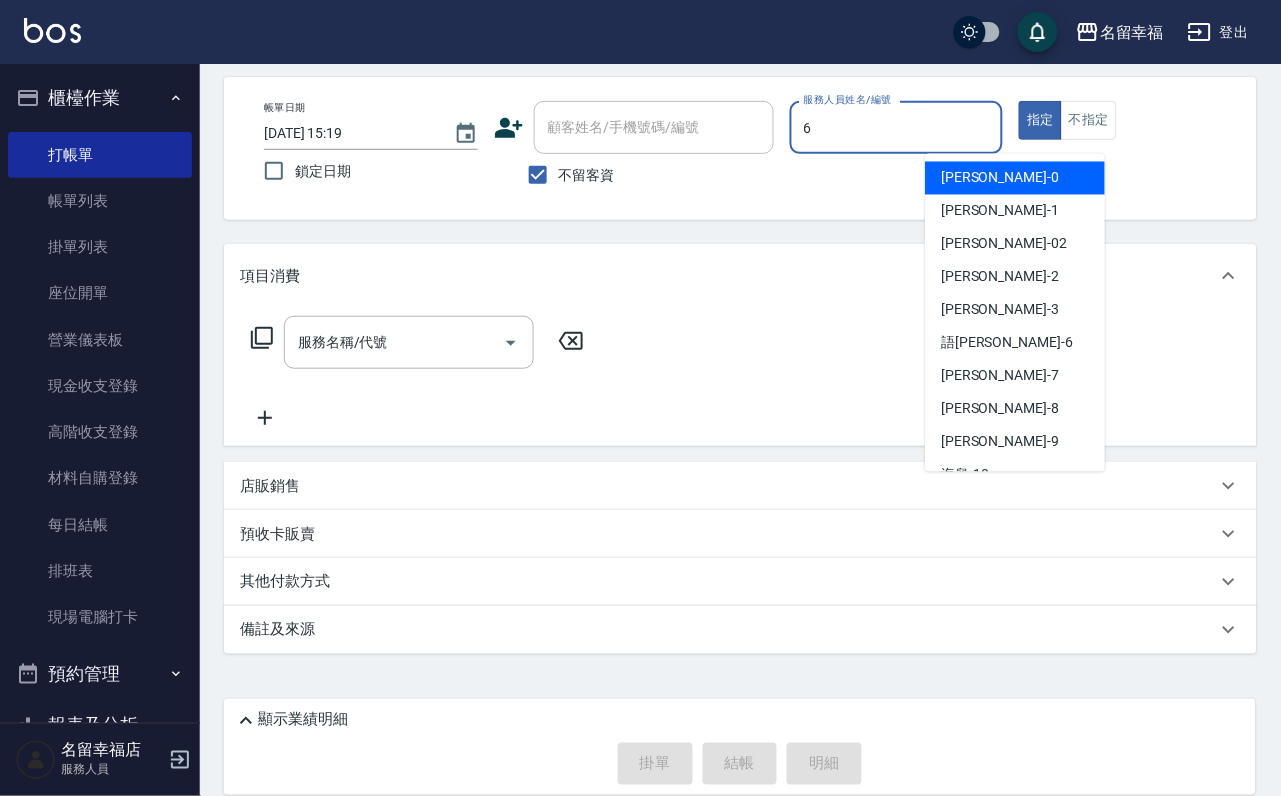 type on "語[PERSON_NAME]-6" 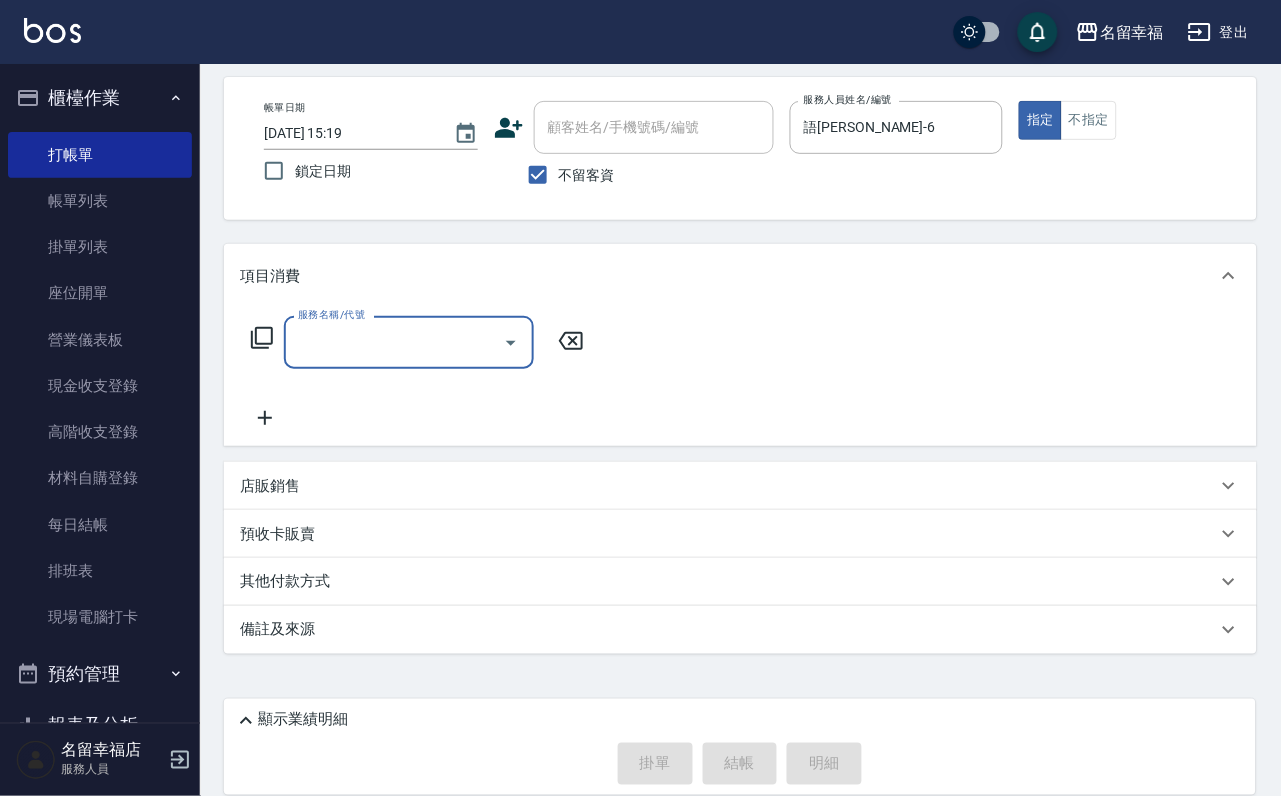 click 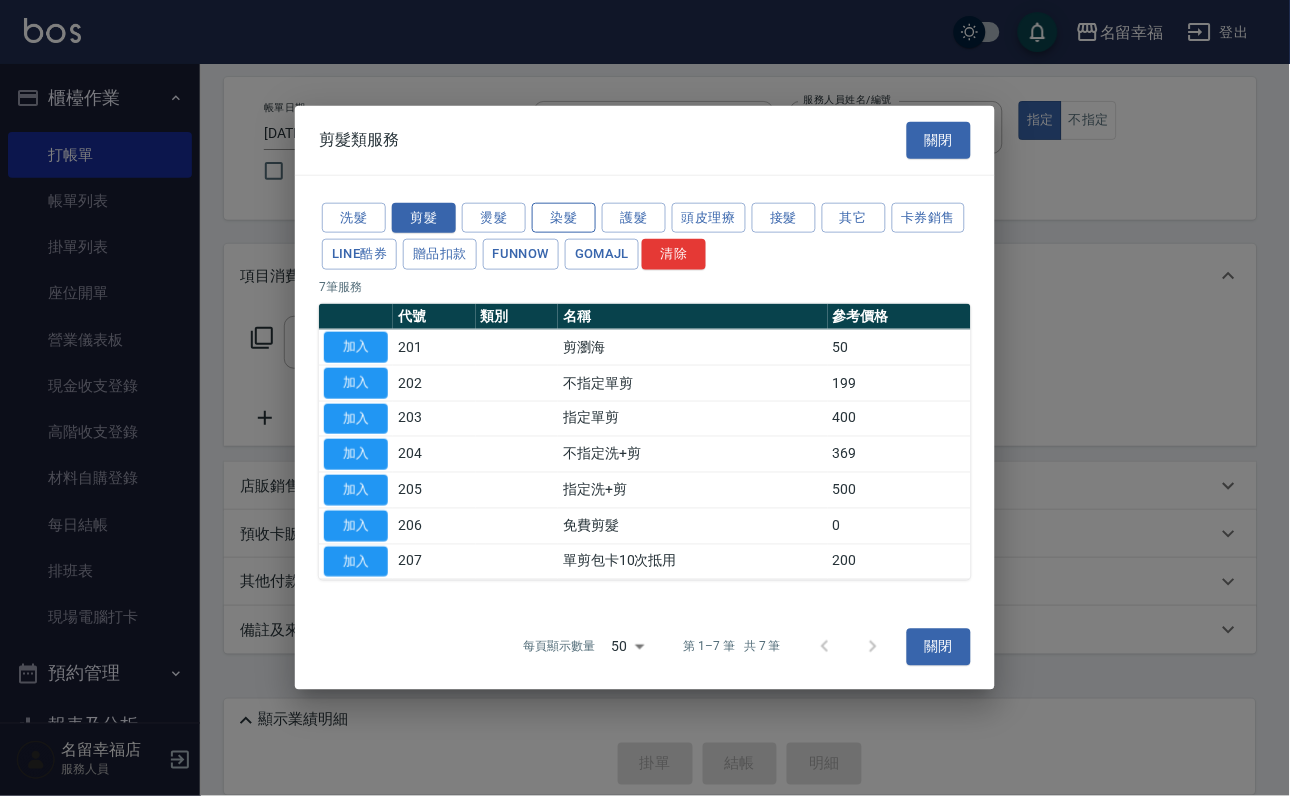 click on "染髮" at bounding box center (564, 217) 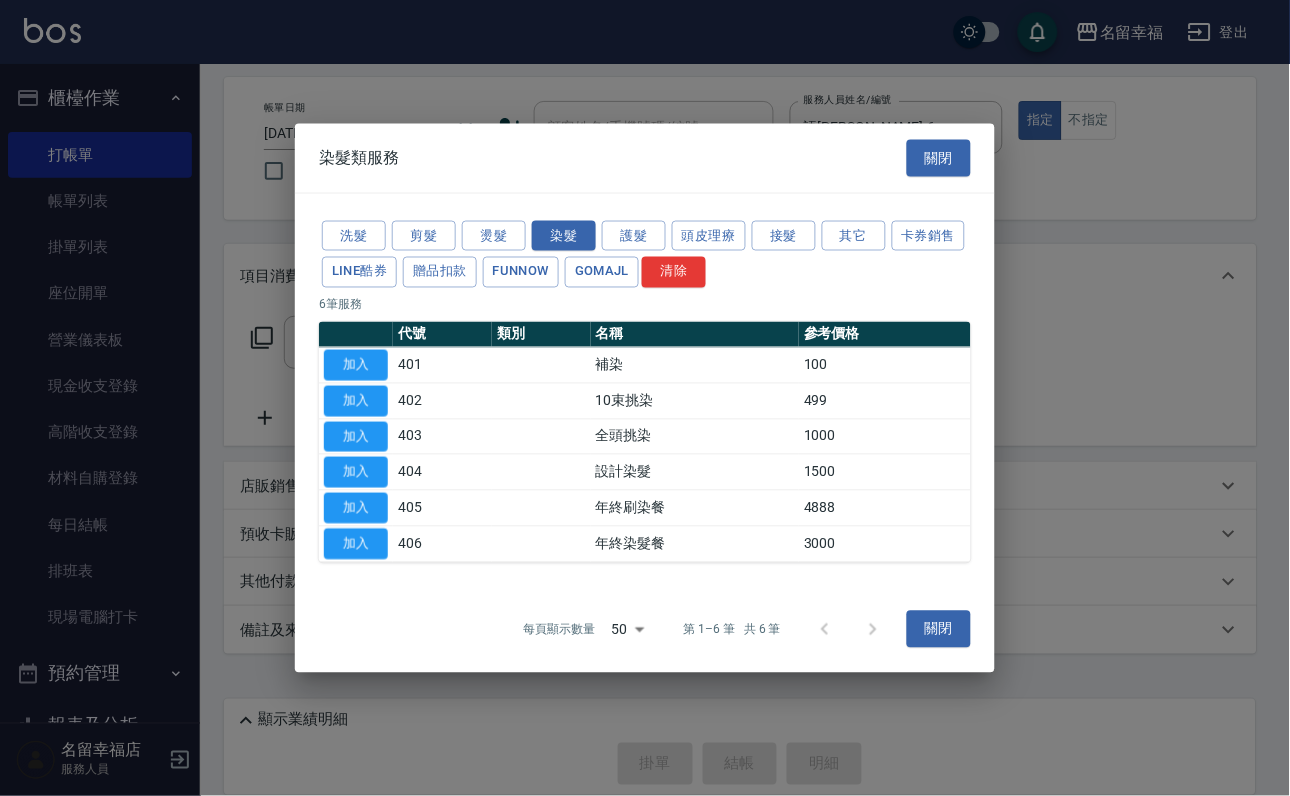 click on "加入" at bounding box center (356, 472) 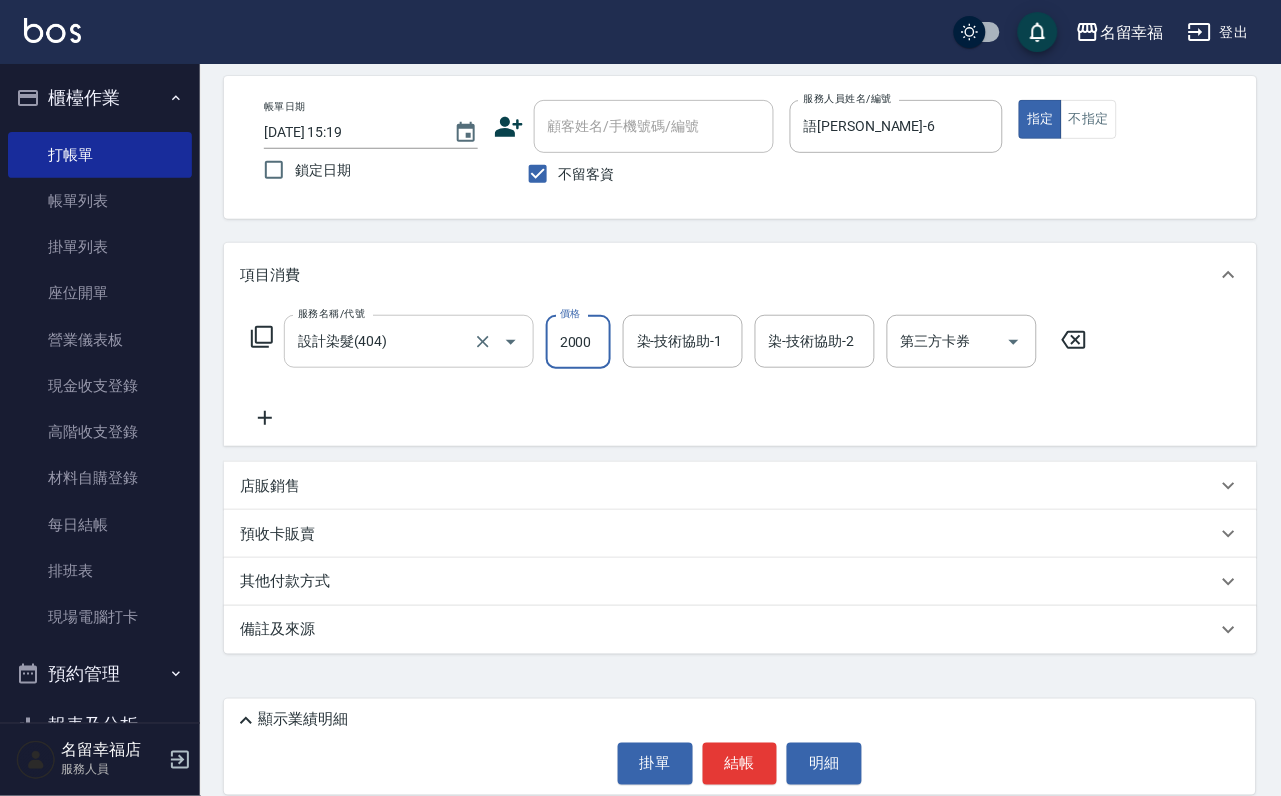 scroll, scrollTop: 0, scrollLeft: 1, axis: horizontal 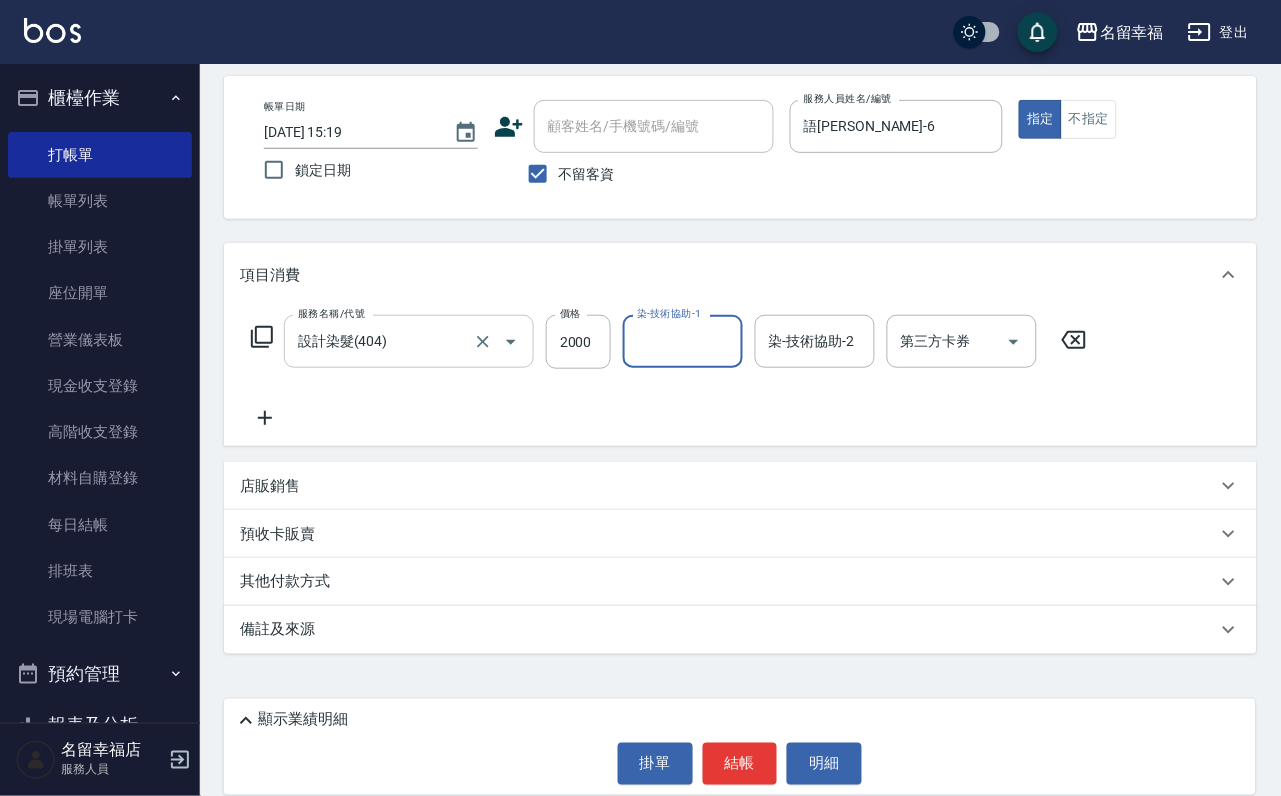 type on "1" 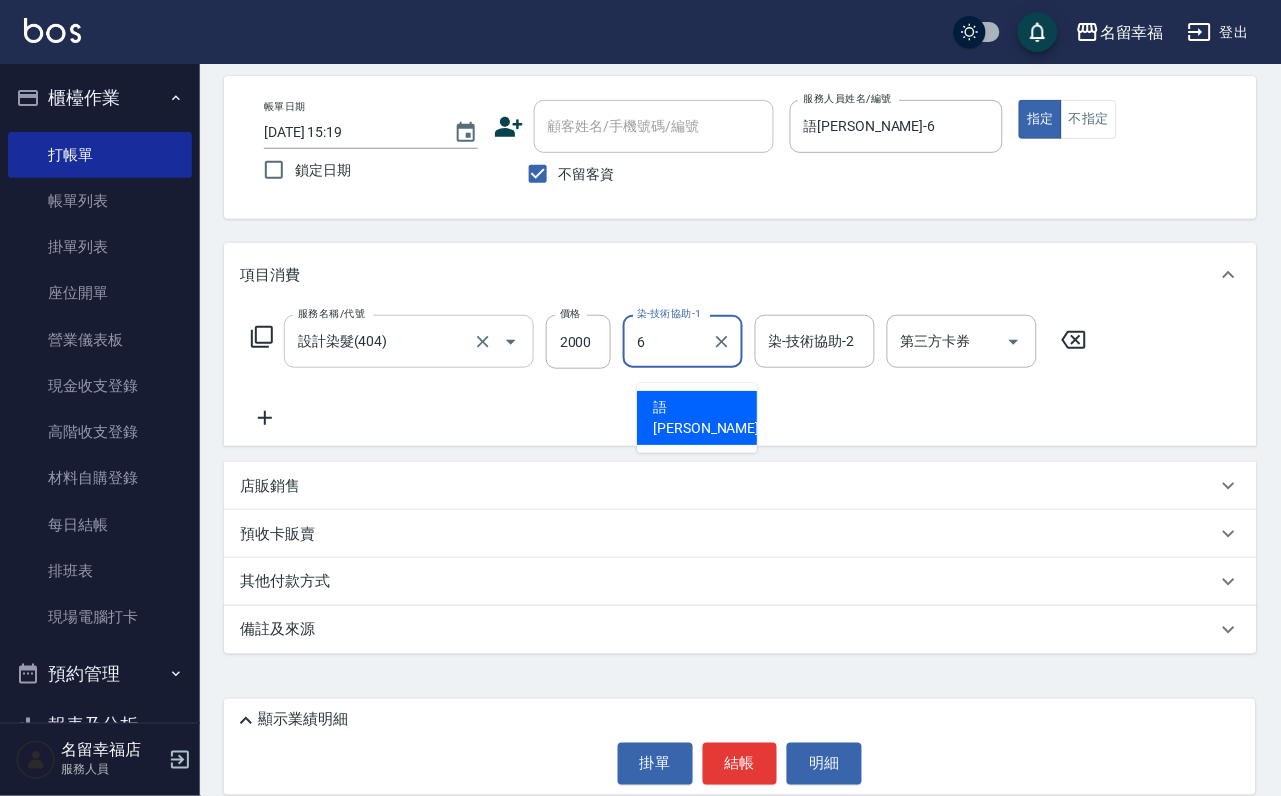 type on "語[PERSON_NAME]-6" 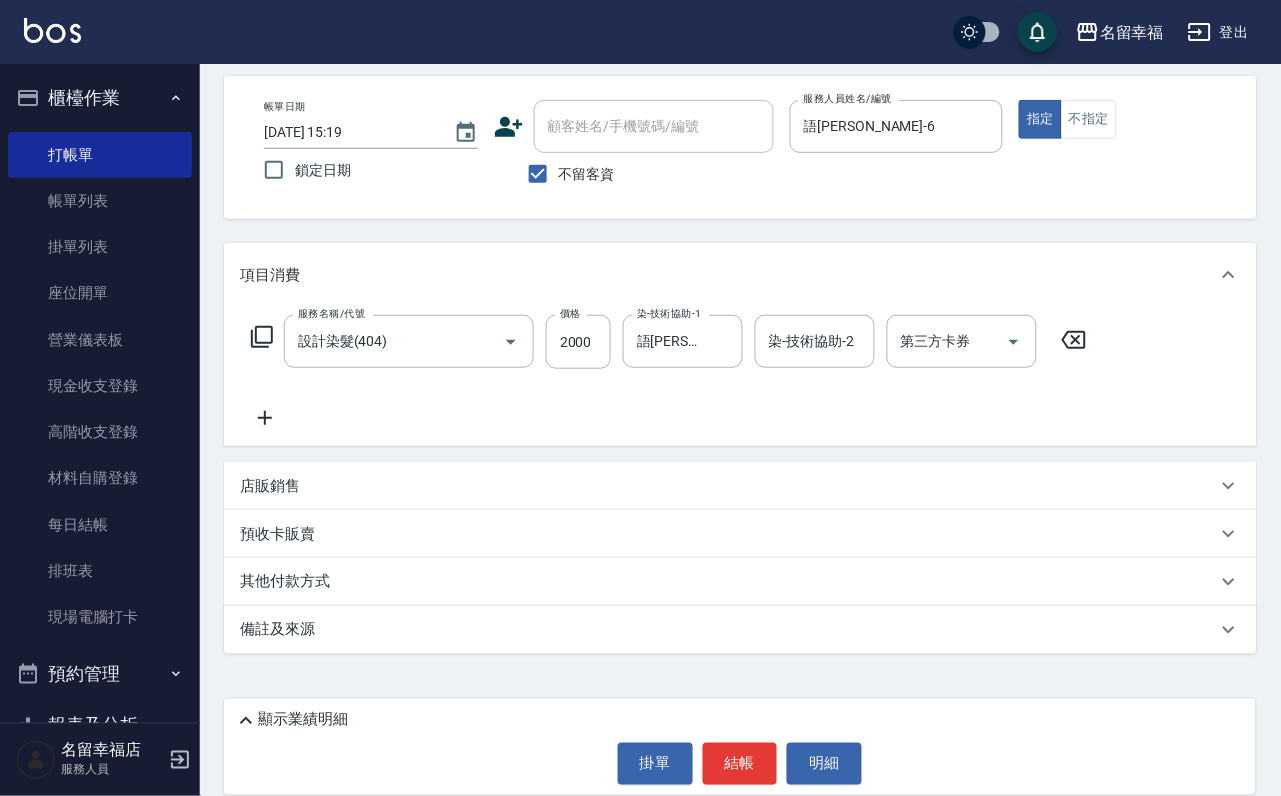 click 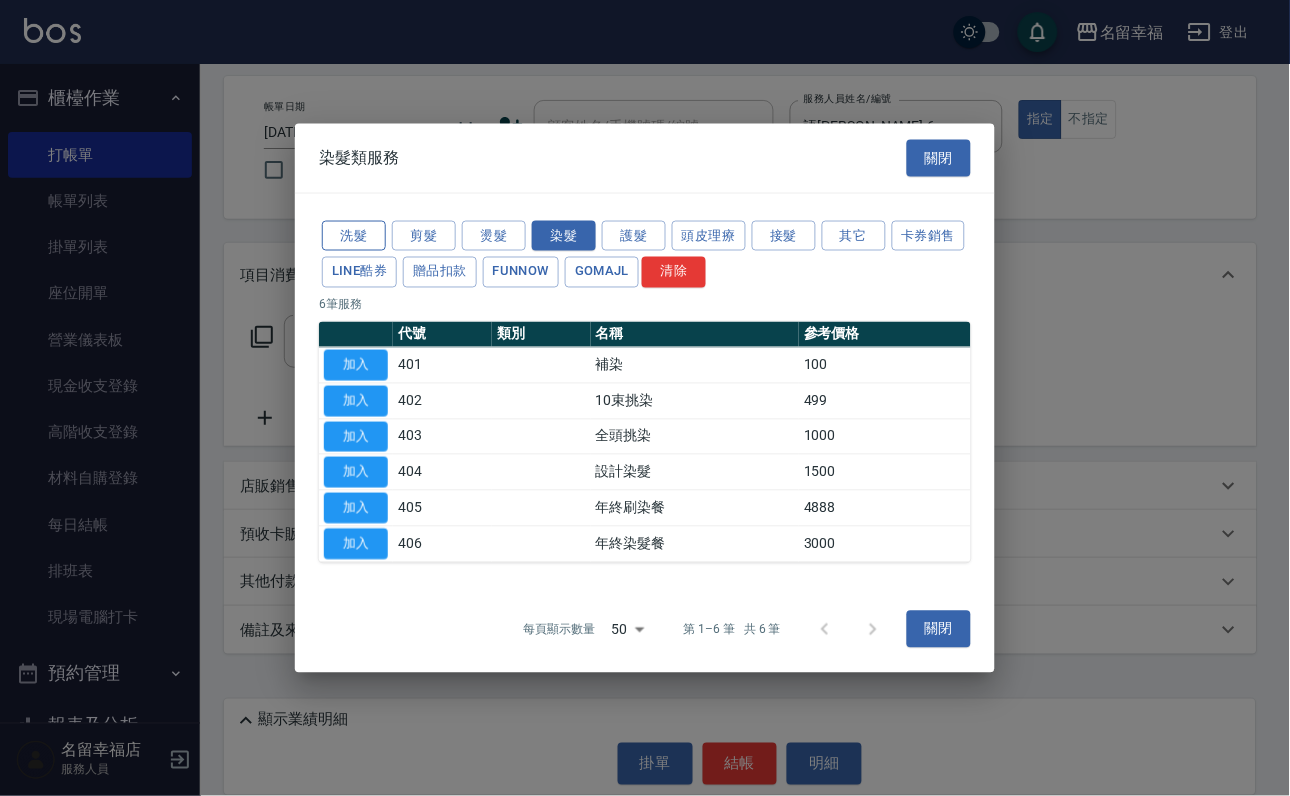 click on "洗髮" at bounding box center (354, 235) 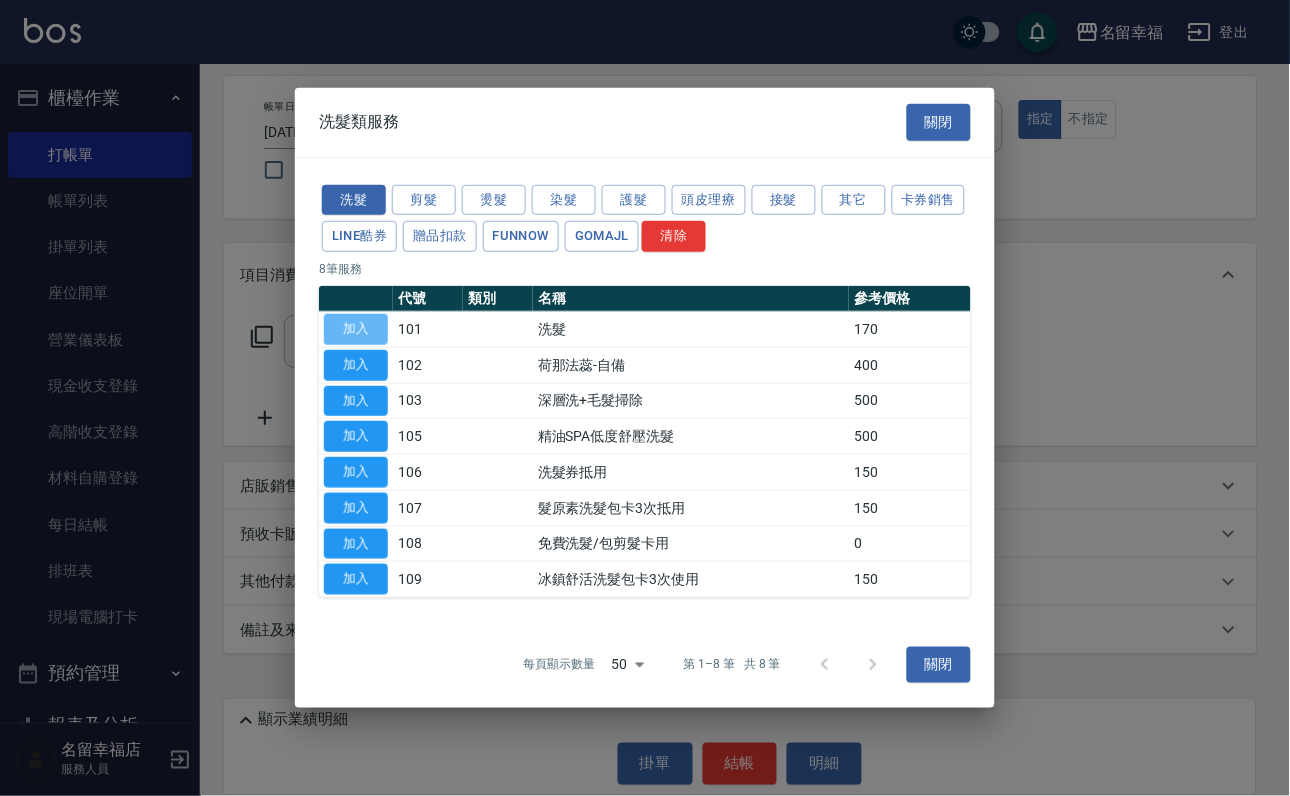 click on "加入" at bounding box center [356, 329] 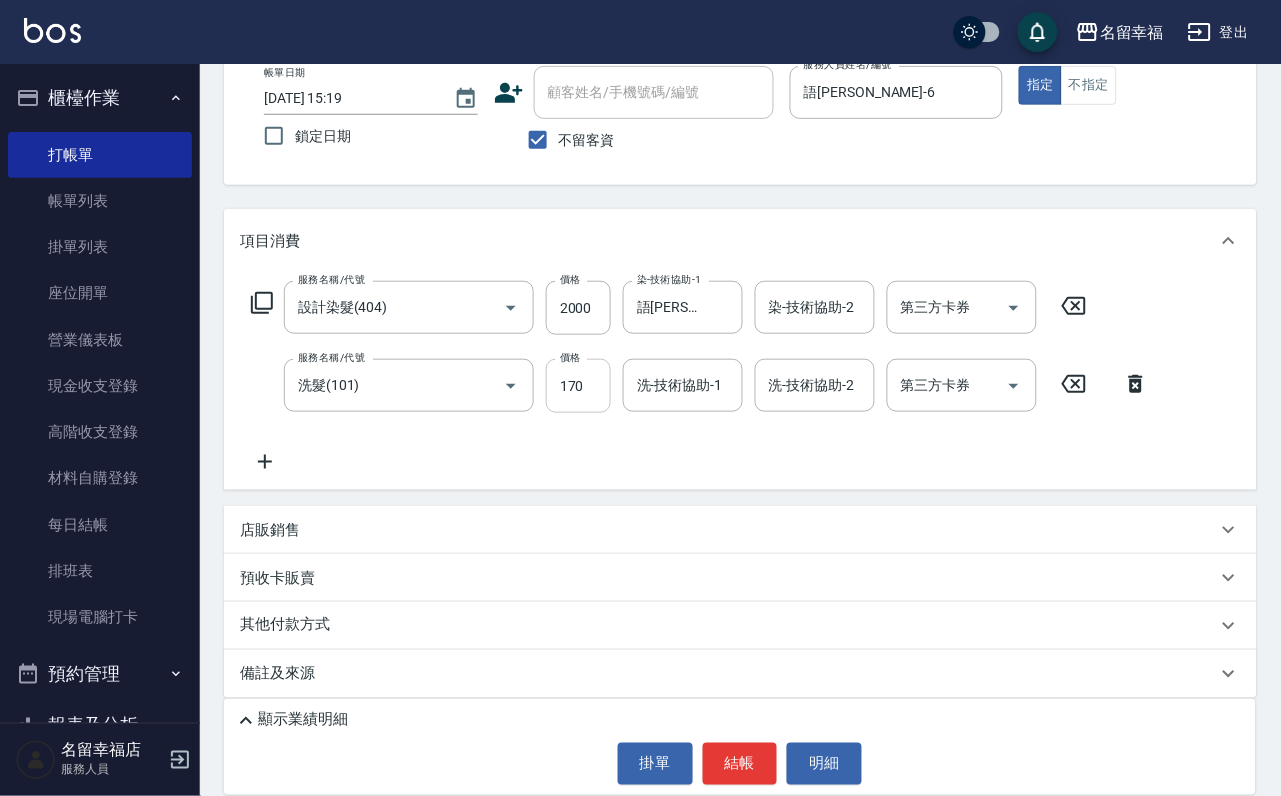 click on "170" at bounding box center (578, 386) 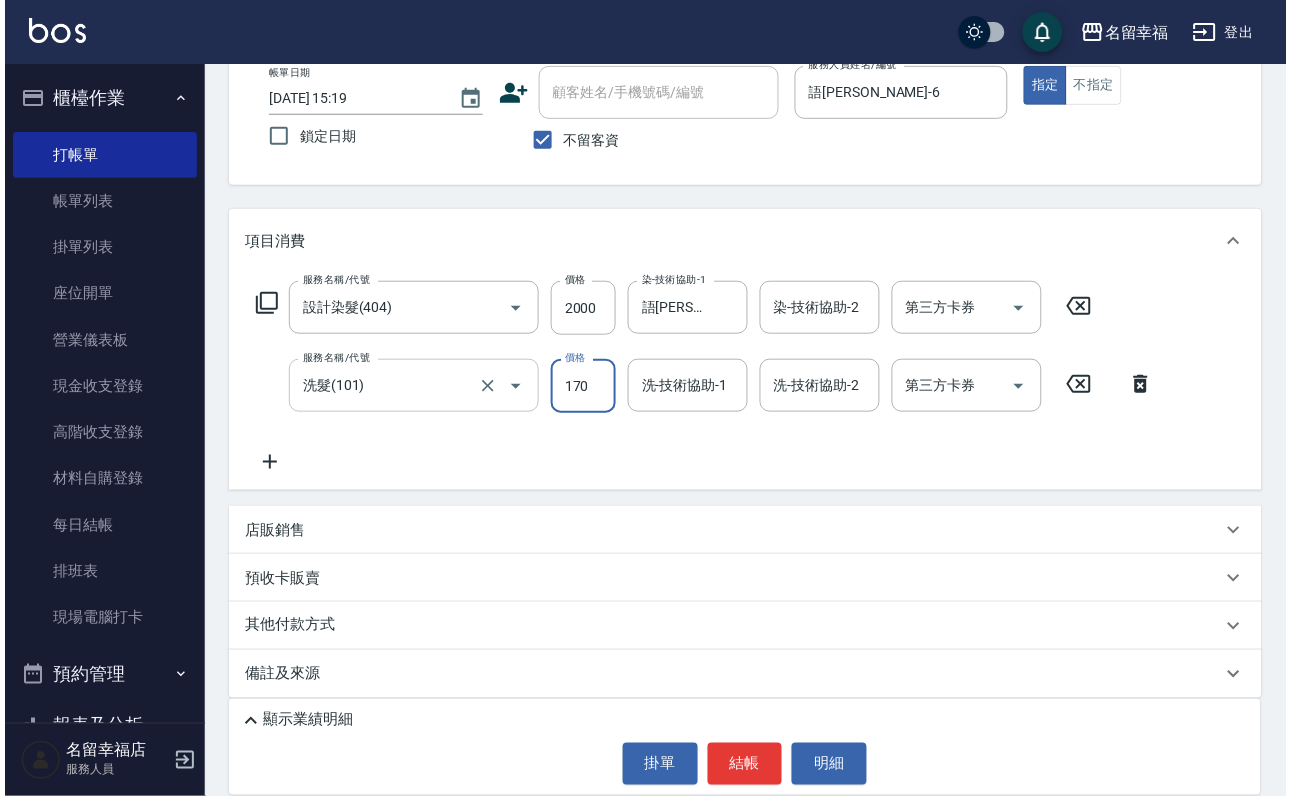scroll, scrollTop: 0, scrollLeft: 0, axis: both 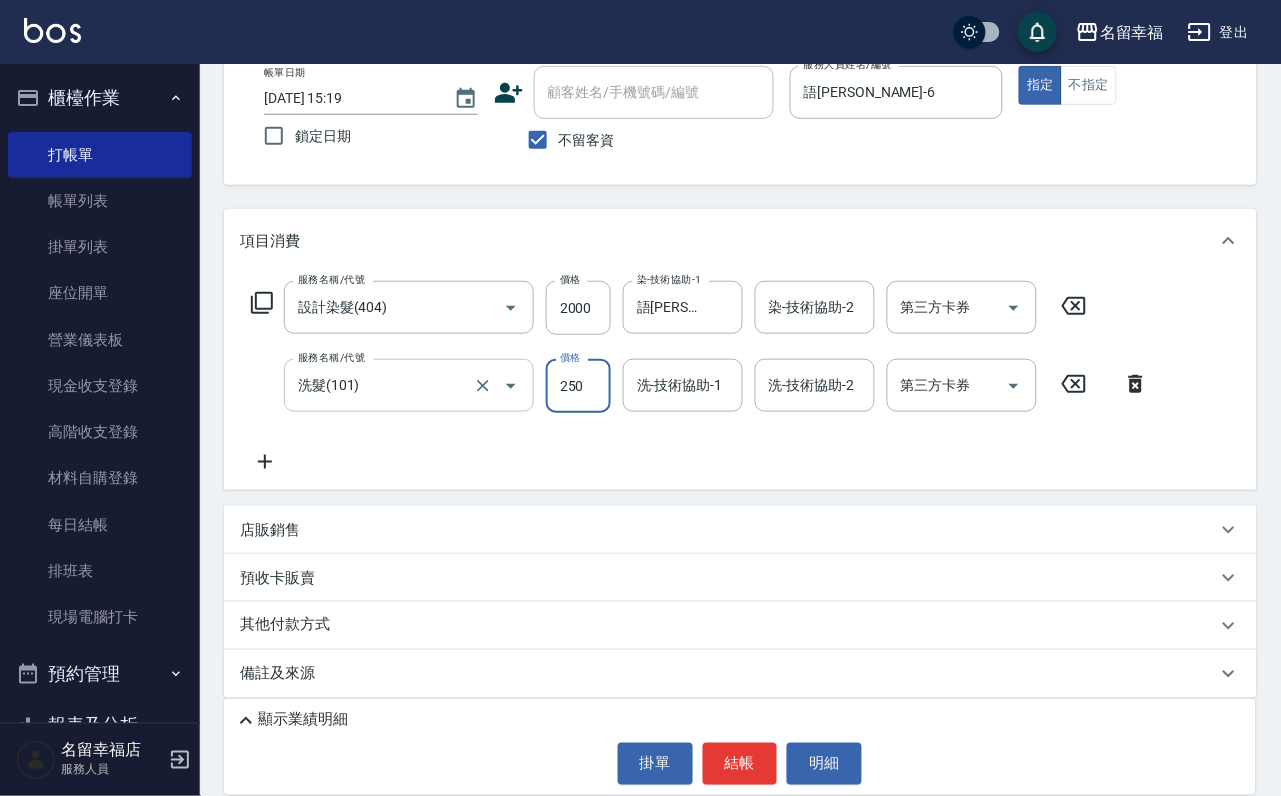 type on "250" 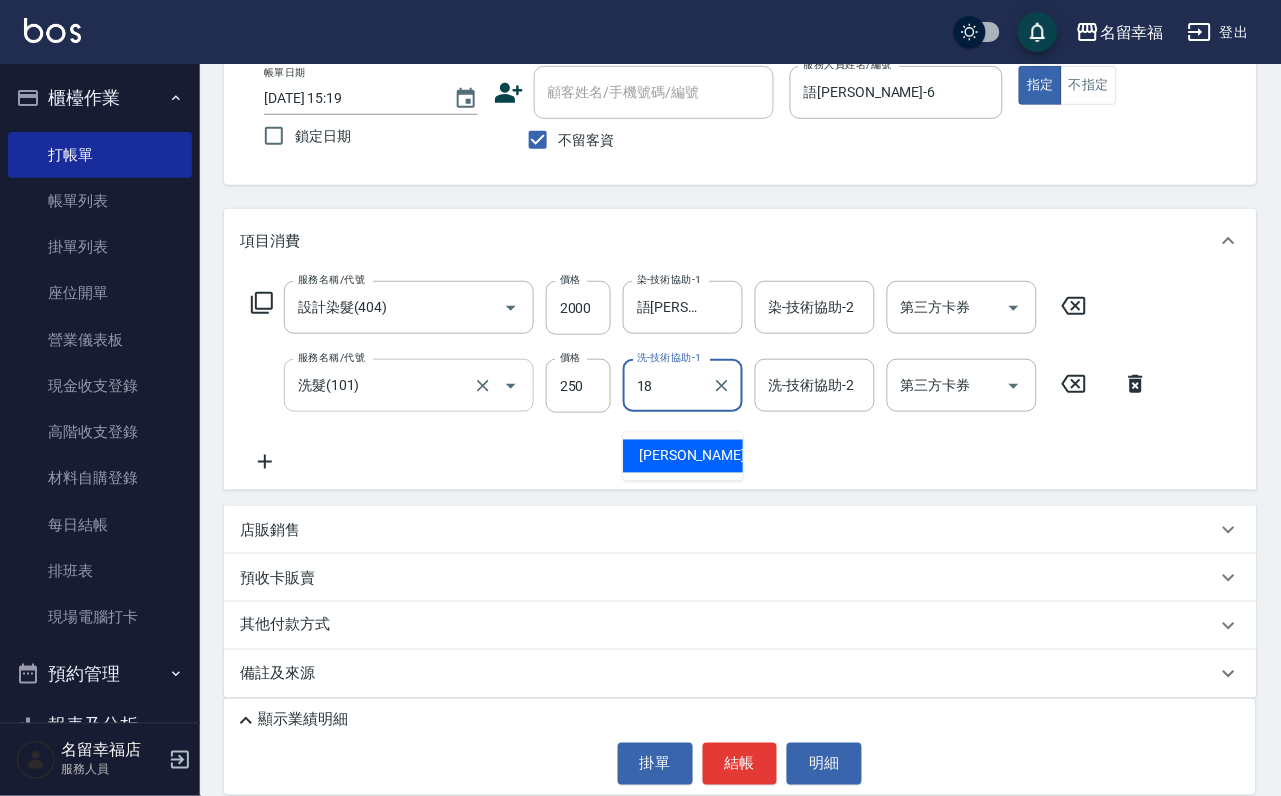 type on "[PERSON_NAME]-18" 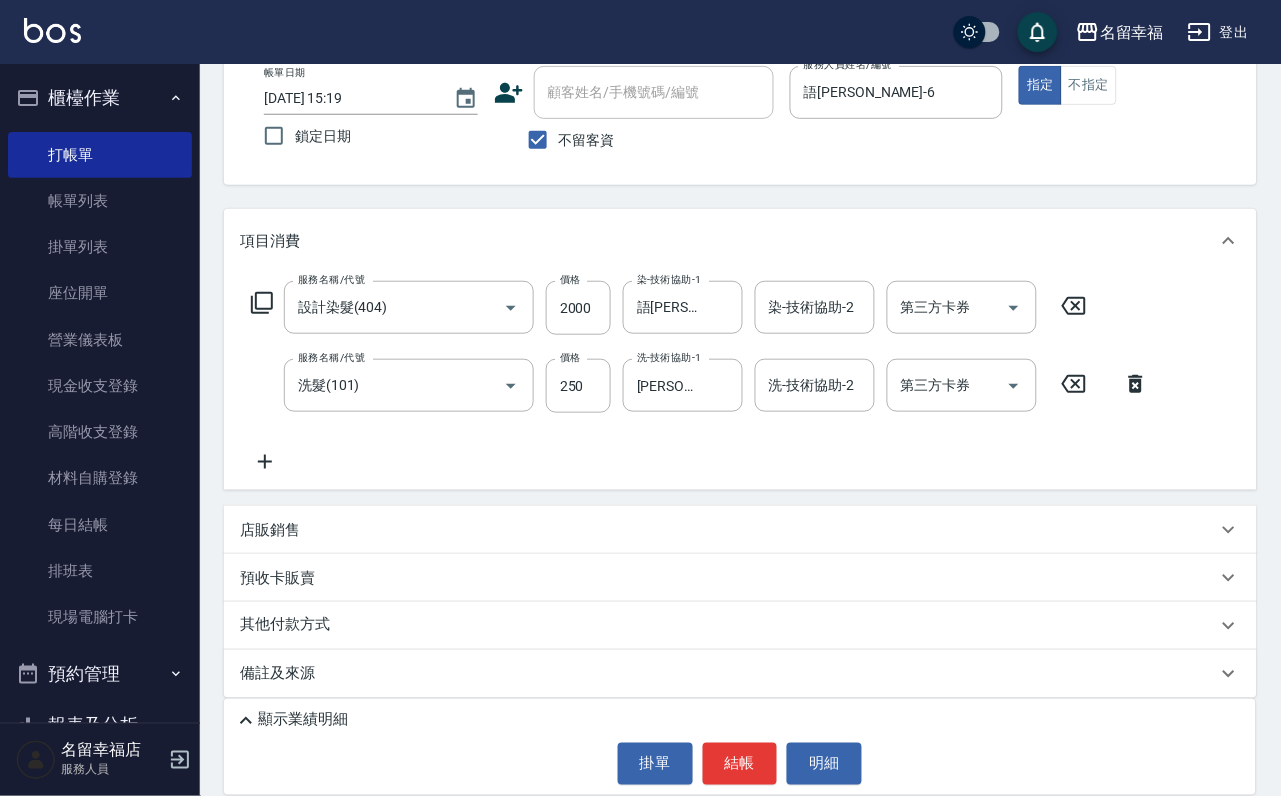 click 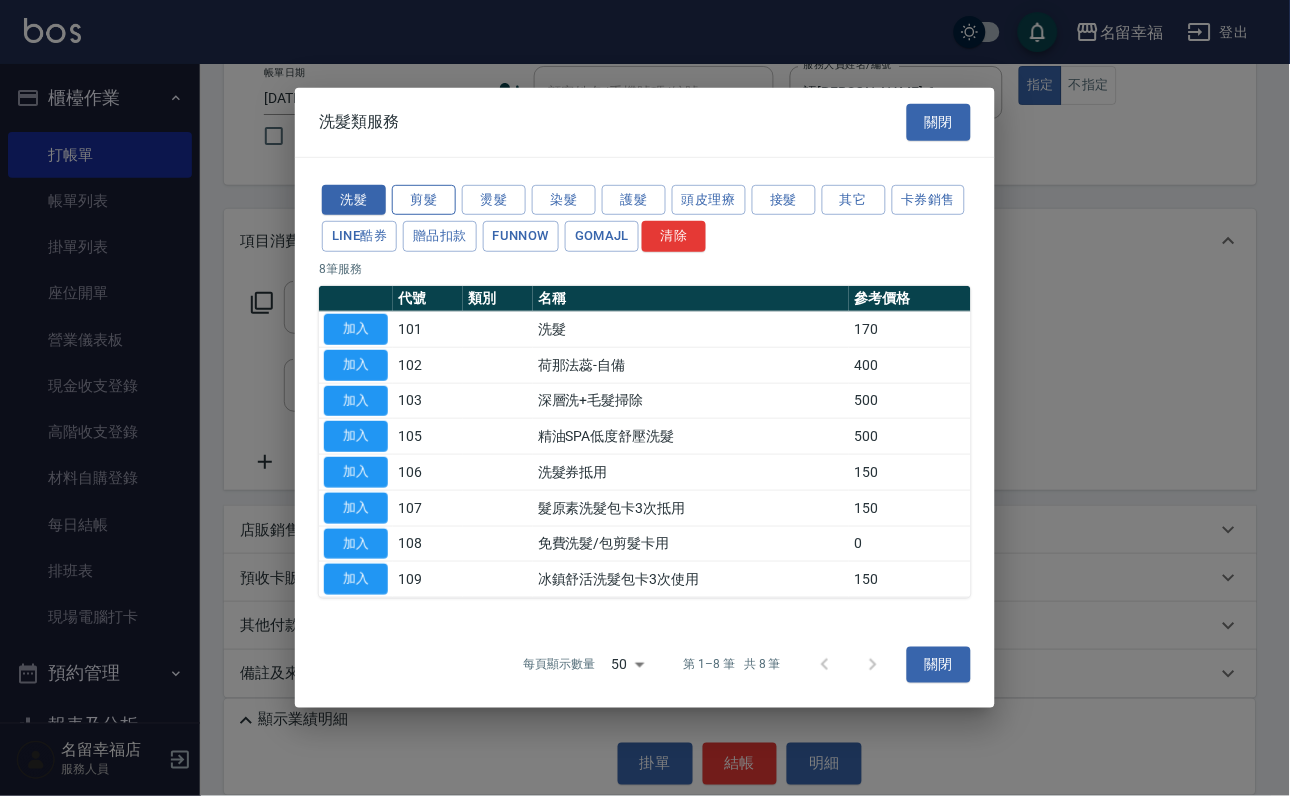 click on "剪髮" at bounding box center (424, 199) 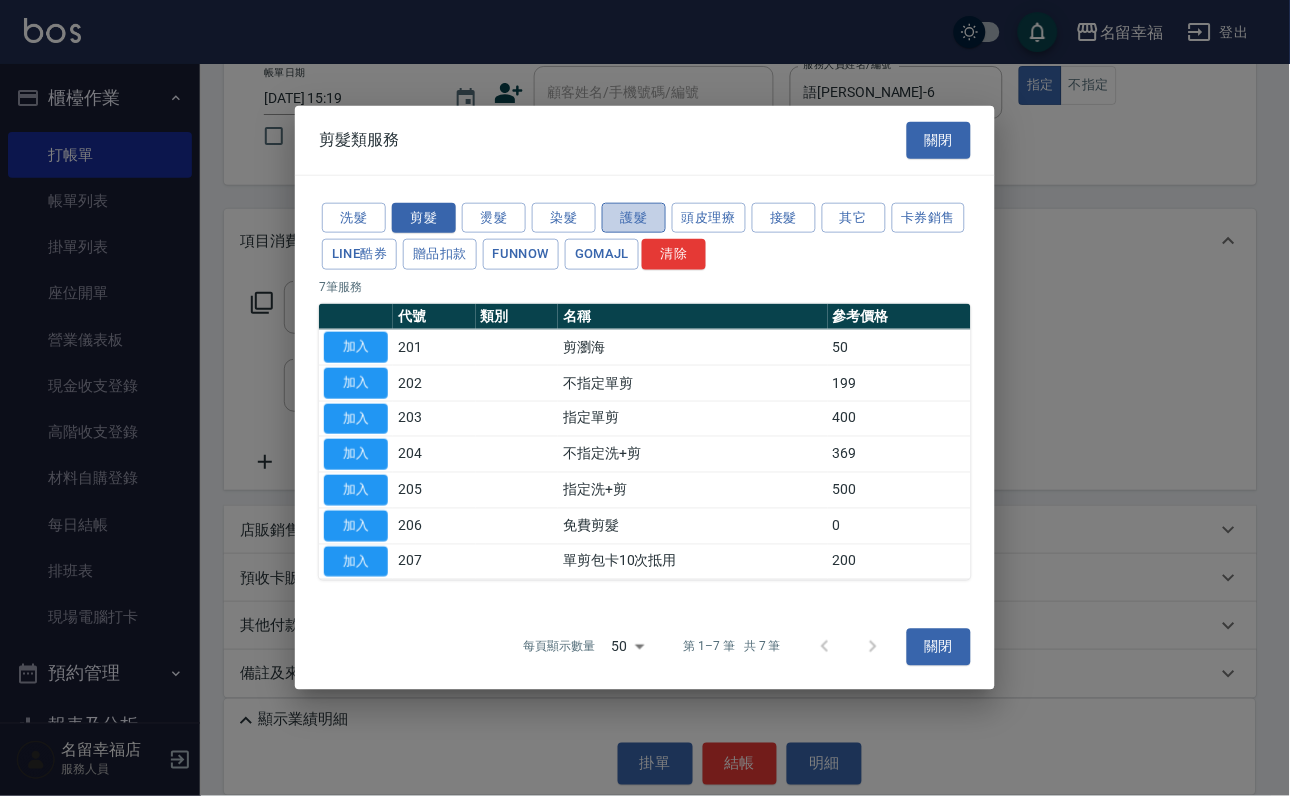 drag, startPoint x: 635, startPoint y: 154, endPoint x: 604, endPoint y: 174, distance: 36.891735 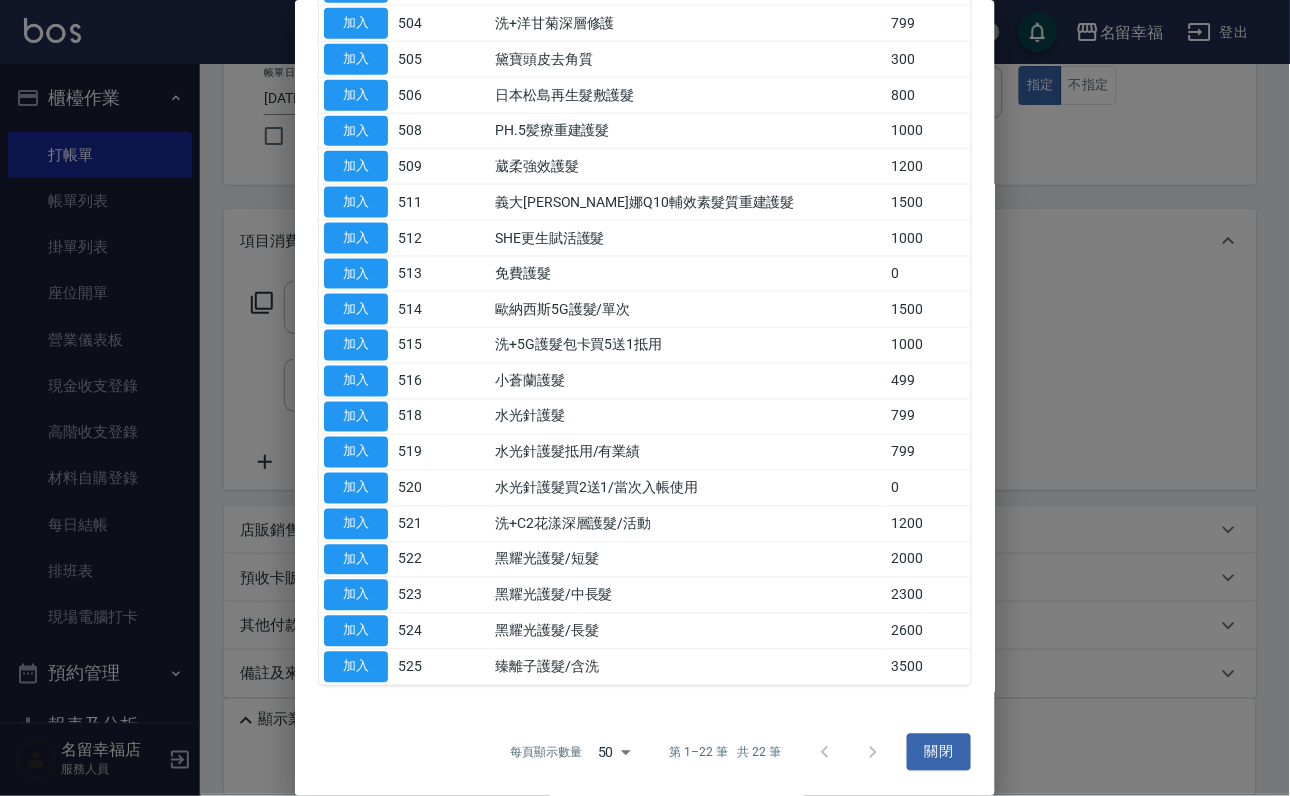 scroll, scrollTop: 450, scrollLeft: 0, axis: vertical 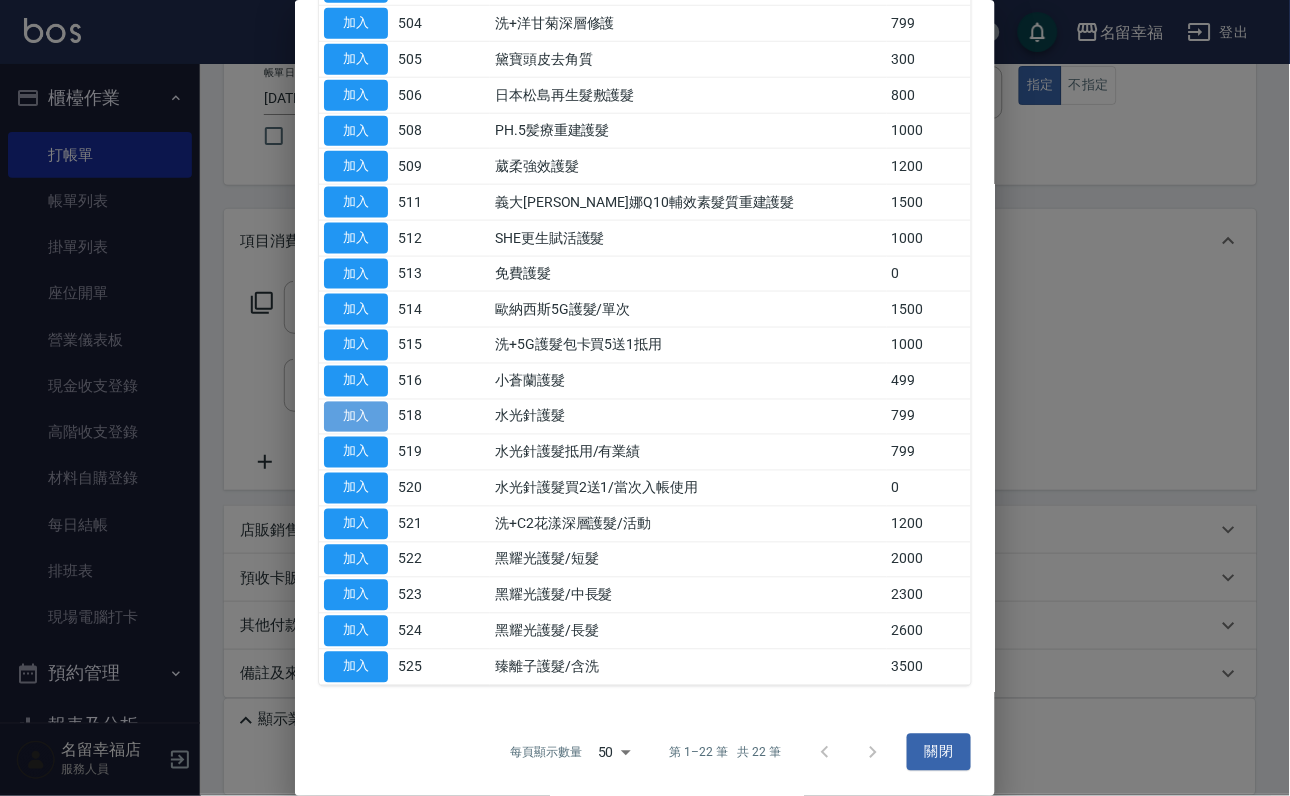 click on "加入" at bounding box center (356, 417) 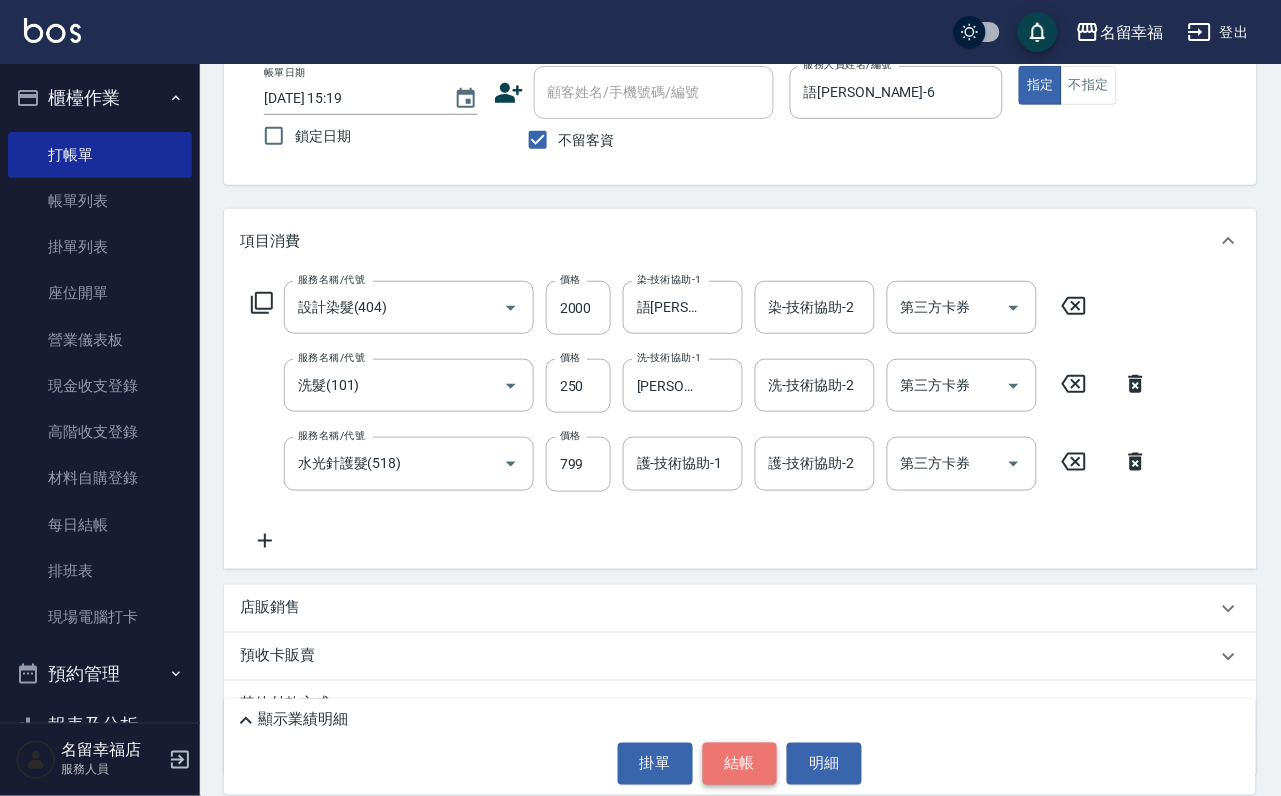 click on "結帳" at bounding box center (740, 764) 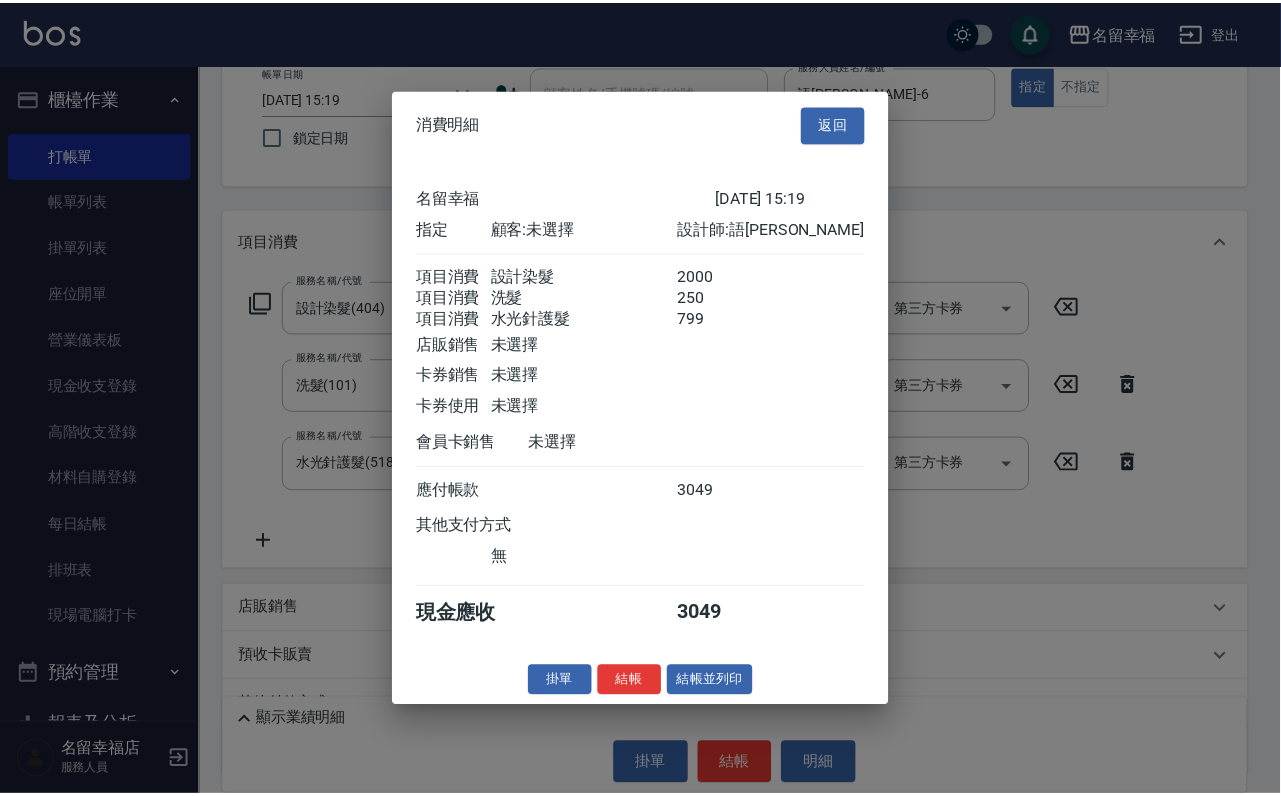scroll, scrollTop: 396, scrollLeft: 0, axis: vertical 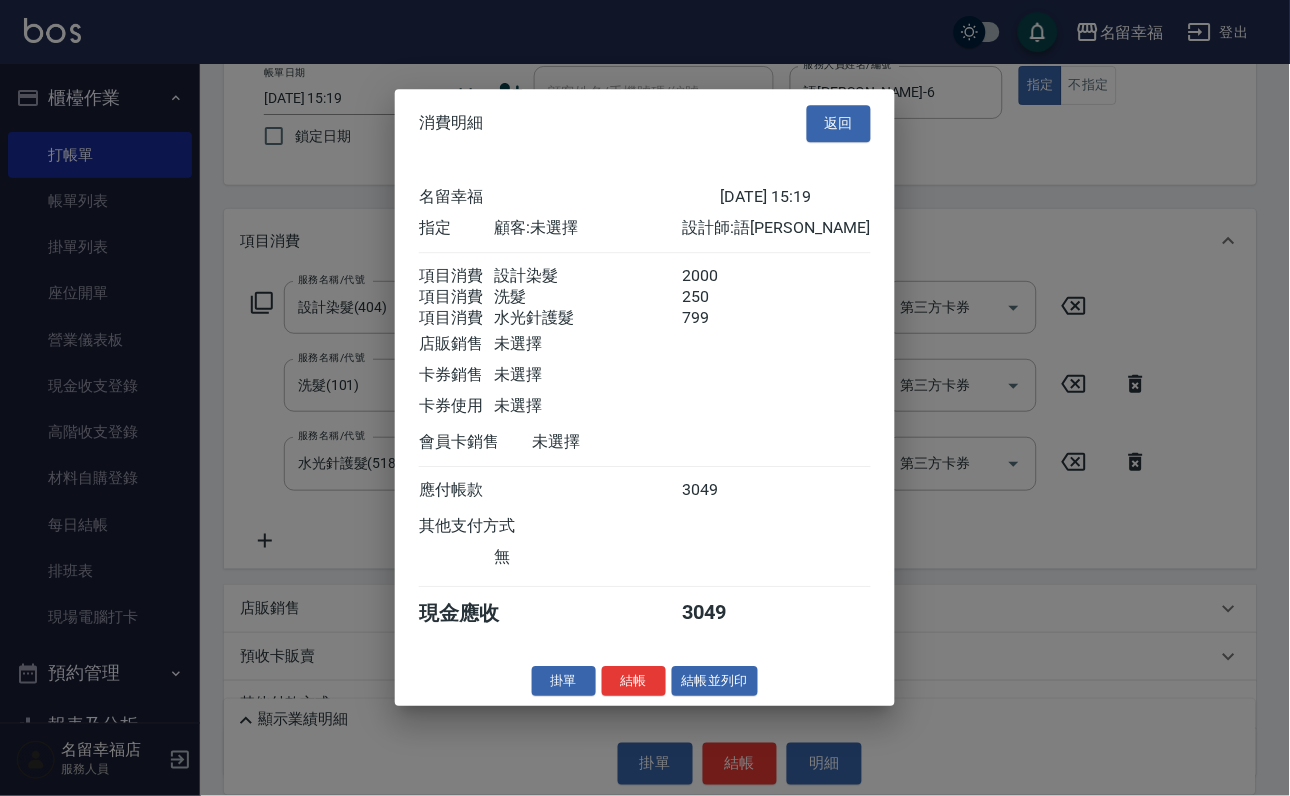 click at bounding box center [645, 398] 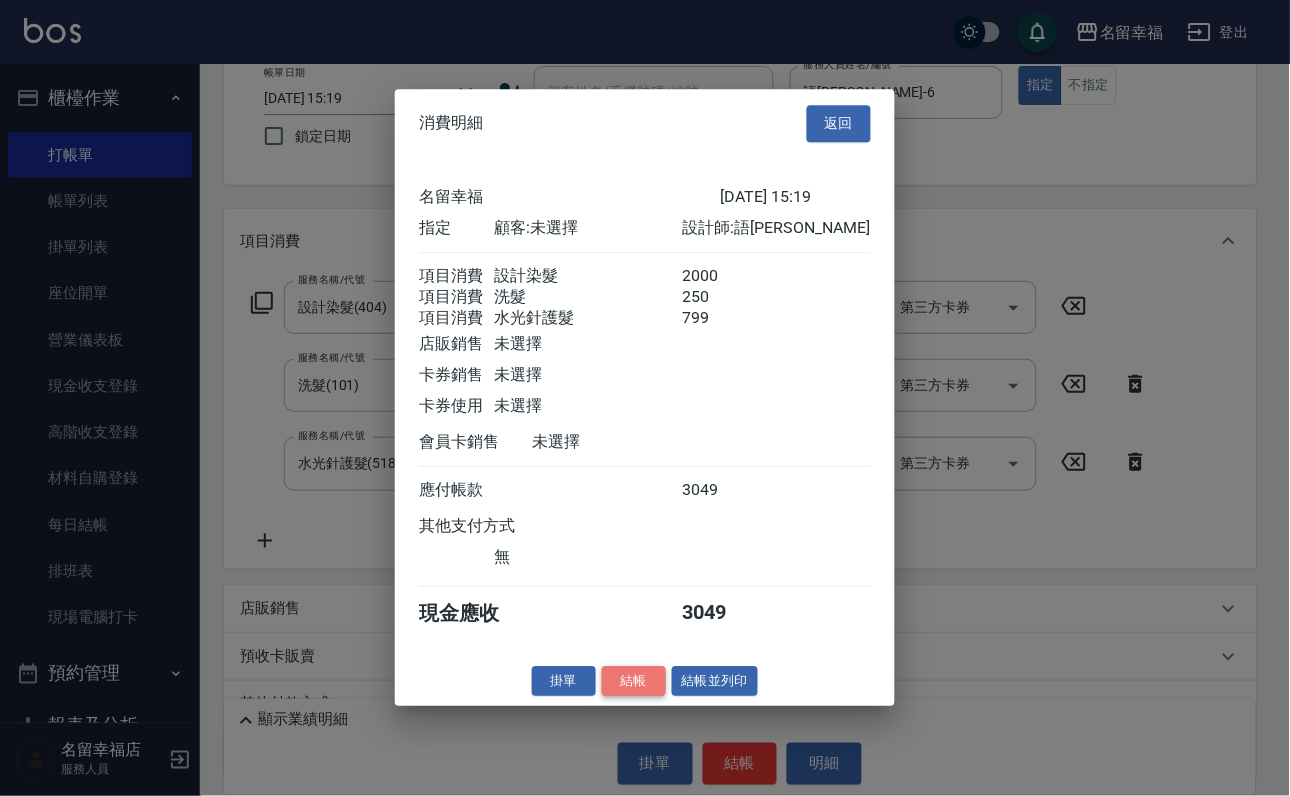 click on "結帳" at bounding box center (634, 681) 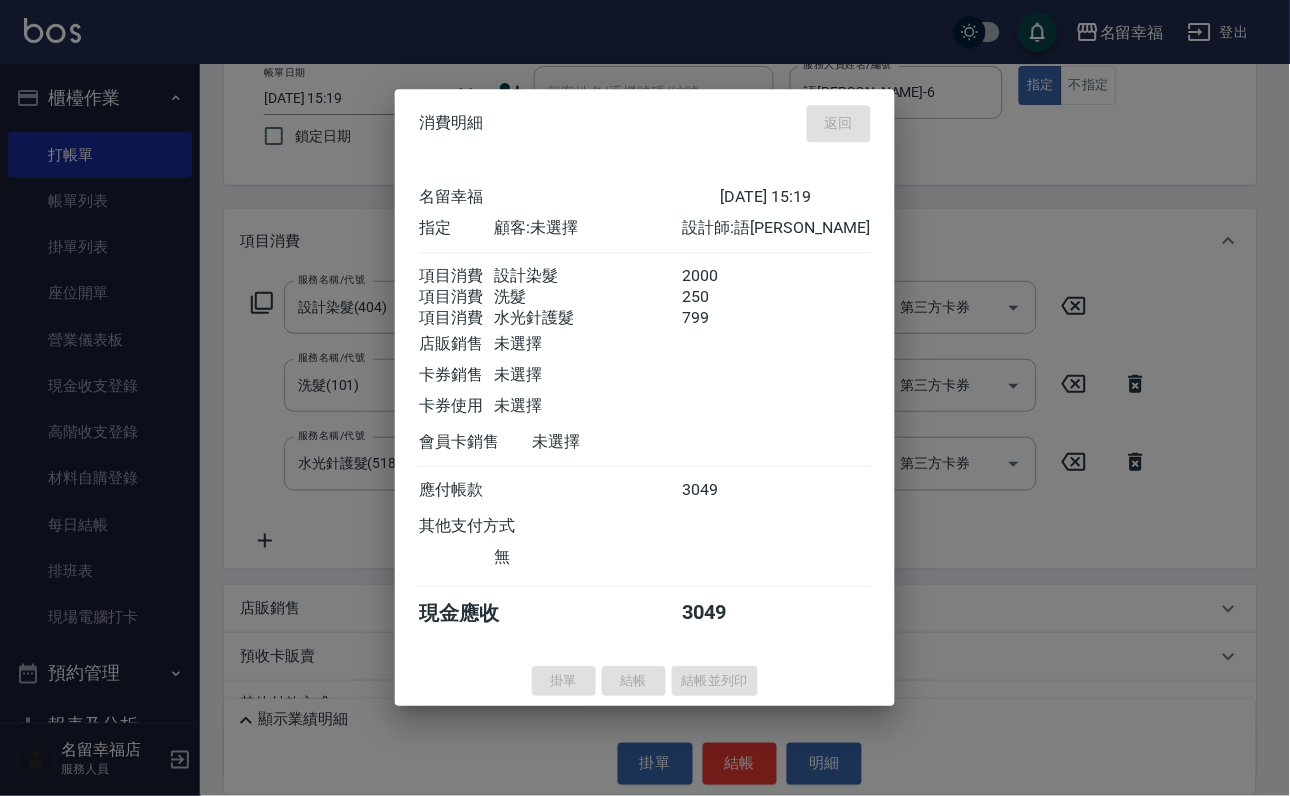 type on "[DATE] 15:21" 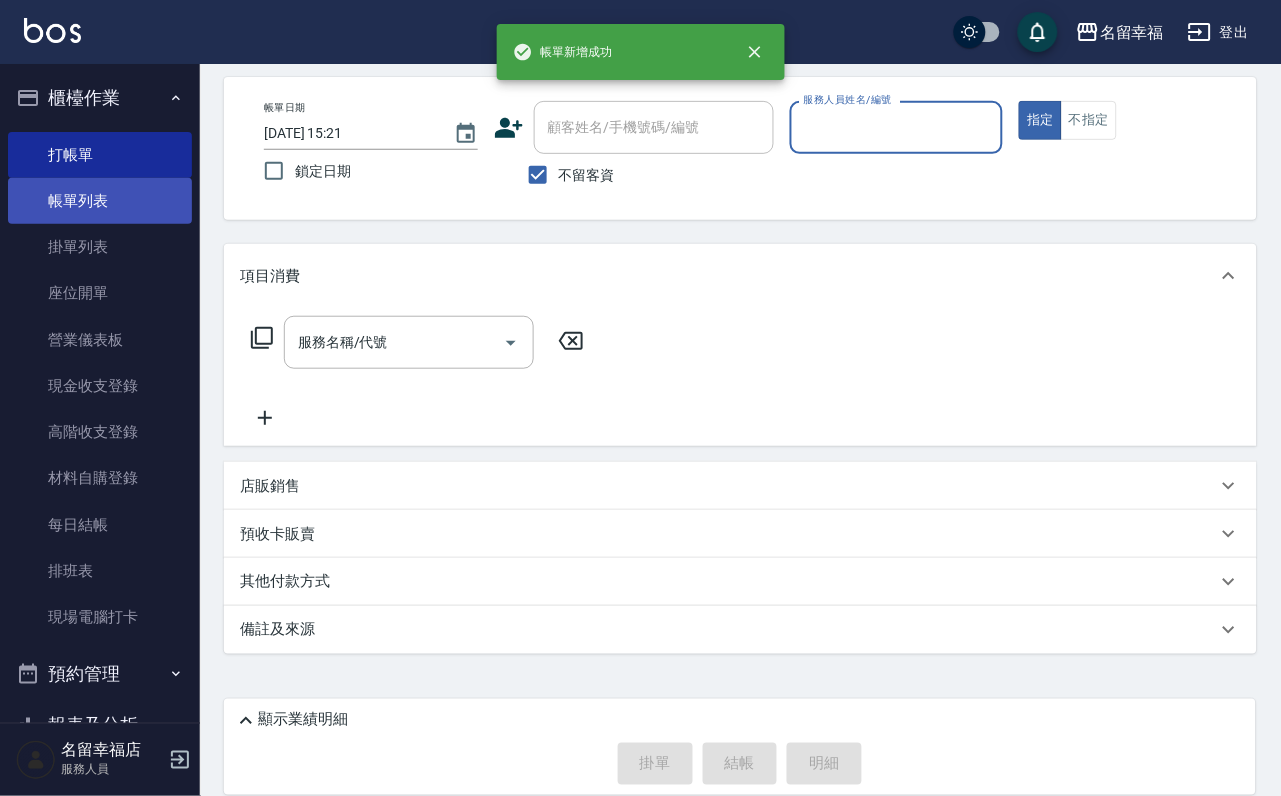 click on "帳單列表" at bounding box center (100, 201) 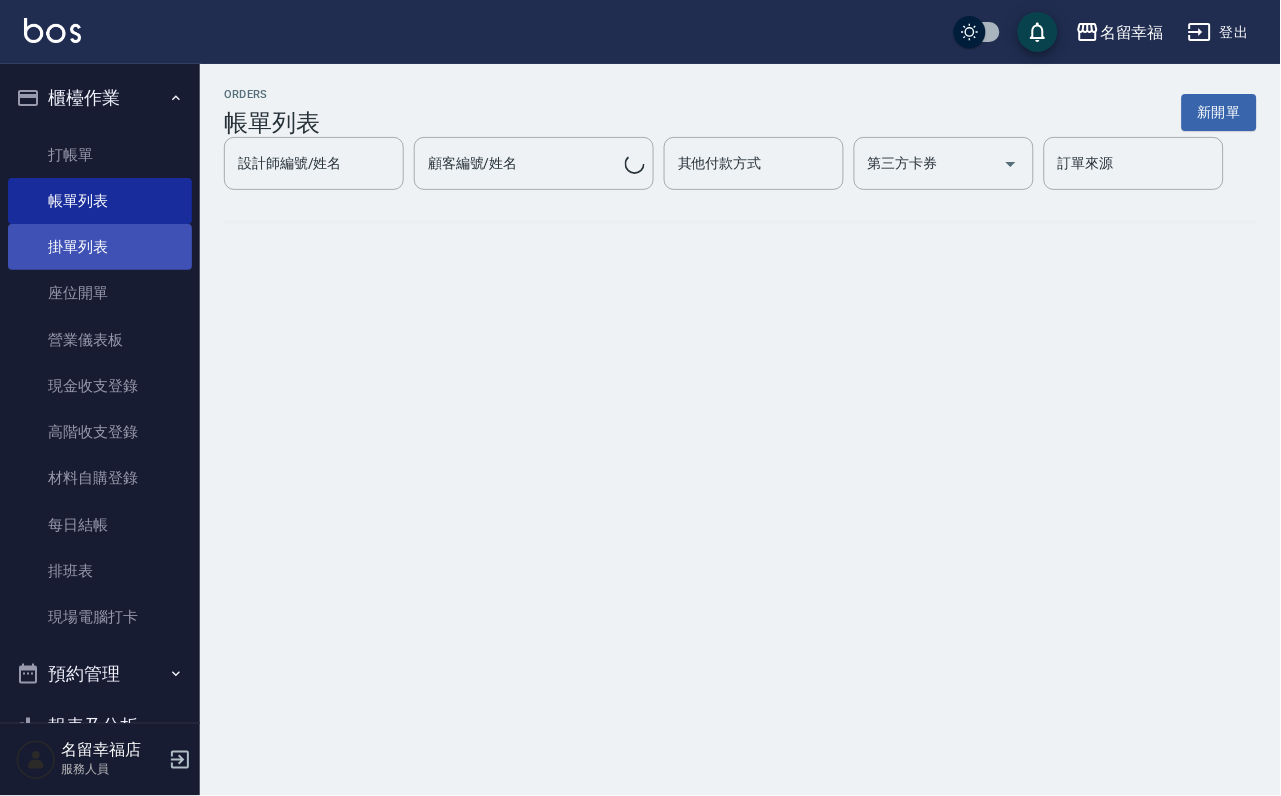 scroll, scrollTop: 0, scrollLeft: 0, axis: both 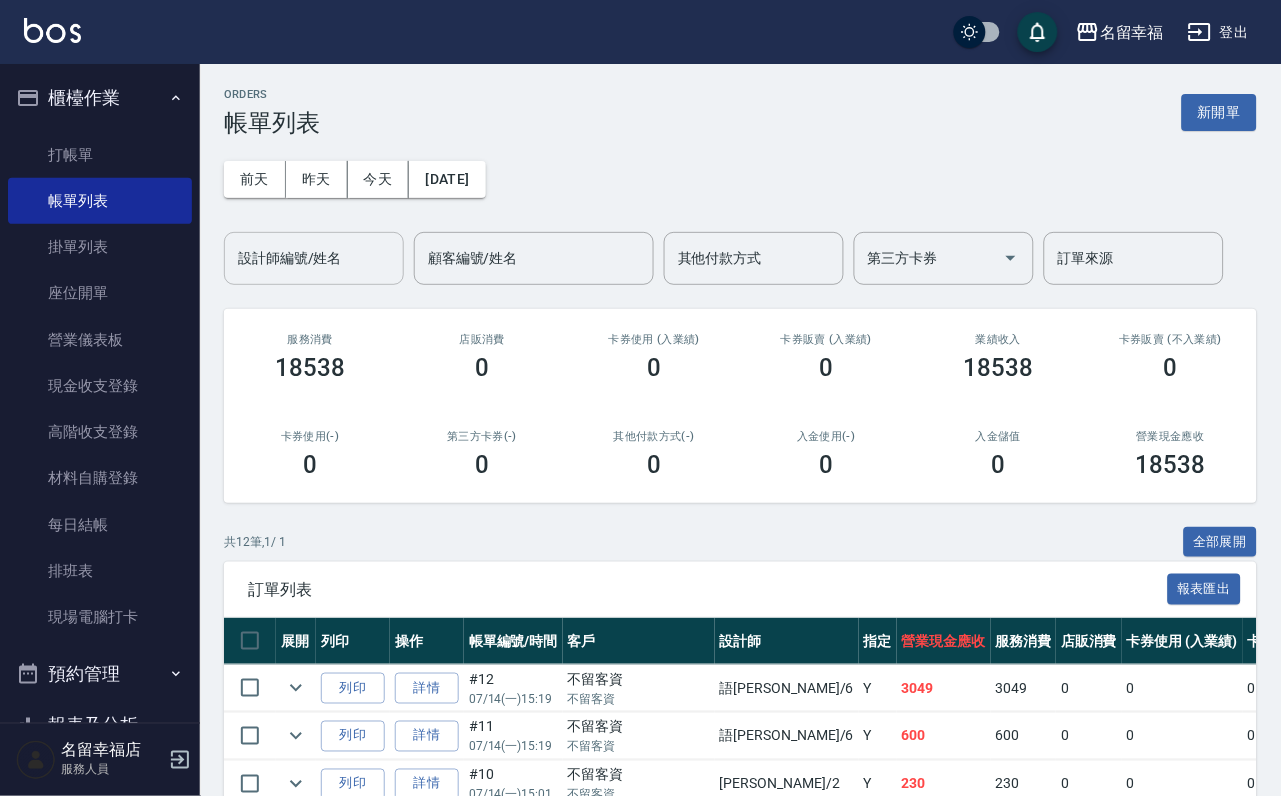 click on "設計師編號/姓名" at bounding box center (314, 258) 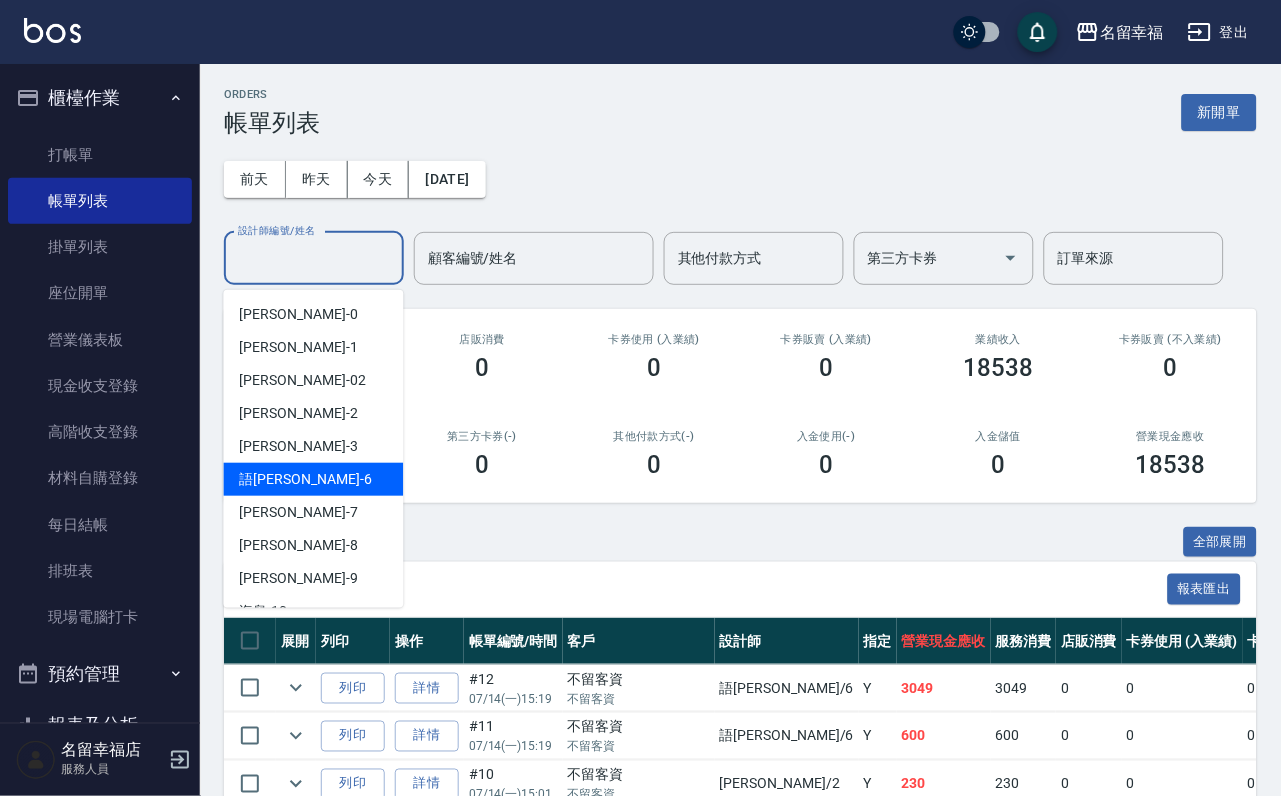 click on "語[PERSON_NAME] -6" at bounding box center (314, 479) 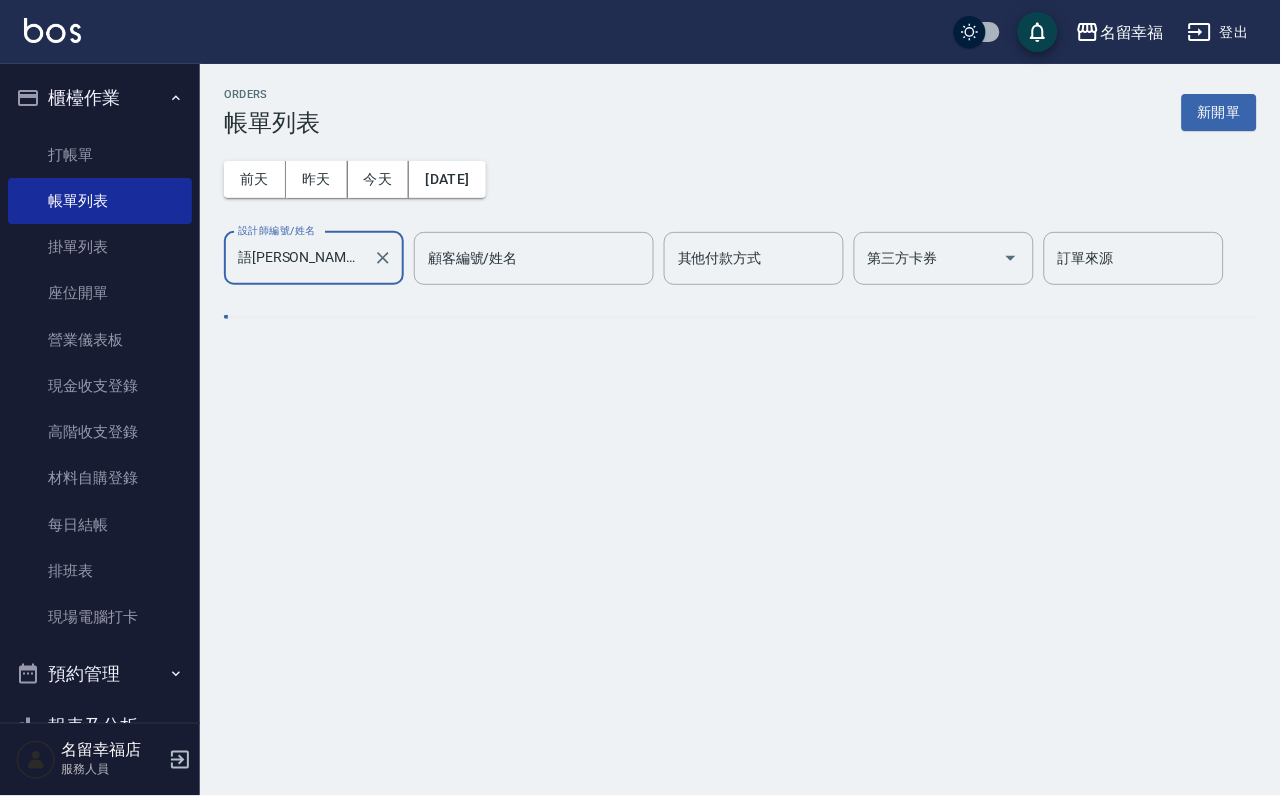 type on "語[PERSON_NAME]-6" 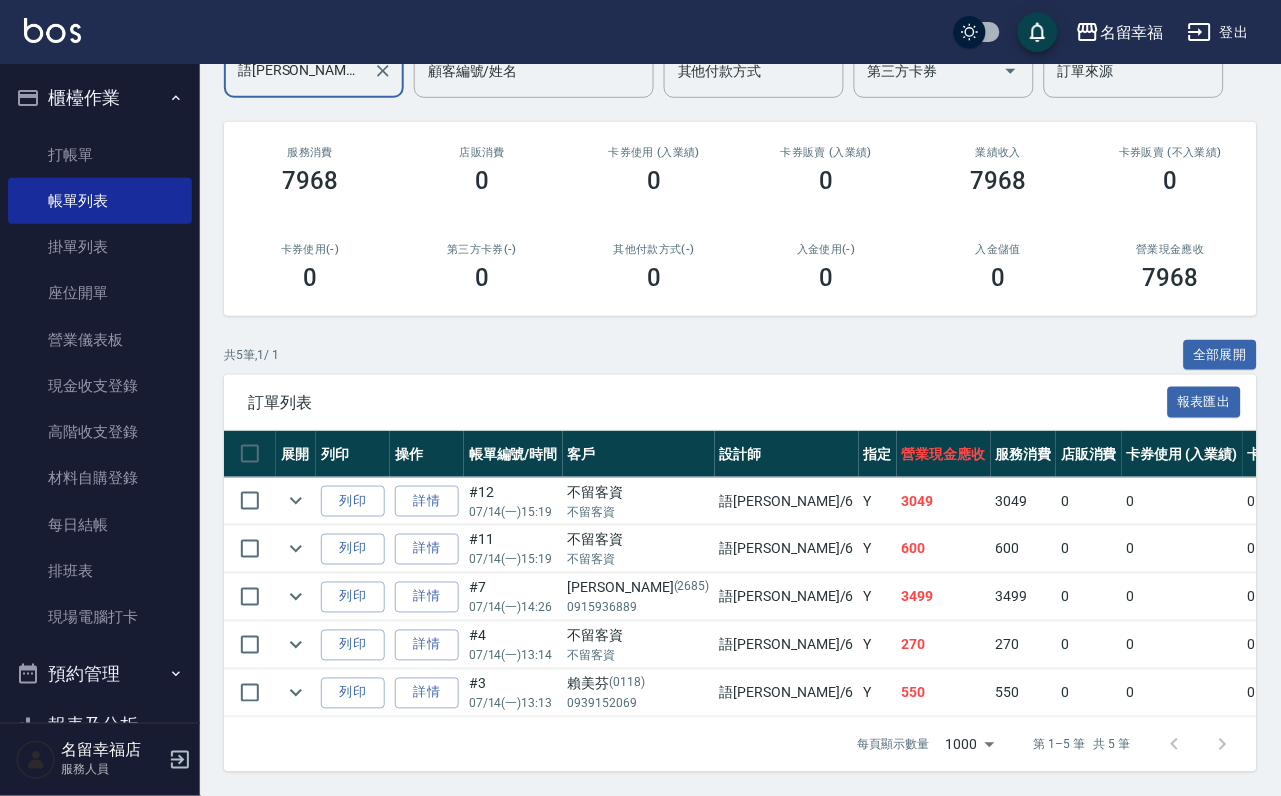 scroll, scrollTop: 357, scrollLeft: 0, axis: vertical 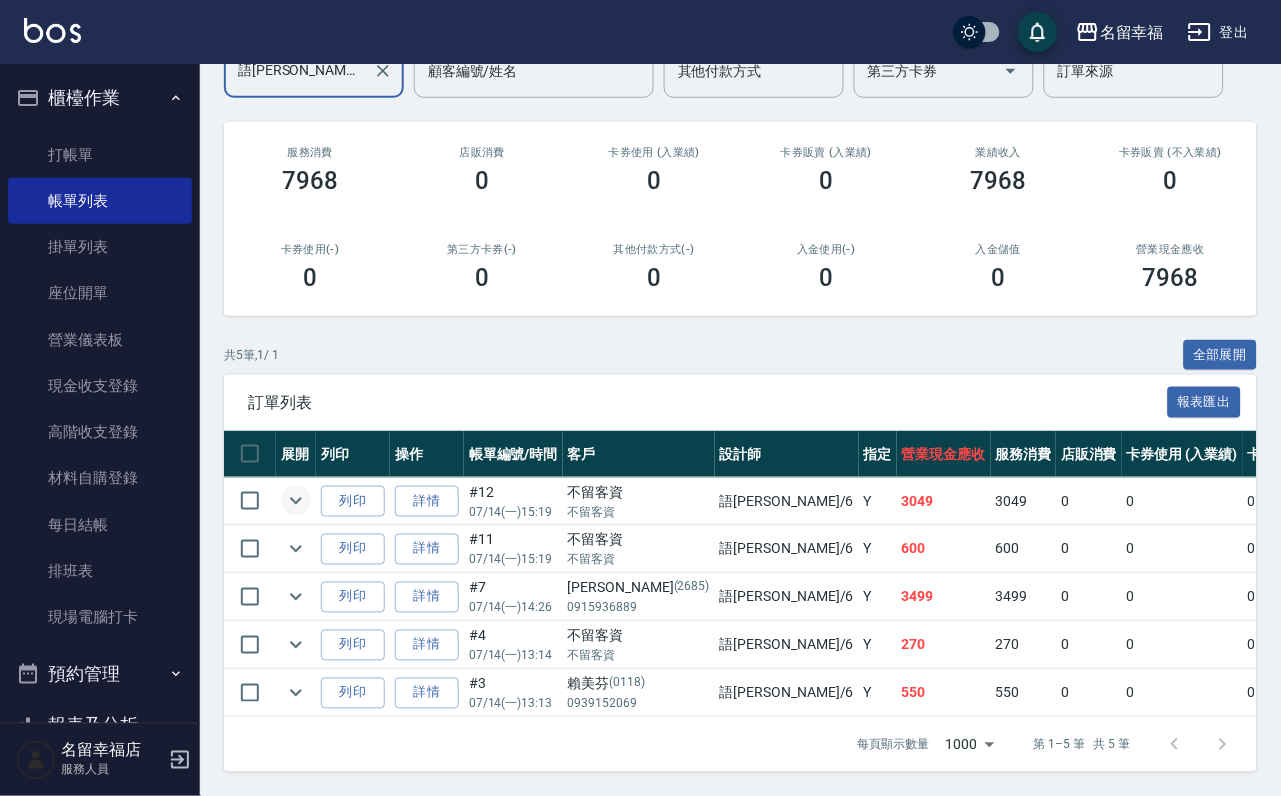 click 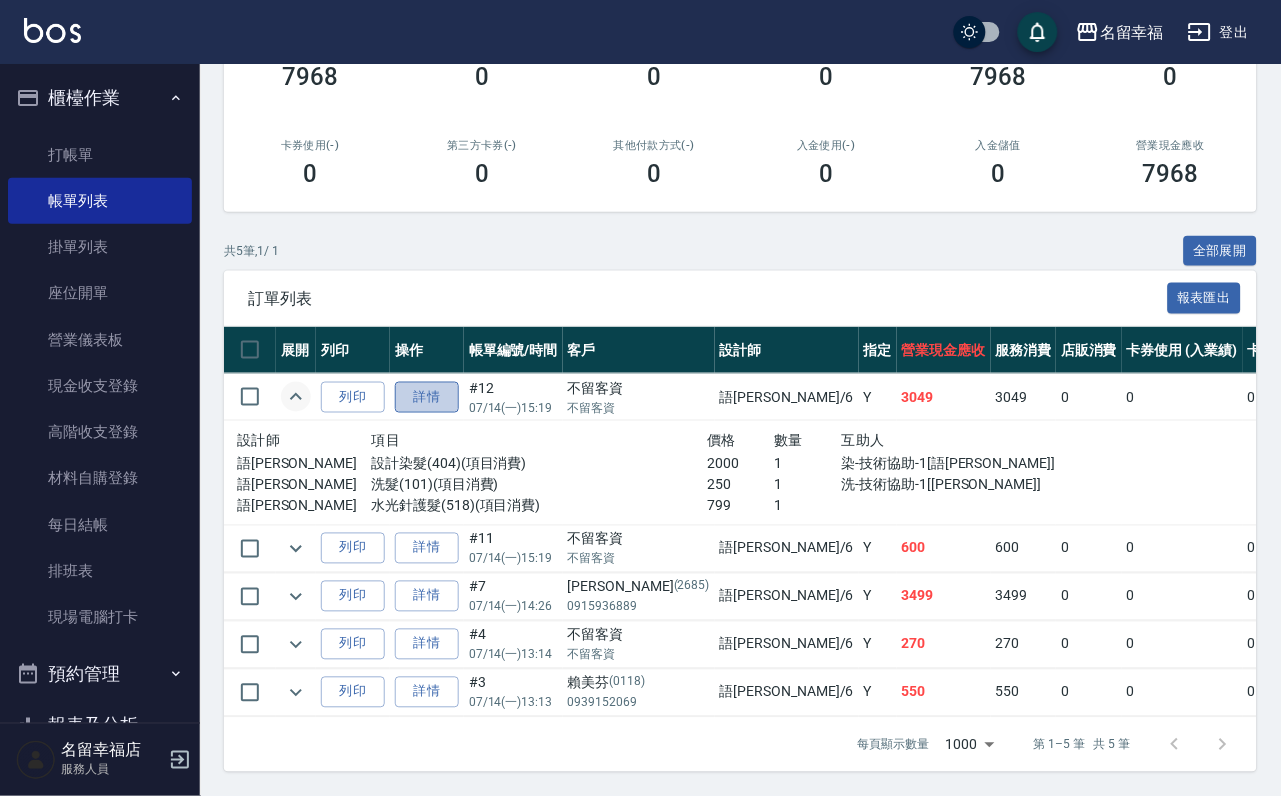click on "詳情" at bounding box center (427, 397) 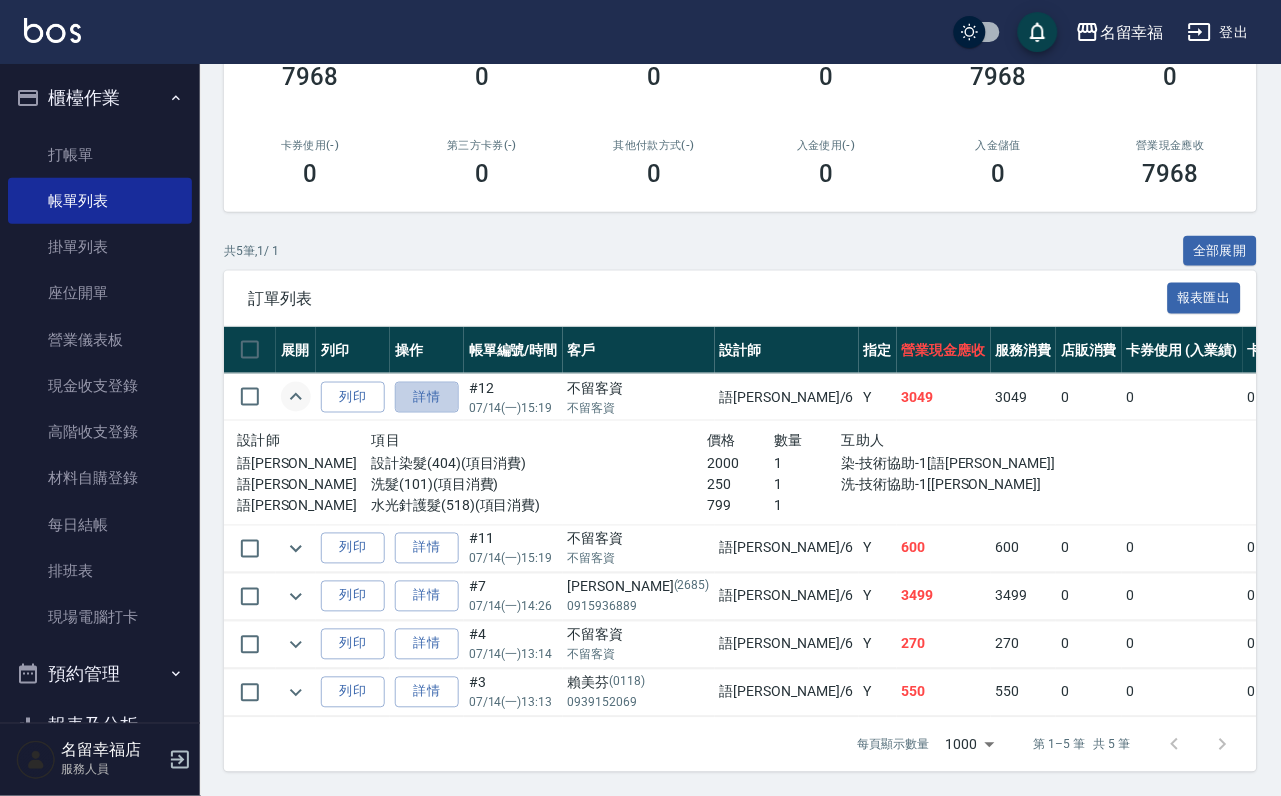 scroll, scrollTop: 0, scrollLeft: 0, axis: both 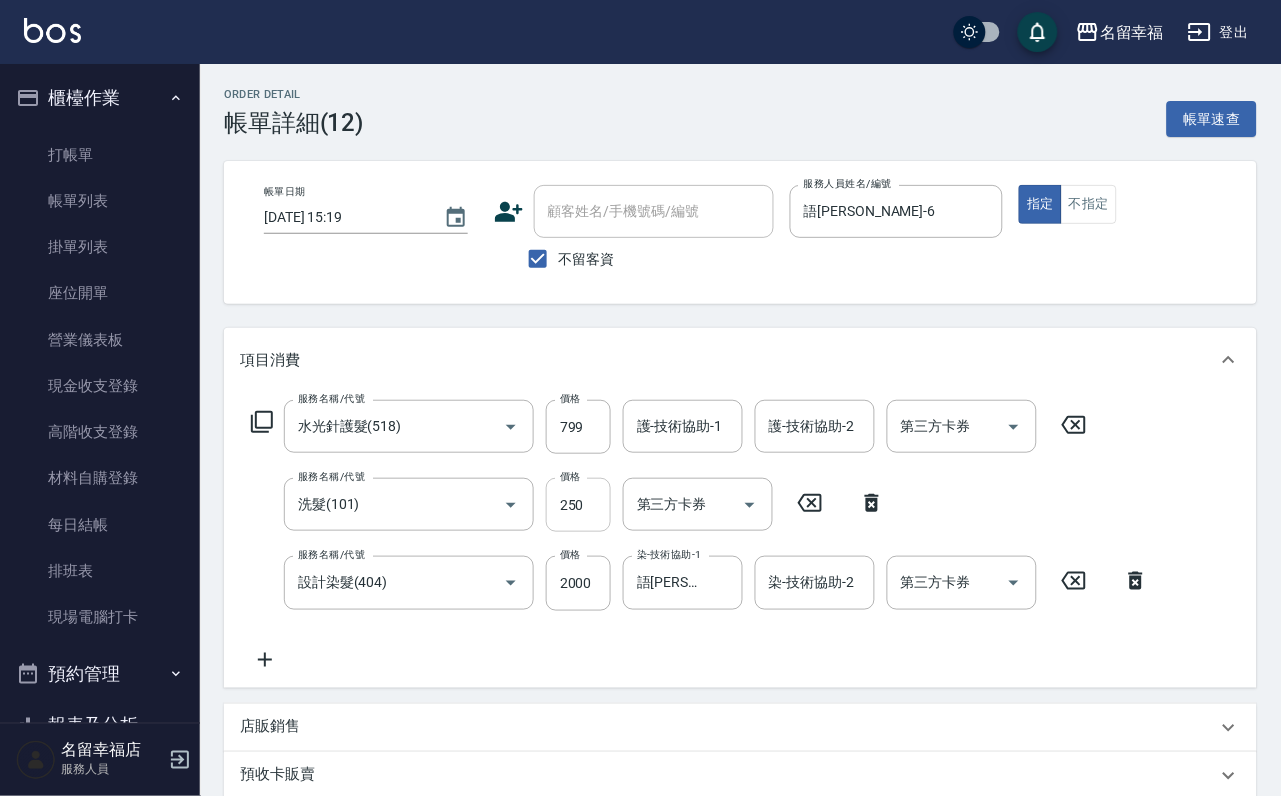 type on "[DATE] 15:19" 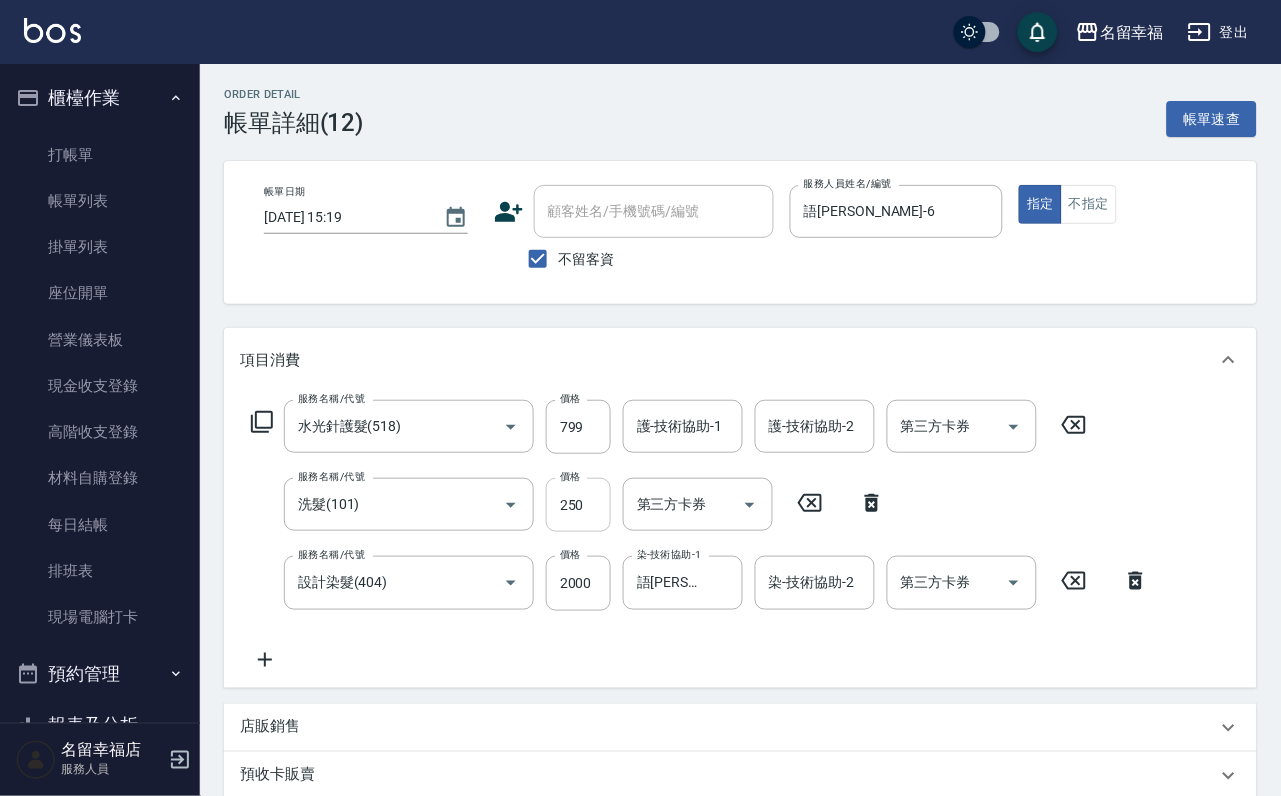 checkbox on "true" 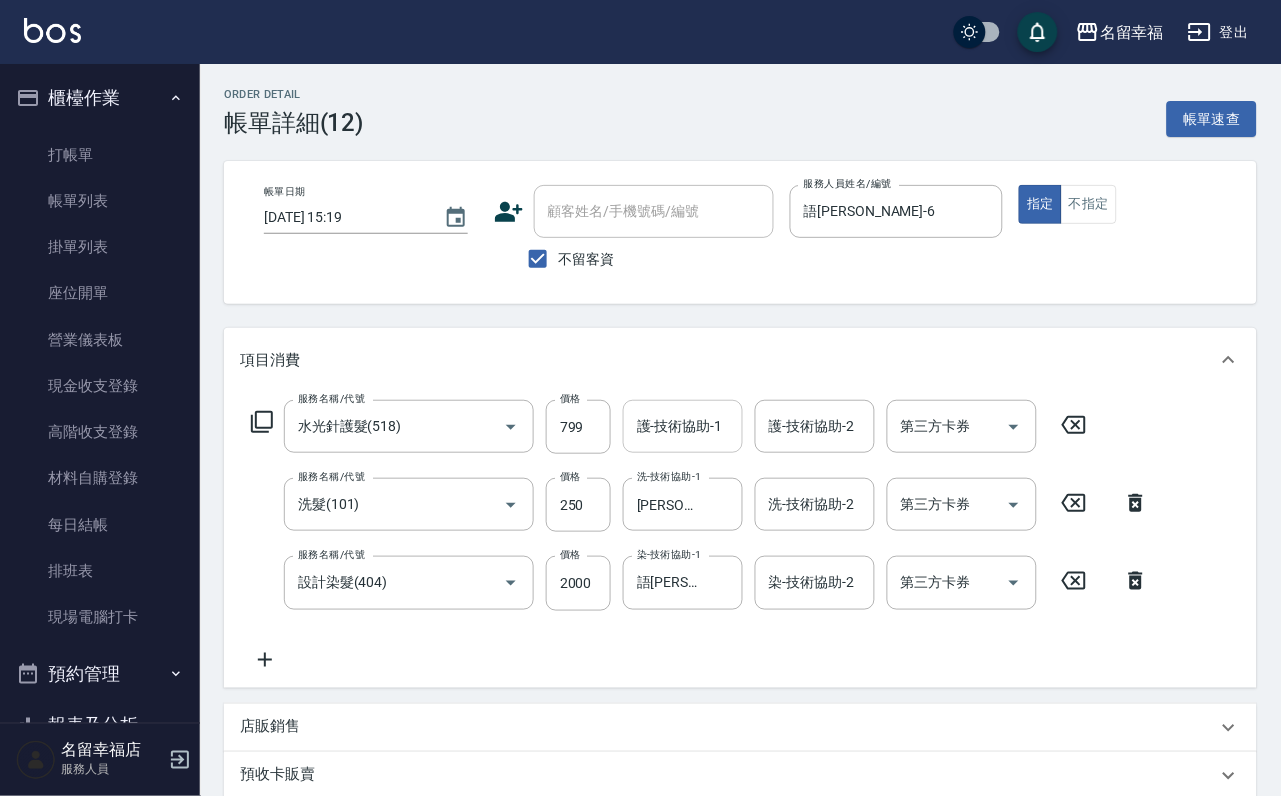 click on "護-技術協助-1" at bounding box center (683, 426) 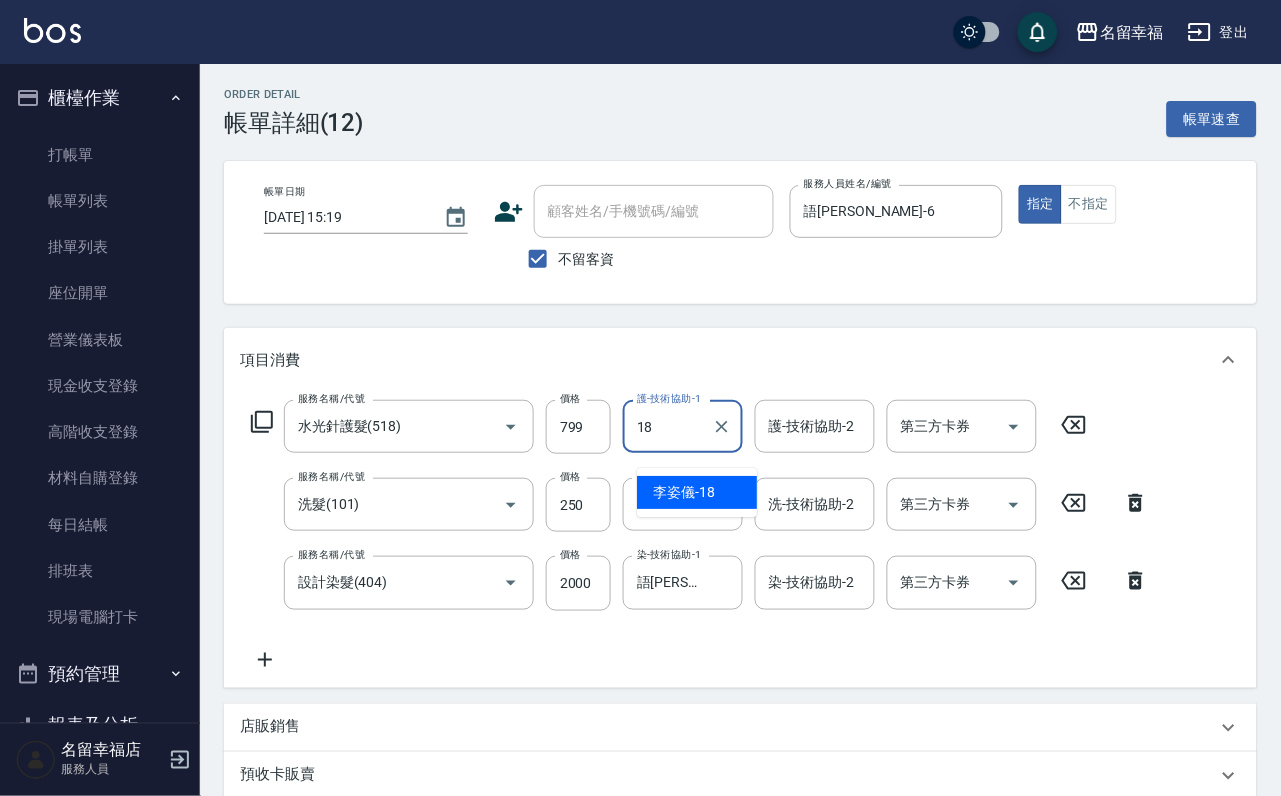 type on "[PERSON_NAME]-18" 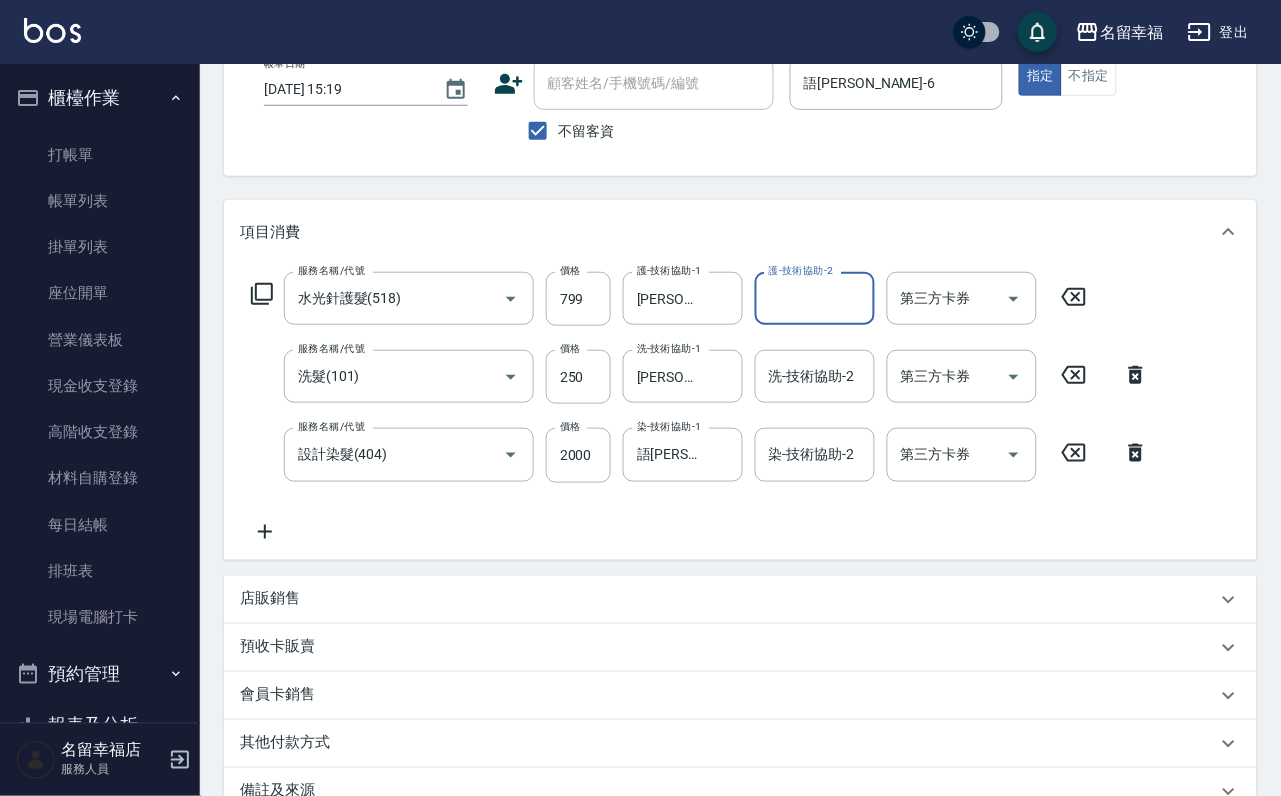 scroll, scrollTop: 437, scrollLeft: 0, axis: vertical 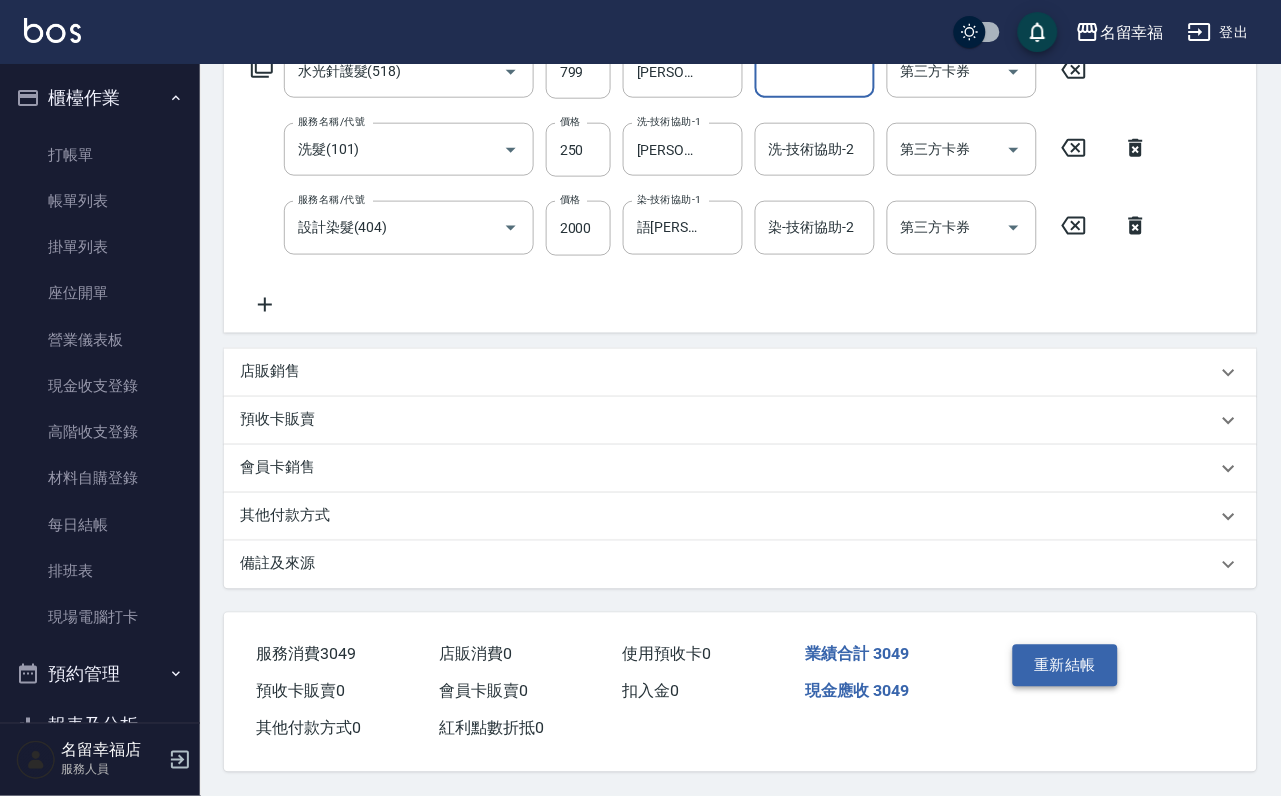 click on "重新結帳" at bounding box center [1066, 666] 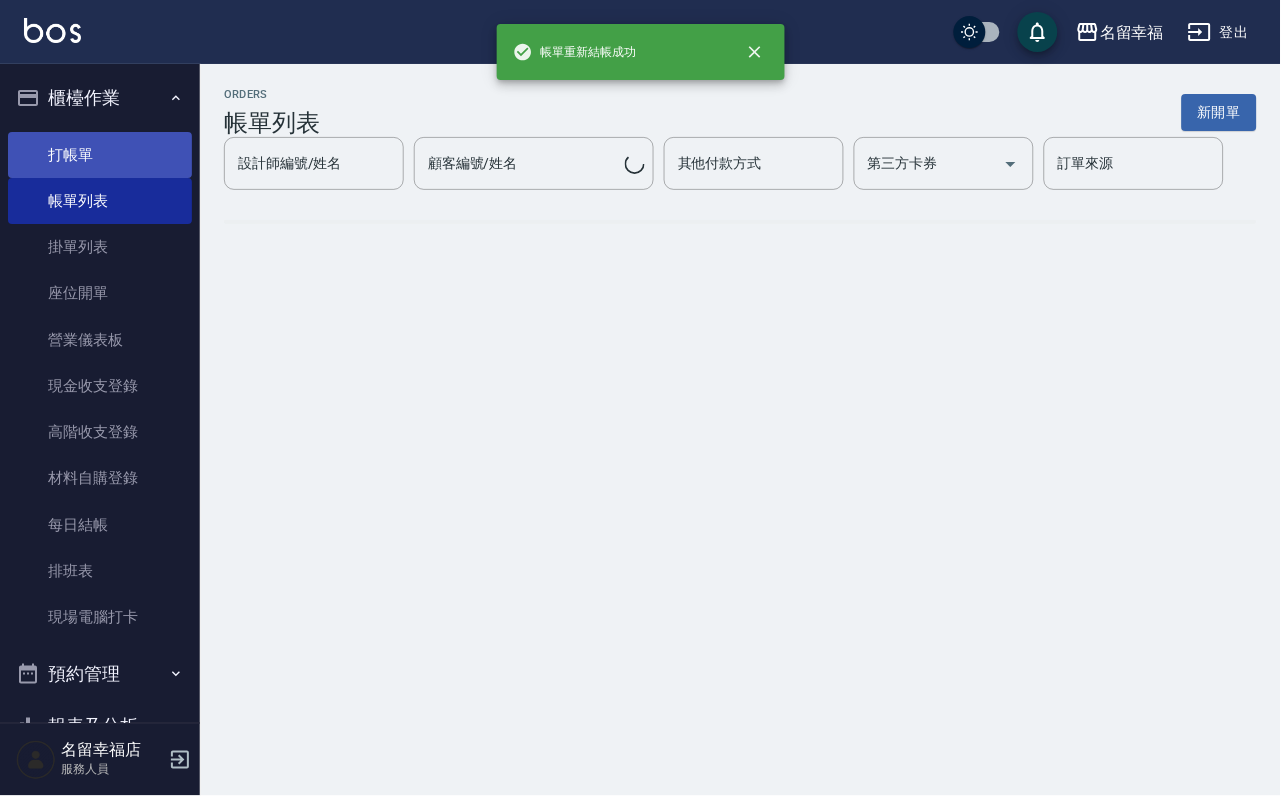 scroll, scrollTop: 0, scrollLeft: 0, axis: both 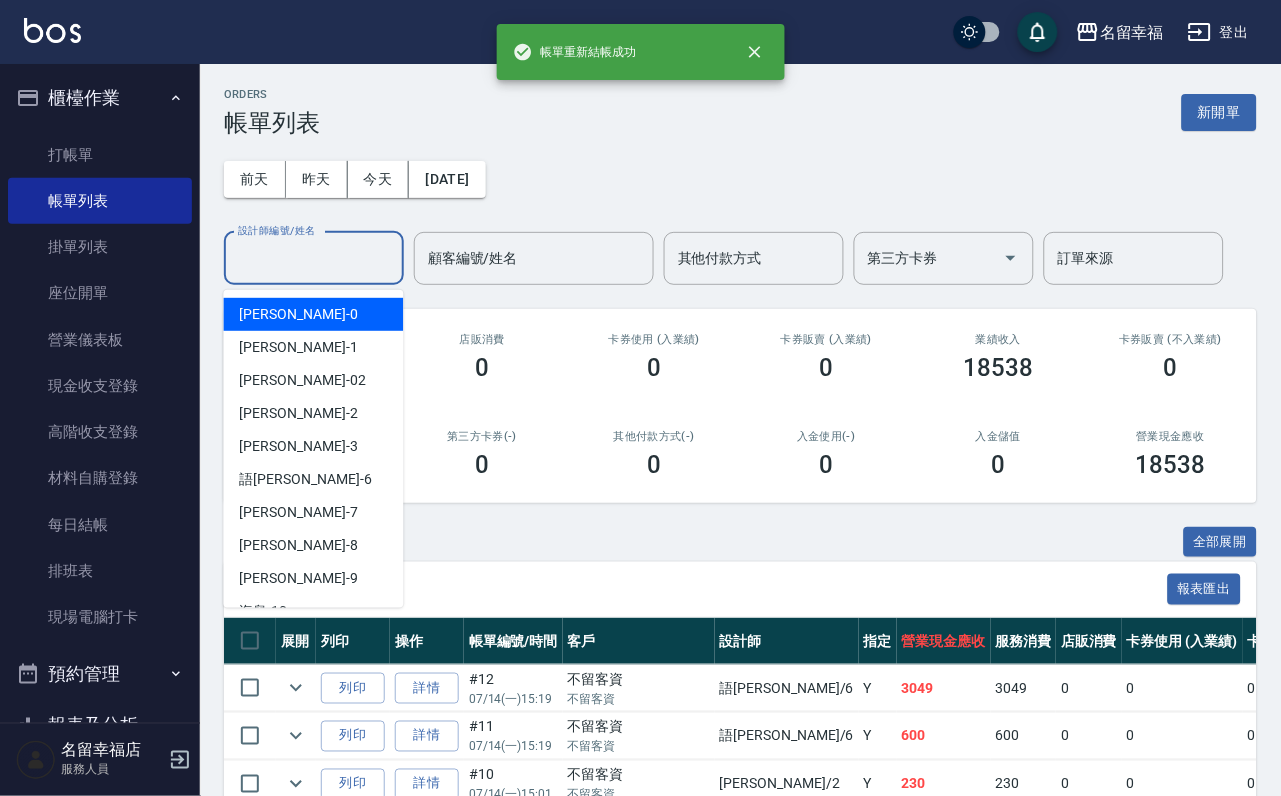 click on "設計師編號/姓名" at bounding box center (314, 258) 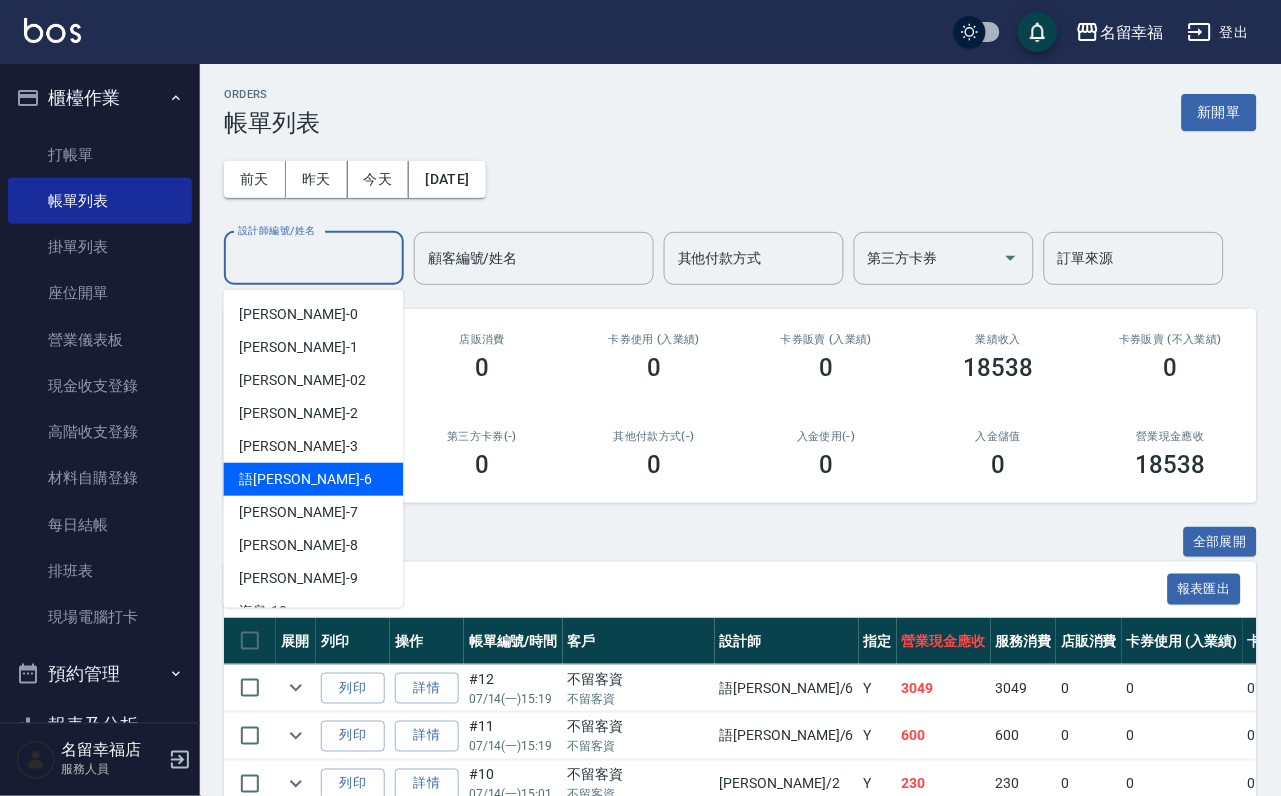 click on "語[PERSON_NAME] -6" at bounding box center (314, 479) 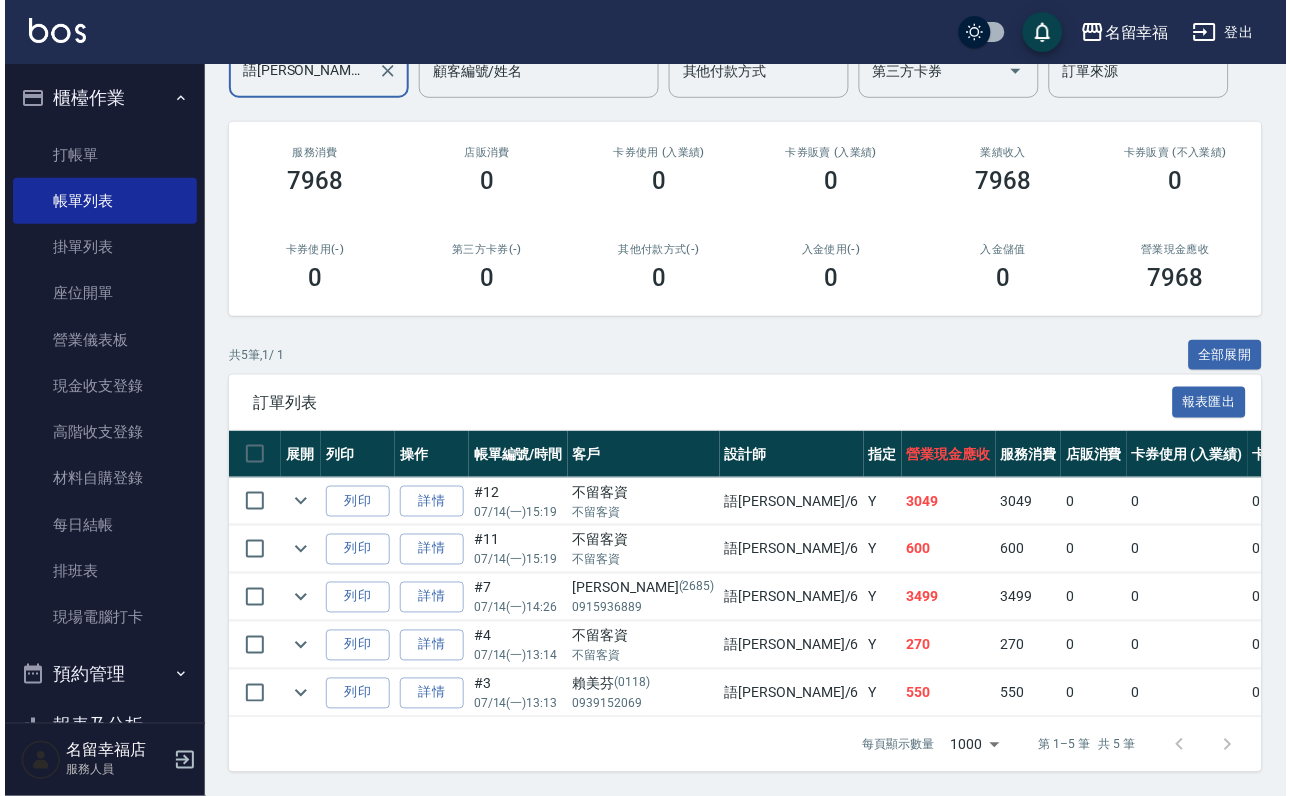 scroll, scrollTop: 0, scrollLeft: 0, axis: both 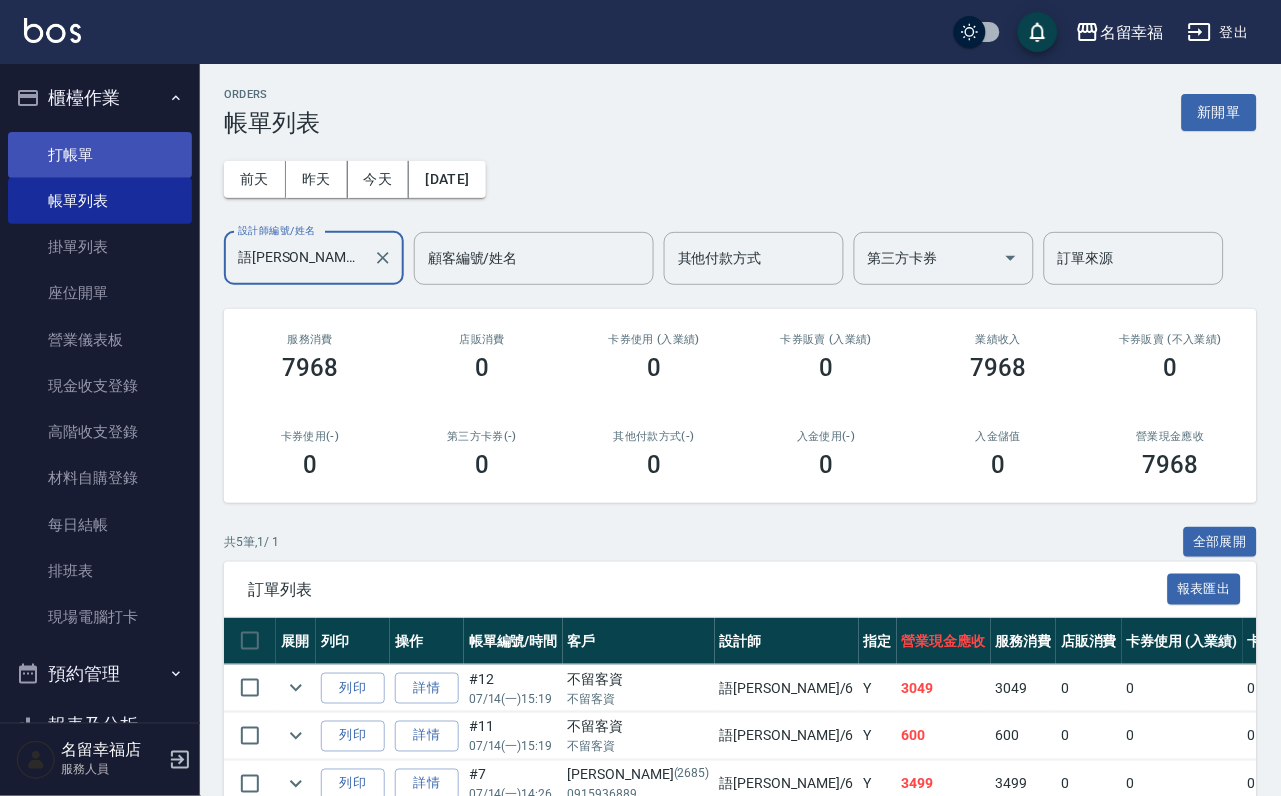 click on "打帳單" at bounding box center [100, 155] 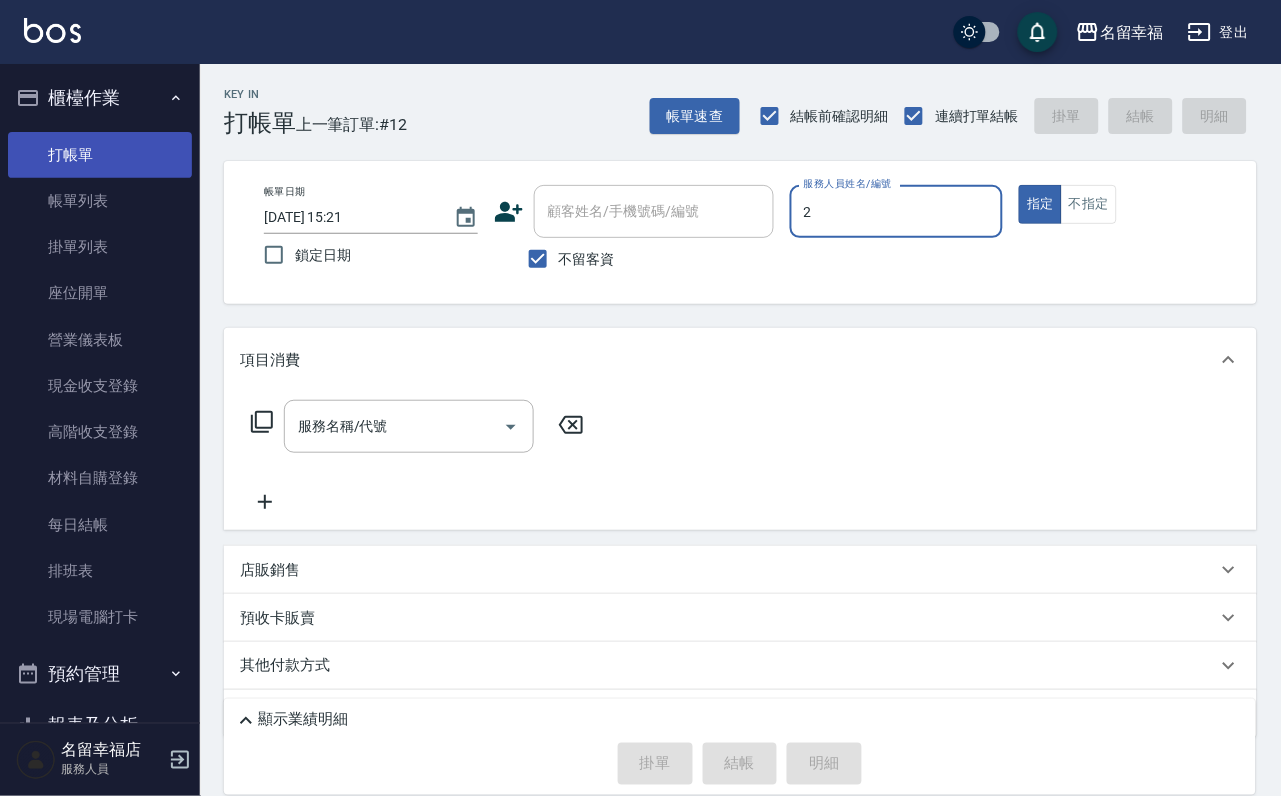 type on "[PERSON_NAME]-2" 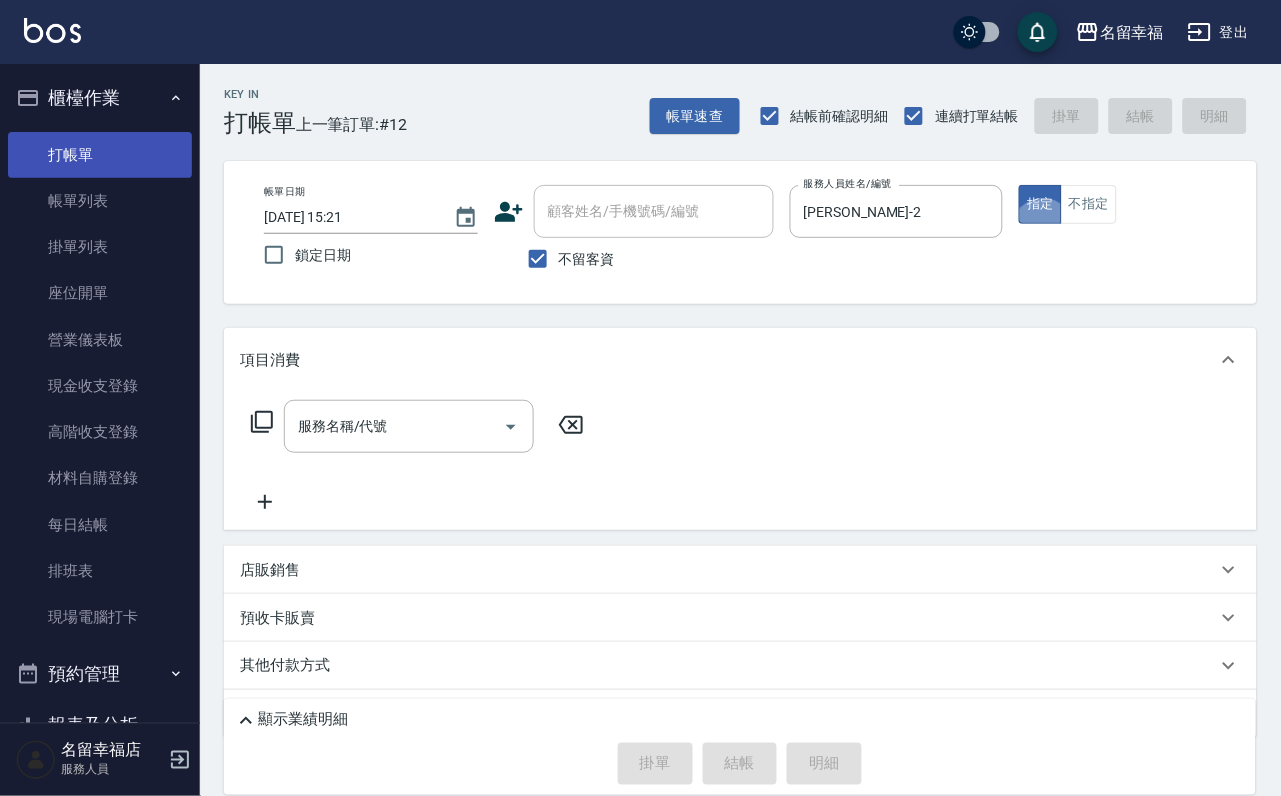 type on "true" 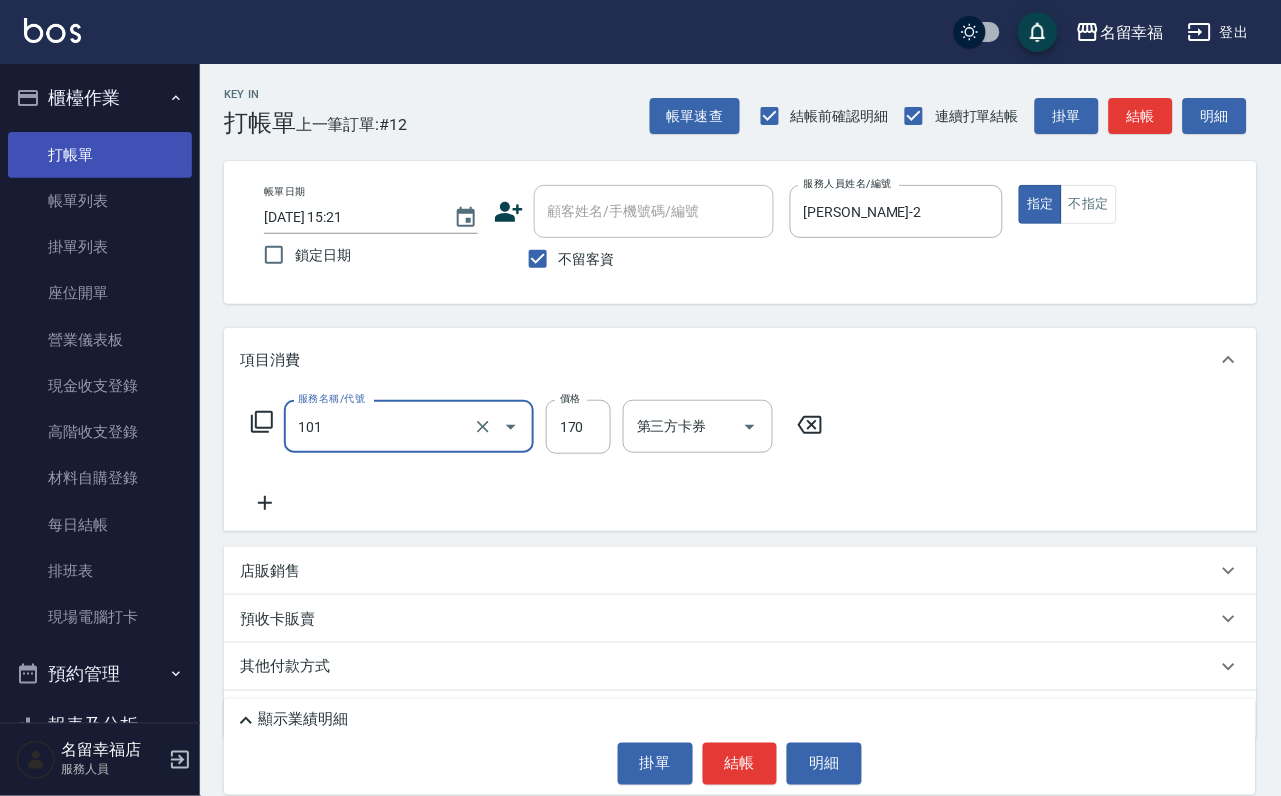 type on "洗髮(101)" 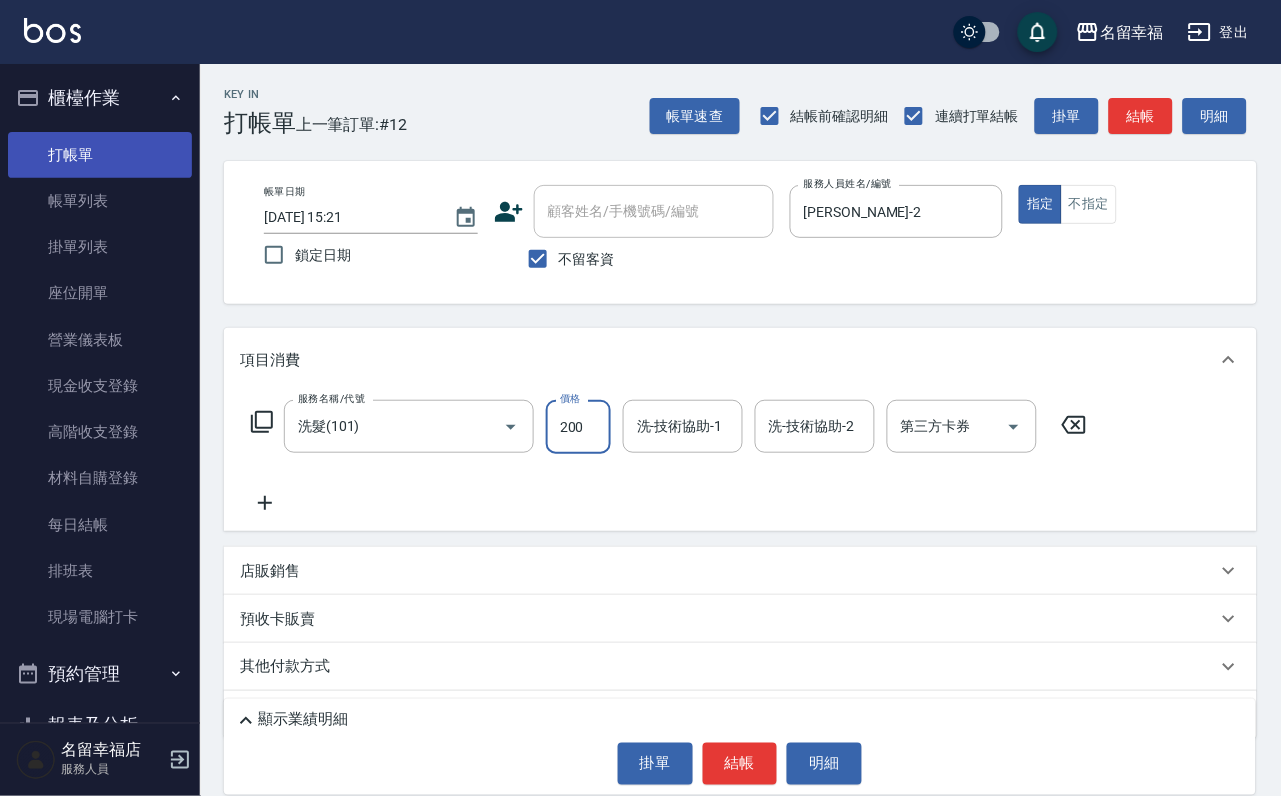 type on "200" 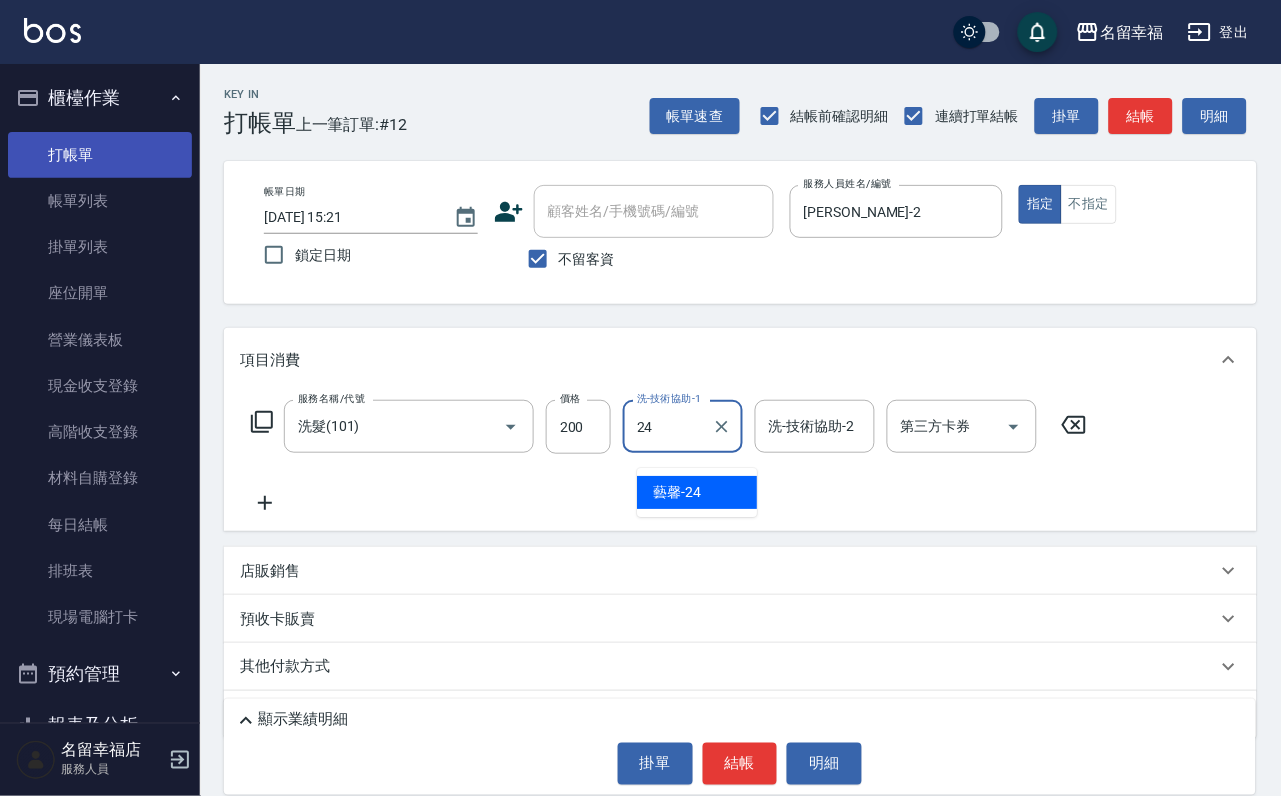 type on "藝馨-24" 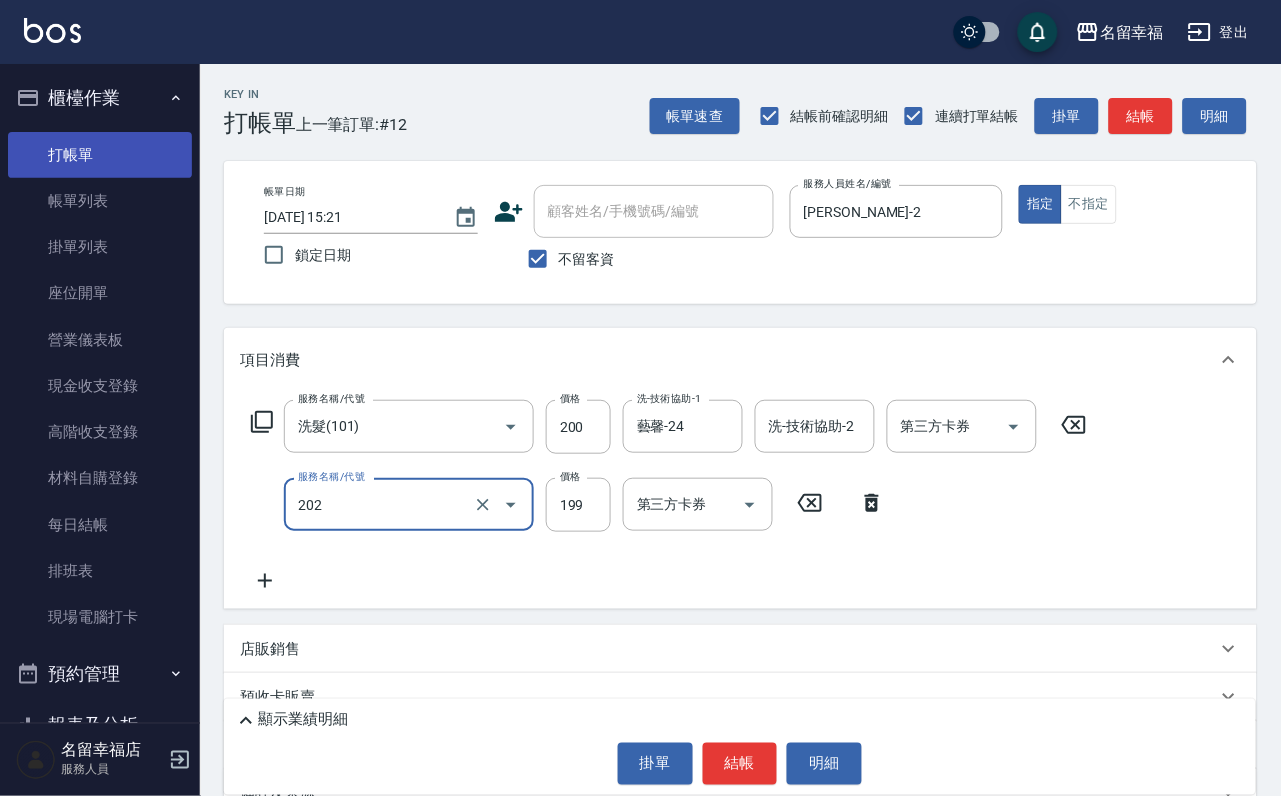 type on "不指定單剪(202)" 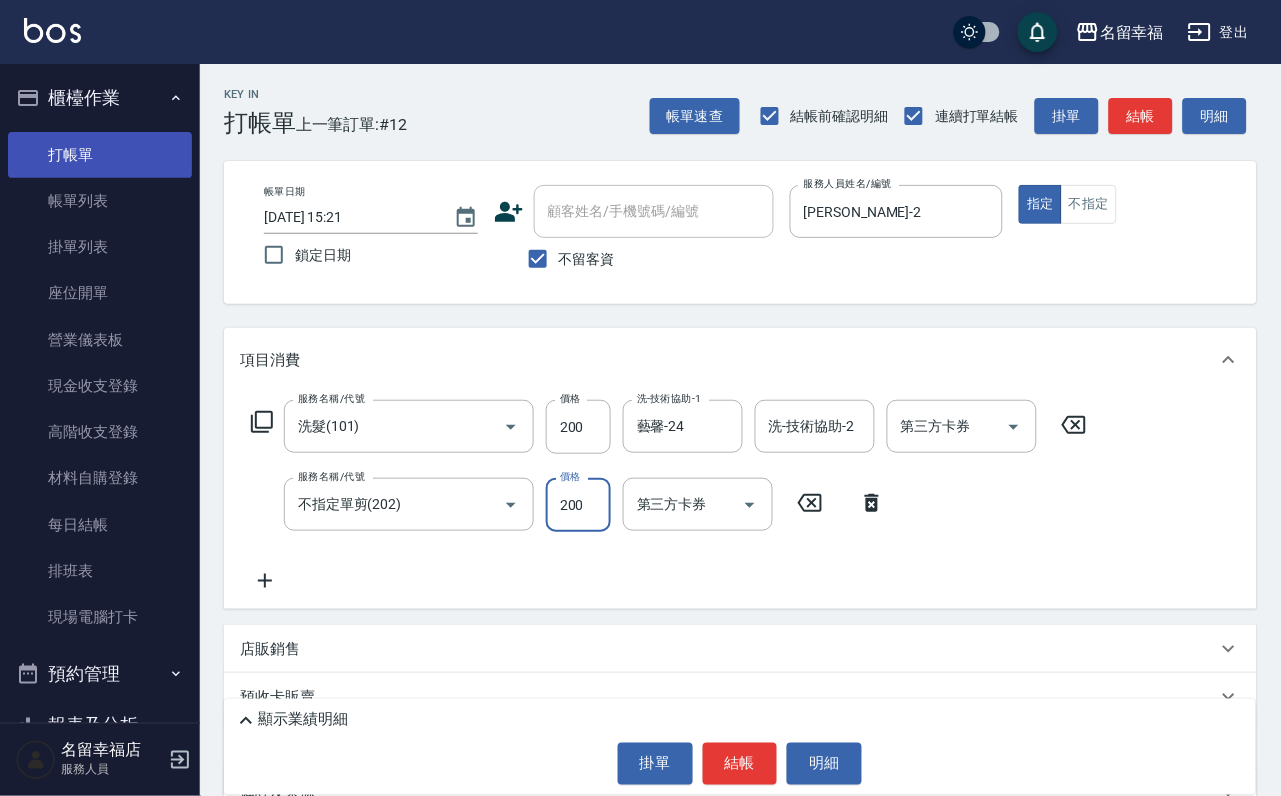 type on "200" 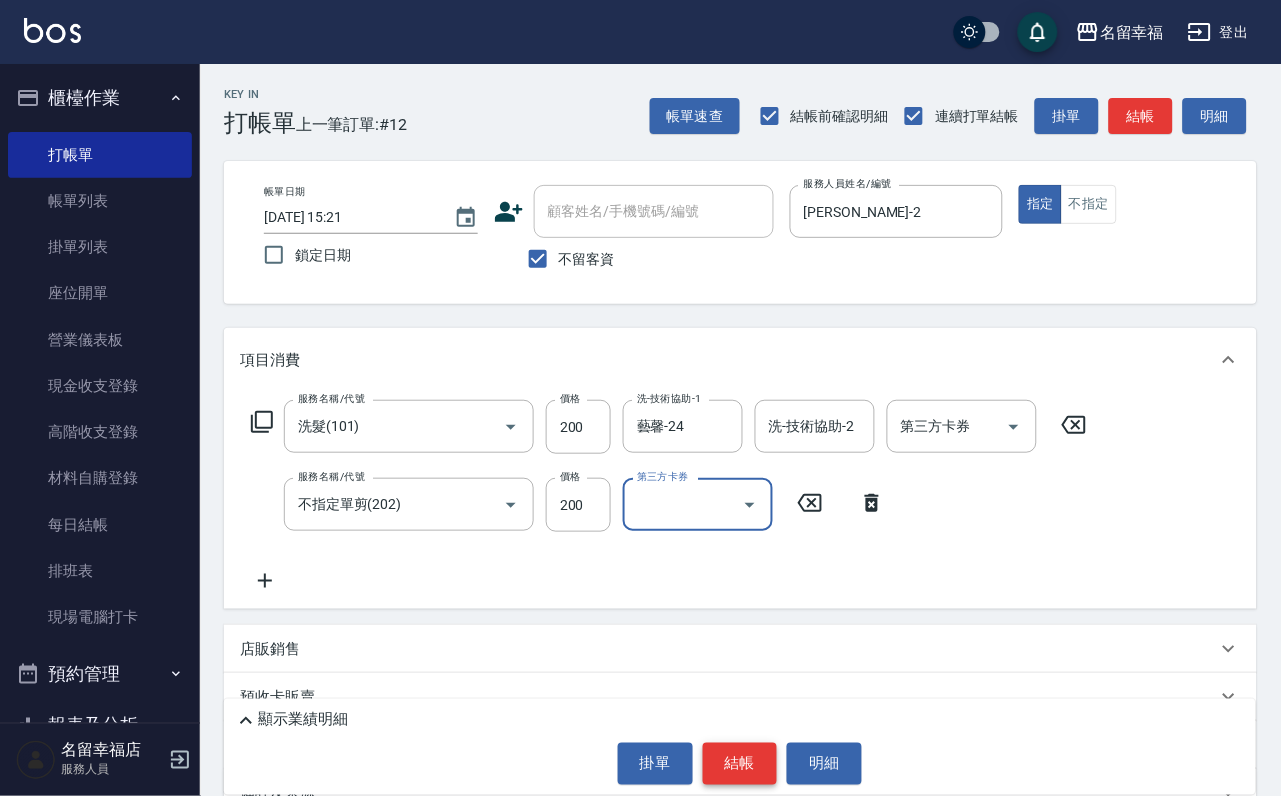 click on "結帳" at bounding box center [740, 764] 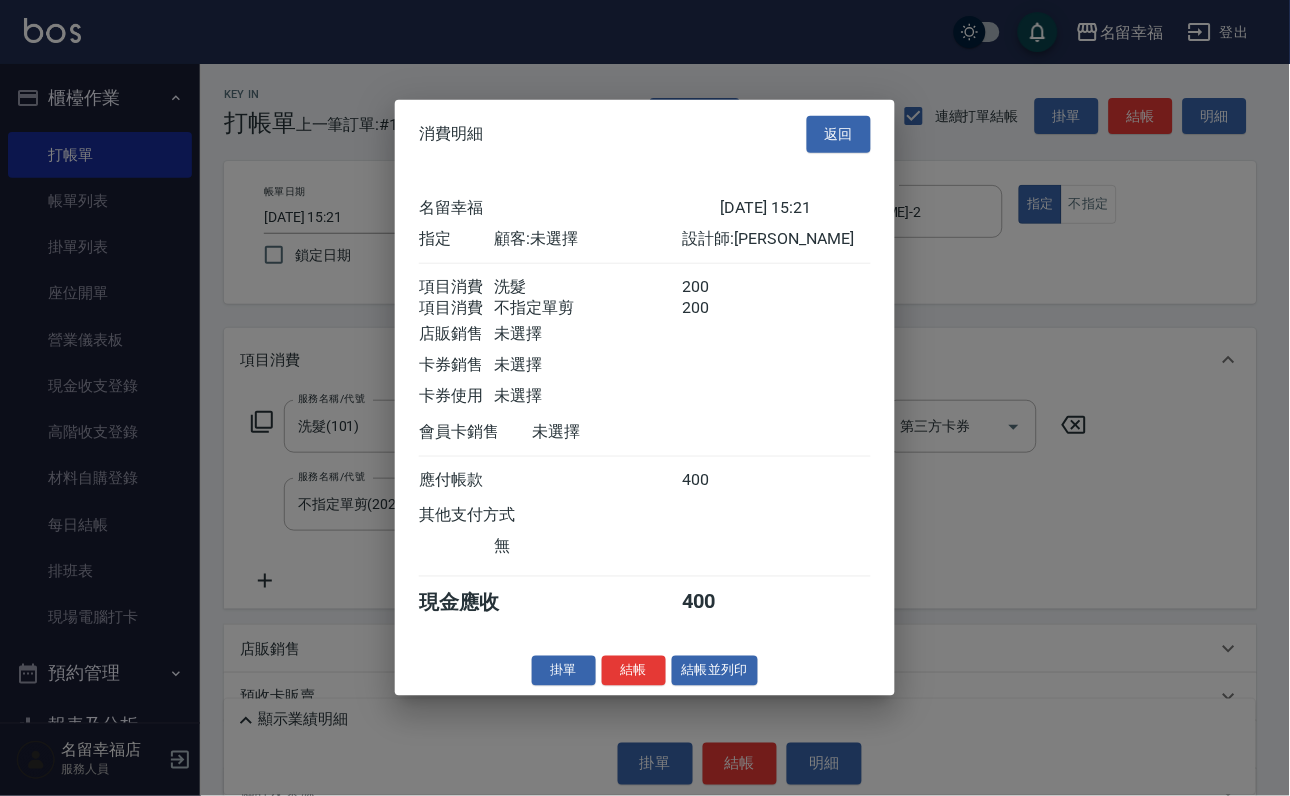 scroll, scrollTop: 322, scrollLeft: 0, axis: vertical 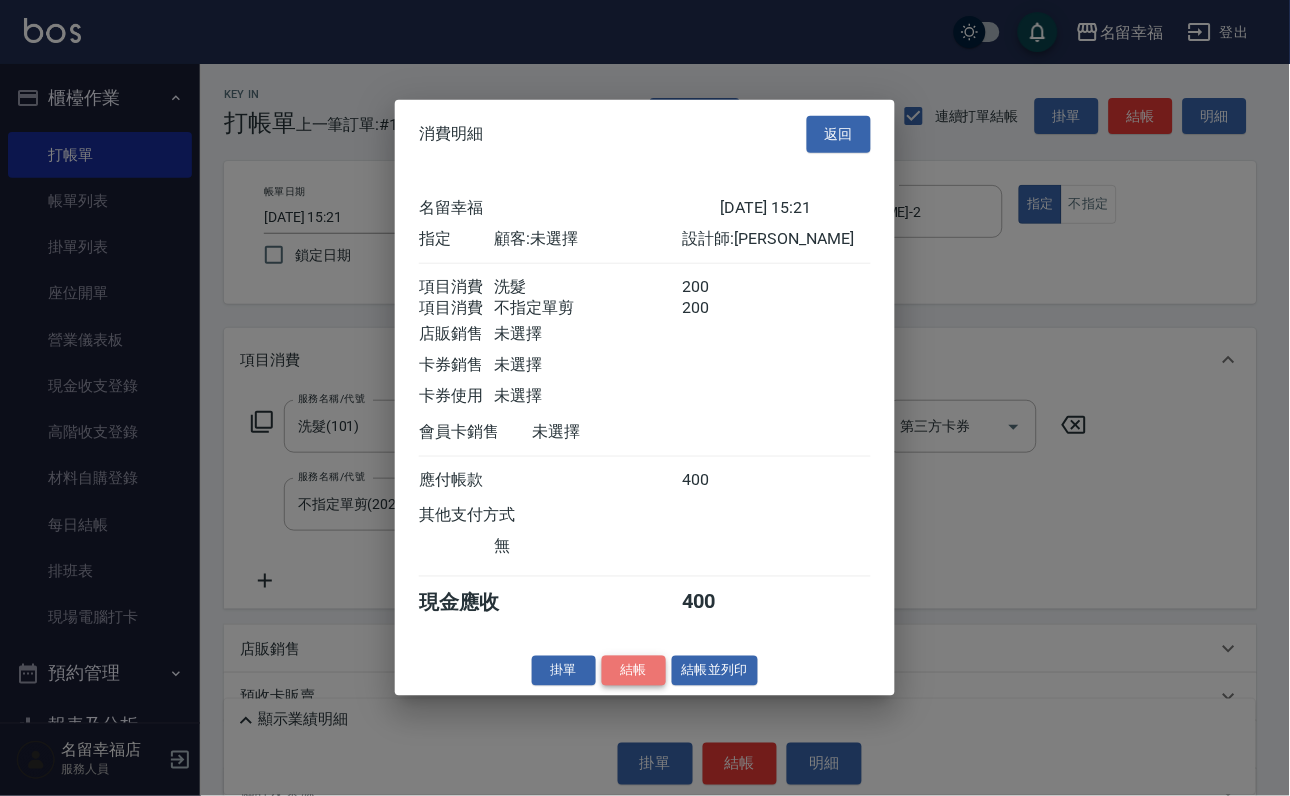 click on "結帳" at bounding box center [634, 670] 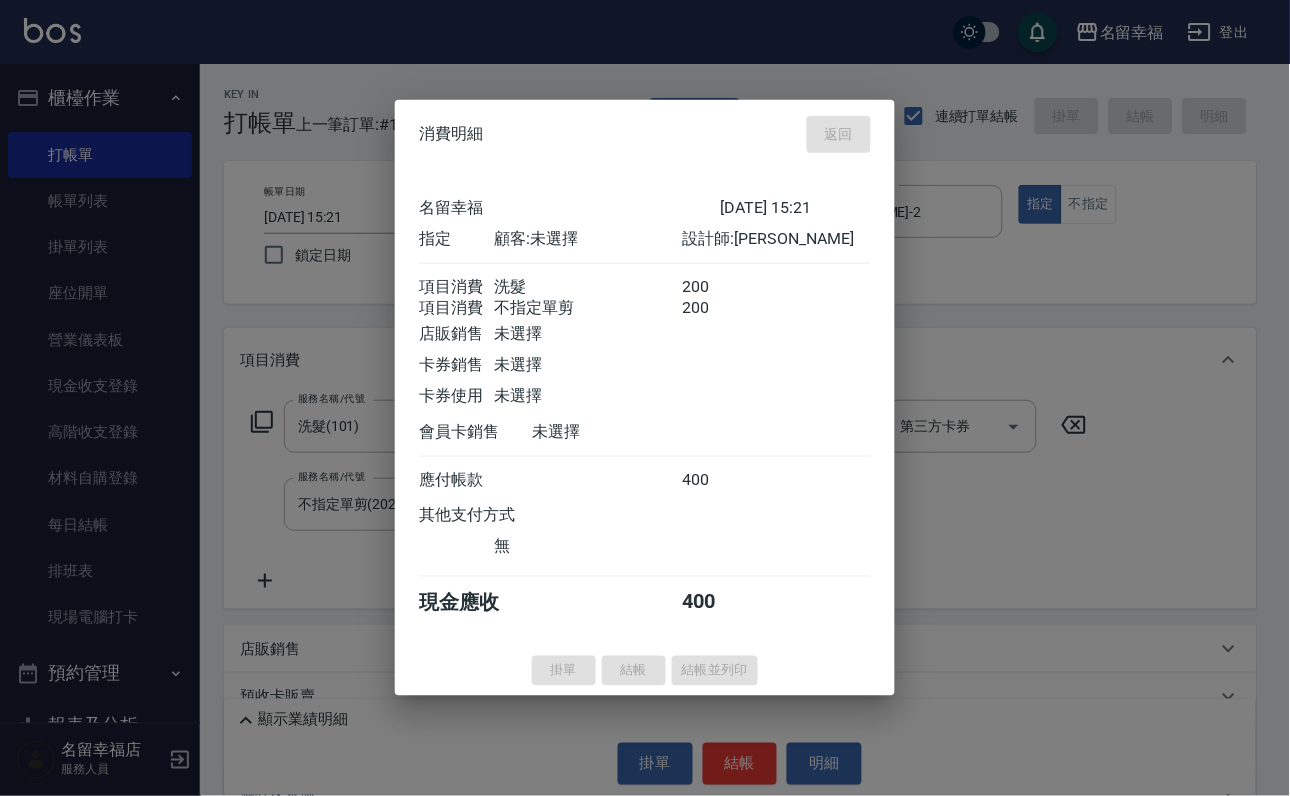 type on "[DATE] 15:28" 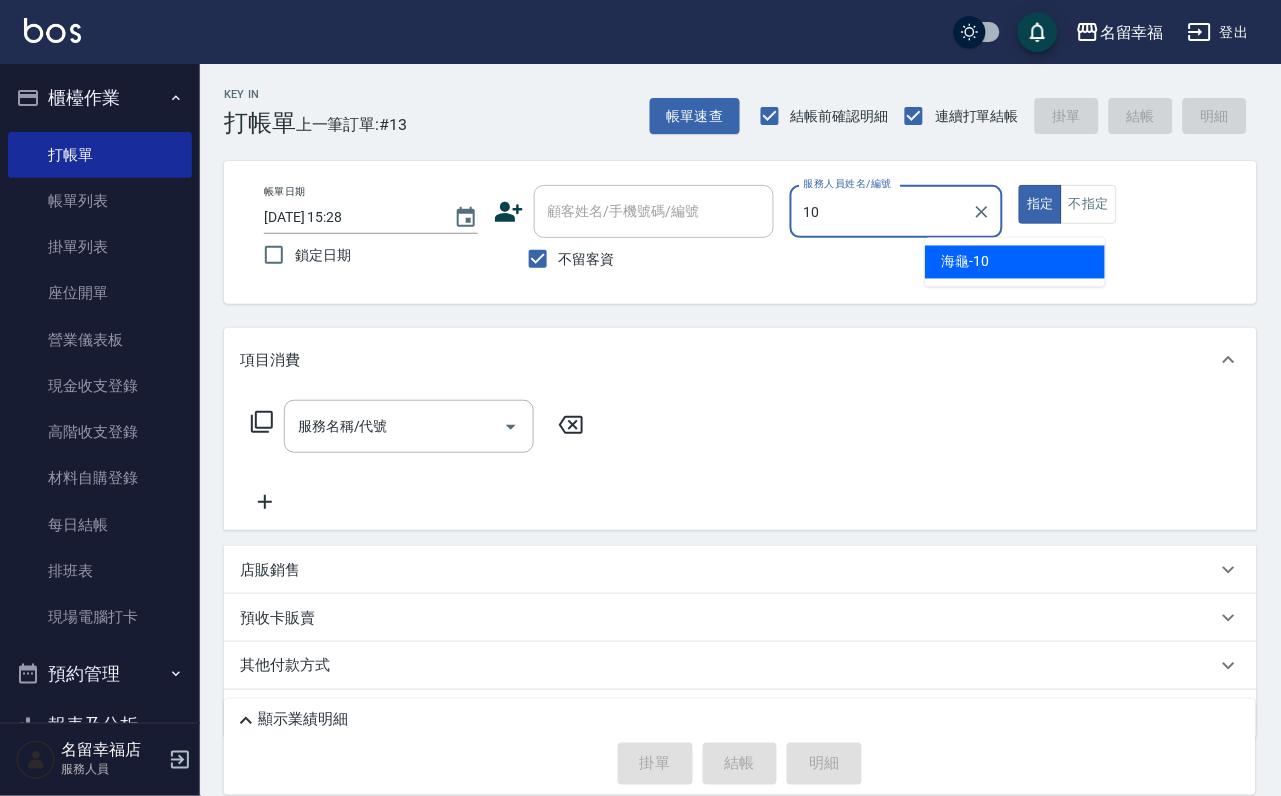type on "103" 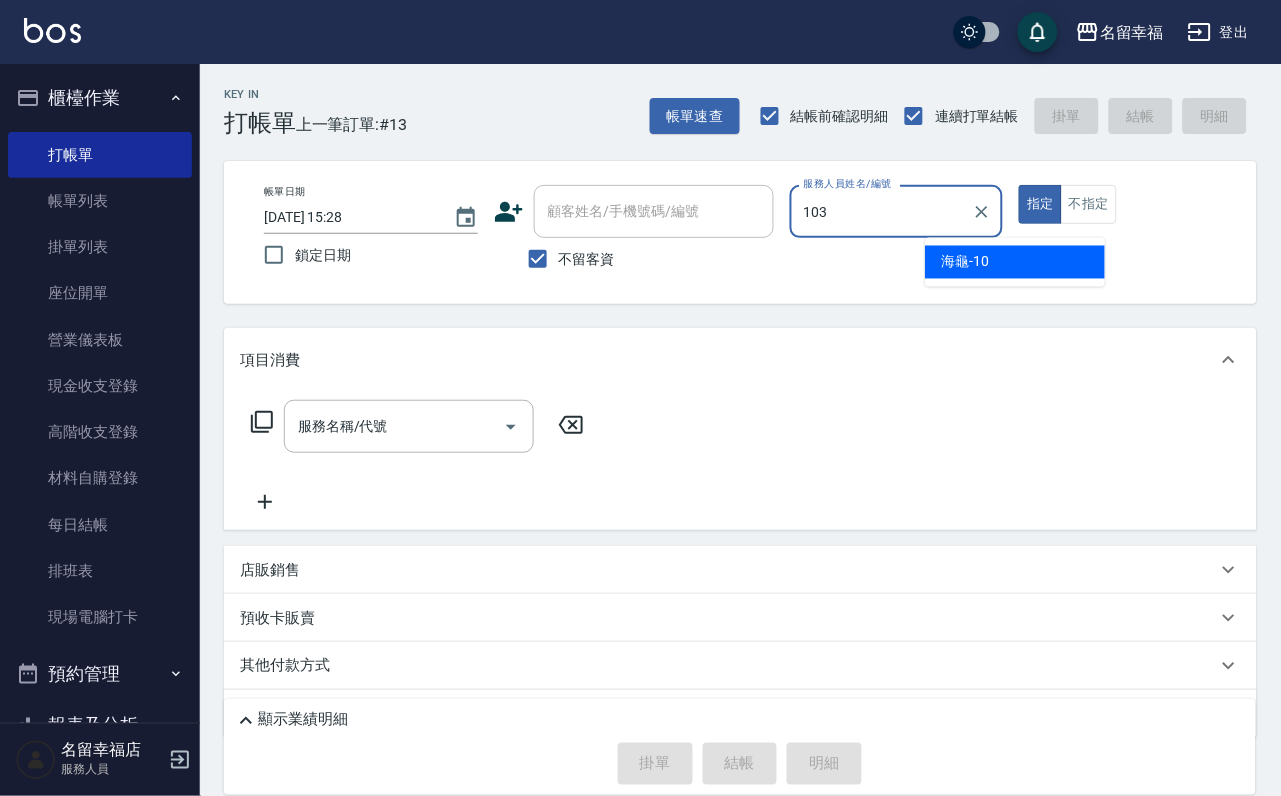 click on "指定" at bounding box center (1040, 204) 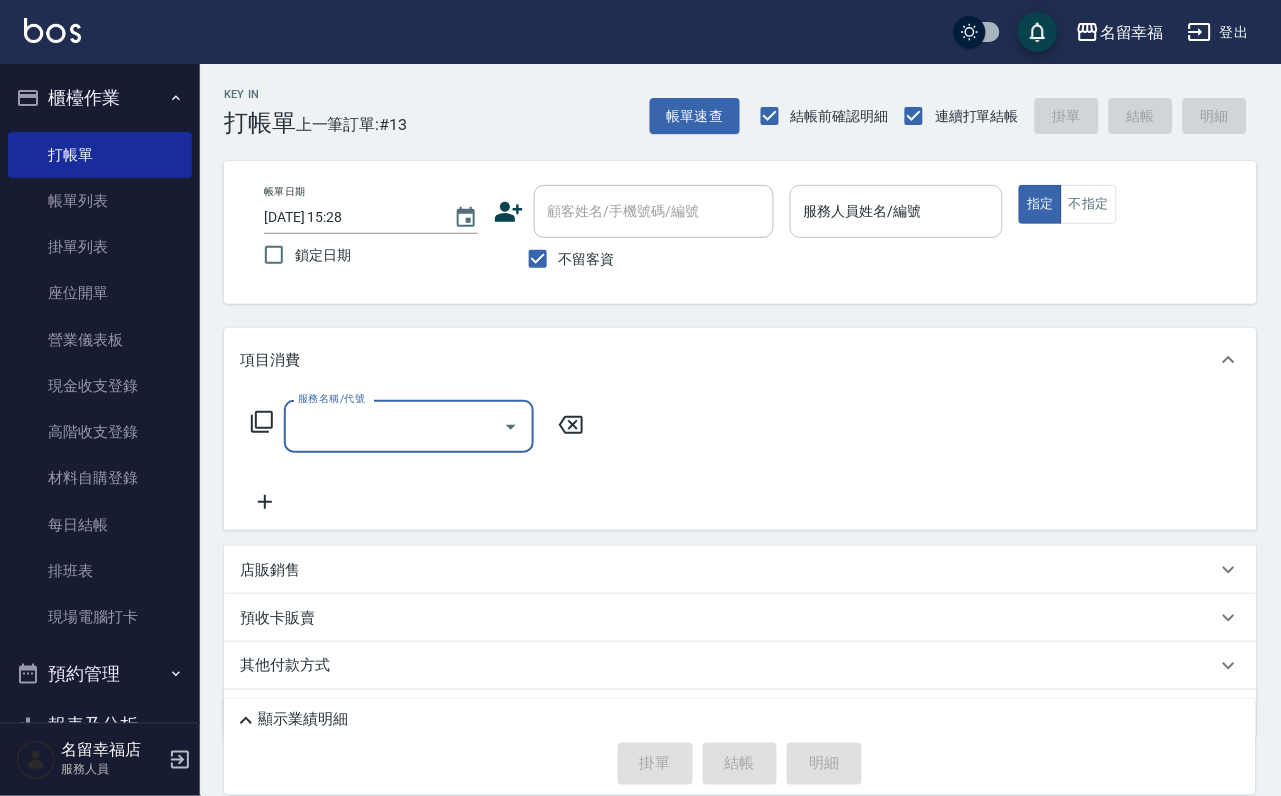 drag, startPoint x: 1080, startPoint y: 184, endPoint x: 1072, endPoint y: 198, distance: 16.124516 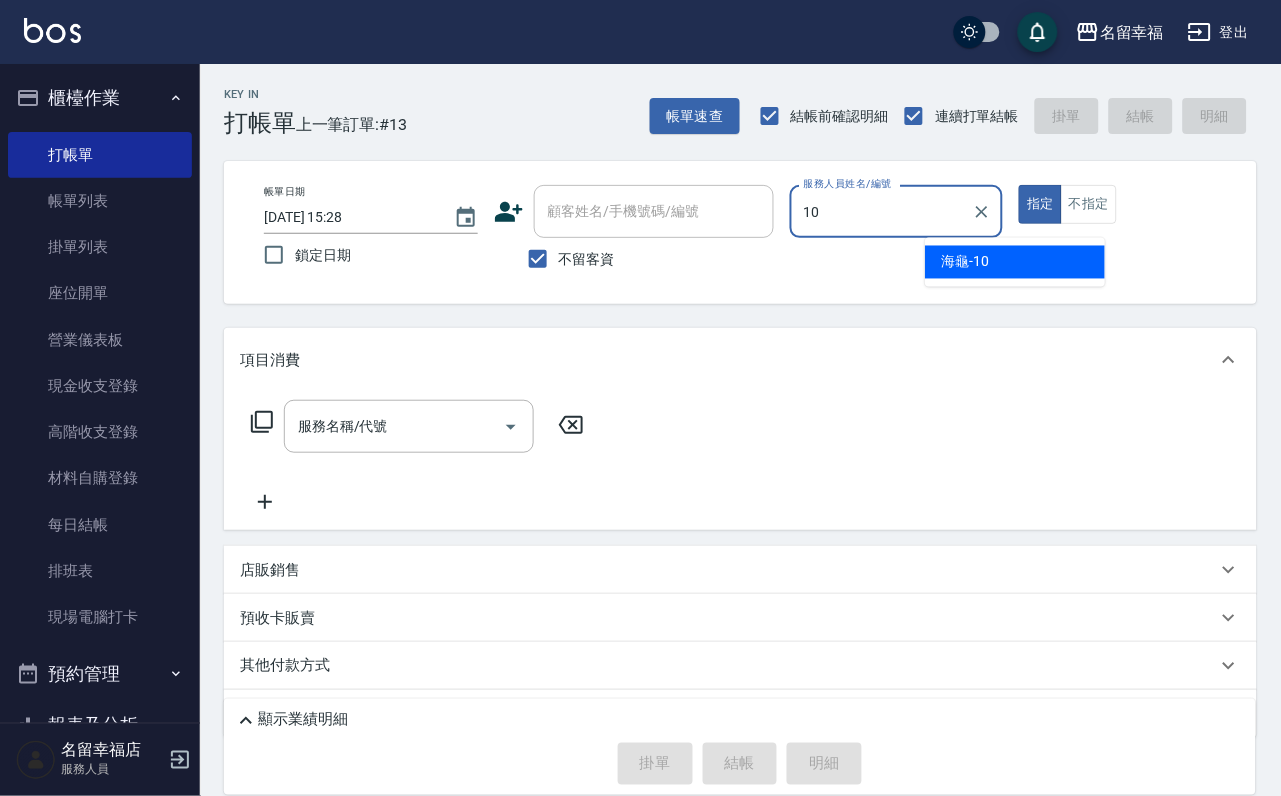 type on "海龜-10" 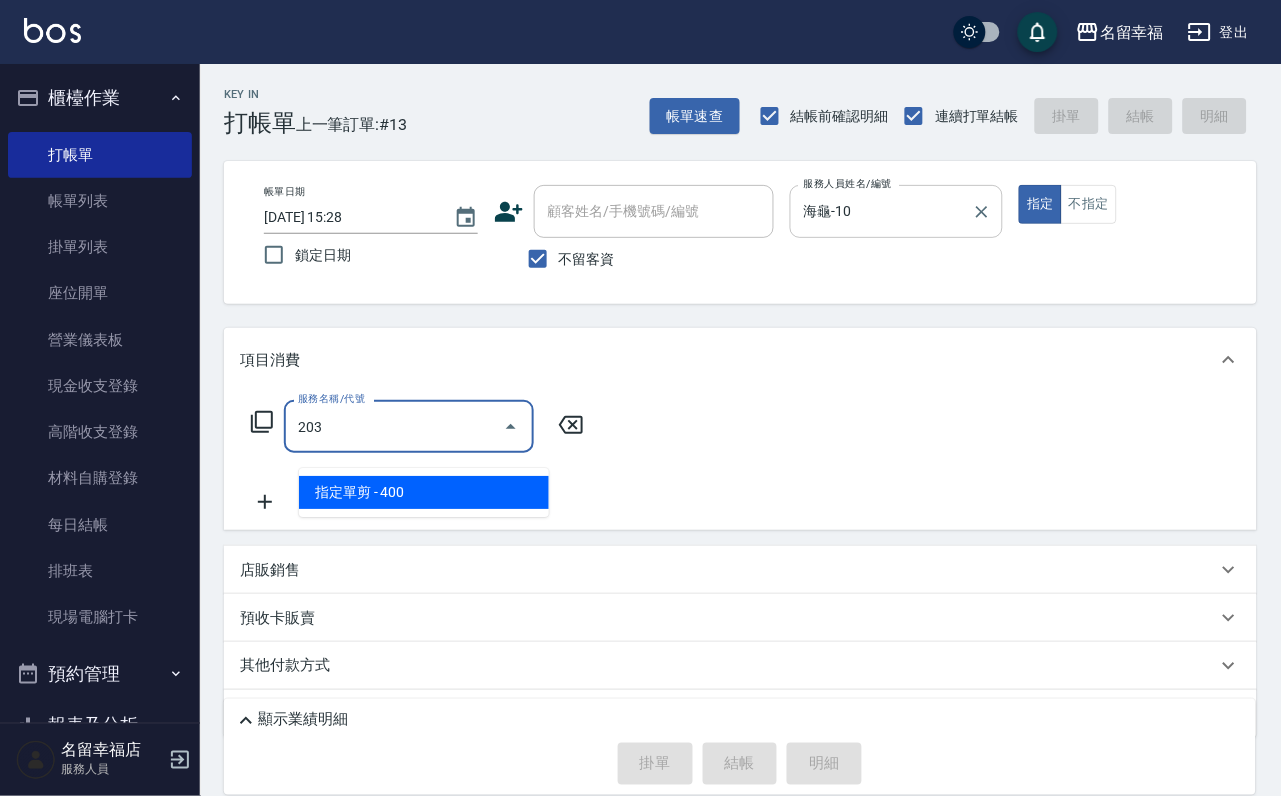 type on "指定單剪(203)" 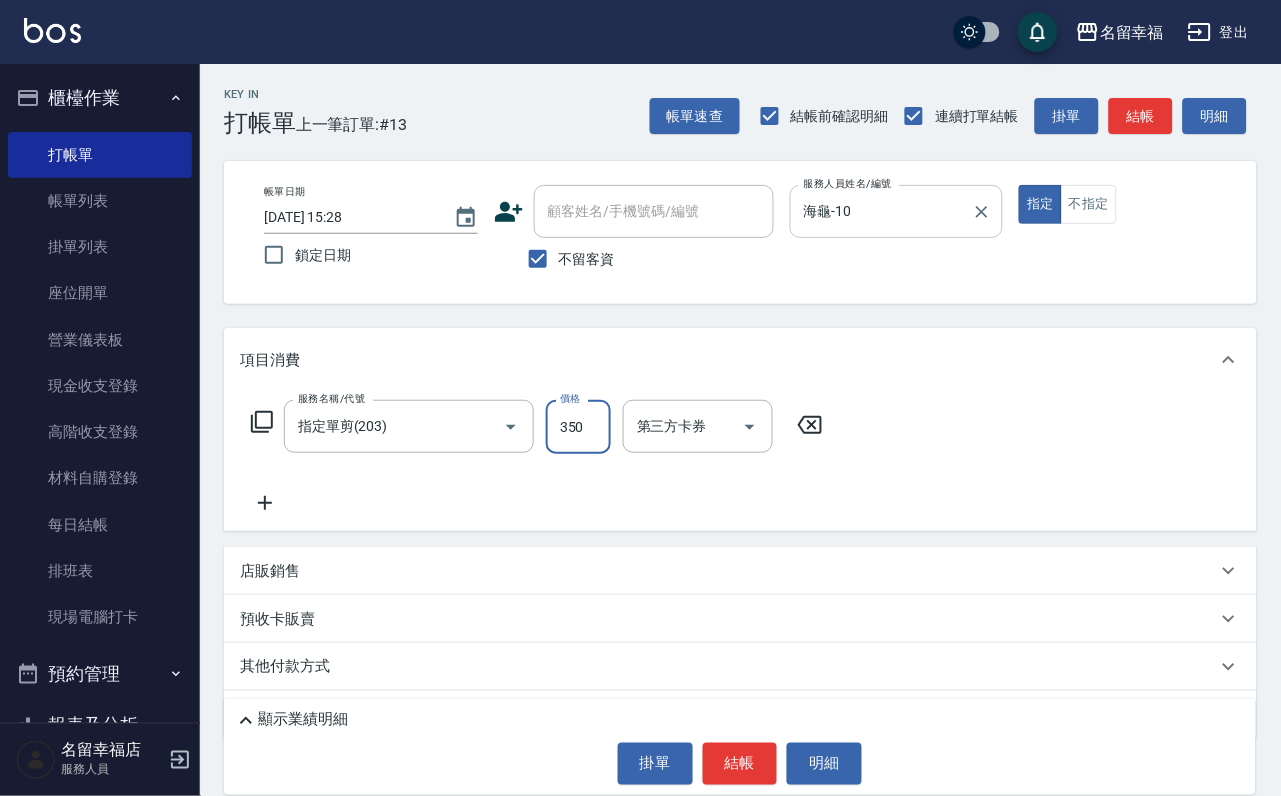 type on "350" 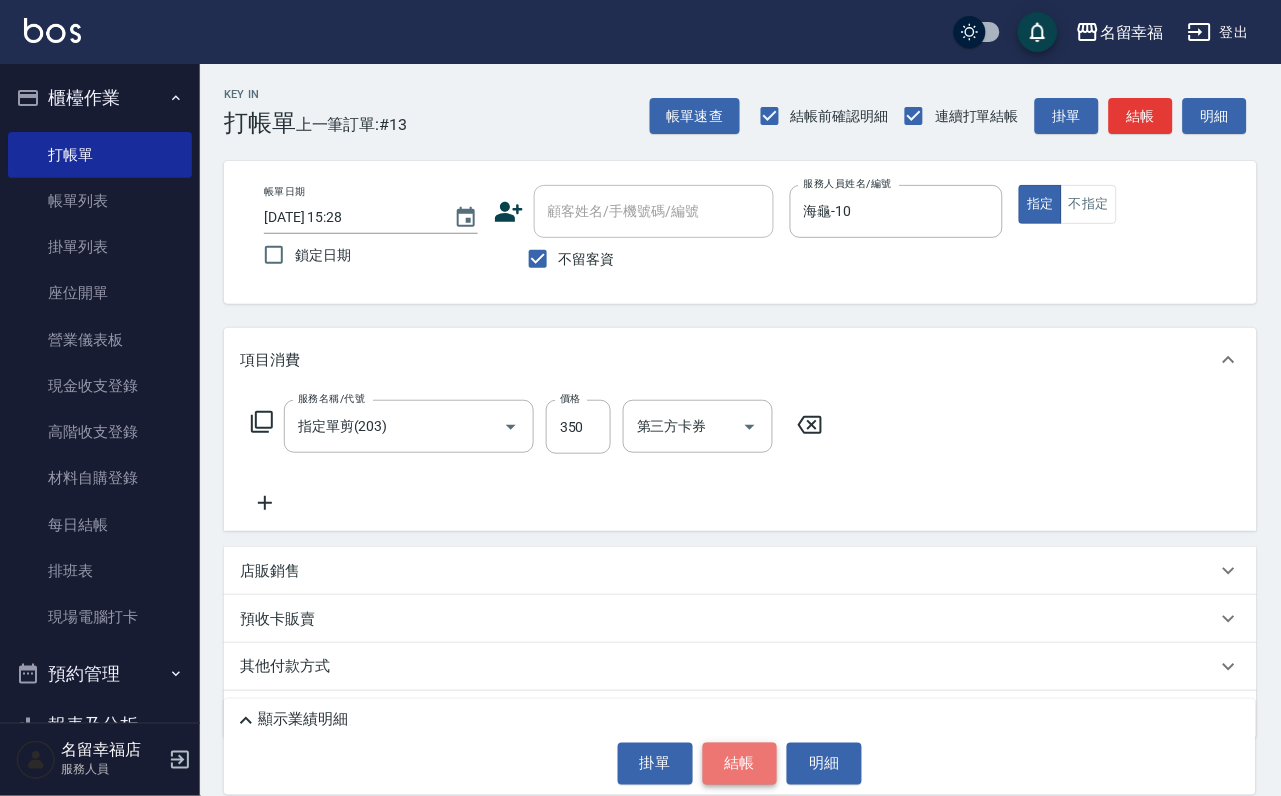 click on "結帳" at bounding box center [740, 764] 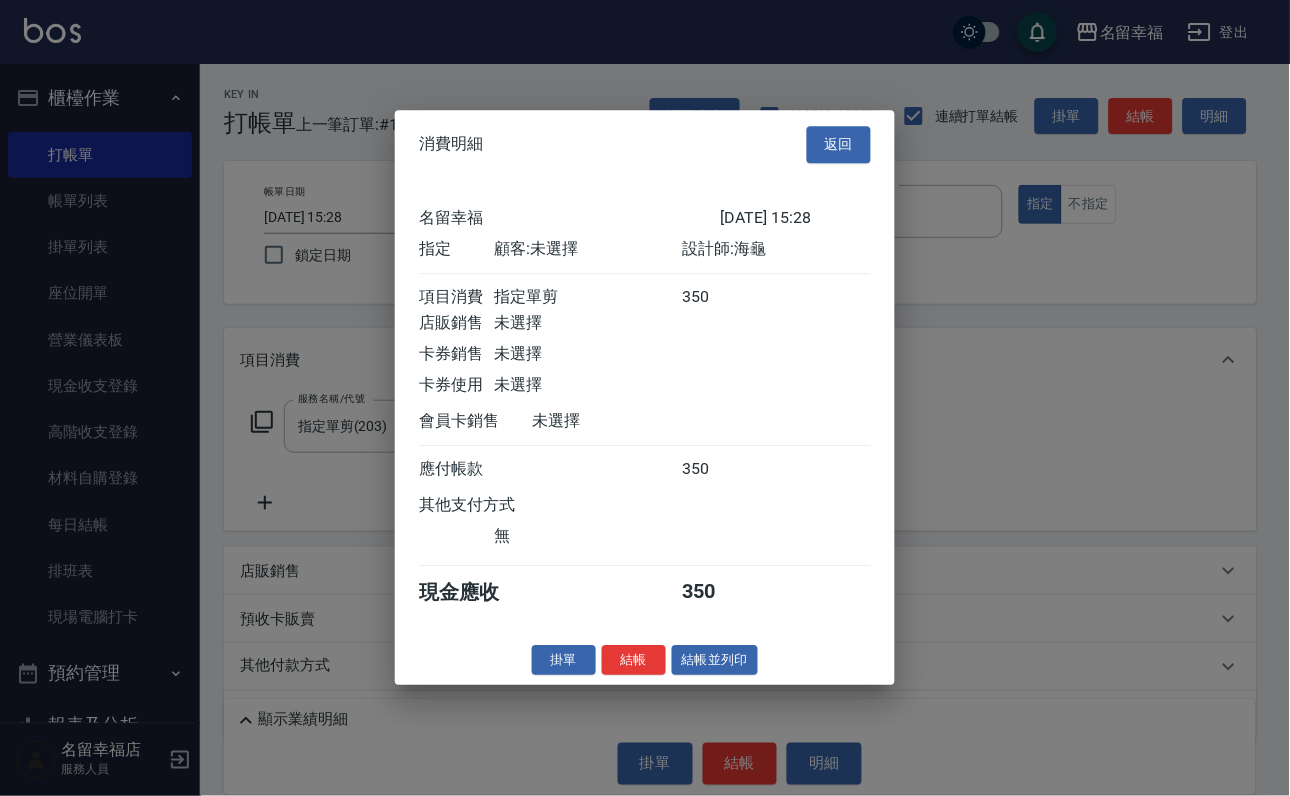 scroll, scrollTop: 247, scrollLeft: 0, axis: vertical 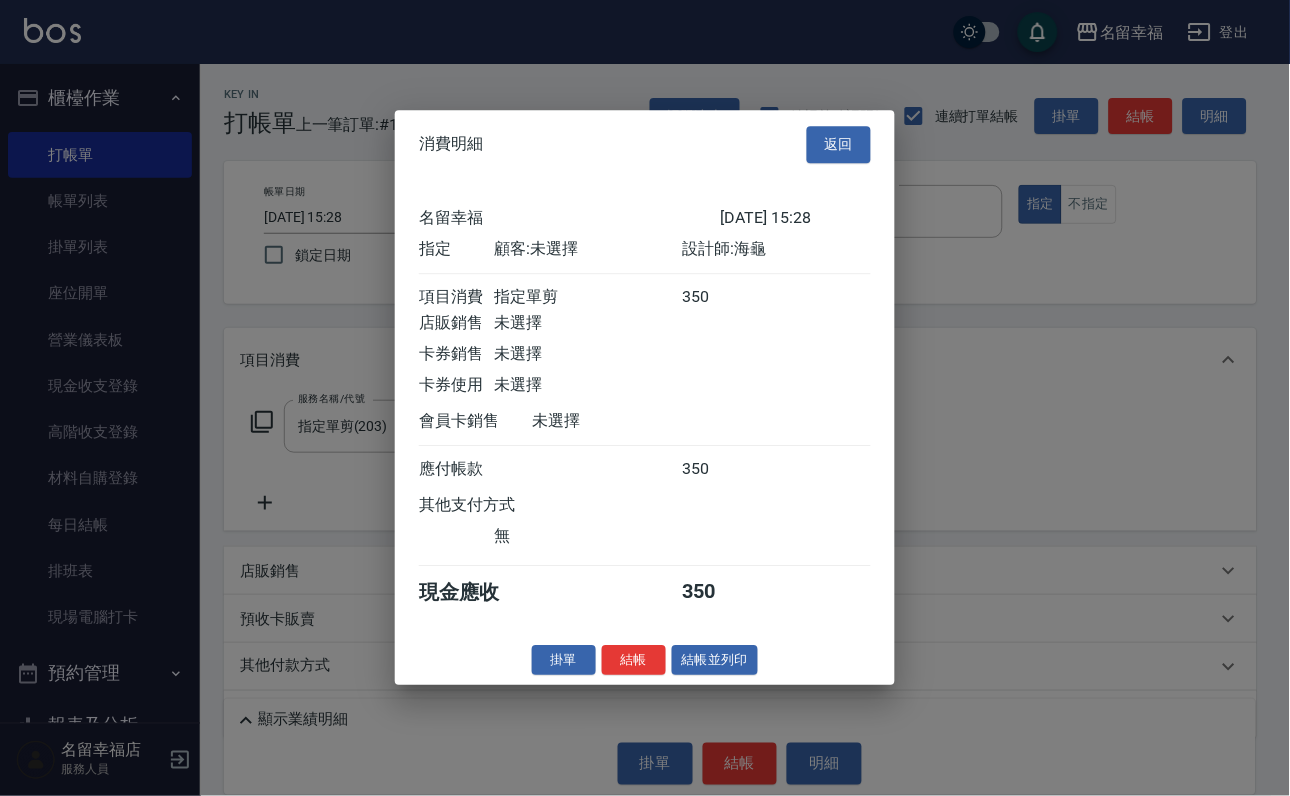 click on "結帳" at bounding box center [634, 660] 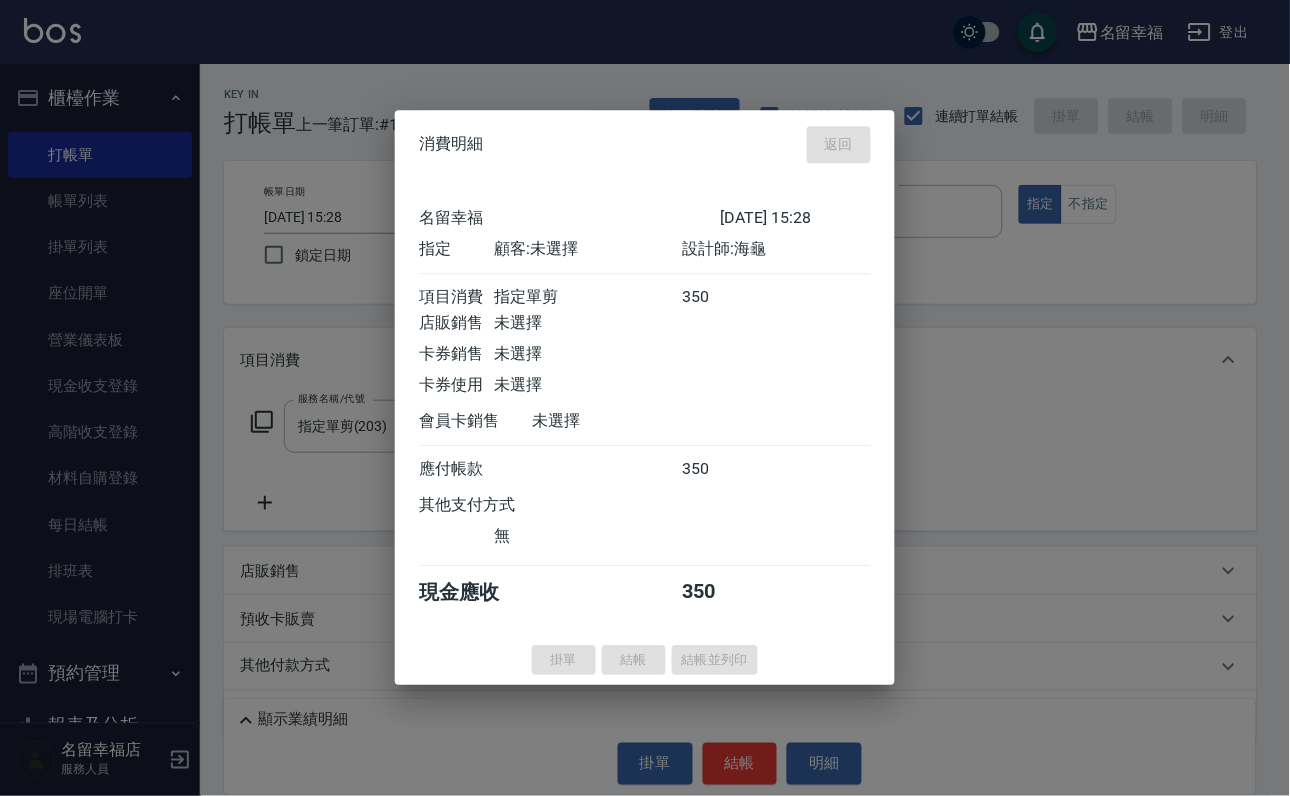 type on "[DATE] 16:09" 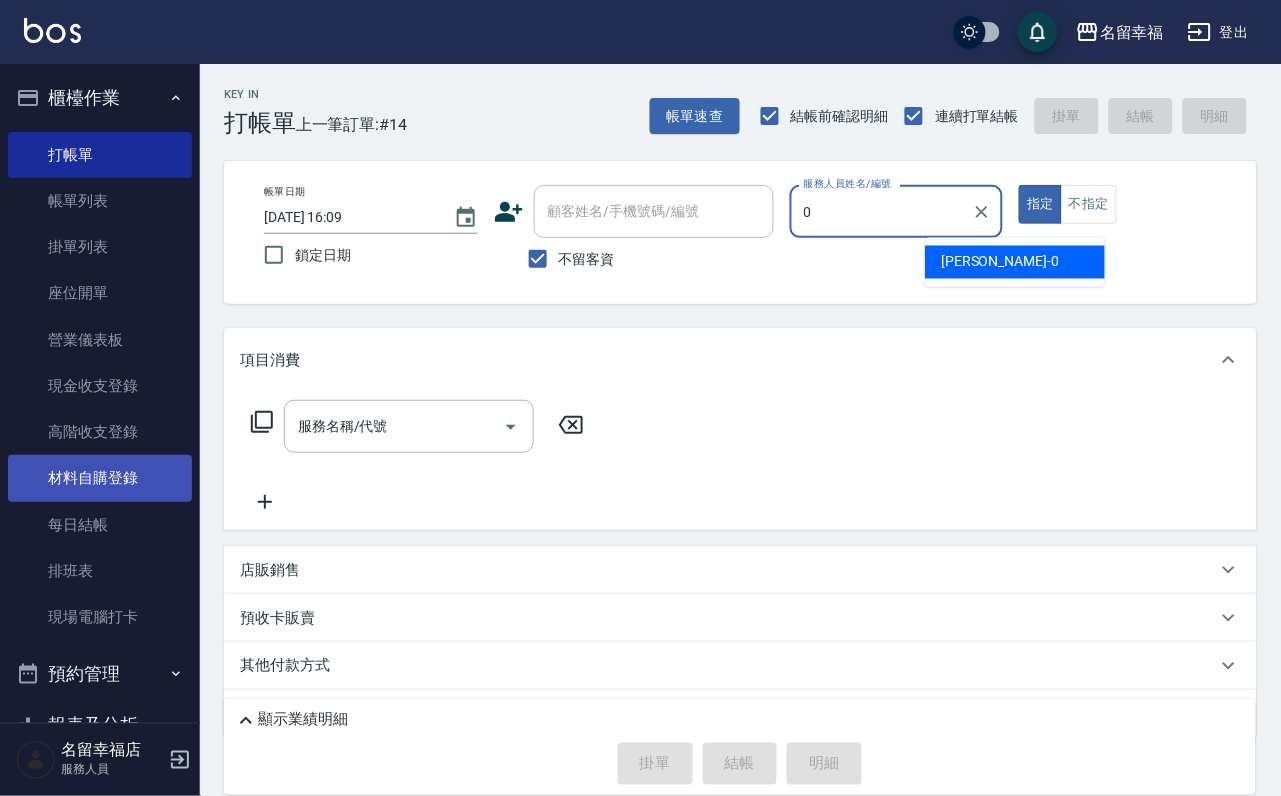type on "小靜-0" 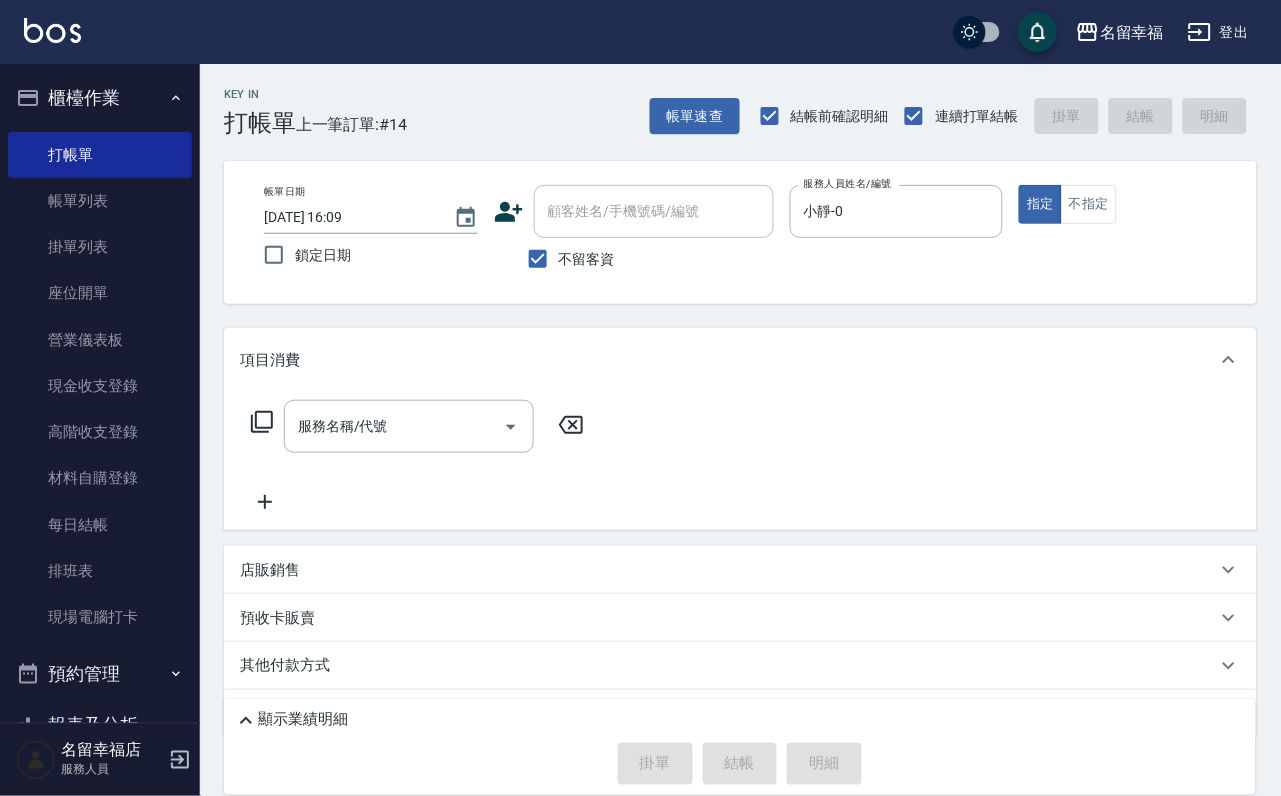 click 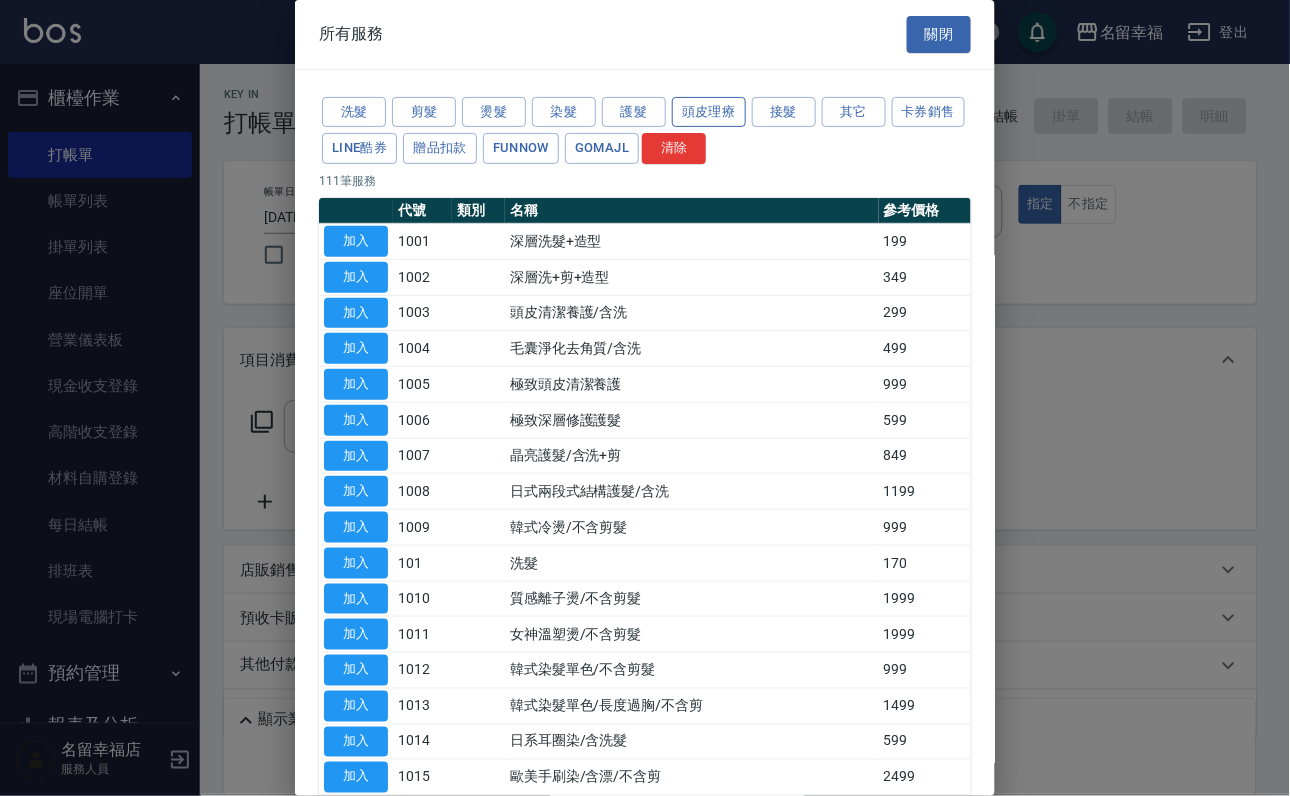 click on "頭皮理療" at bounding box center [709, 112] 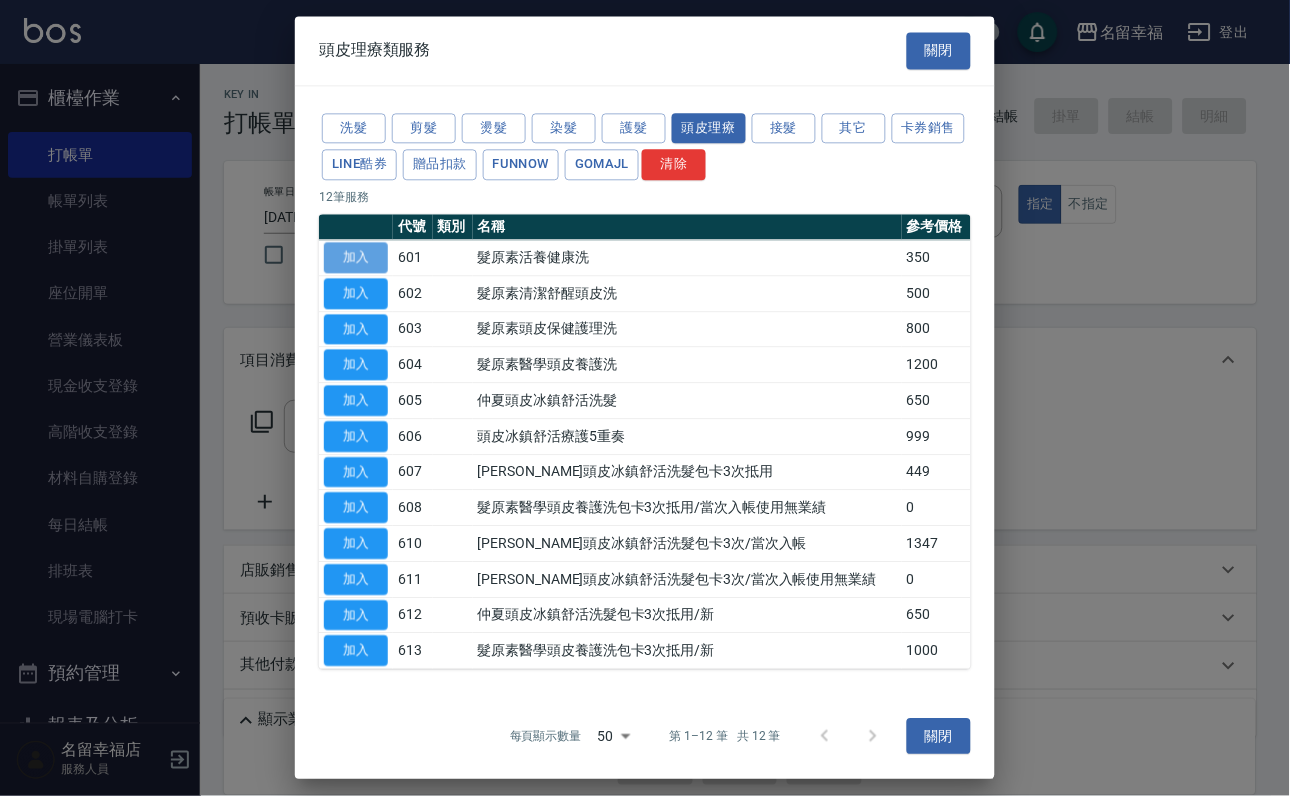 click on "加入" at bounding box center (356, 257) 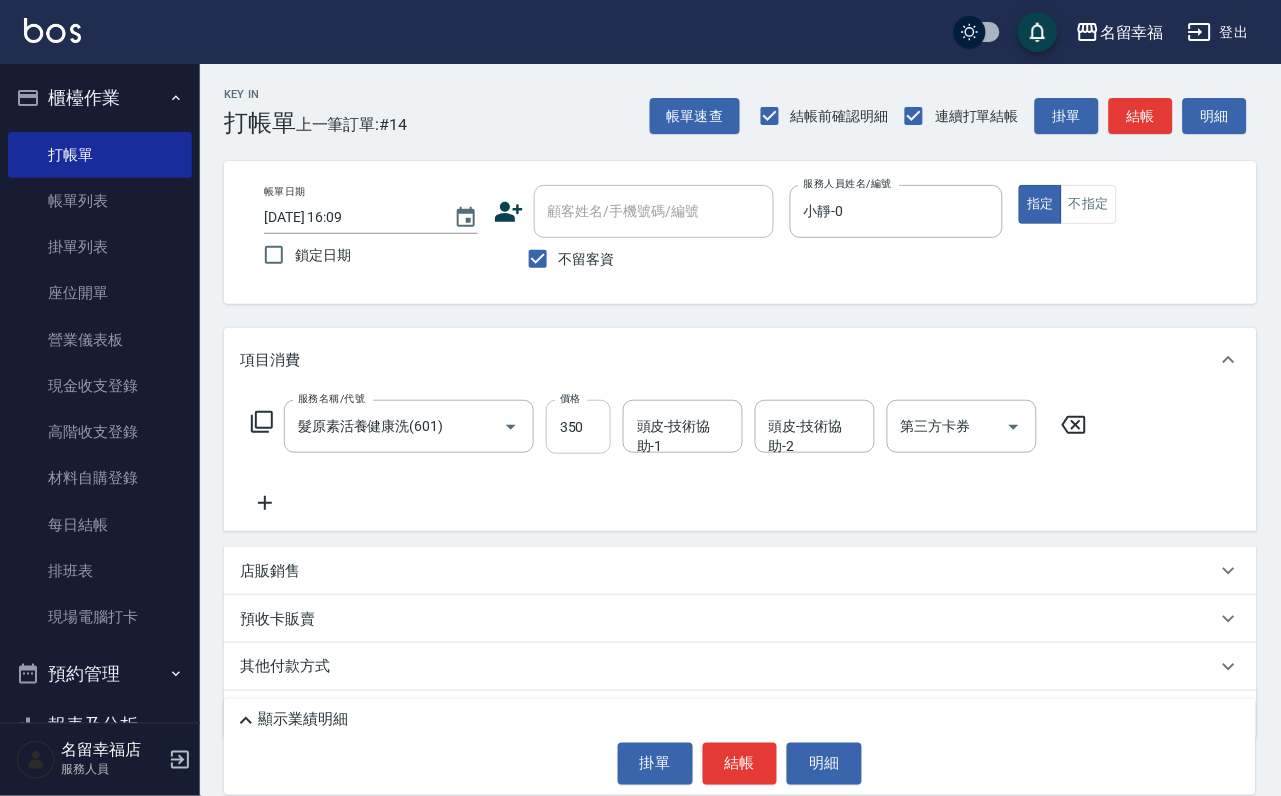 click on "350" at bounding box center [578, 427] 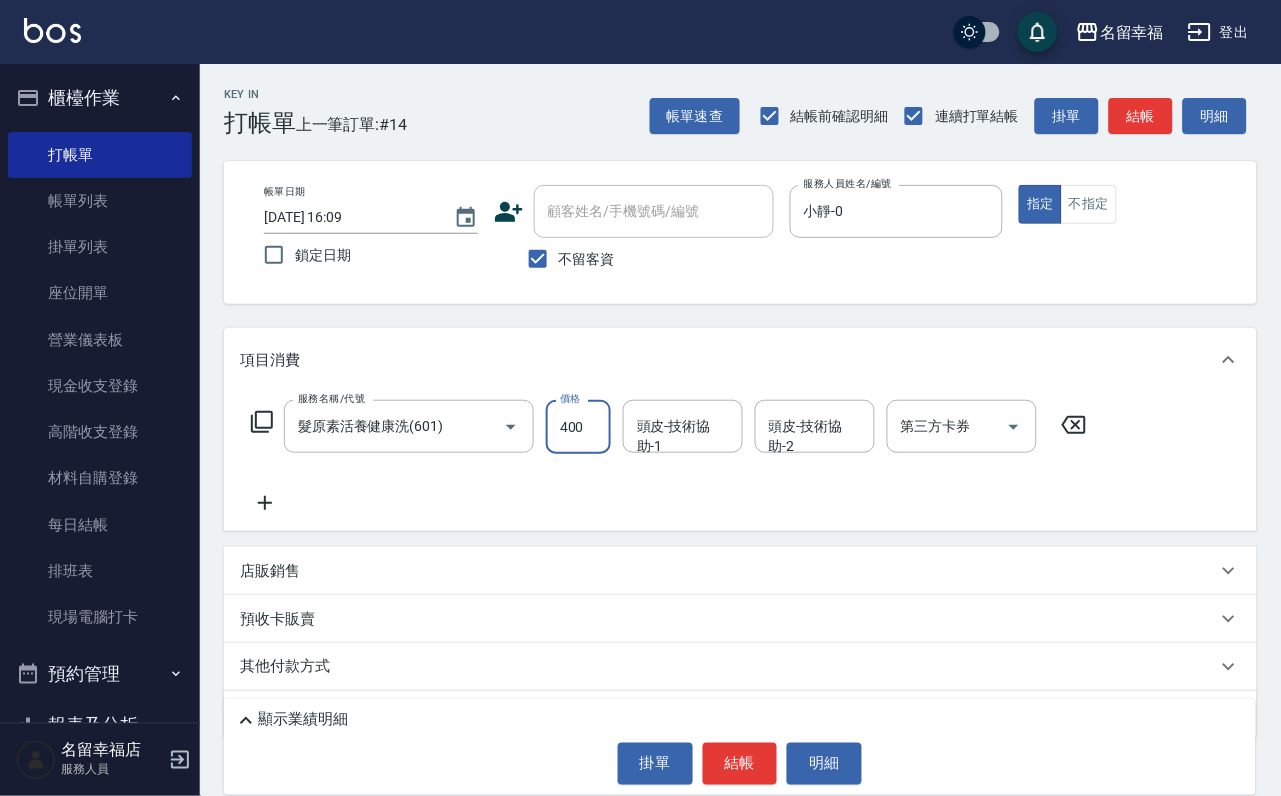 type on "400" 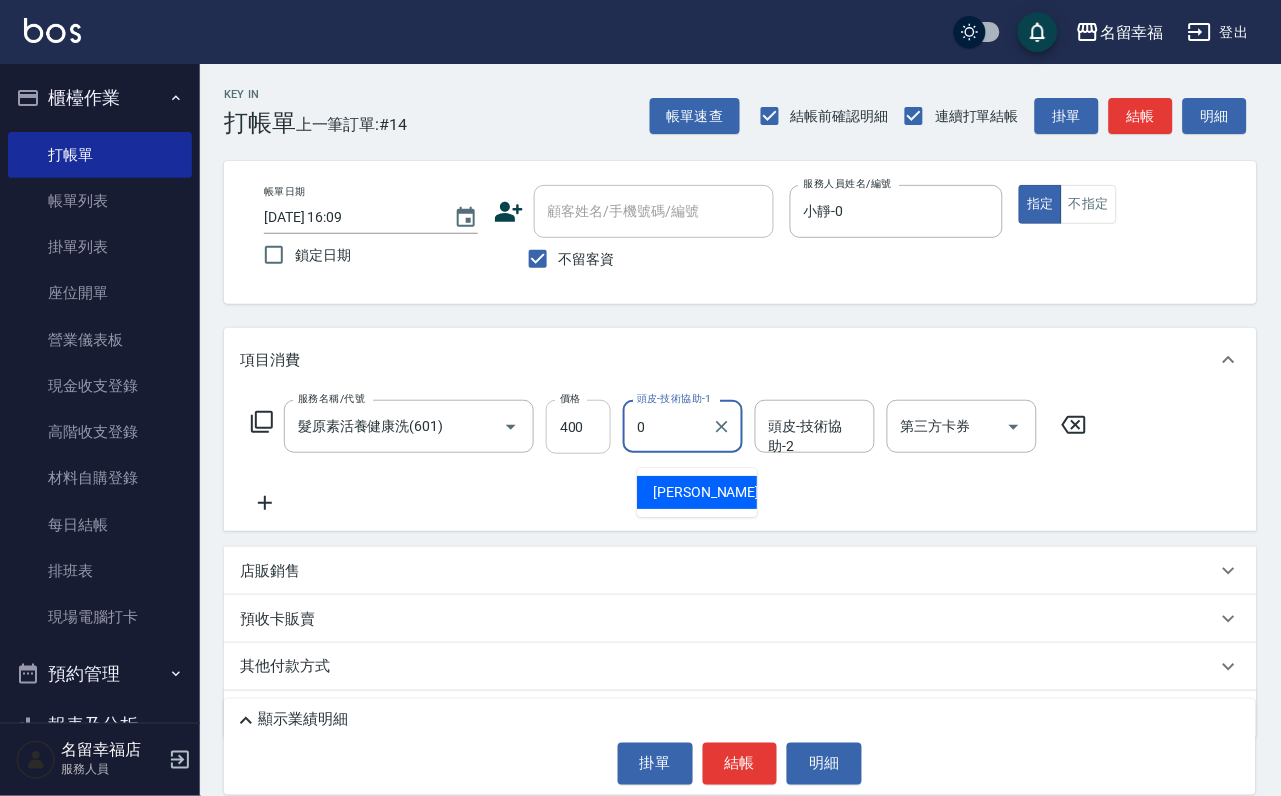 type on "小靜-0" 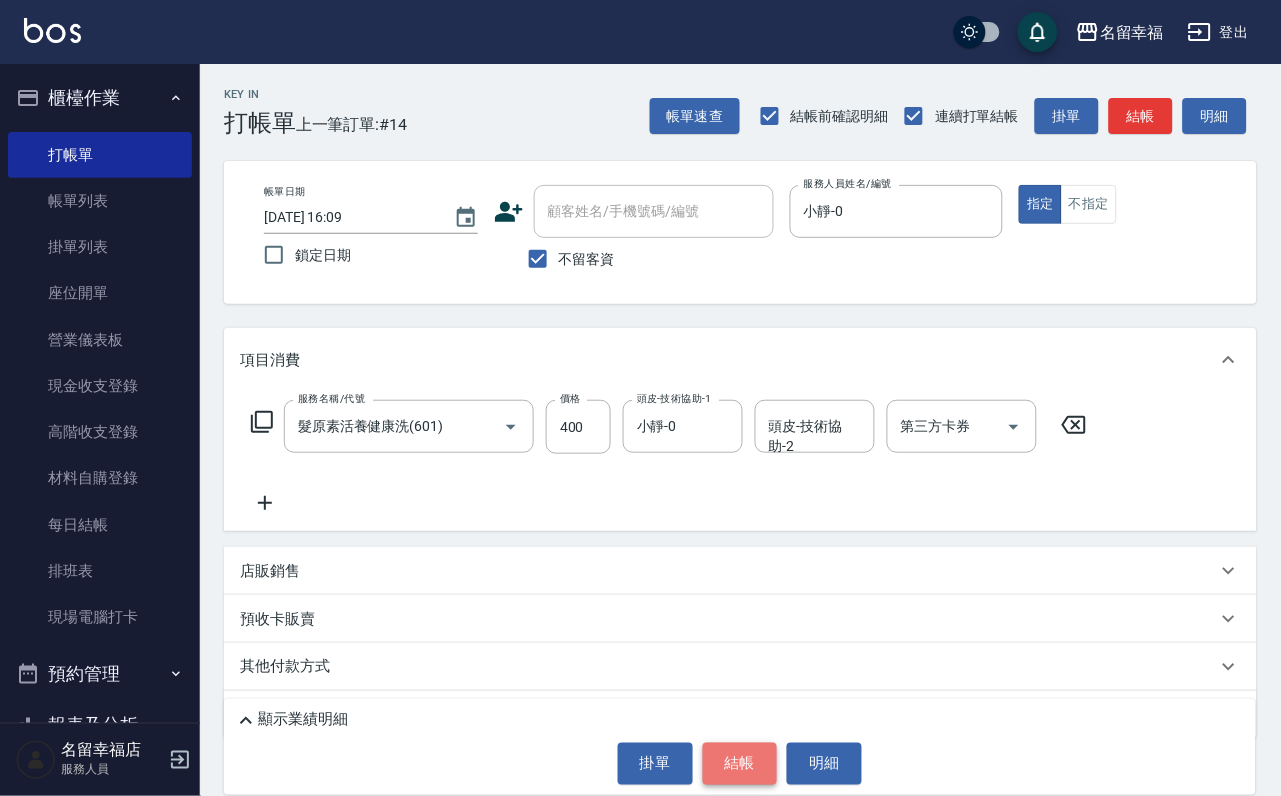 click on "結帳" at bounding box center (740, 764) 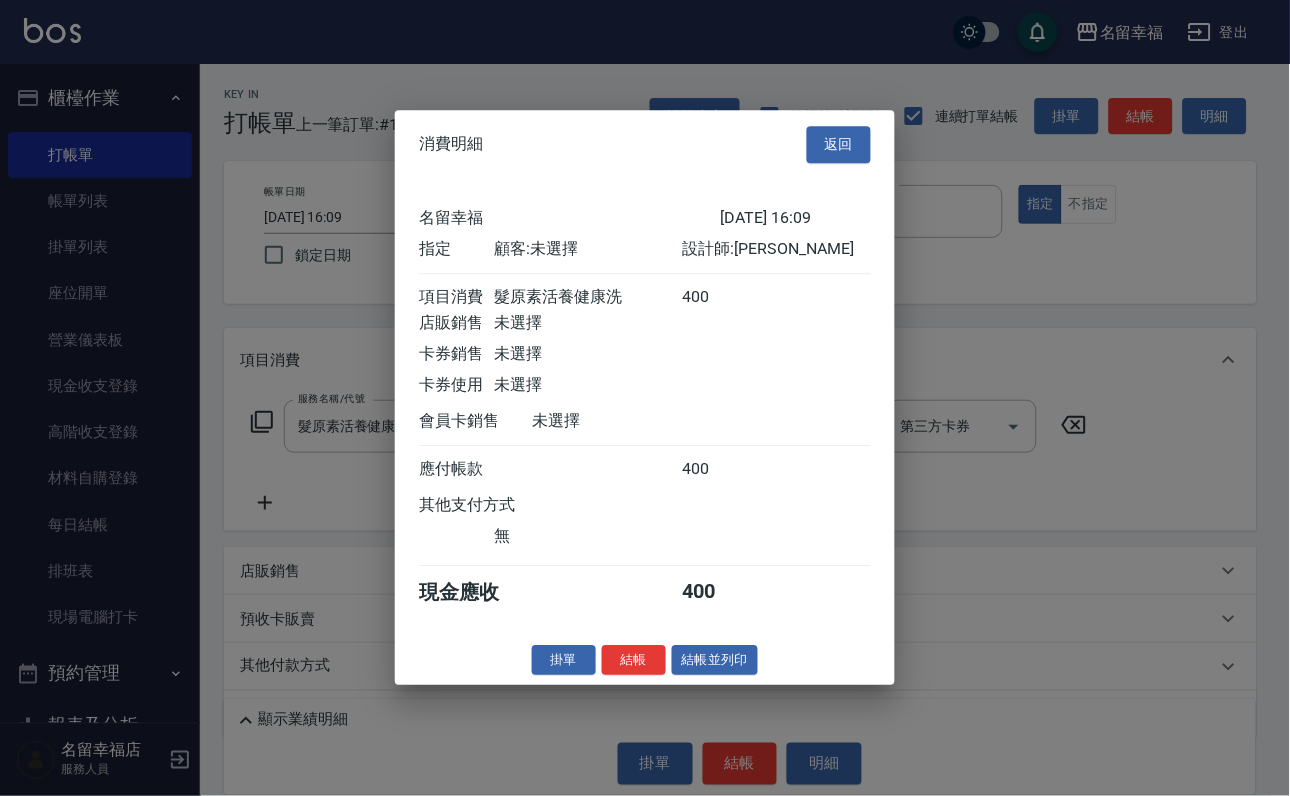 scroll, scrollTop: 247, scrollLeft: 0, axis: vertical 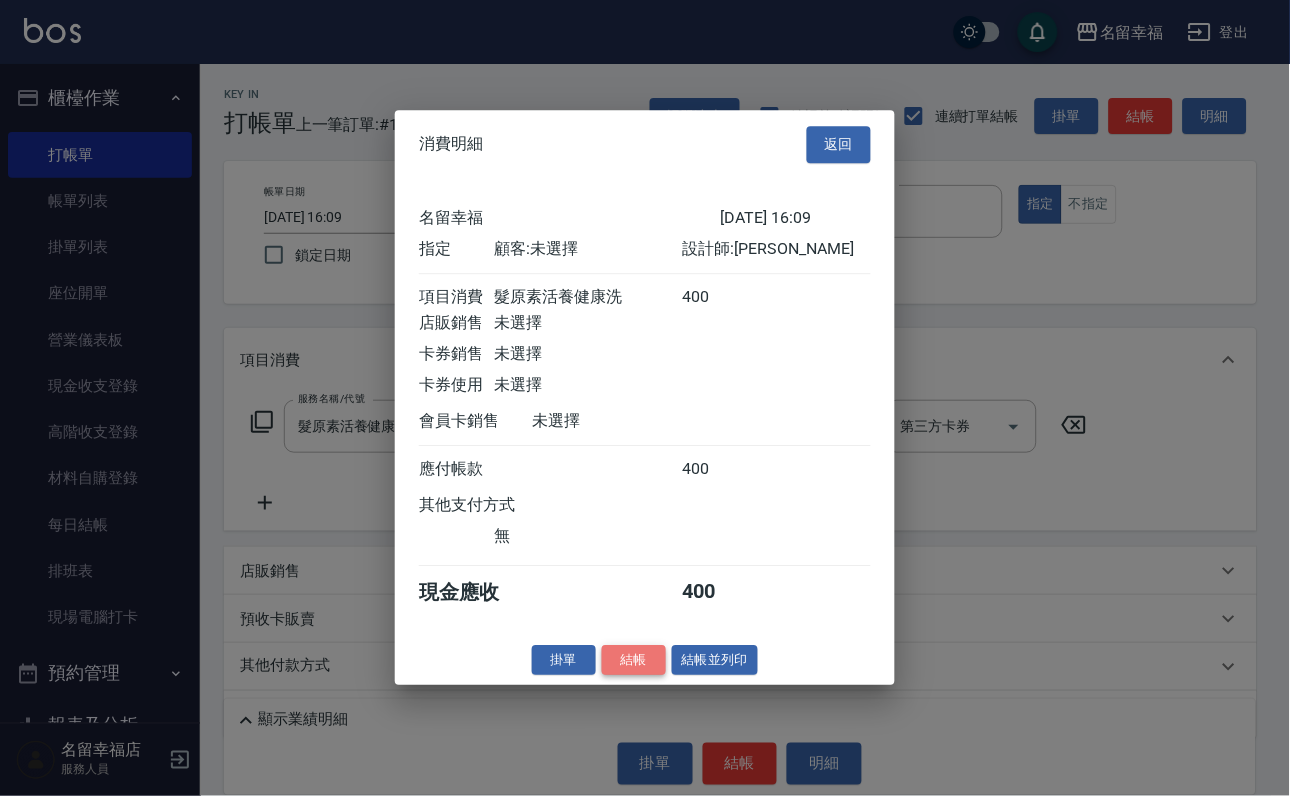 click on "結帳" at bounding box center (634, 660) 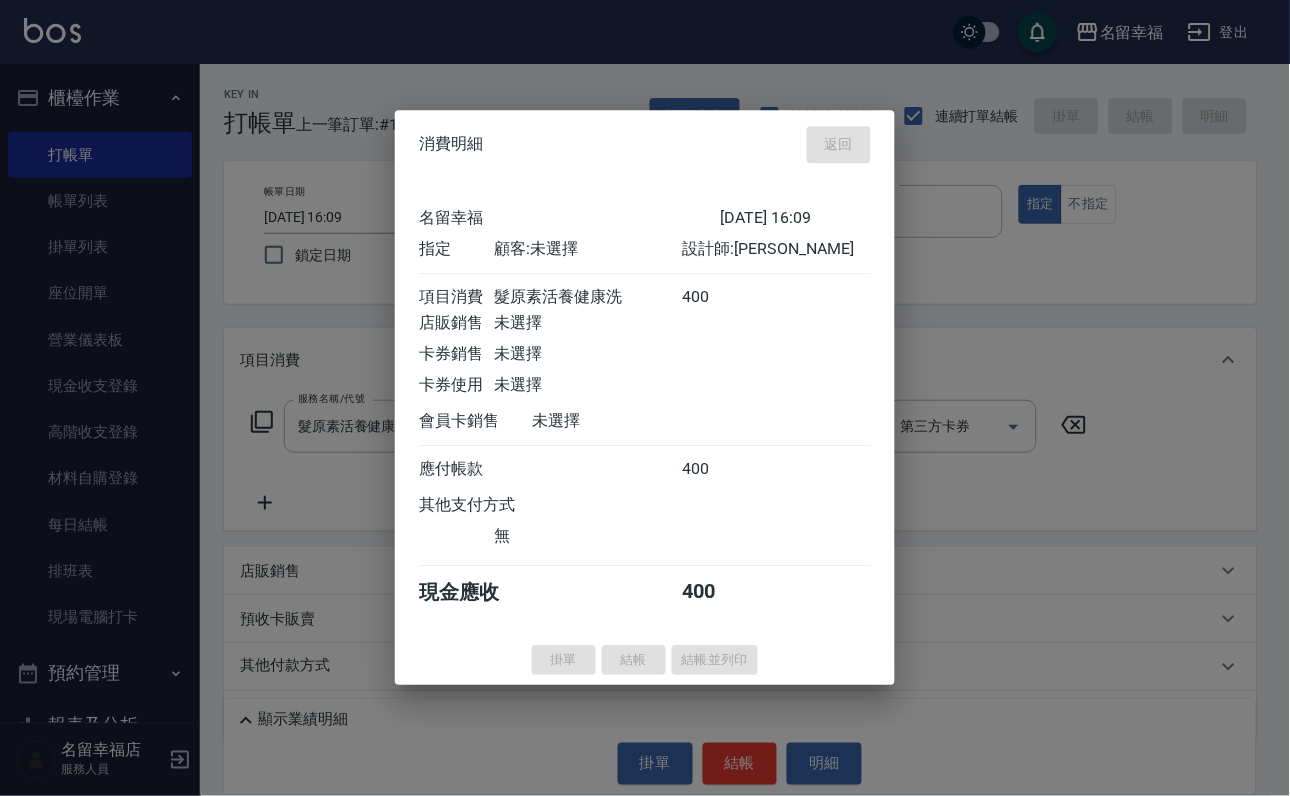 type on "[DATE] 16:15" 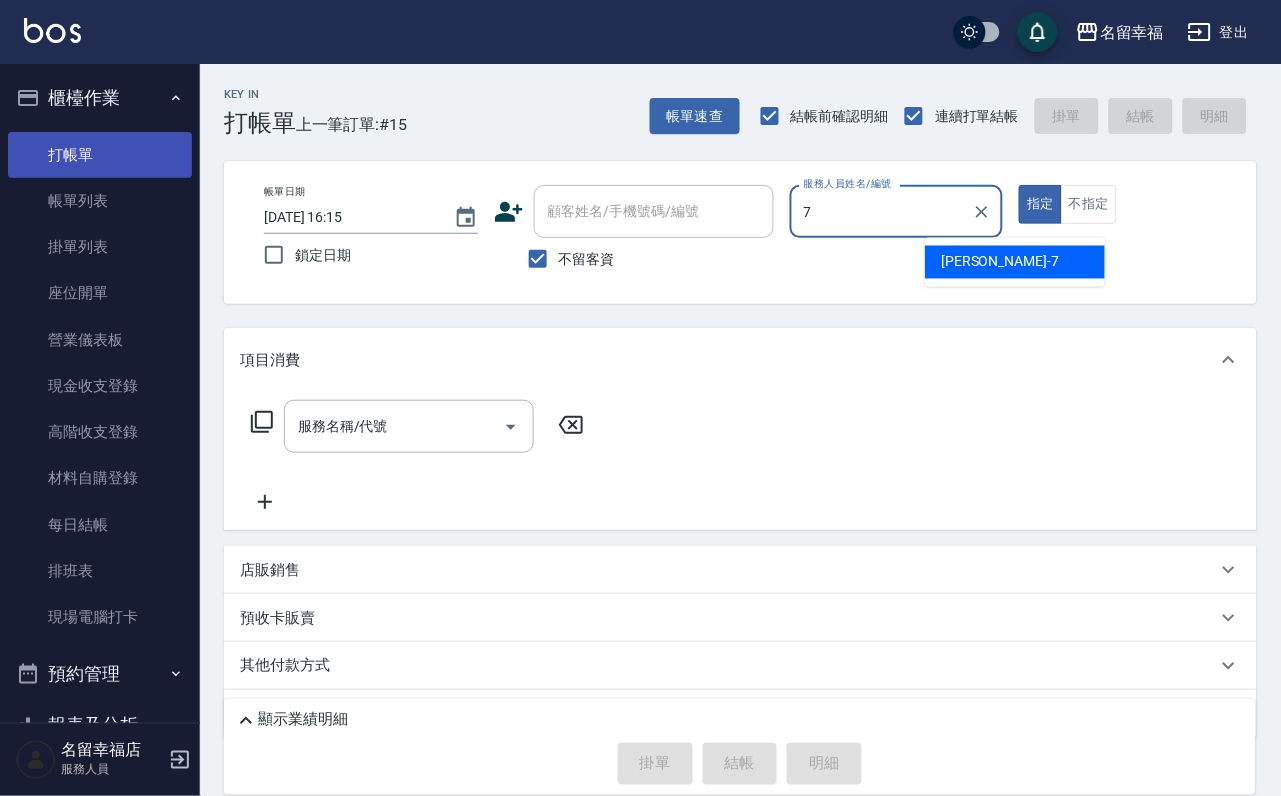 type on "[PERSON_NAME]-7" 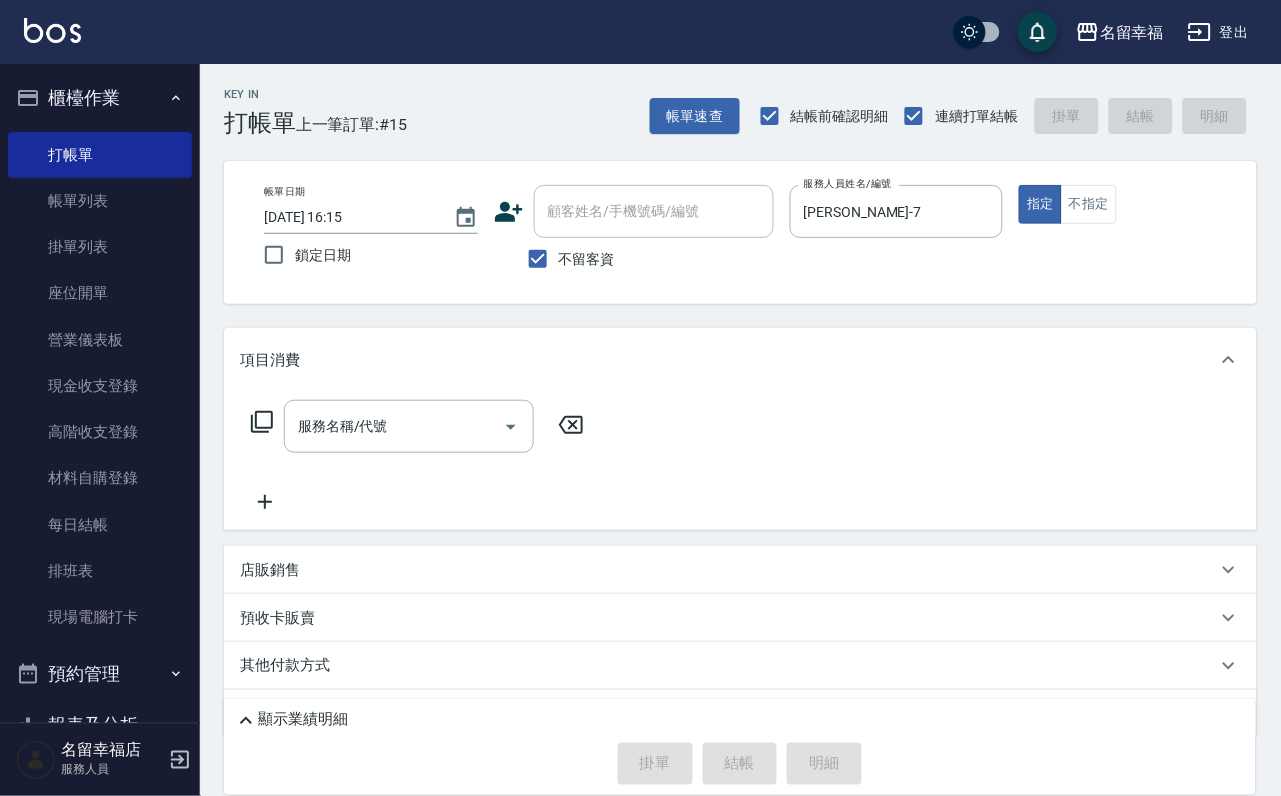 click 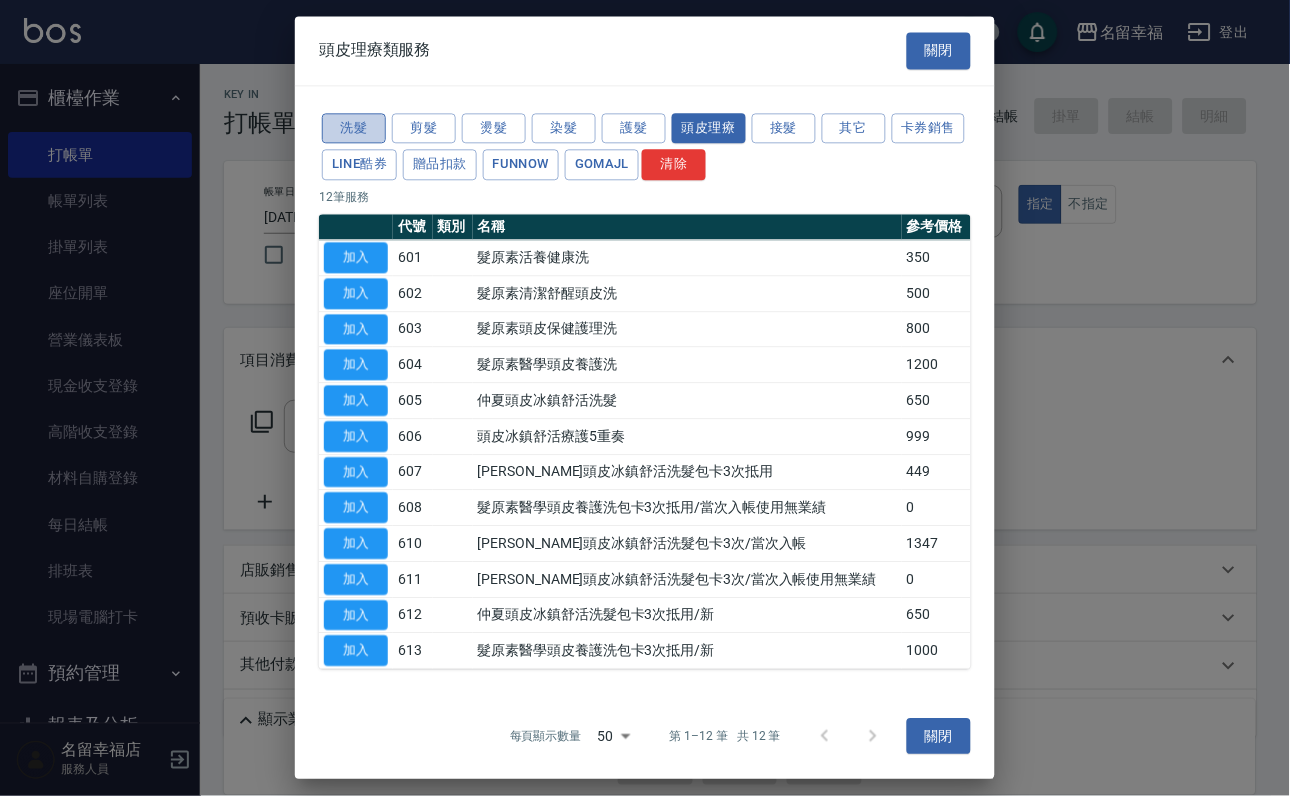 click on "洗髮" at bounding box center [354, 128] 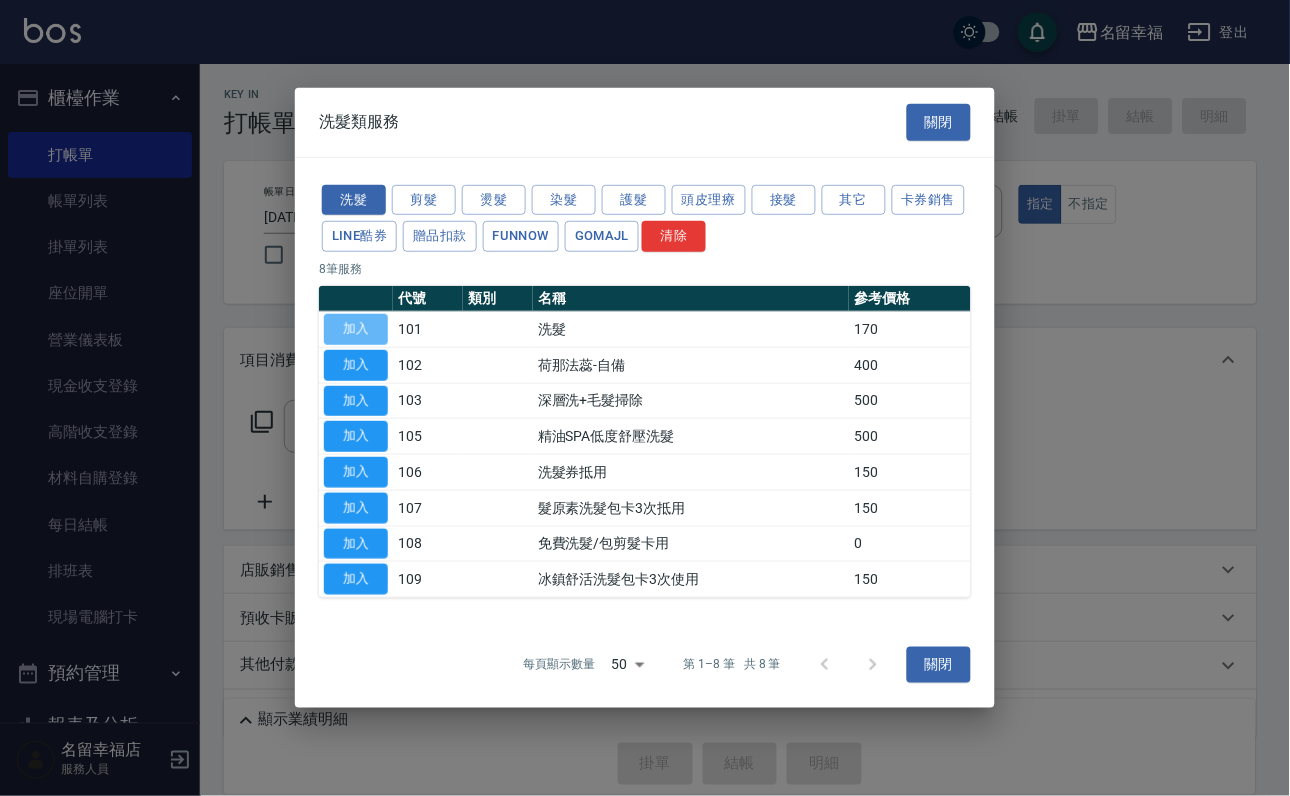 click on "加入" at bounding box center (356, 329) 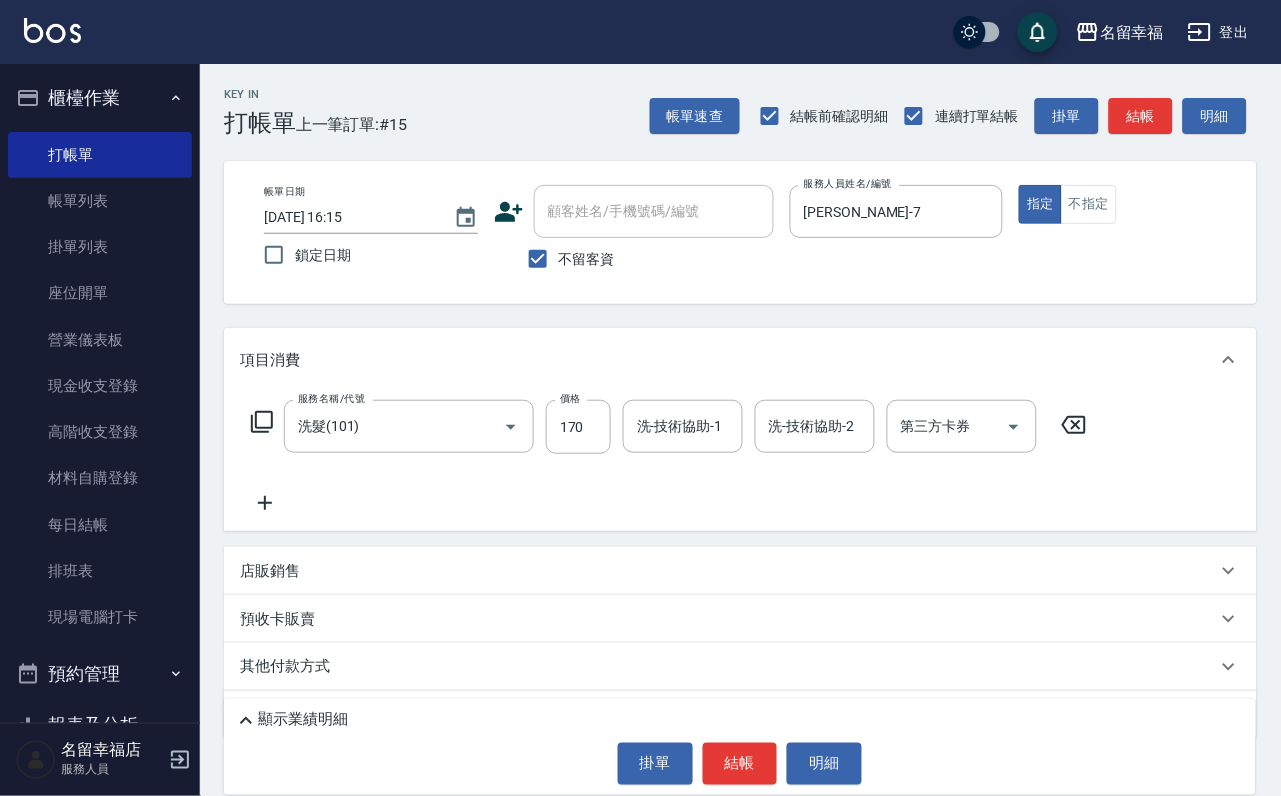 click 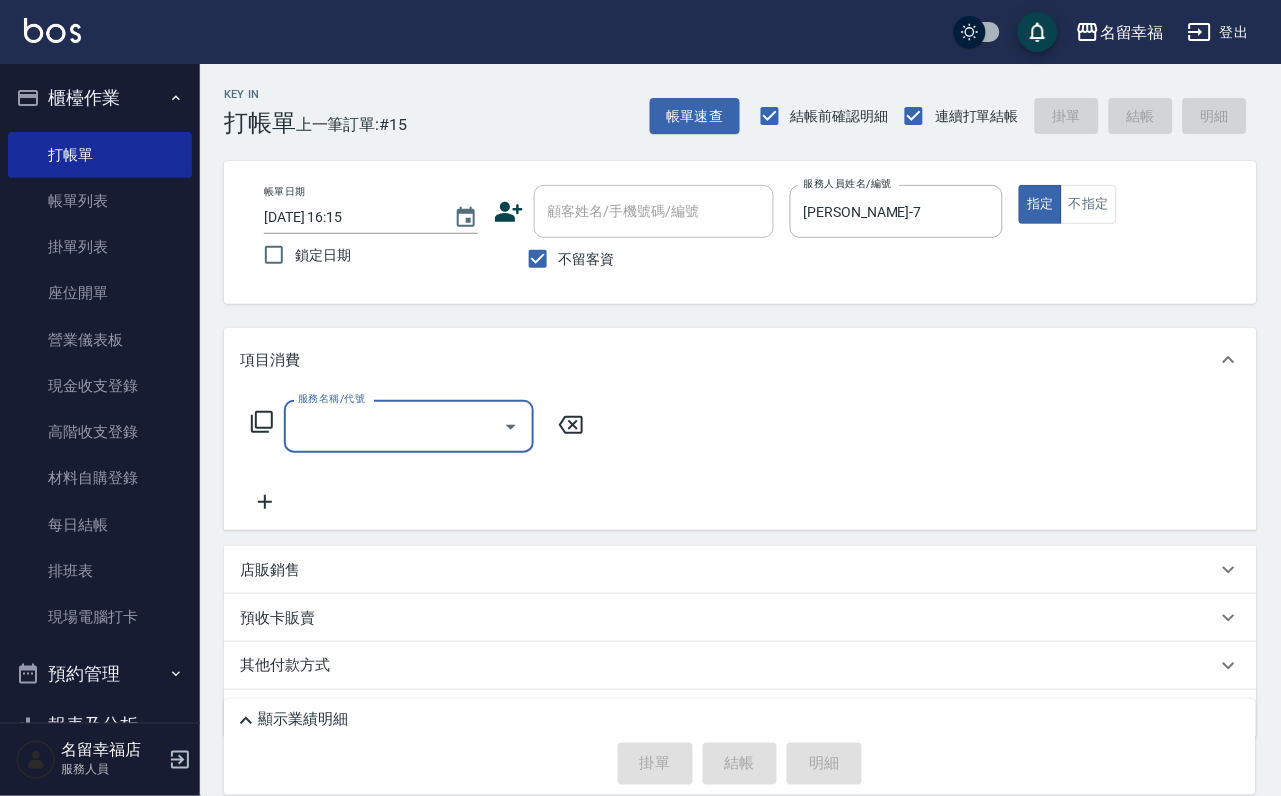 click 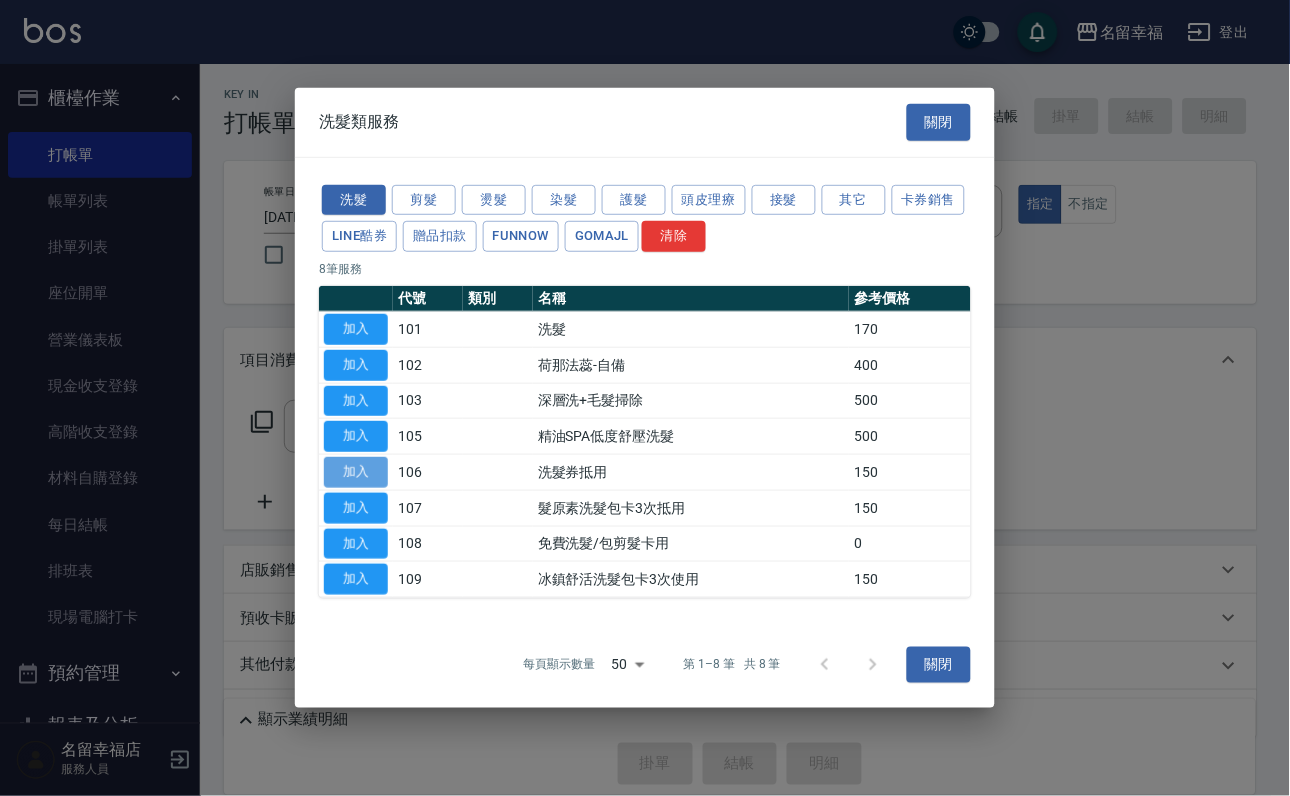 click on "加入" at bounding box center [356, 472] 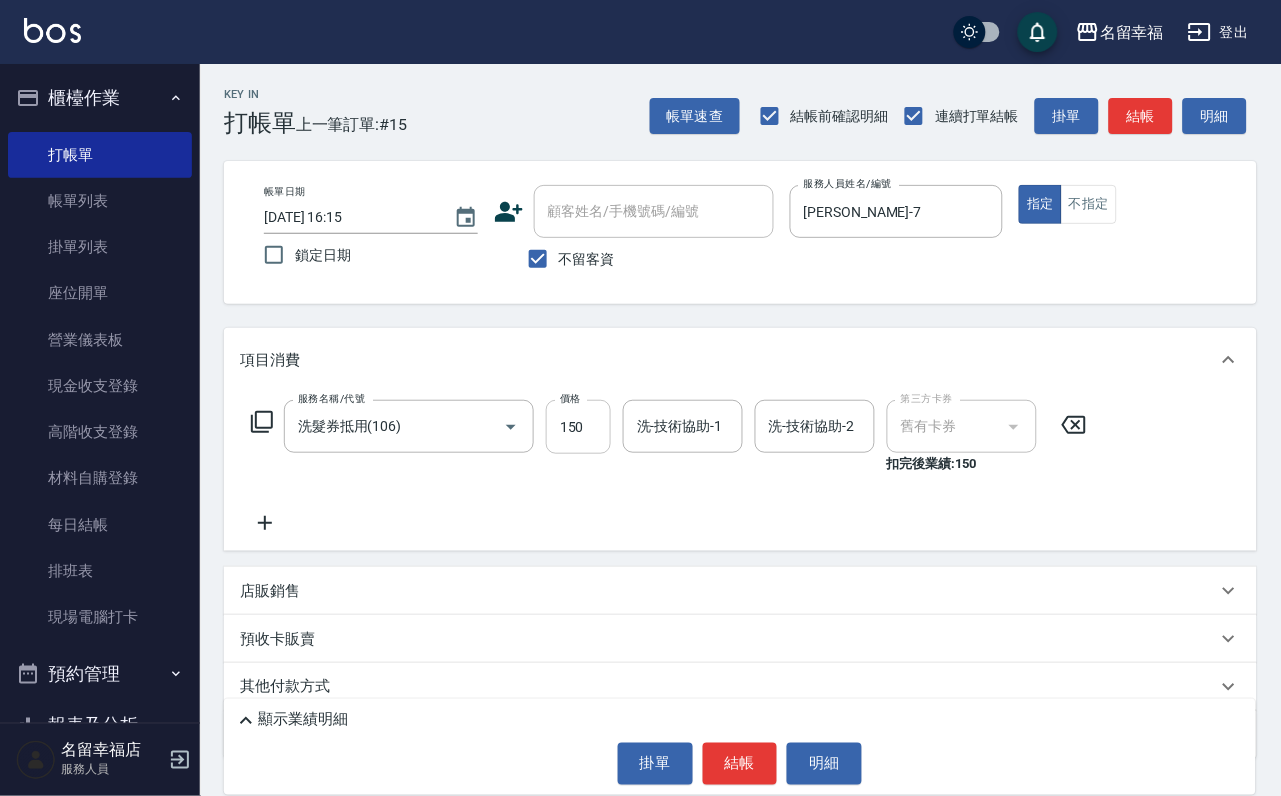 click on "150" at bounding box center (578, 427) 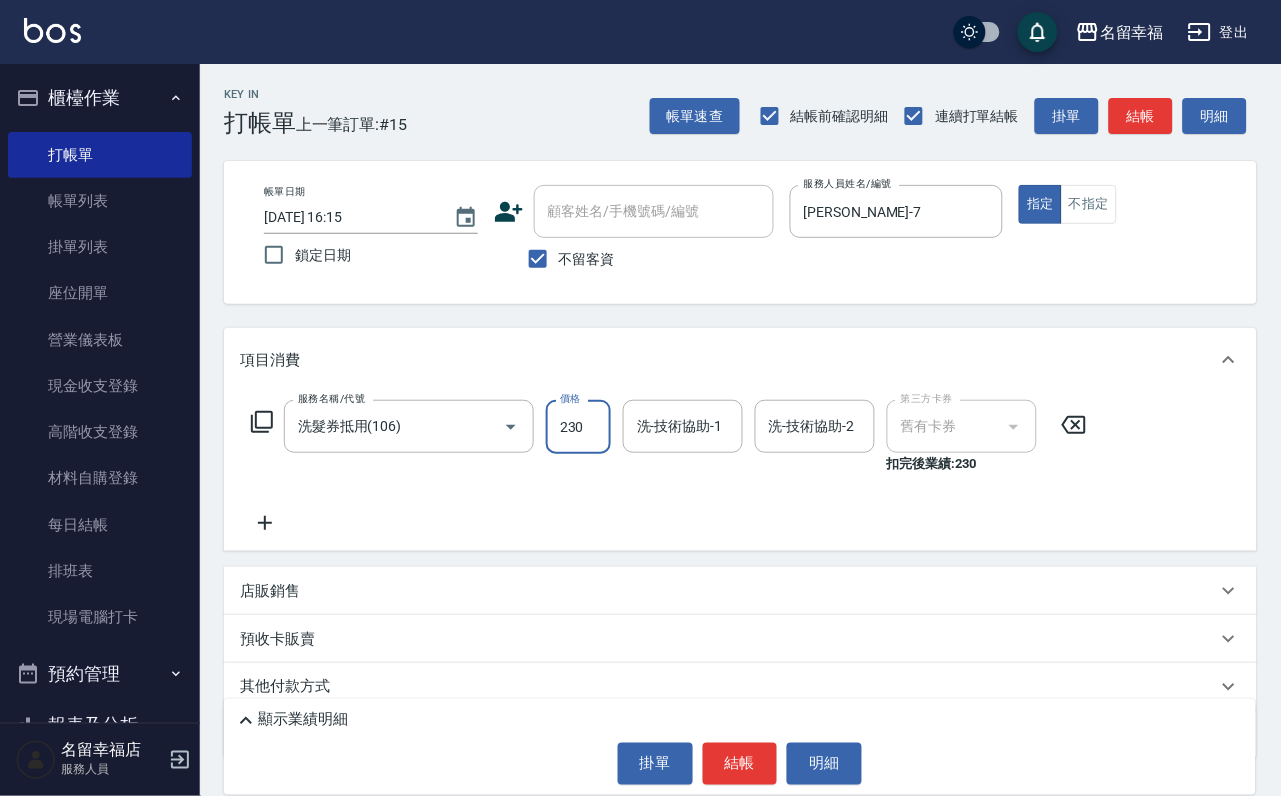 type on "230" 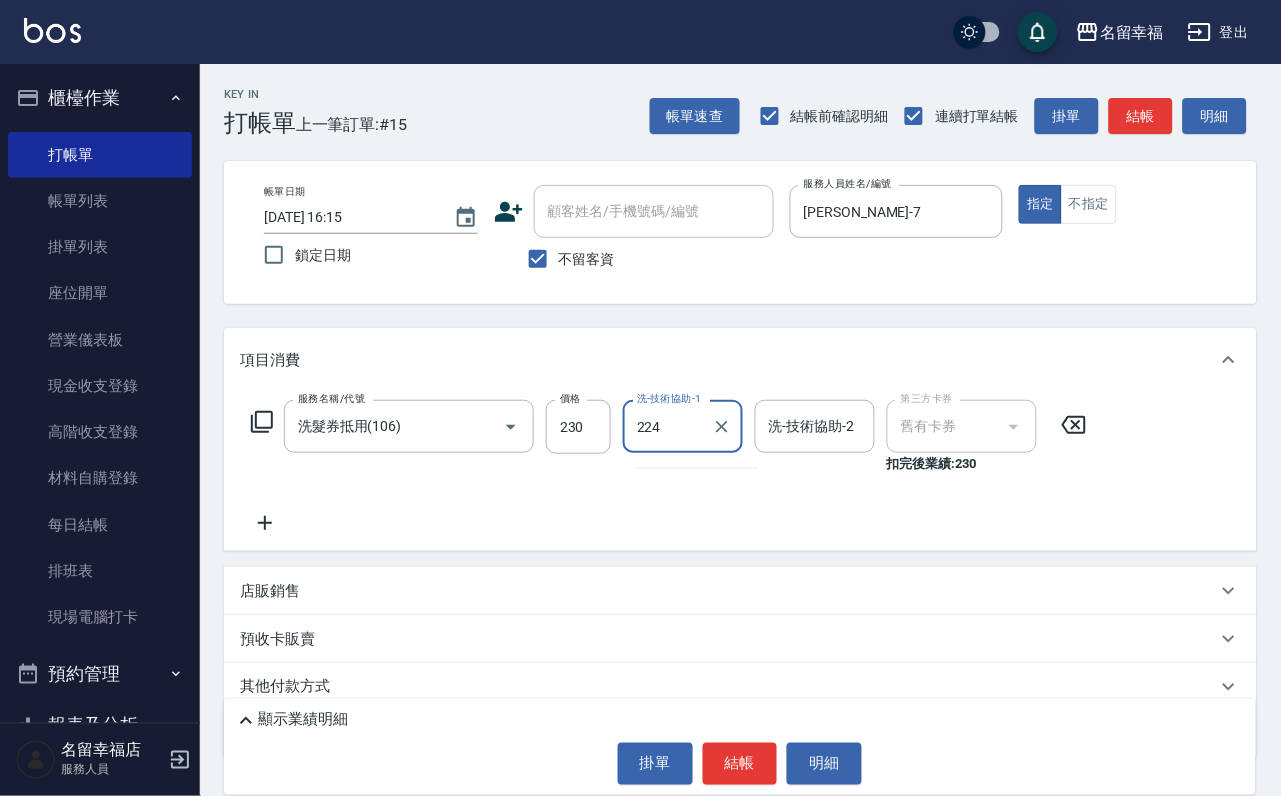 type on "224" 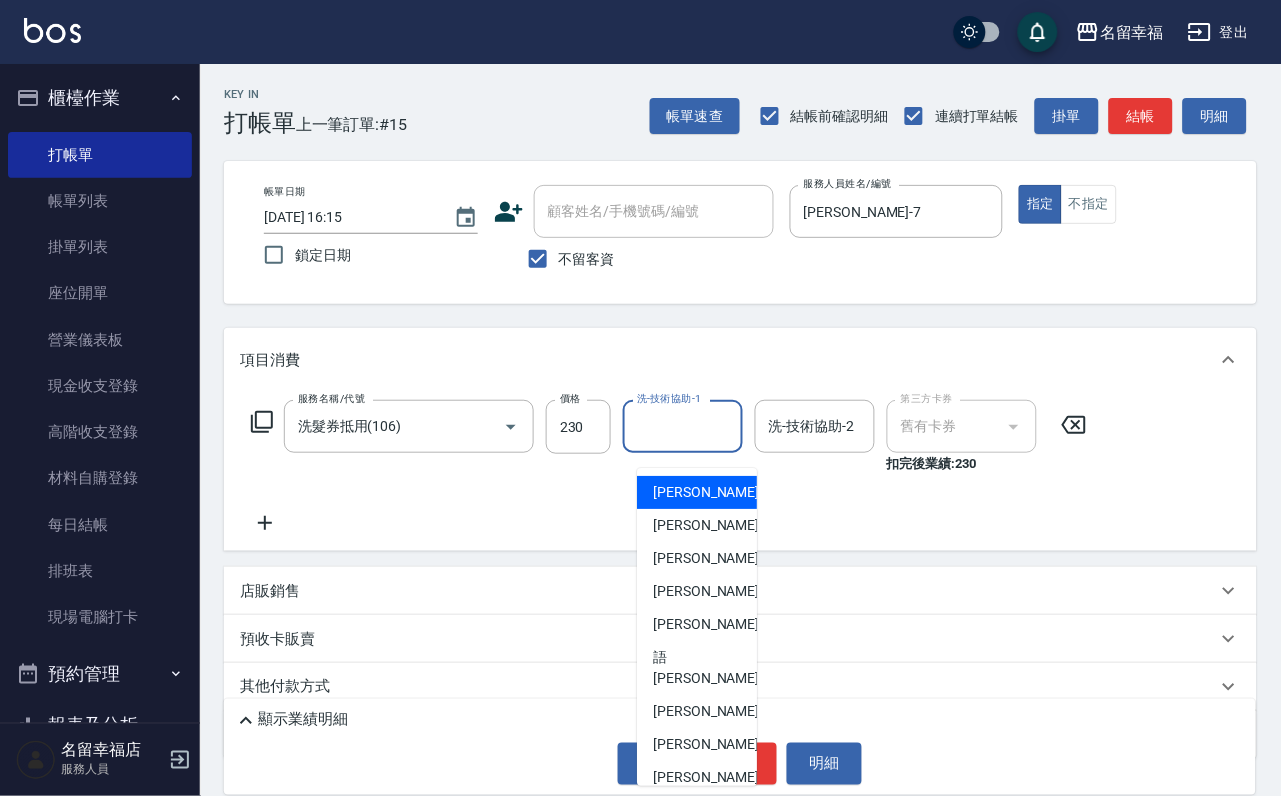 click on "洗-技術協助-1" at bounding box center (683, 426) 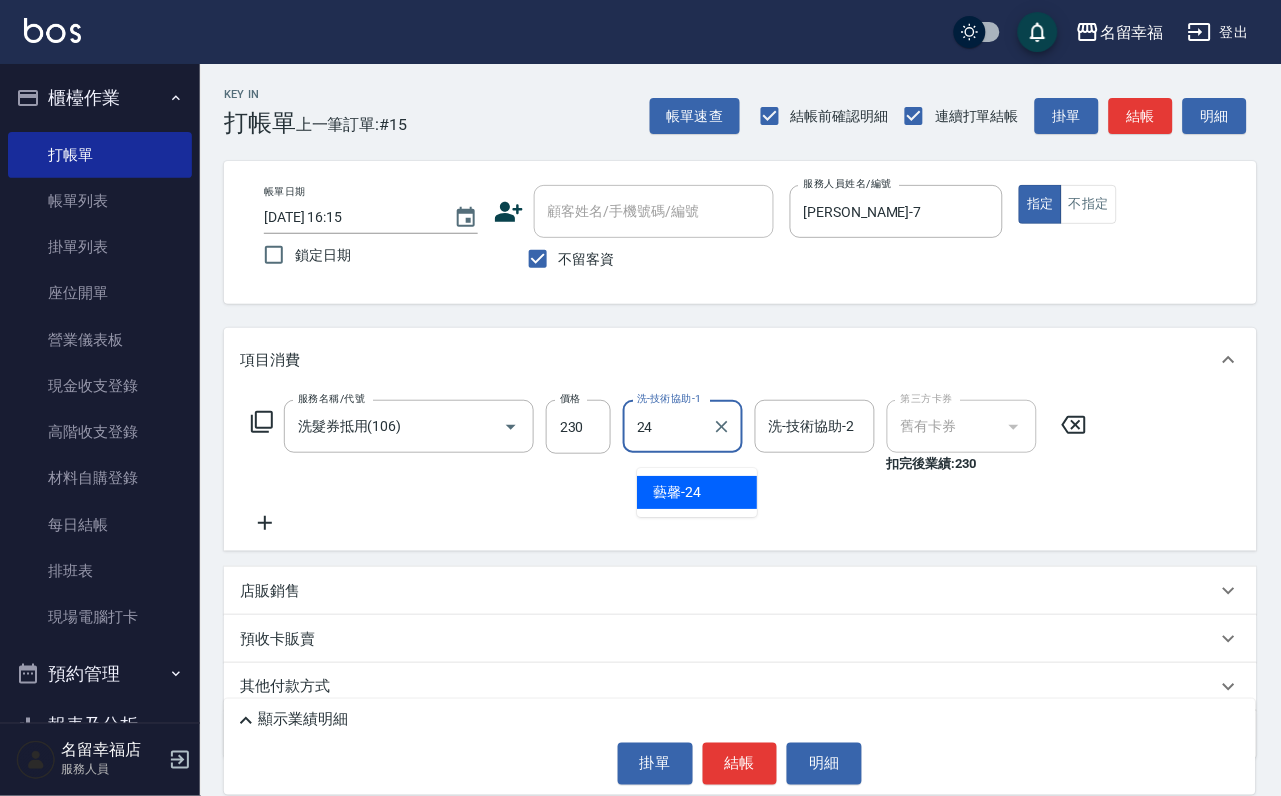 type on "藝馨-24" 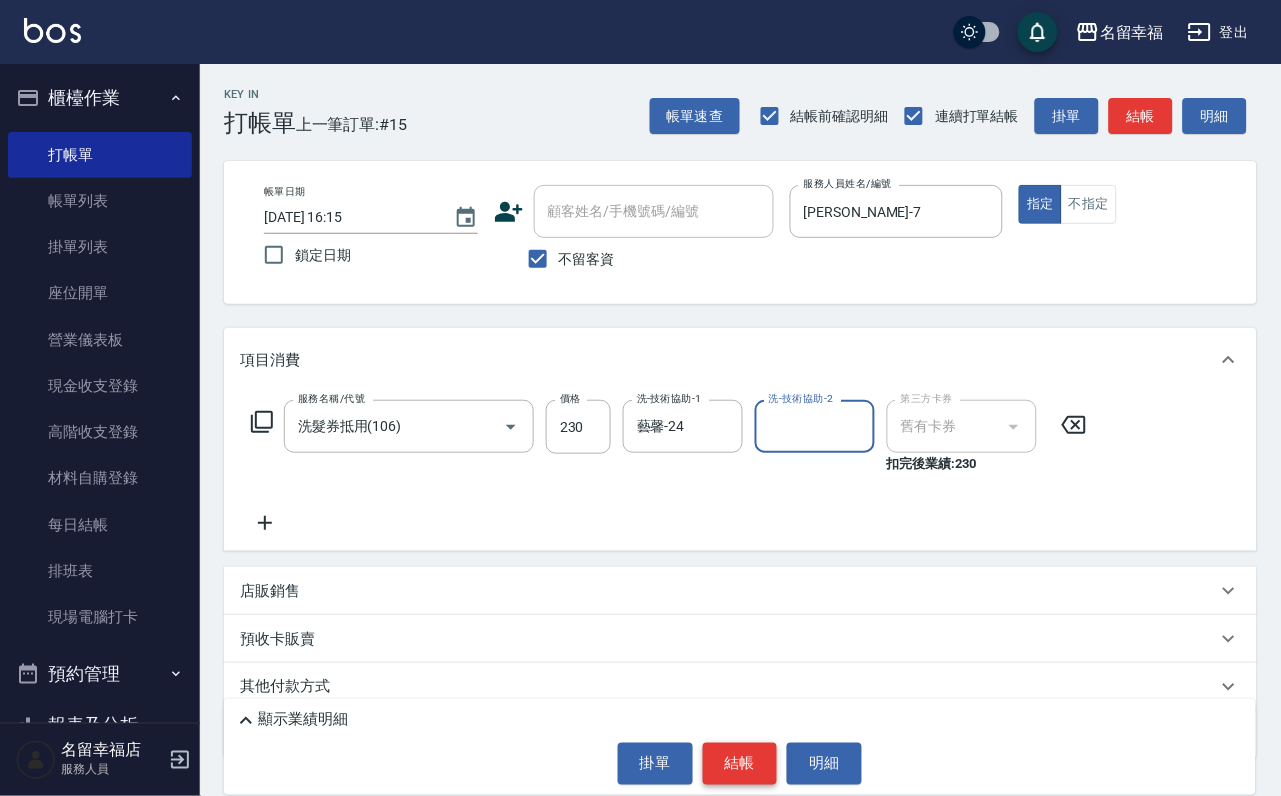 click on "結帳" at bounding box center [740, 764] 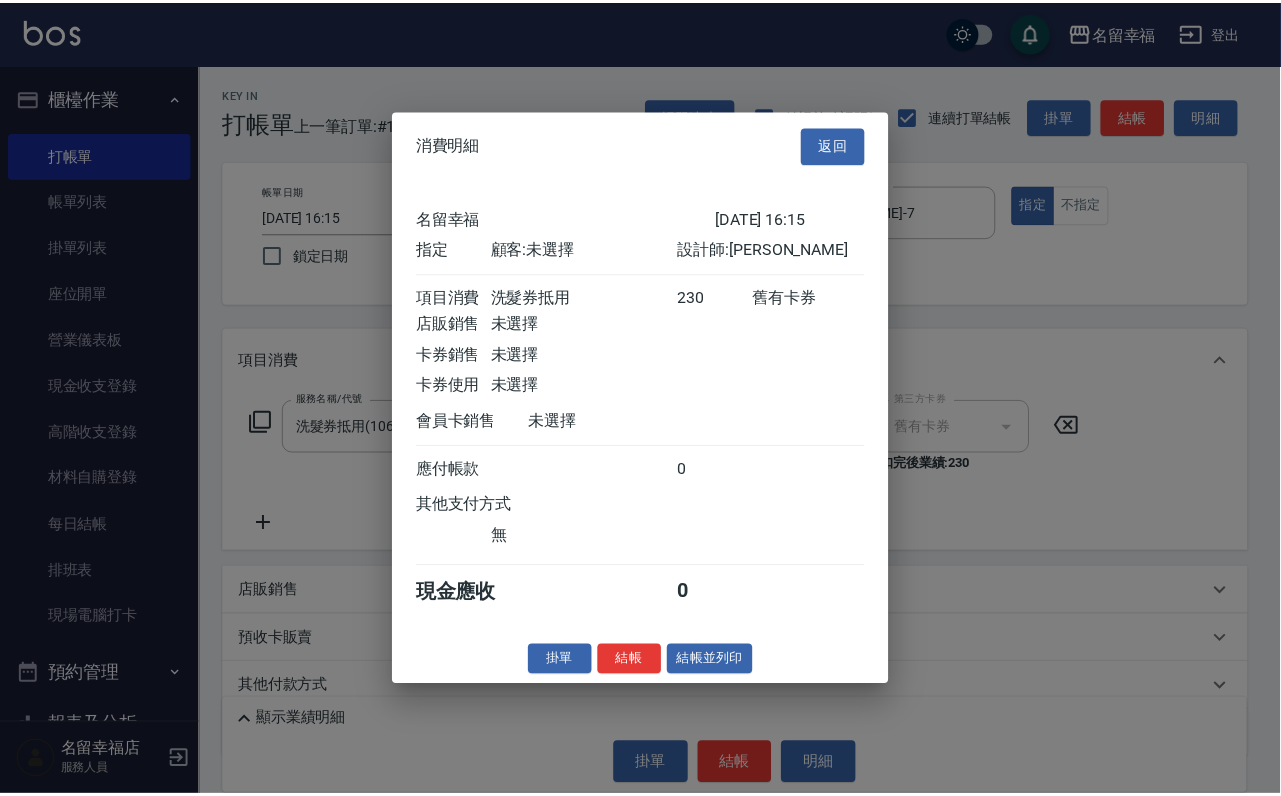 scroll, scrollTop: 247, scrollLeft: 0, axis: vertical 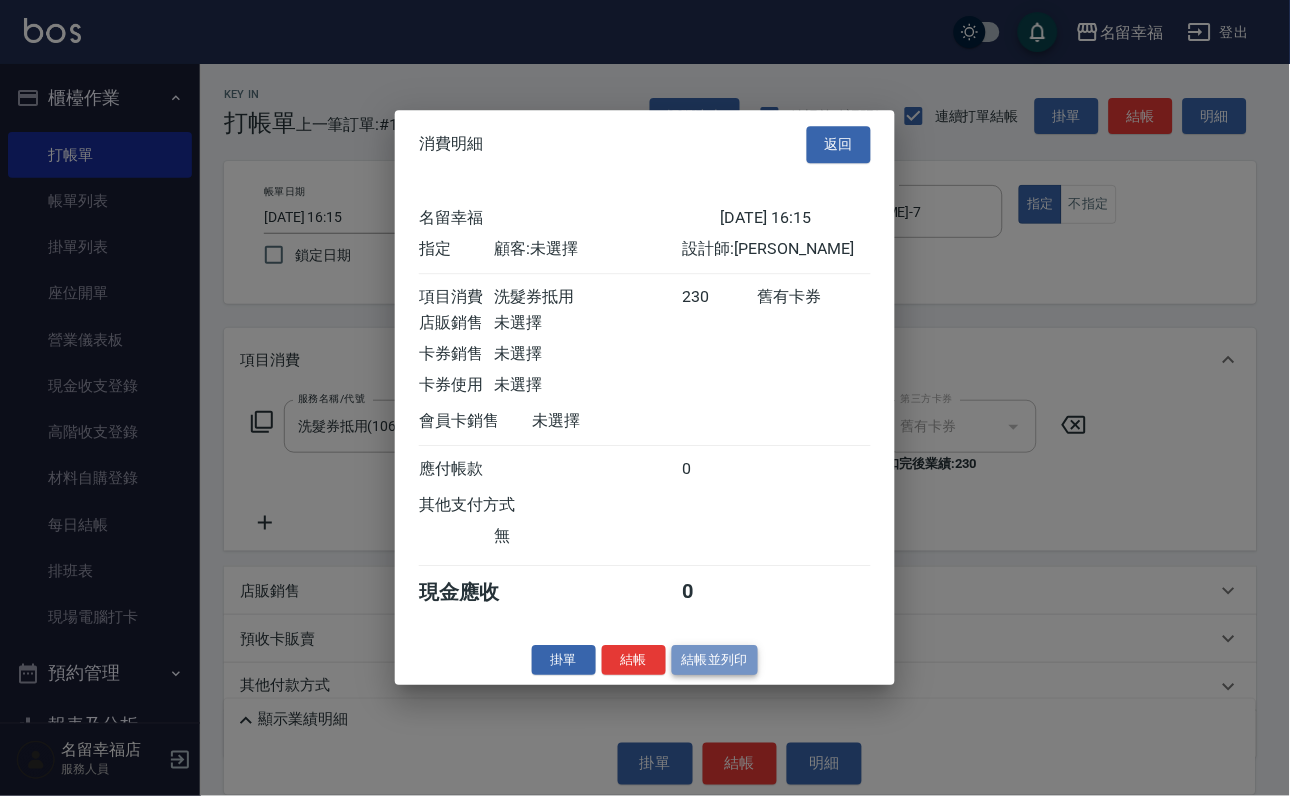 click on "結帳並列印" at bounding box center (715, 660) 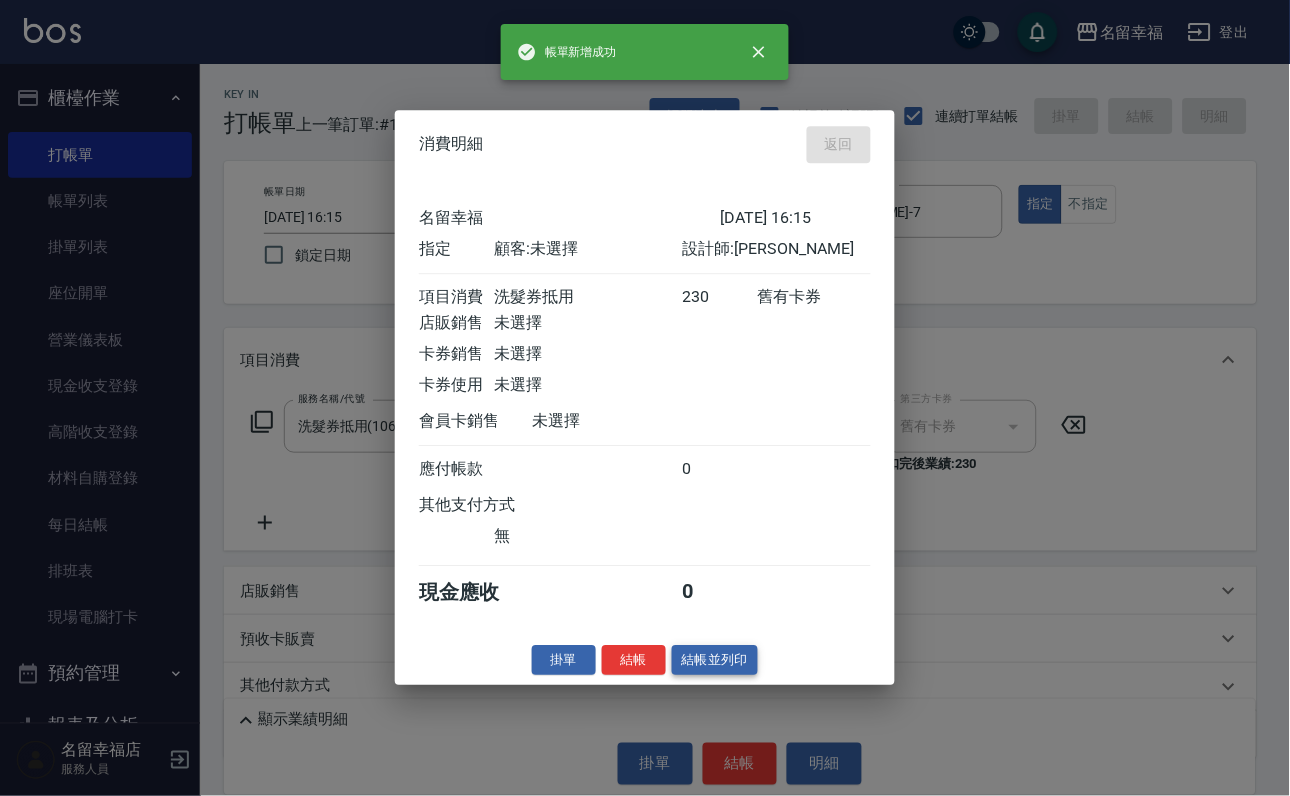 type on "[DATE] 16:26" 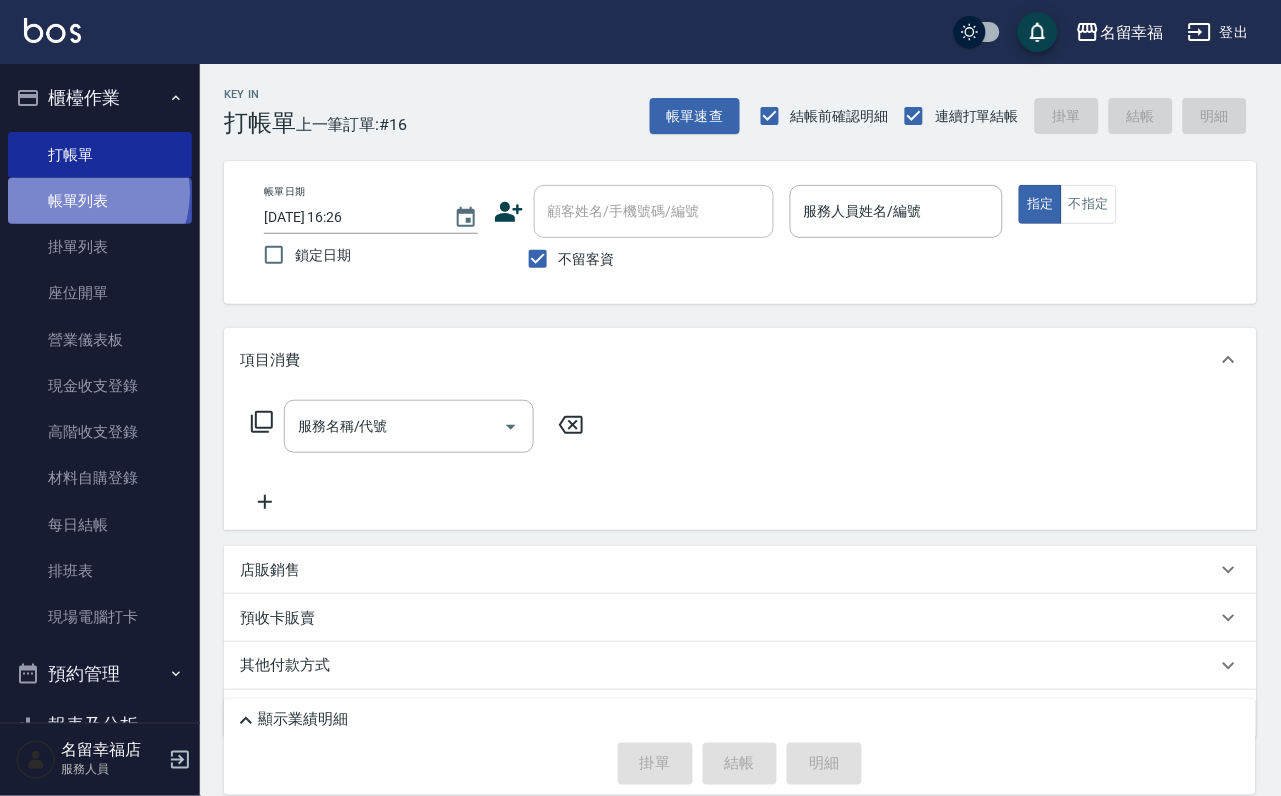 click on "帳單列表" at bounding box center [100, 201] 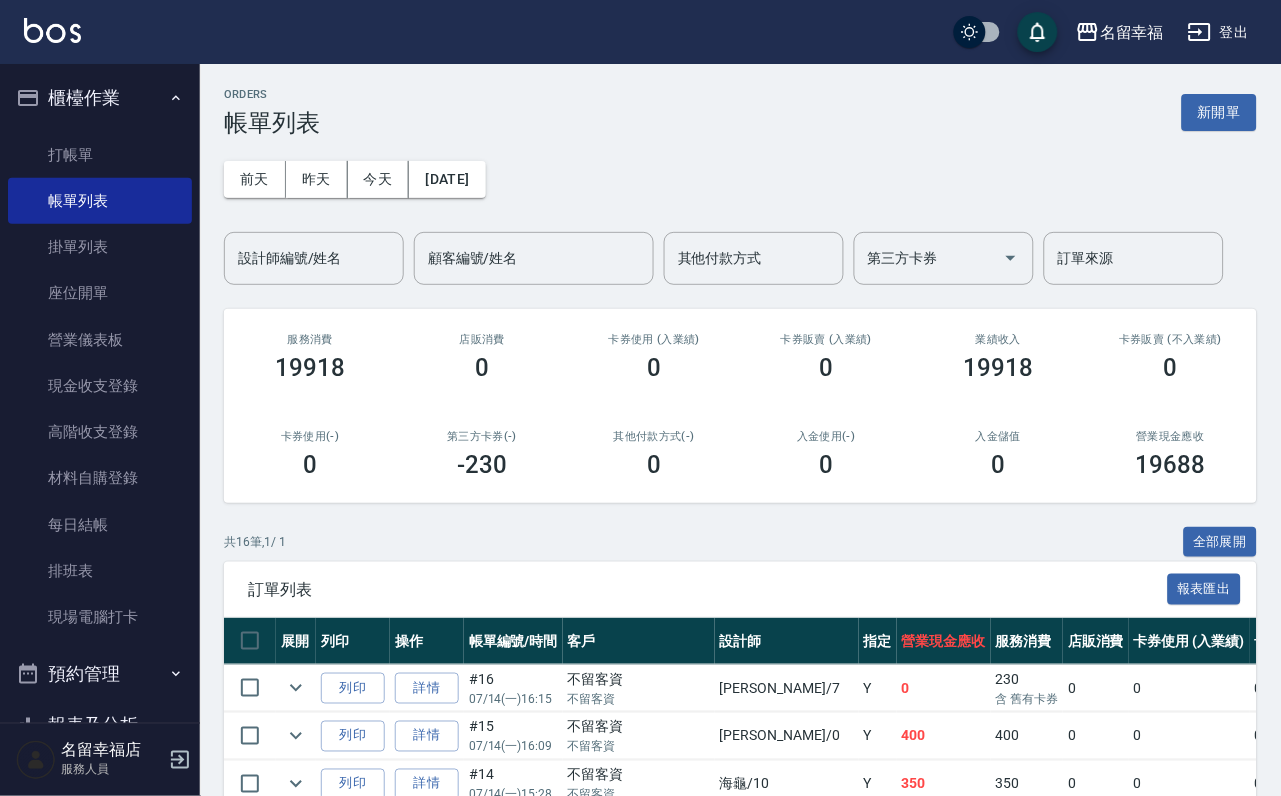 scroll, scrollTop: 150, scrollLeft: 0, axis: vertical 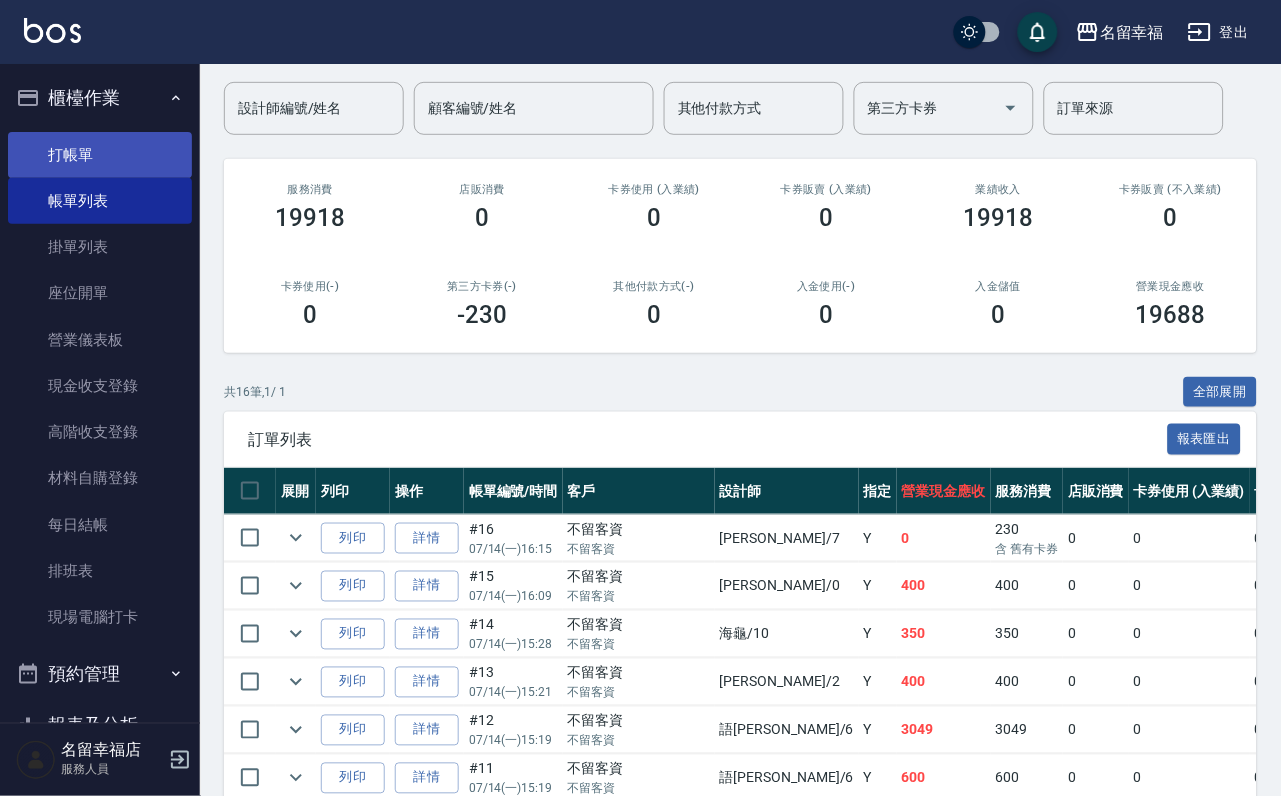 click on "打帳單" at bounding box center [100, 155] 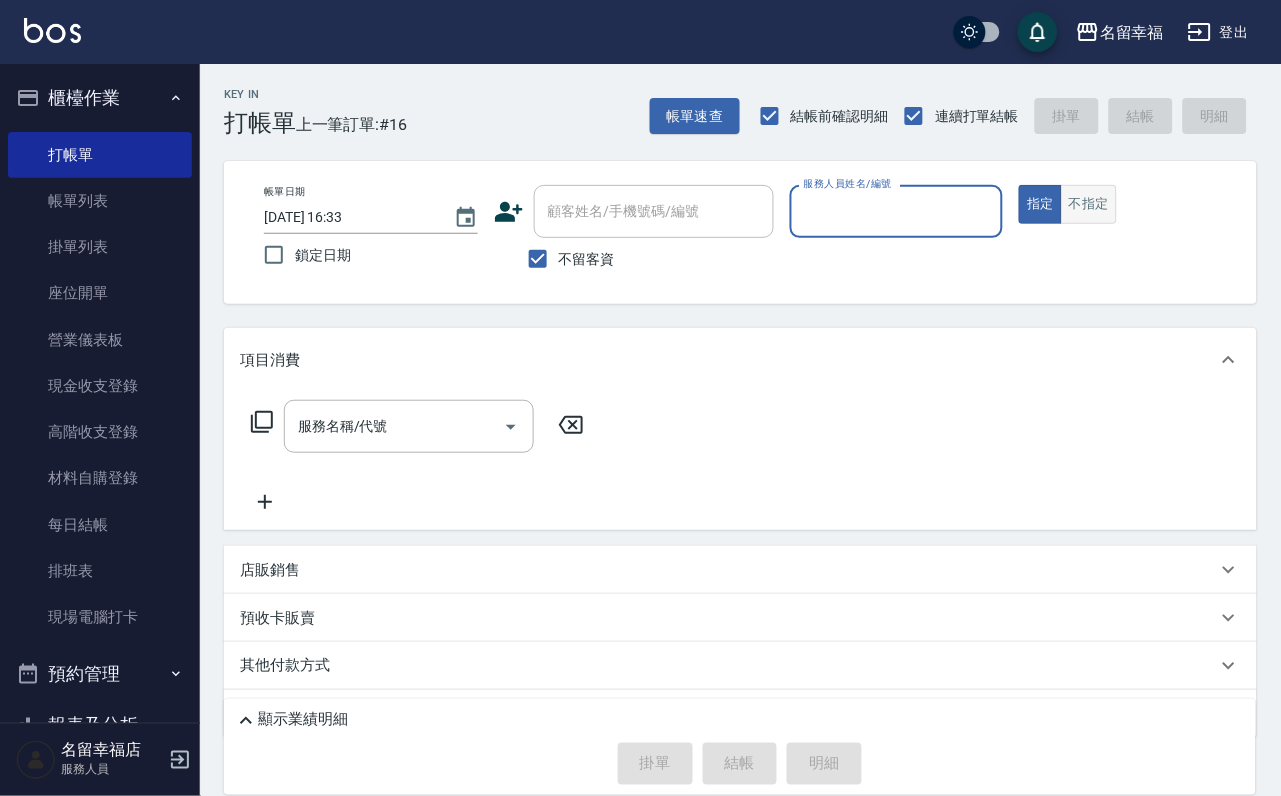 click on "指定 不指定" at bounding box center (1126, 204) 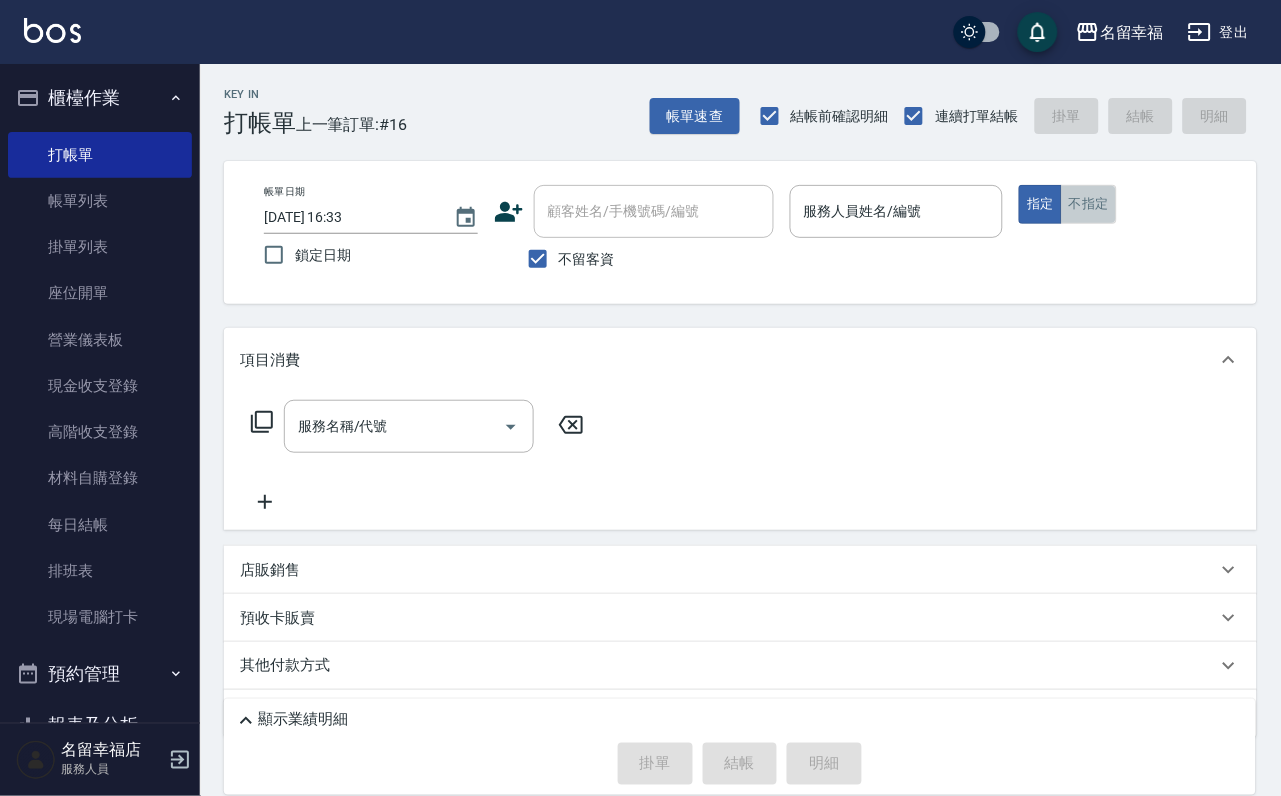 click on "不指定" at bounding box center (1089, 204) 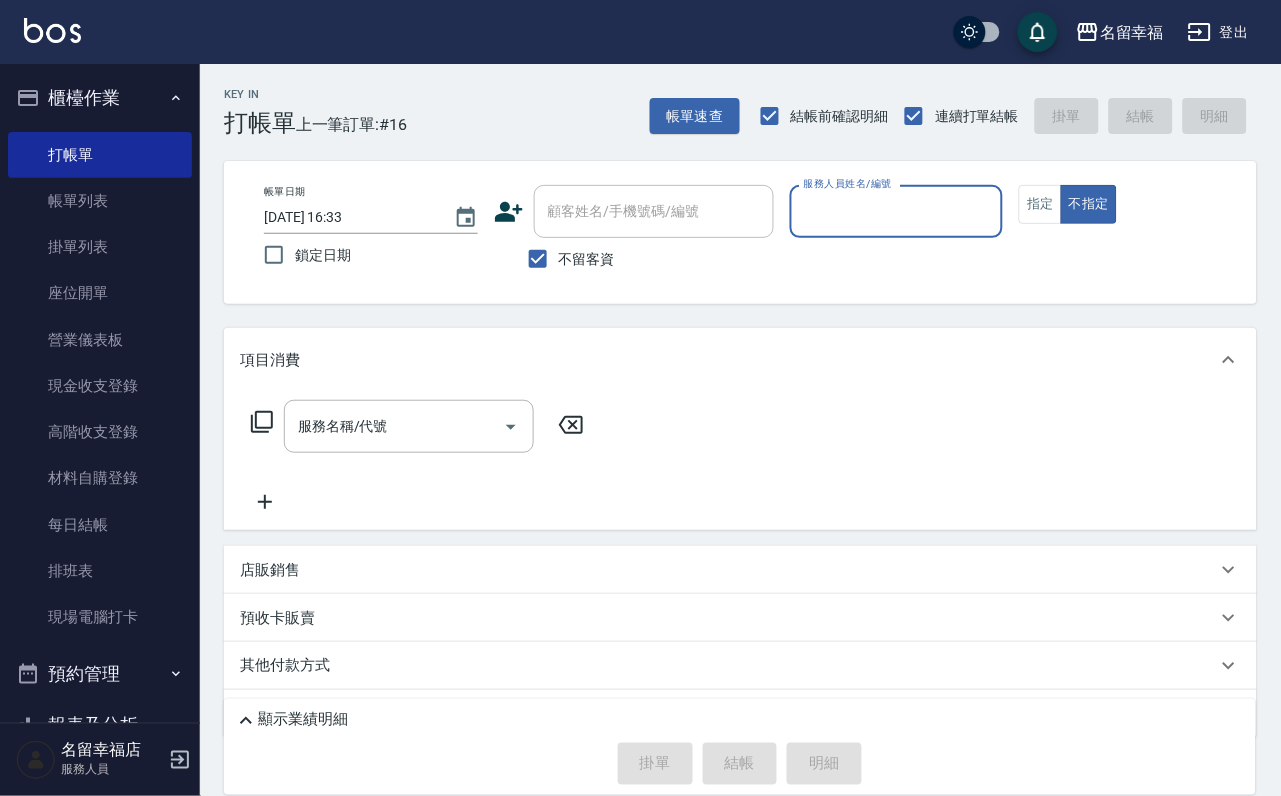 click on "服務人員姓名/編號" at bounding box center (897, 211) 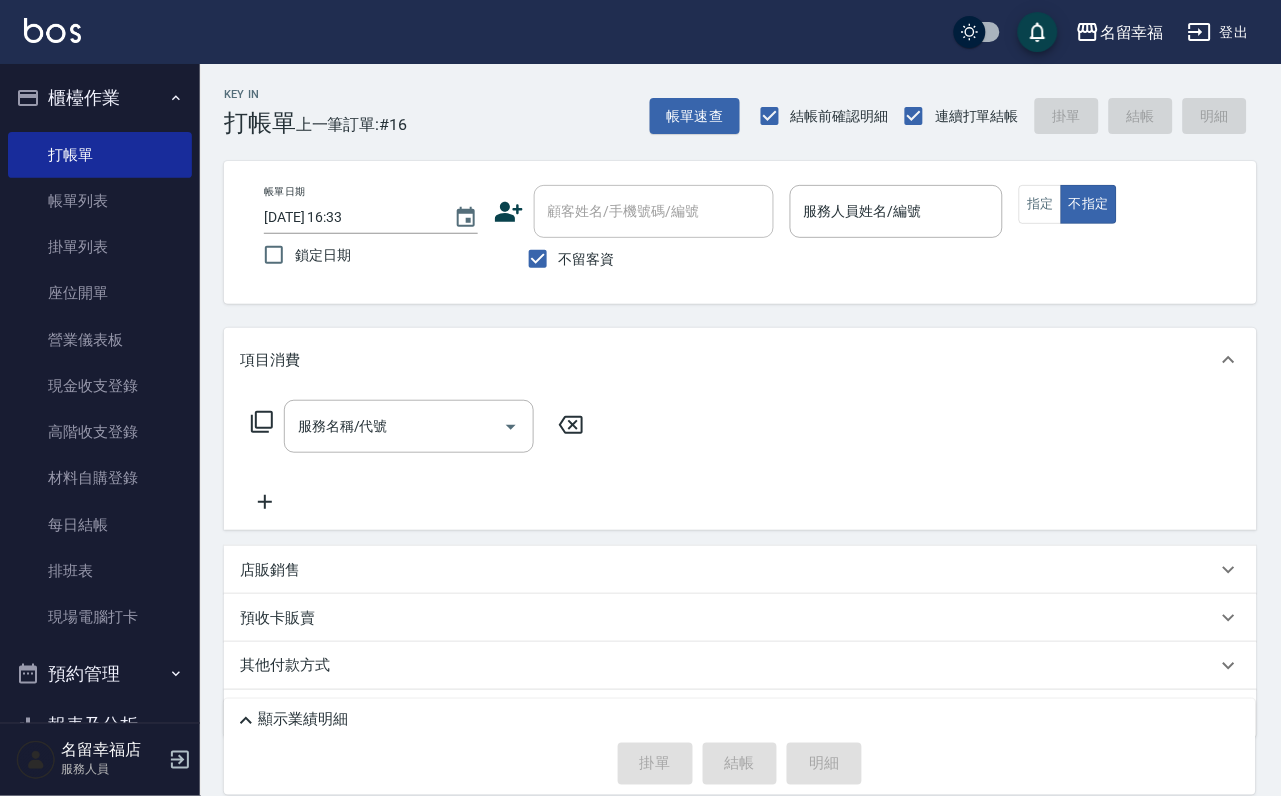drag, startPoint x: 830, startPoint y: 276, endPoint x: 840, endPoint y: 273, distance: 10.440307 